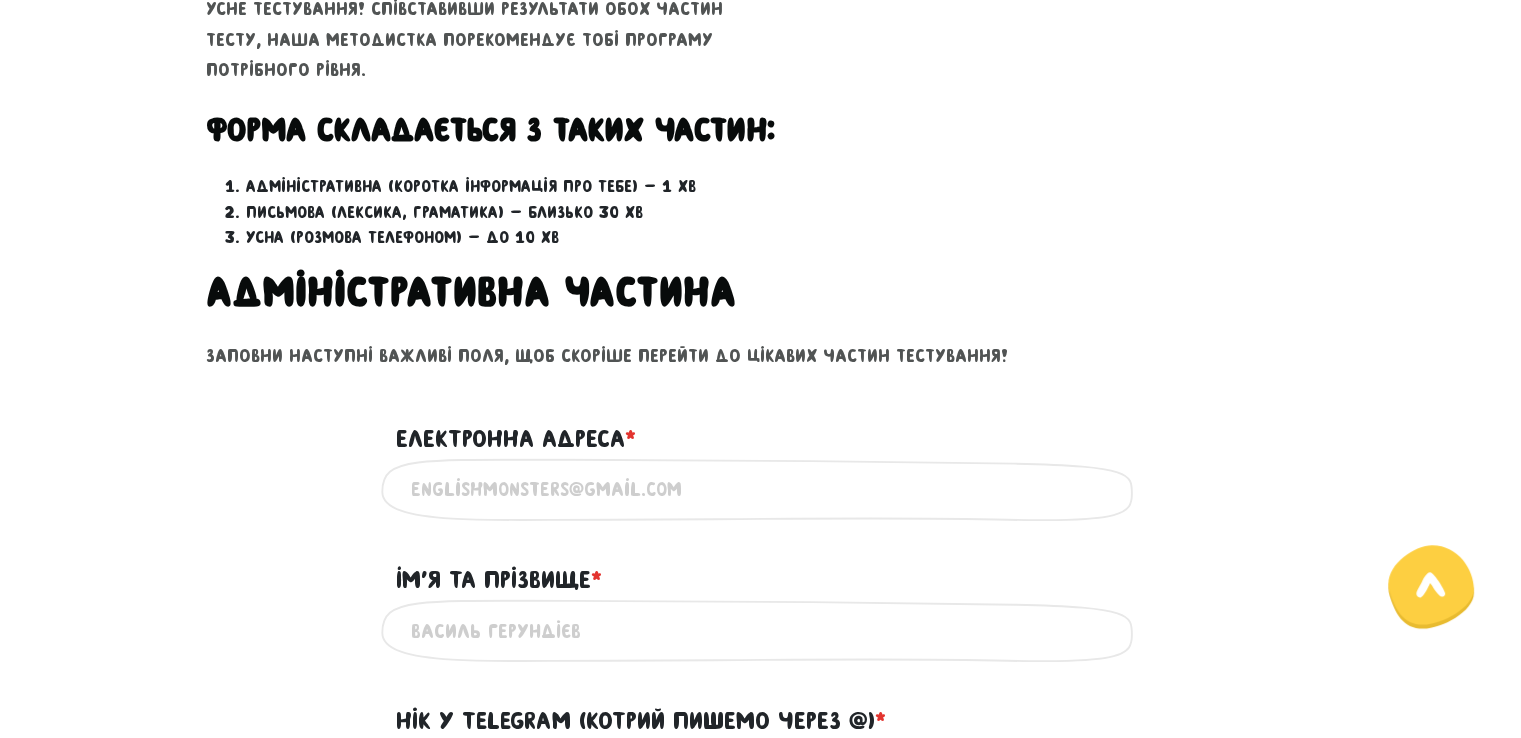 scroll, scrollTop: 720, scrollLeft: 0, axis: vertical 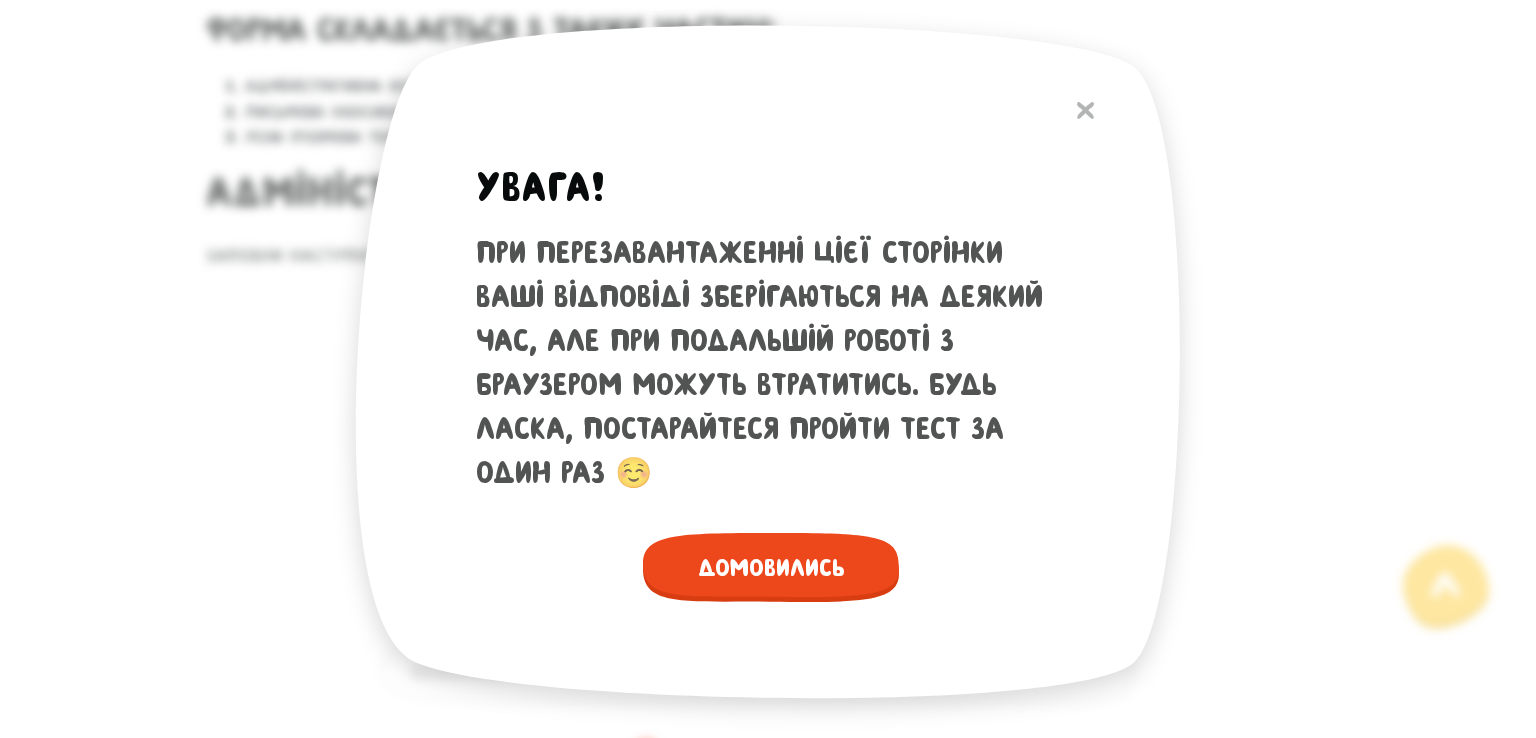 click on "Домовились" at bounding box center (771, 567) 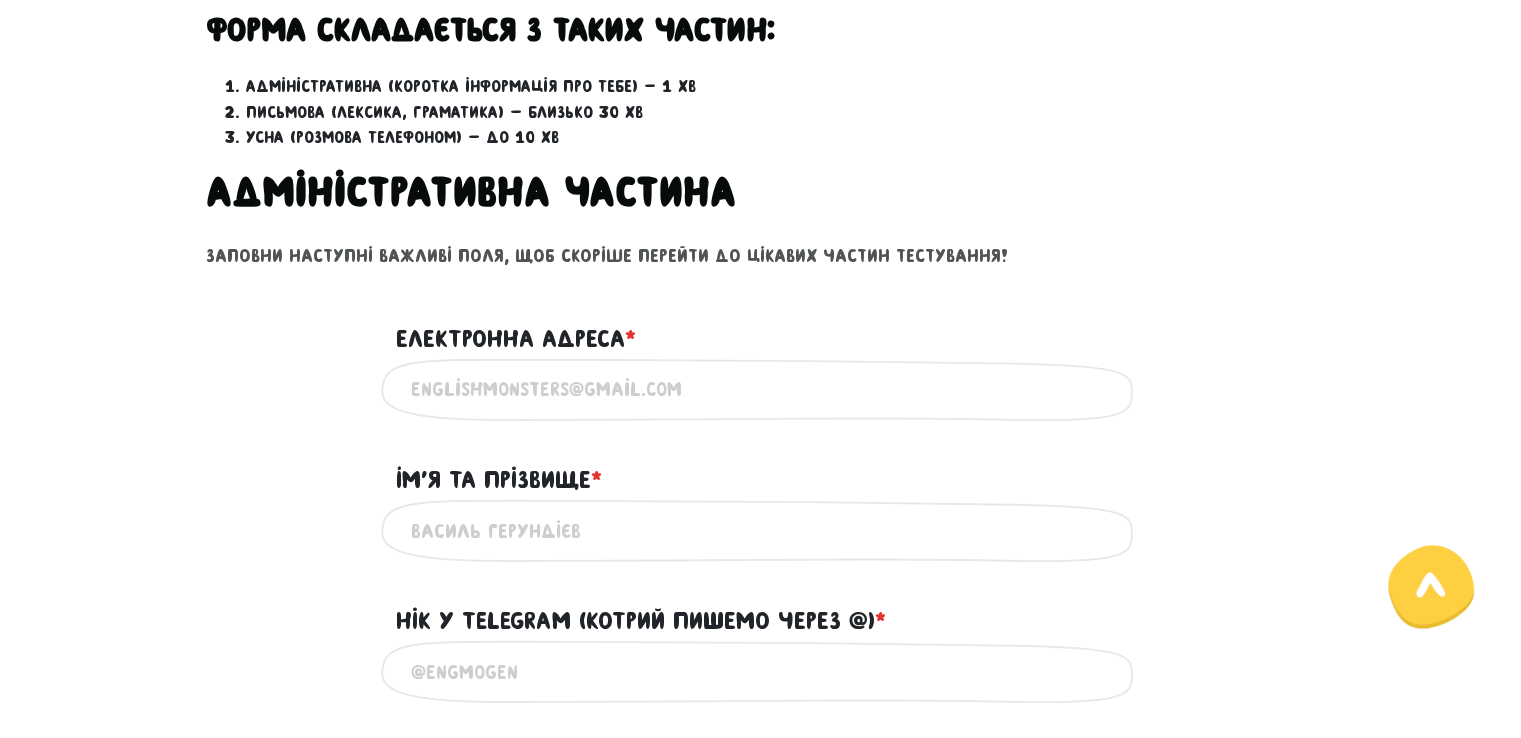 click on "[NAME] *
?" at bounding box center [761, 468] 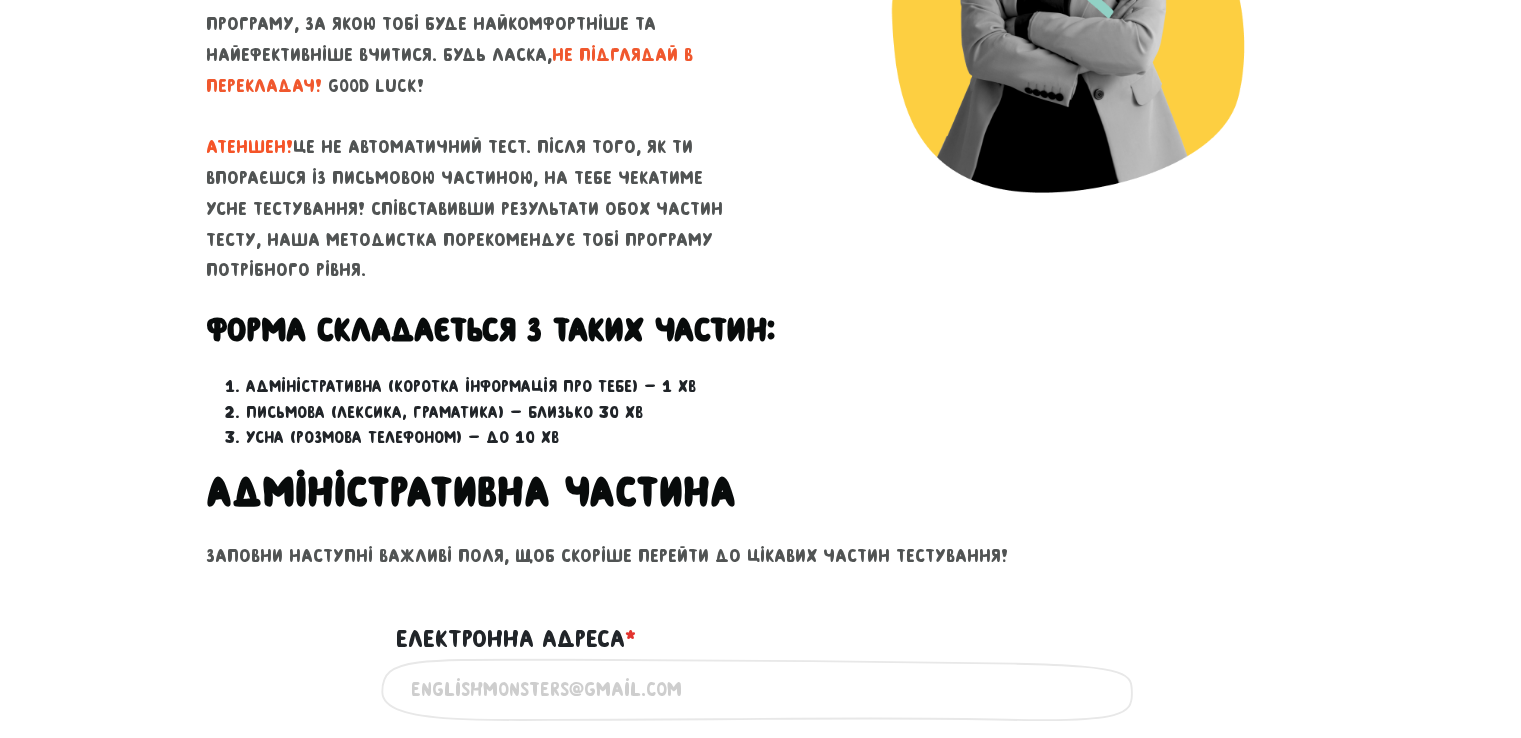 scroll, scrollTop: 360, scrollLeft: 0, axis: vertical 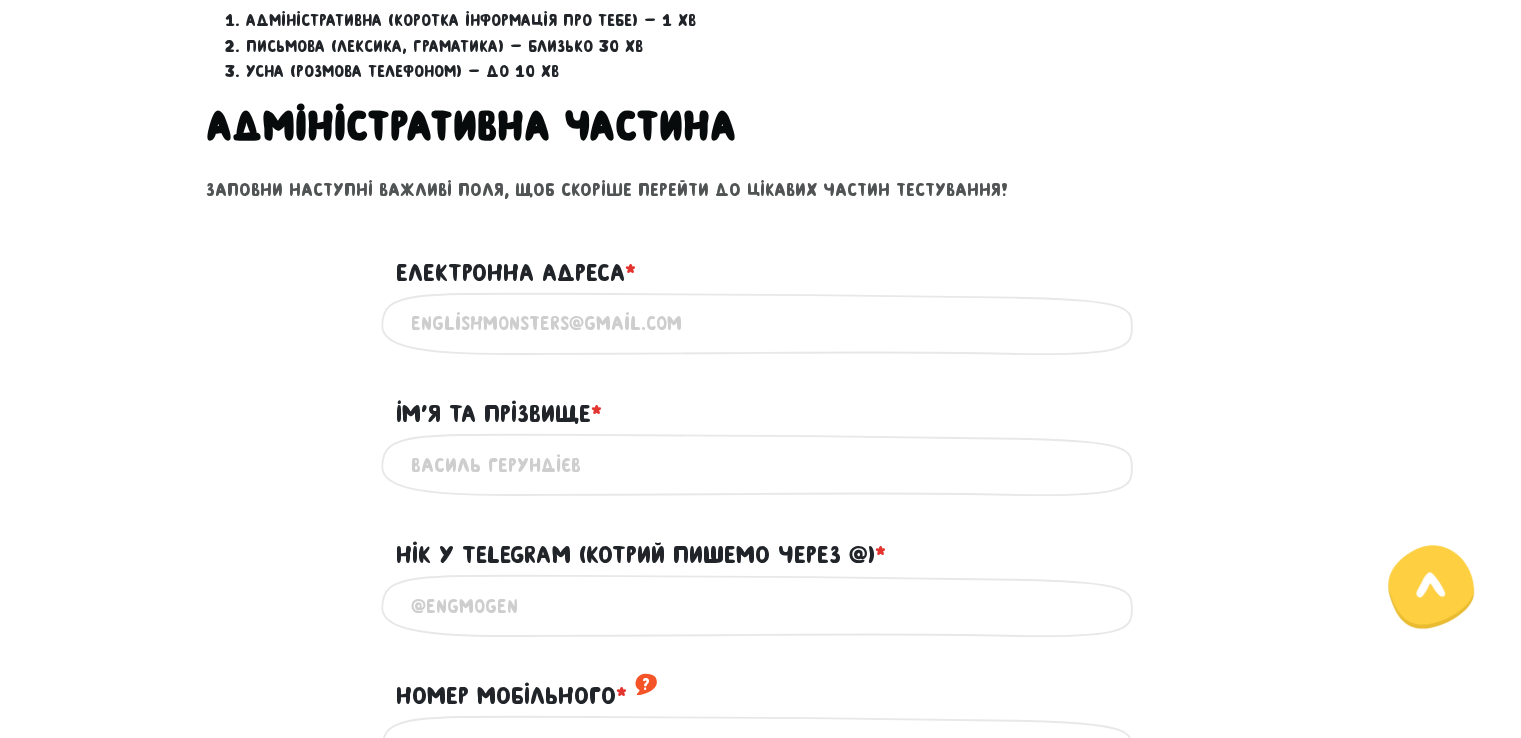 click on "Електронна адреса *
?" at bounding box center (761, 323) 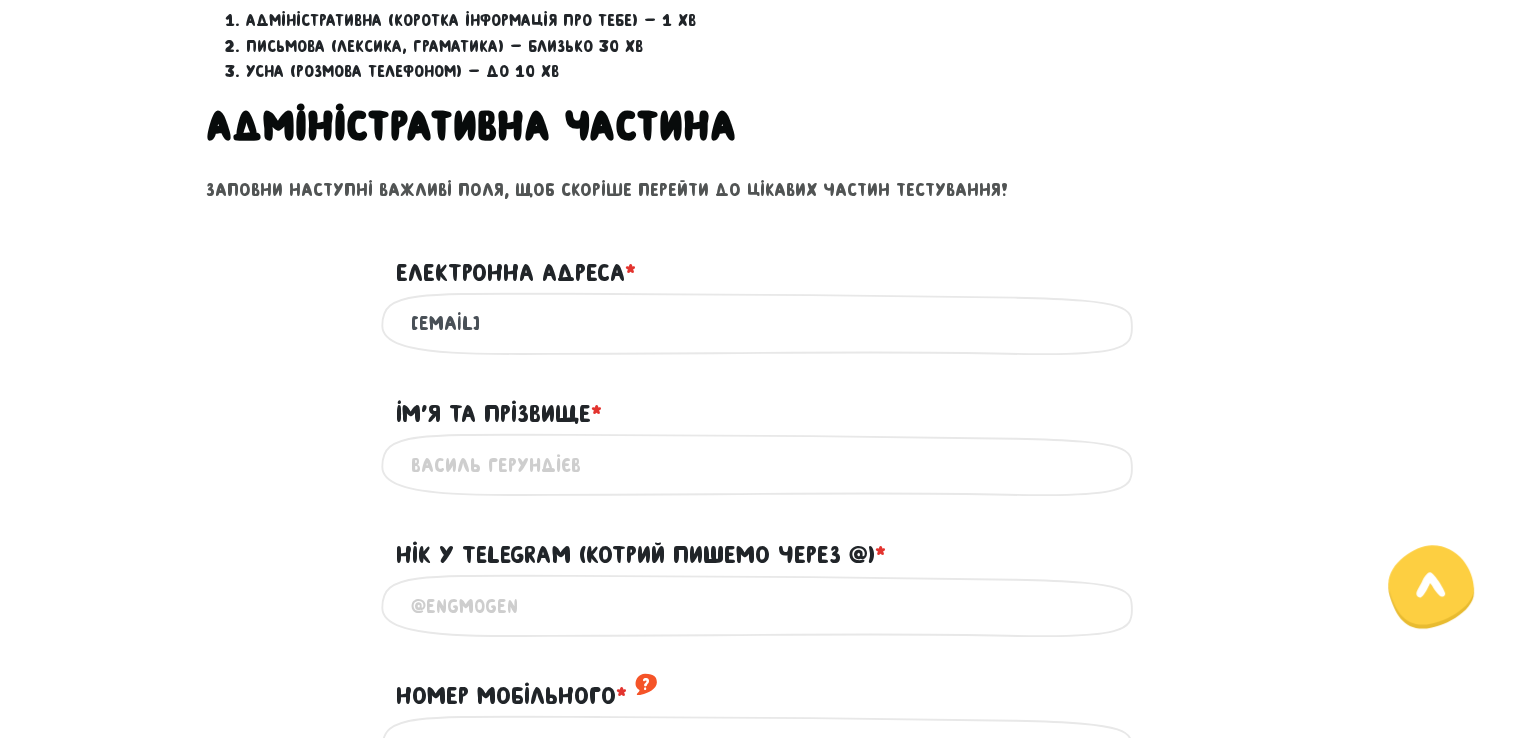 type on "[EMAIL]" 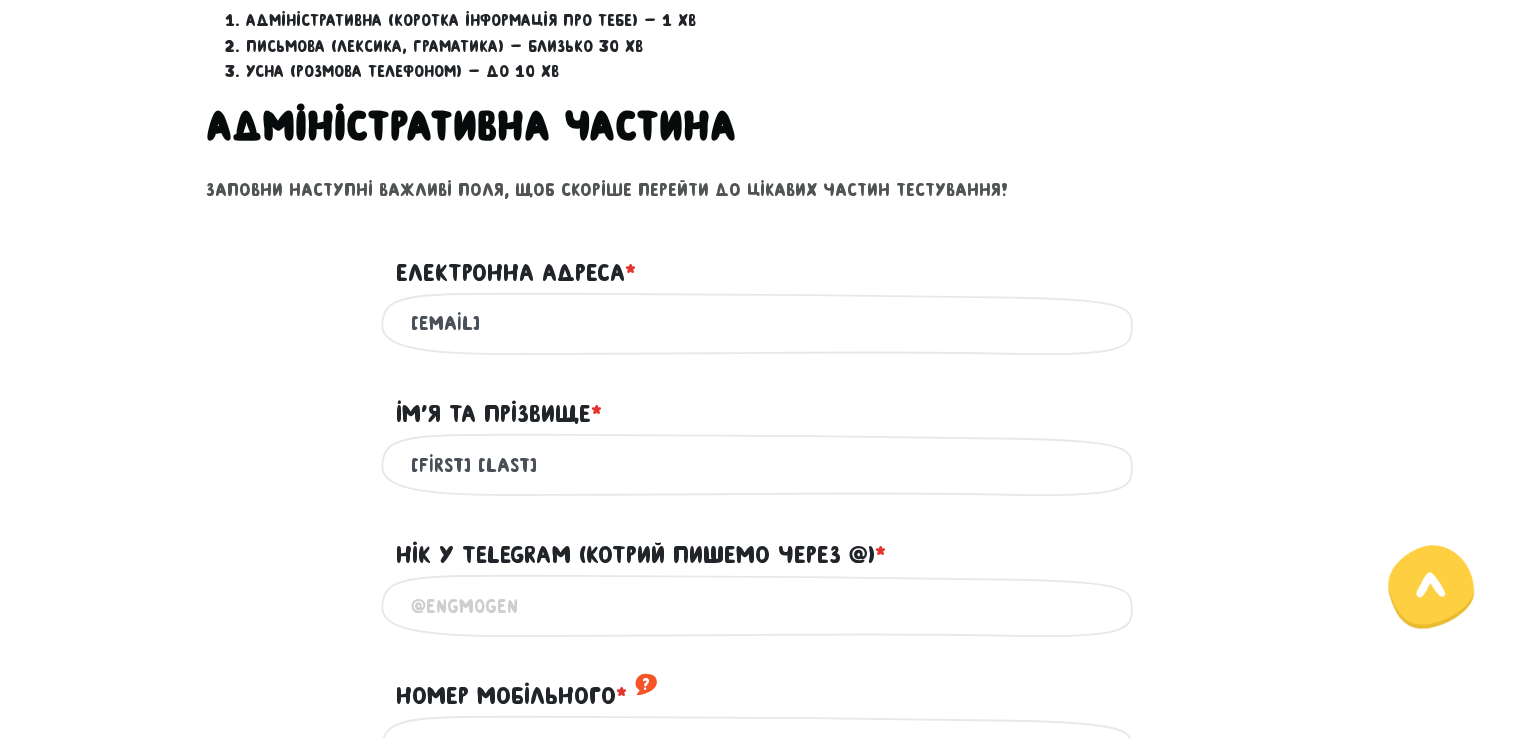 type on "[FIRST] [LAST]" 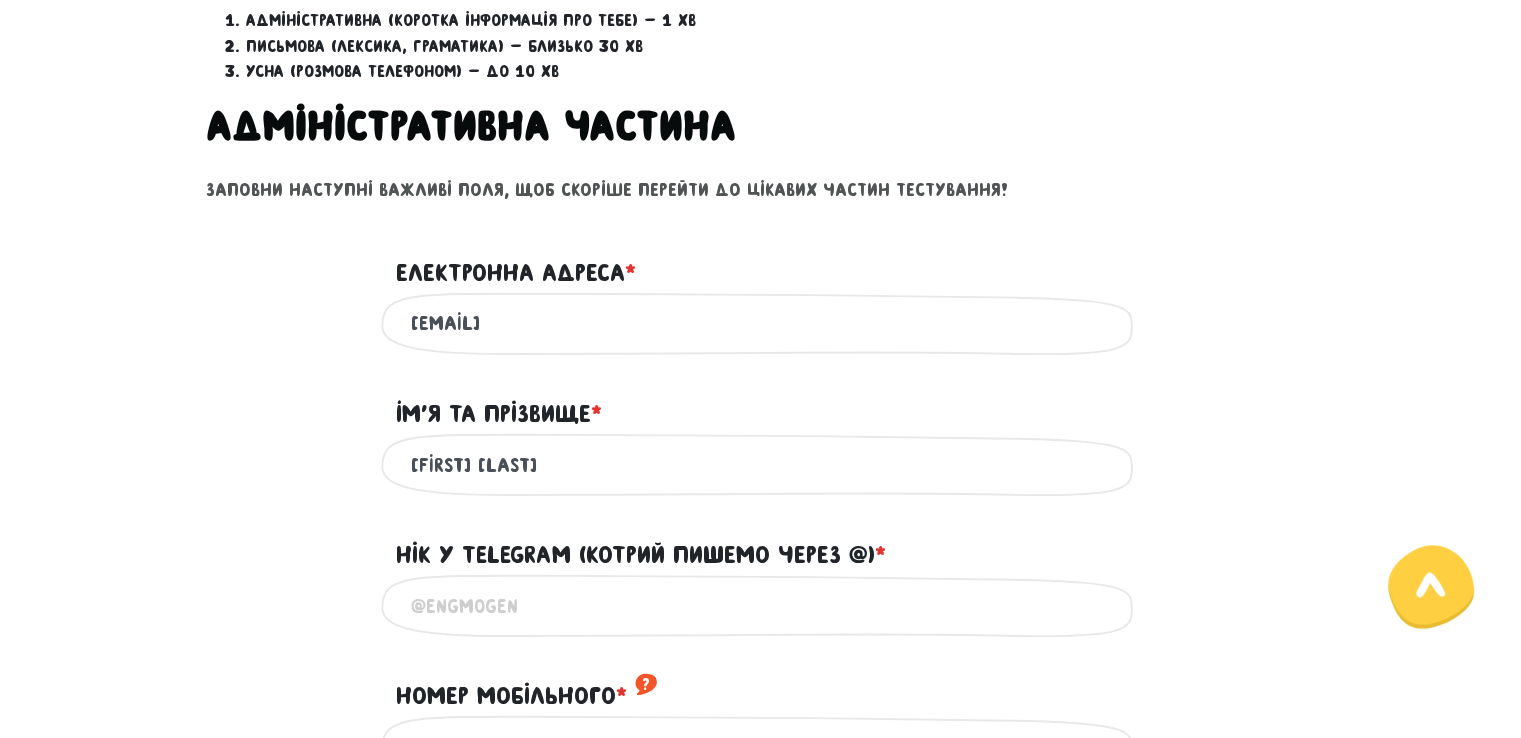 type on """ 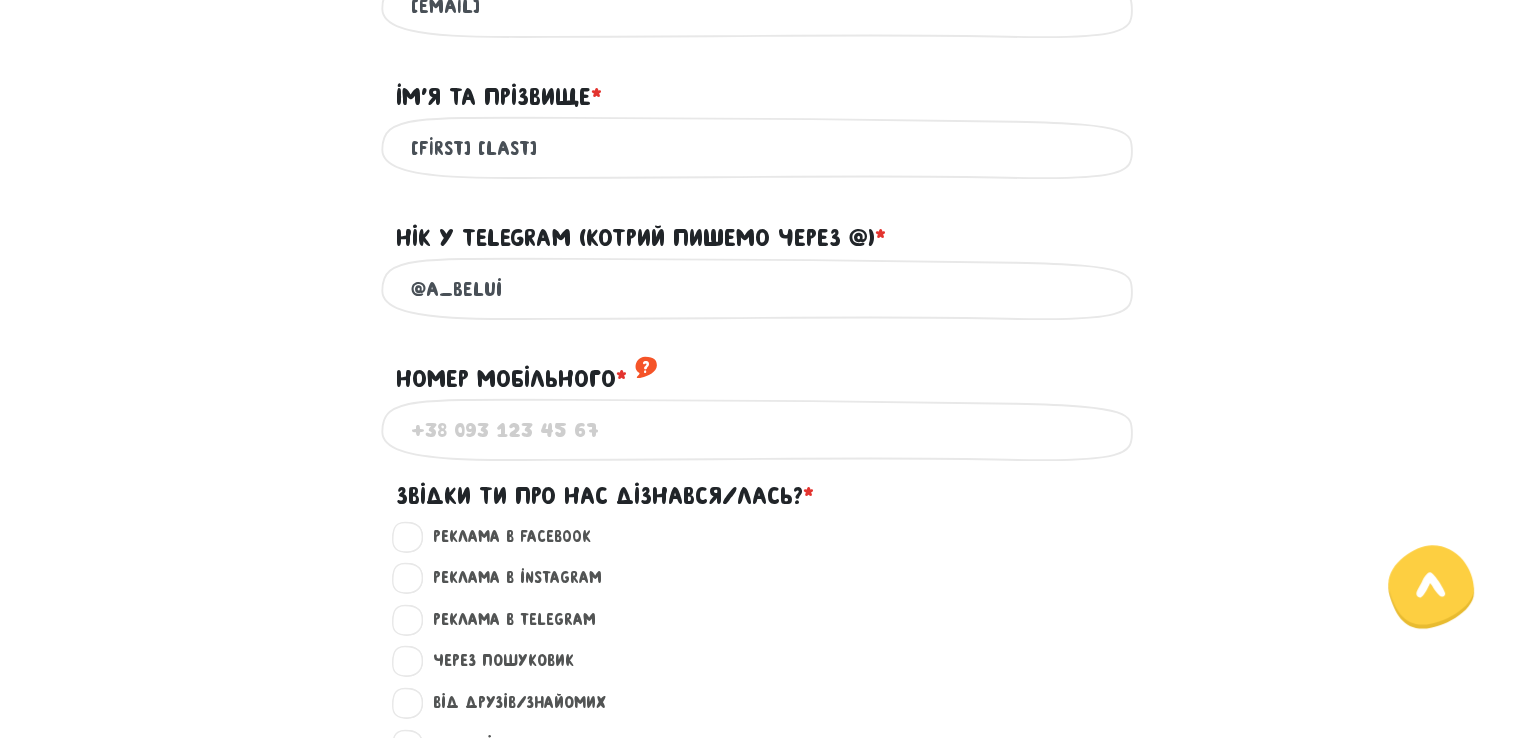 scroll, scrollTop: 1144, scrollLeft: 0, axis: vertical 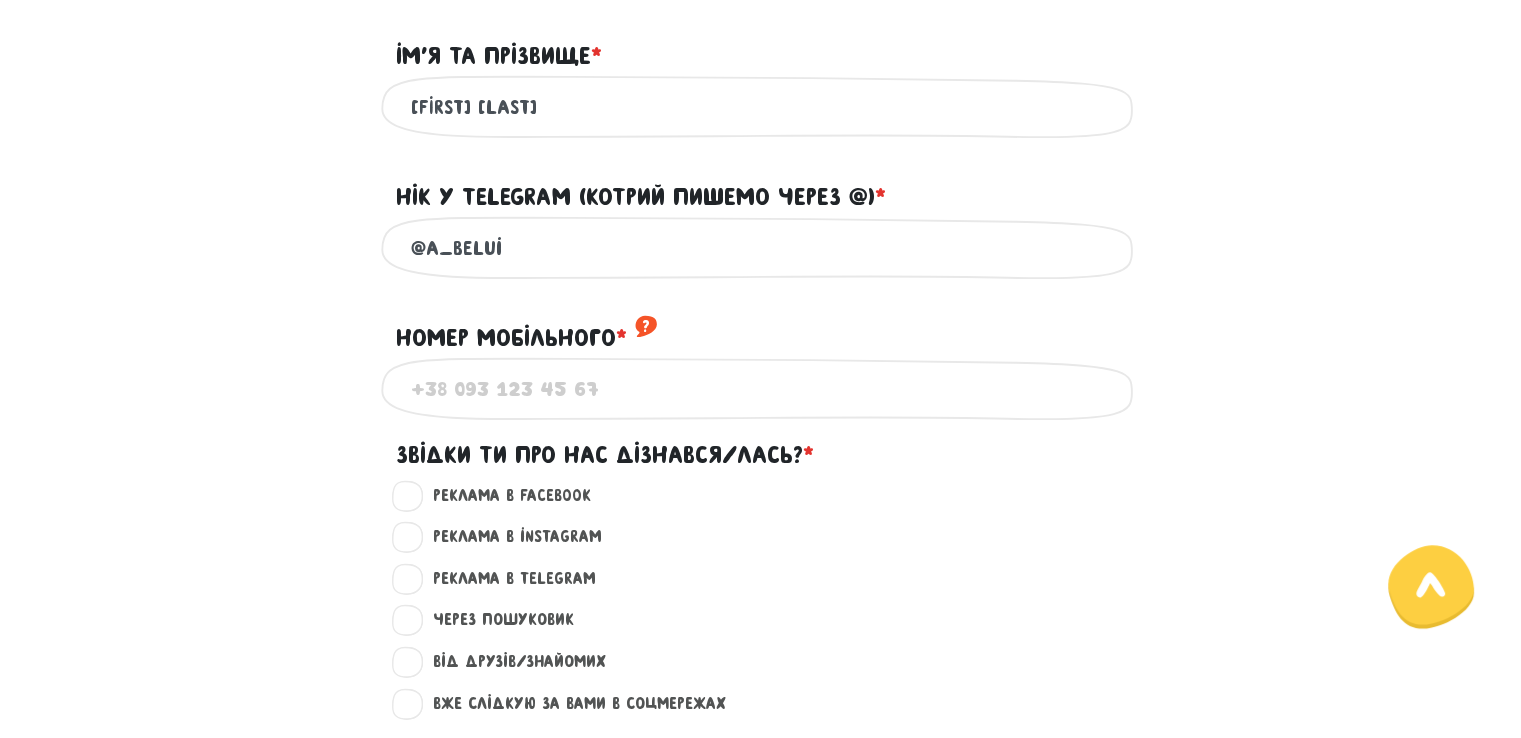 type on "[USERNAME]" 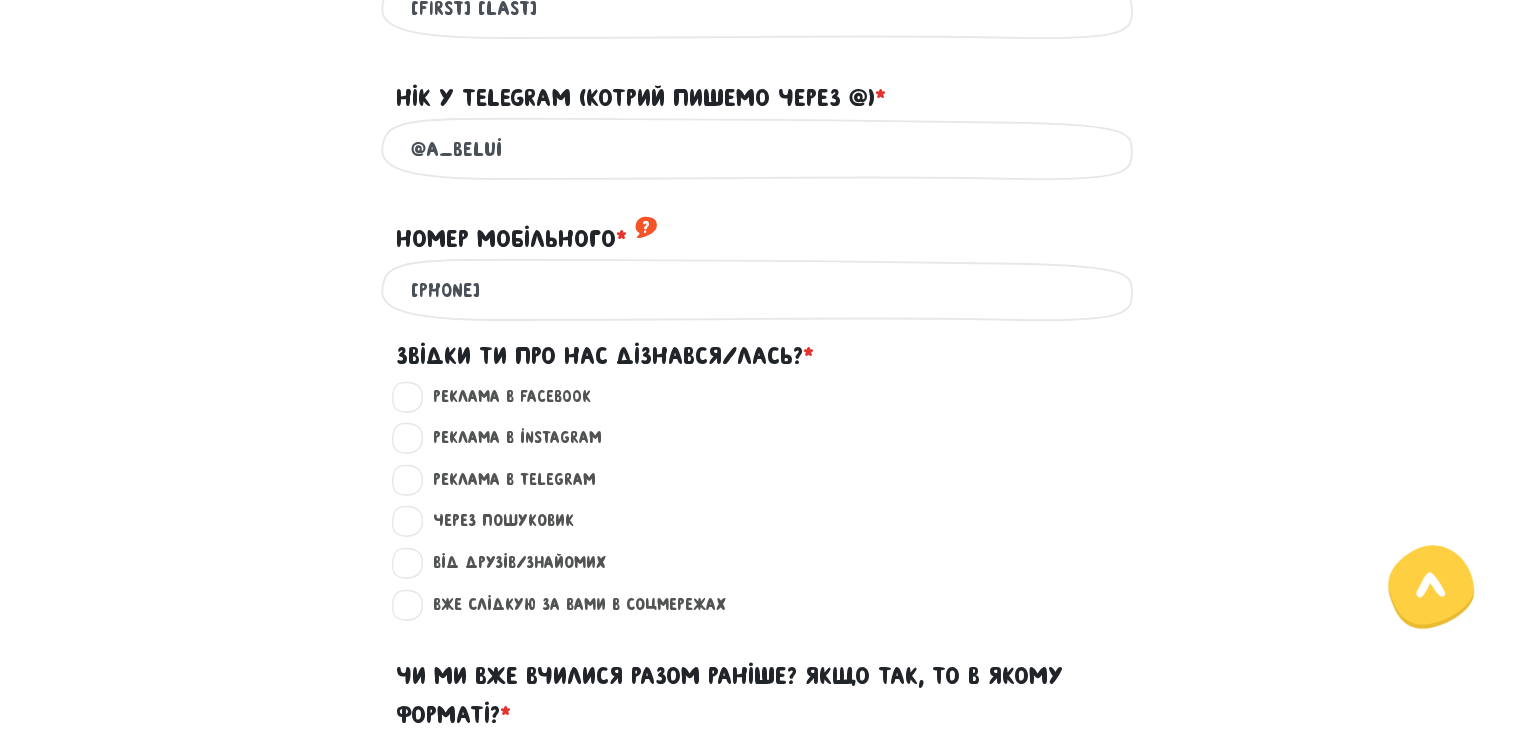 scroll, scrollTop: 1266, scrollLeft: 0, axis: vertical 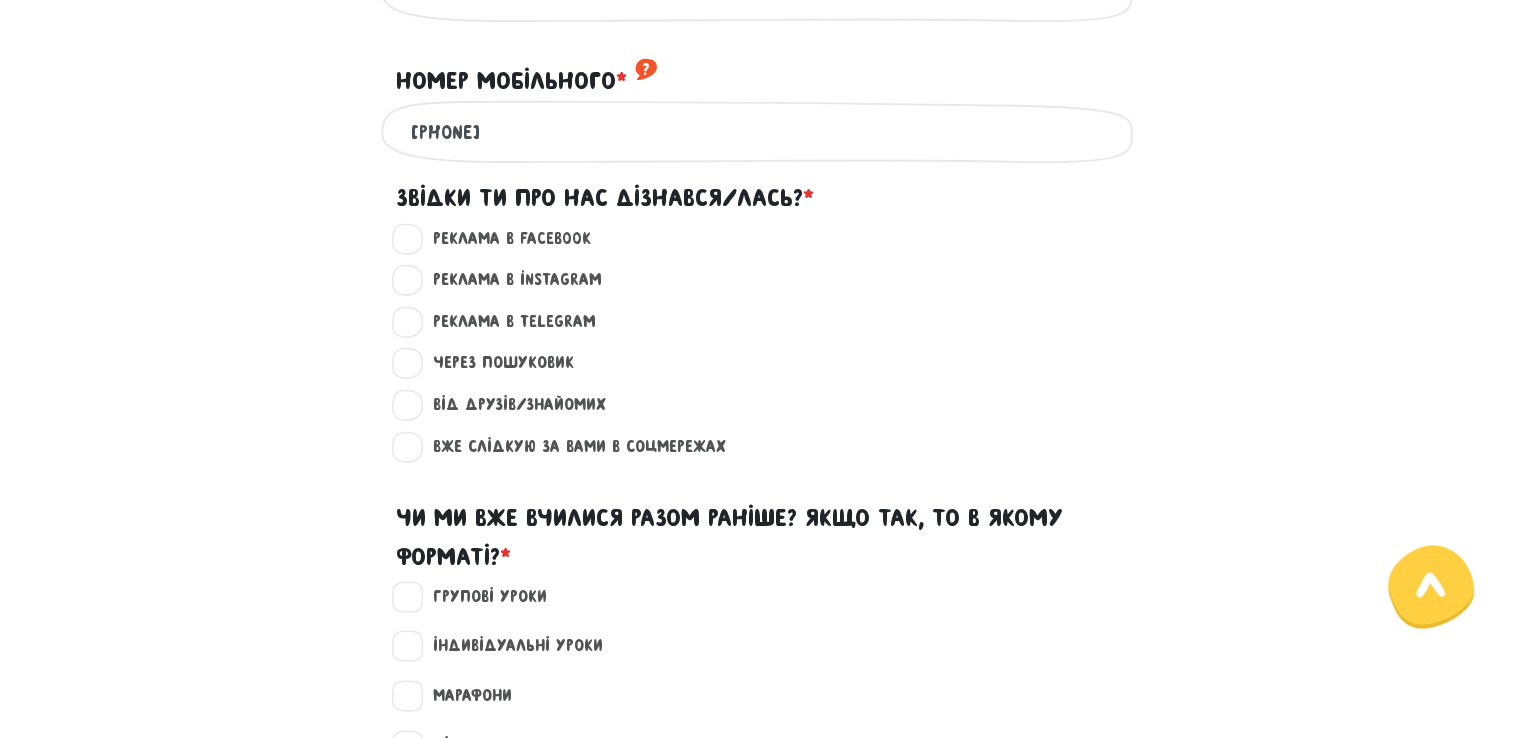 type on "[PHONE]" 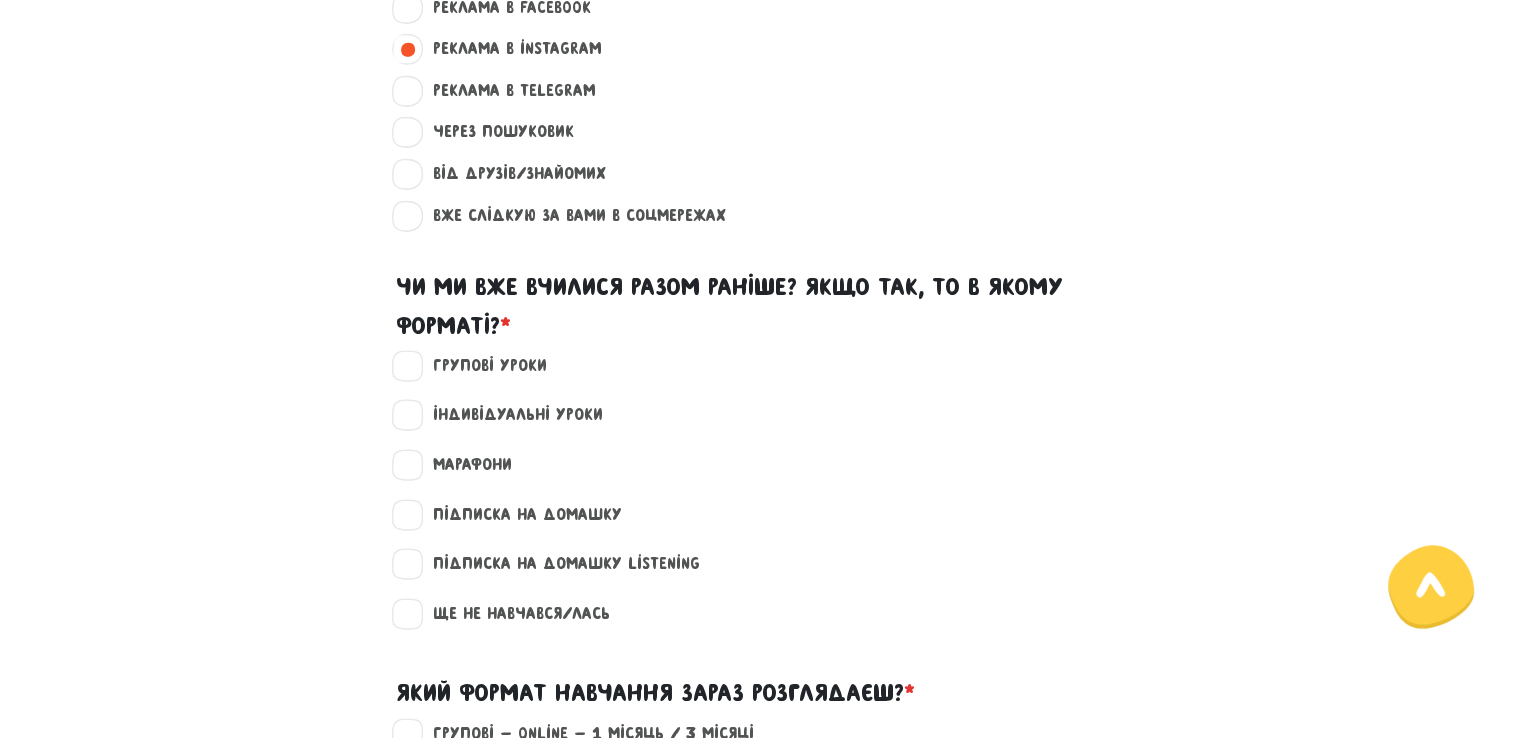 scroll, scrollTop: 1636, scrollLeft: 0, axis: vertical 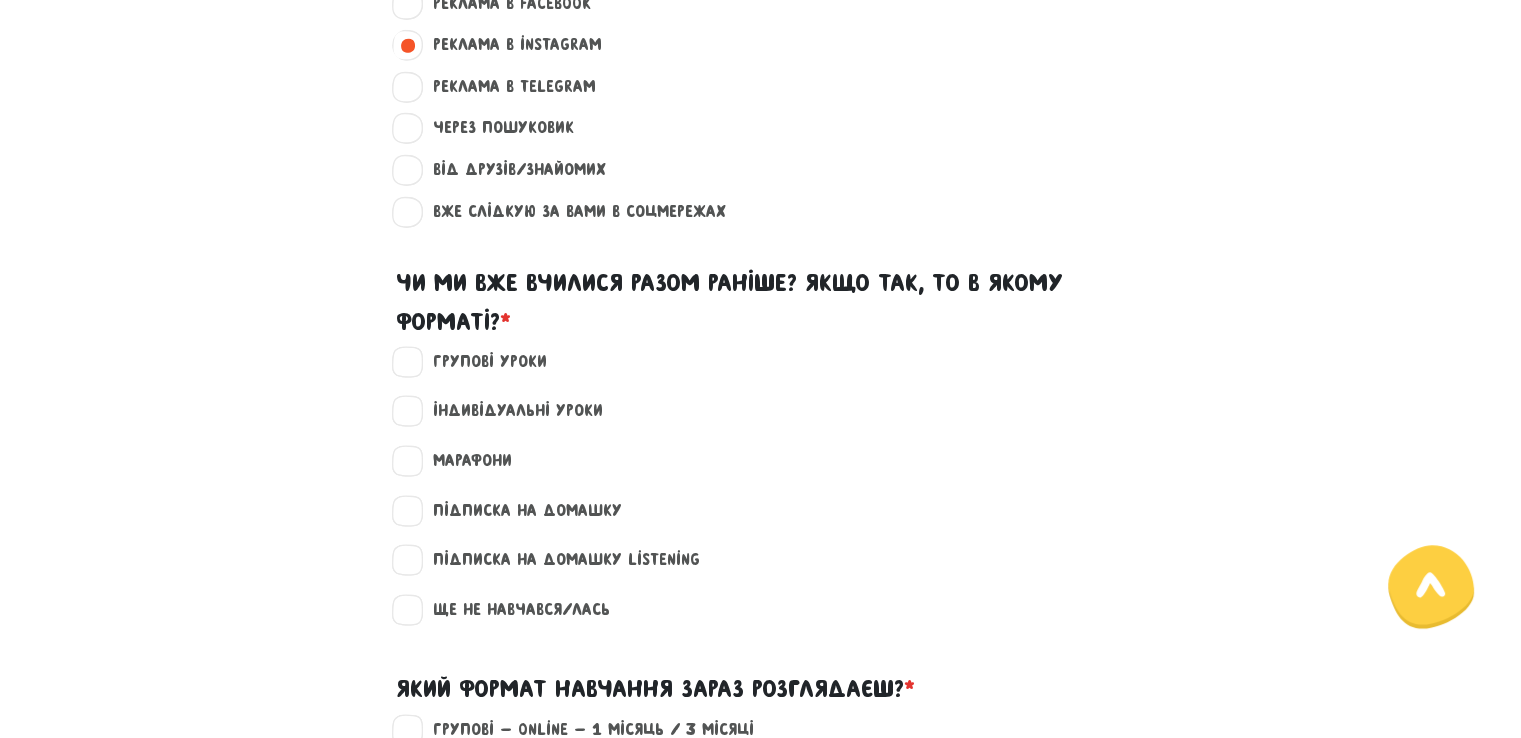 click on "Групові уроки" at bounding box center (481, 362) 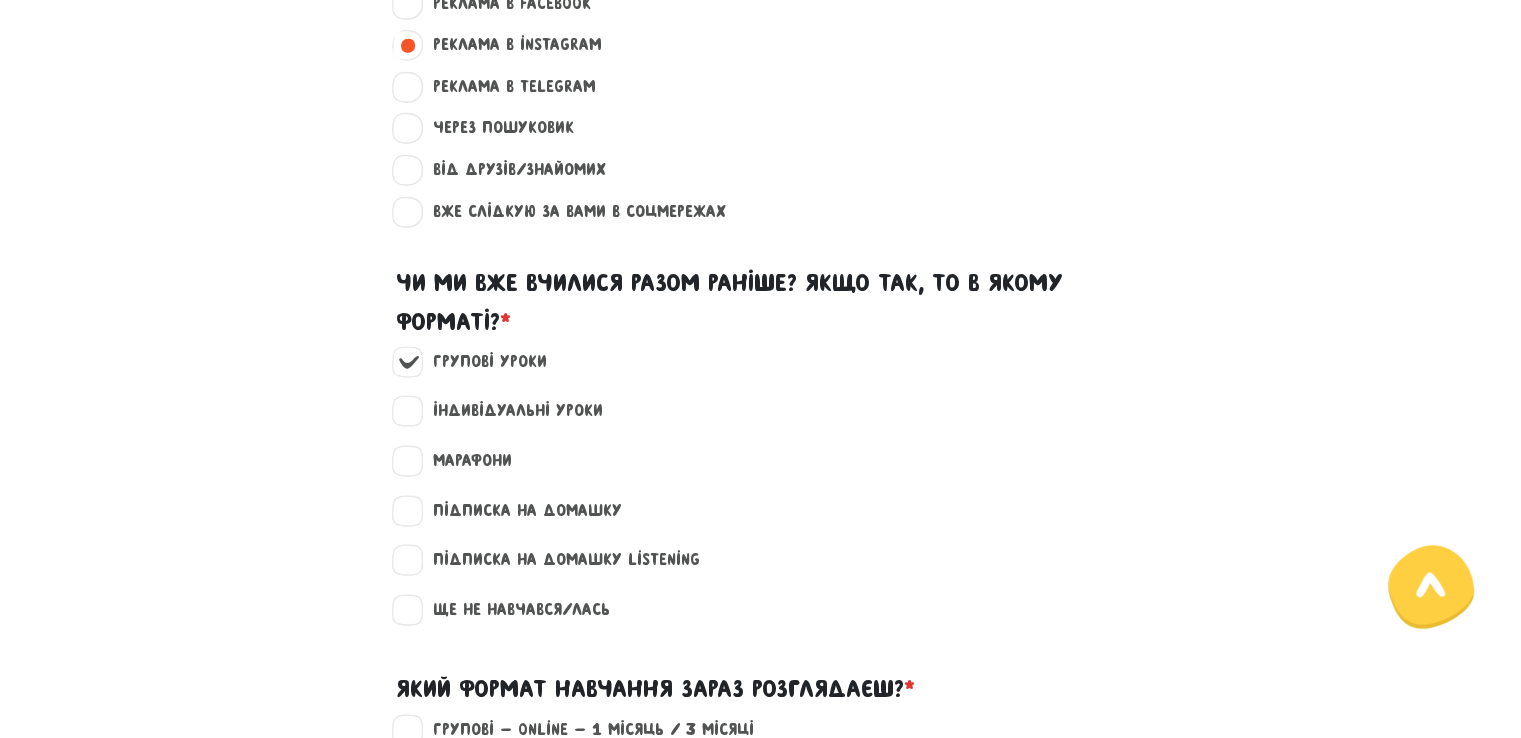 click on "Індивідуальні уроки" at bounding box center (509, 411) 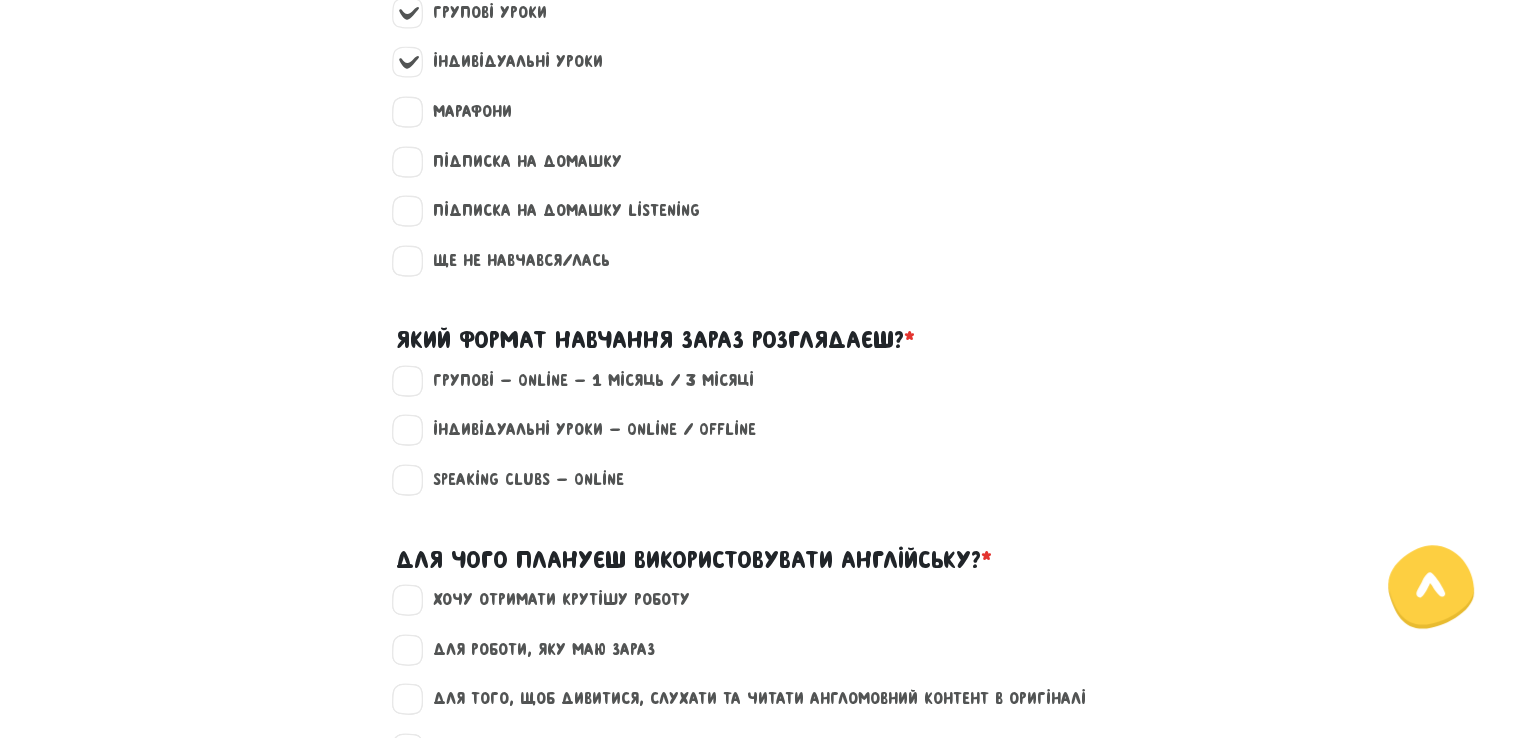scroll, scrollTop: 1981, scrollLeft: 0, axis: vertical 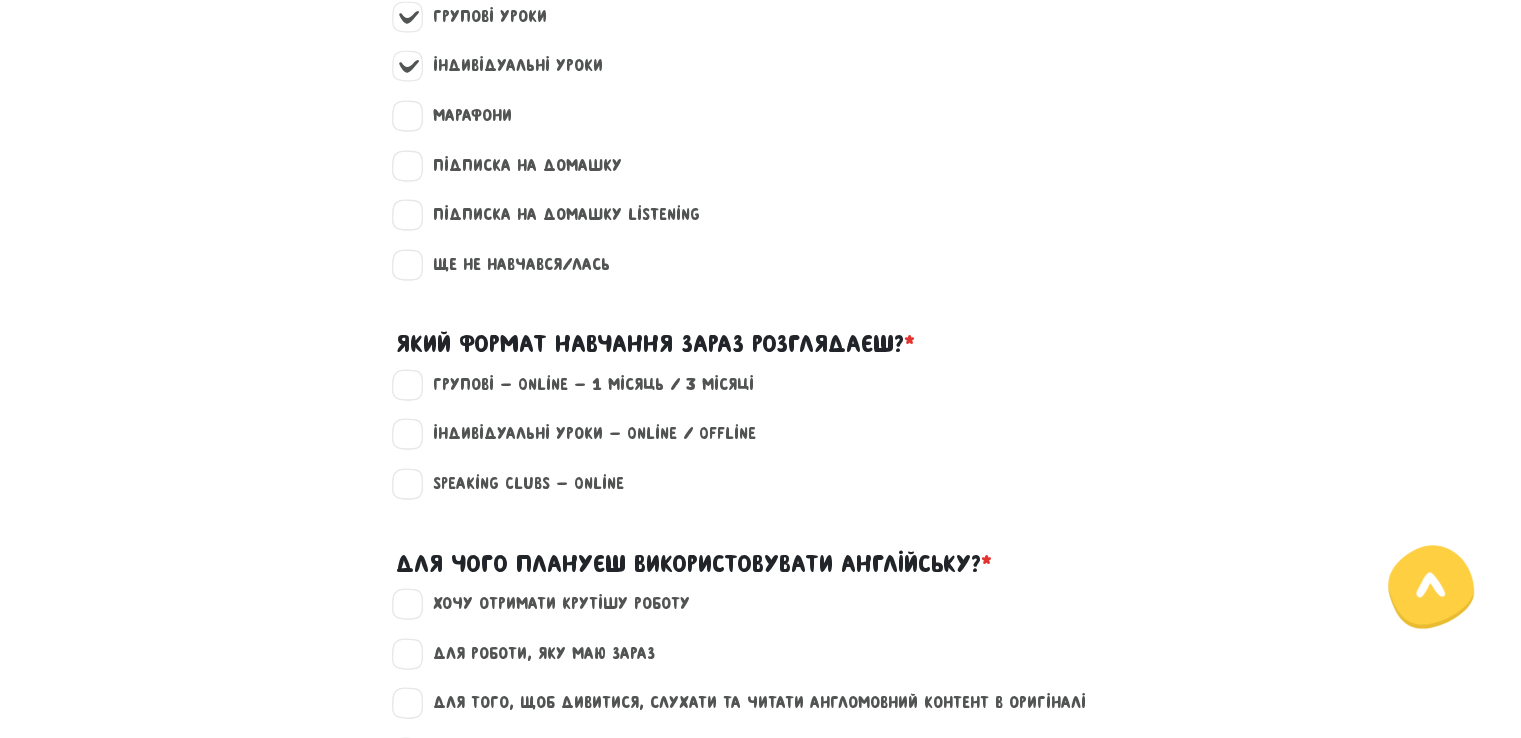 click on "Групові - Online - 1 місяць / 3 місяці" at bounding box center (585, 385) 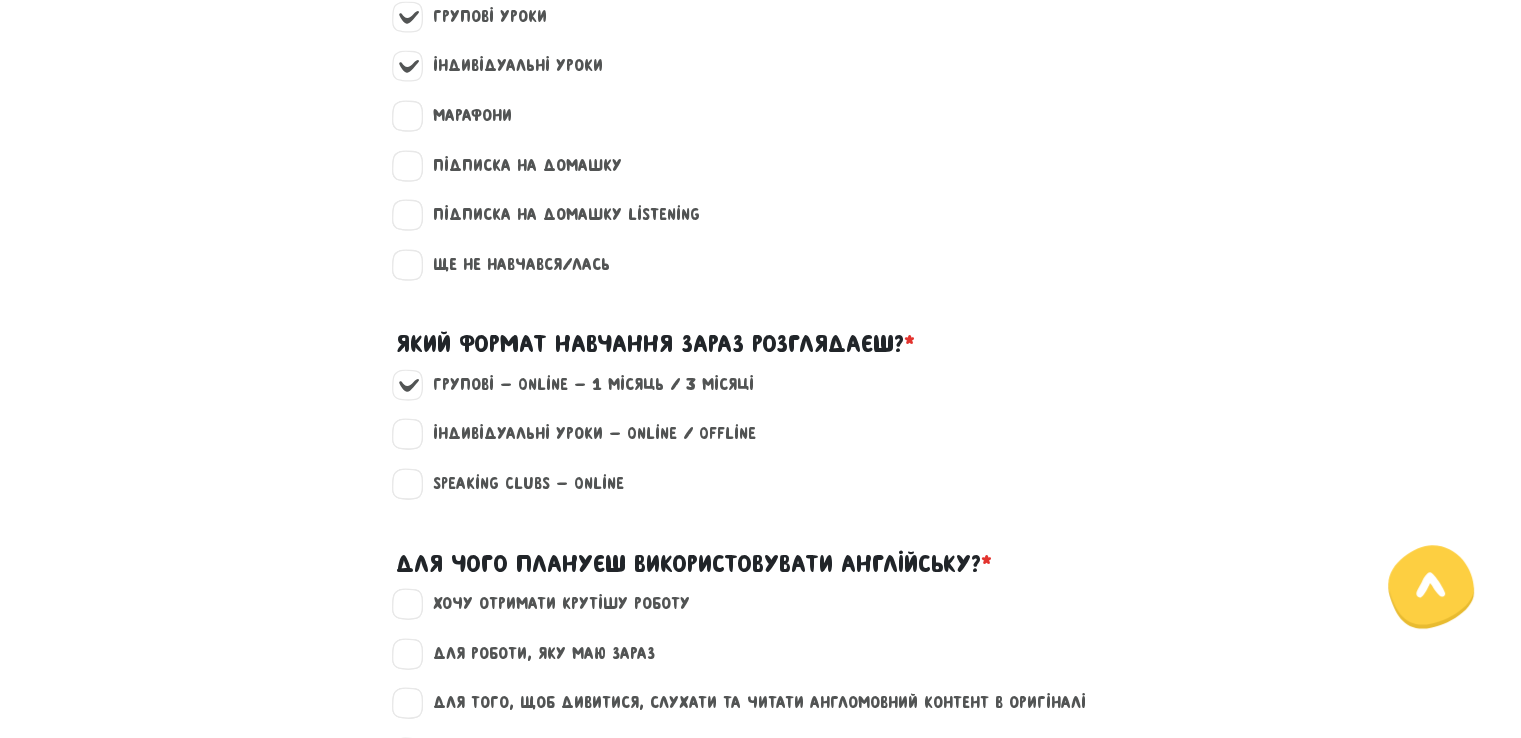 click on "Speaking clubs - Online" at bounding box center [520, 484] 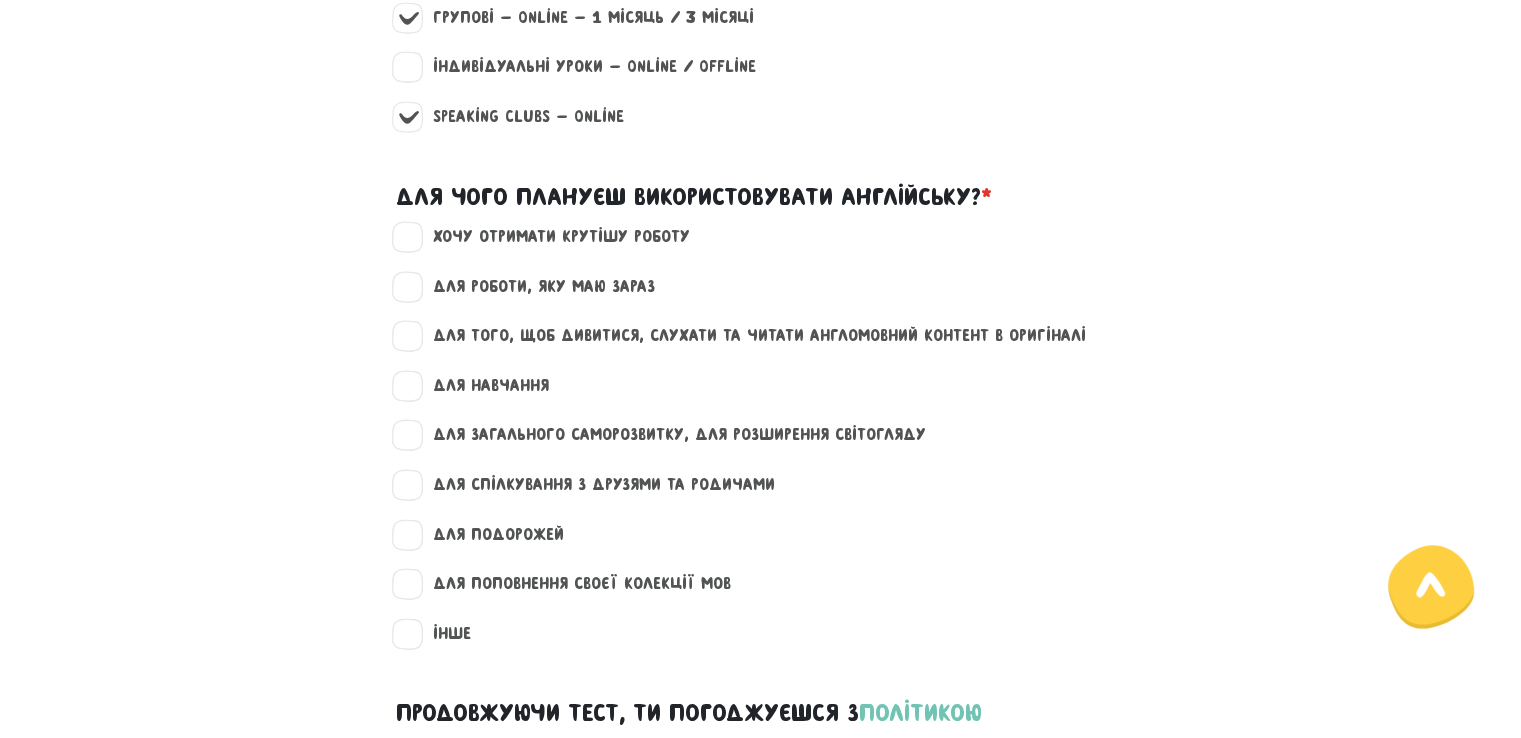 scroll, scrollTop: 2366, scrollLeft: 0, axis: vertical 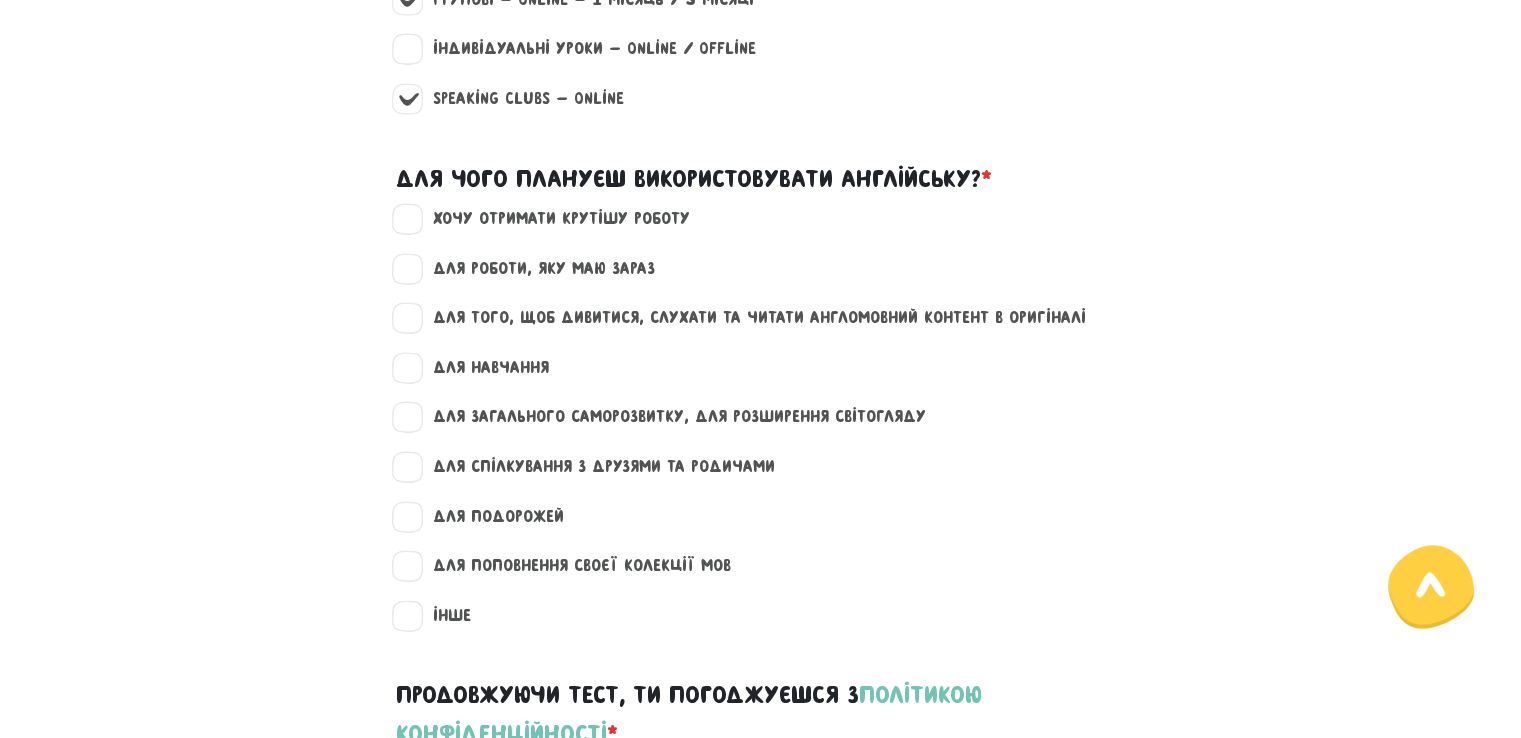 click on "для роботи, яку маю зараз" at bounding box center (535, 269) 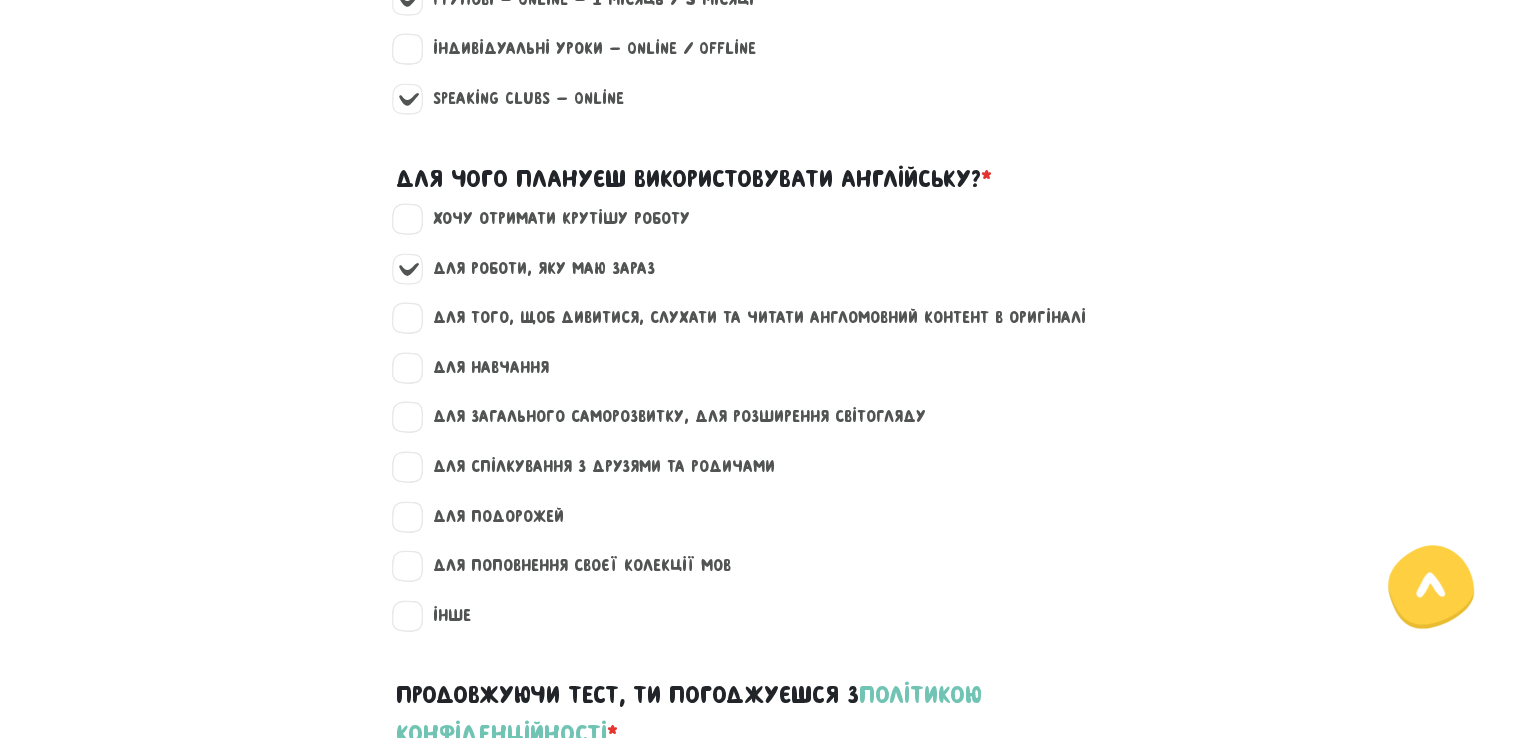 click on "хочу отримати крутішу роботу" at bounding box center [553, 219] 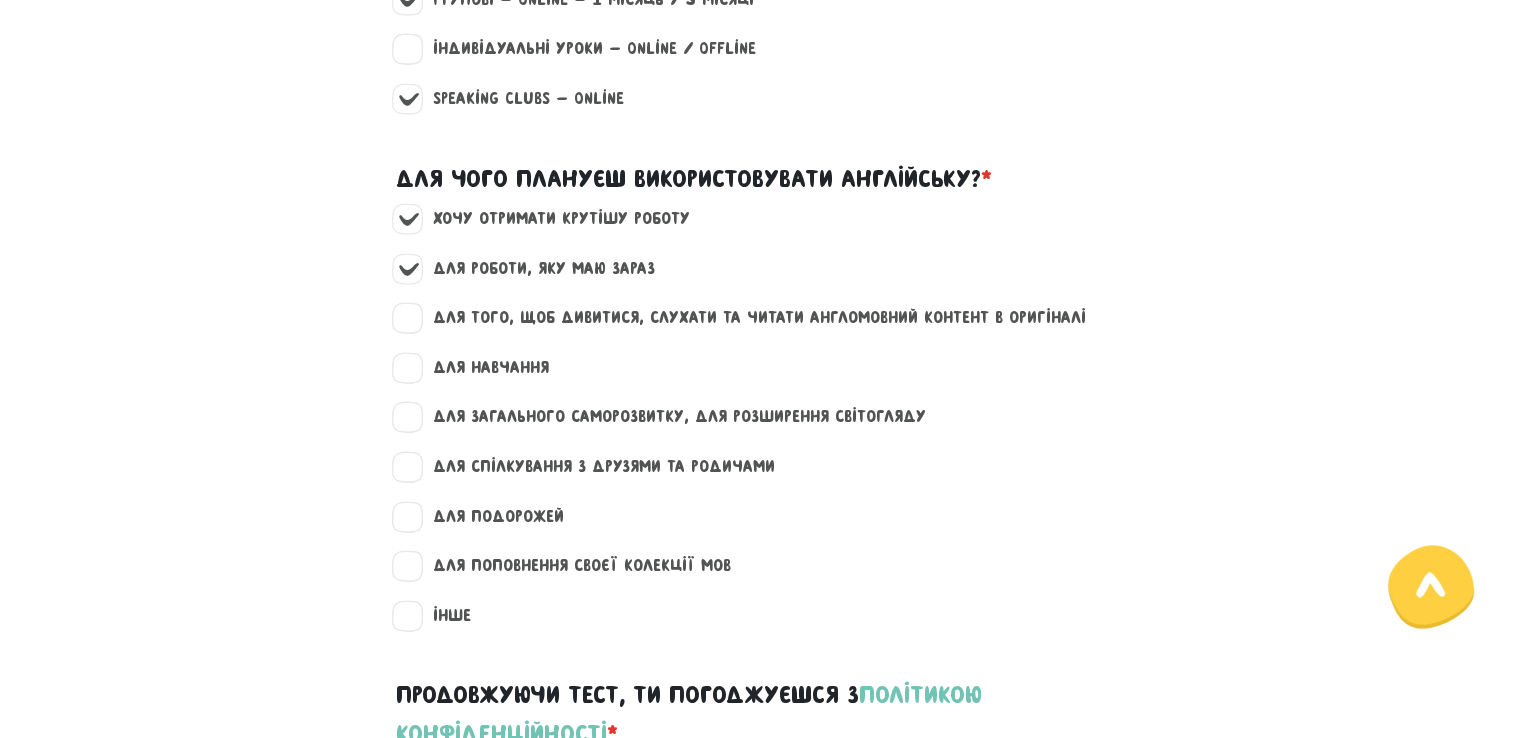 click on "для поповнення своєї колекції мов" at bounding box center [573, 566] 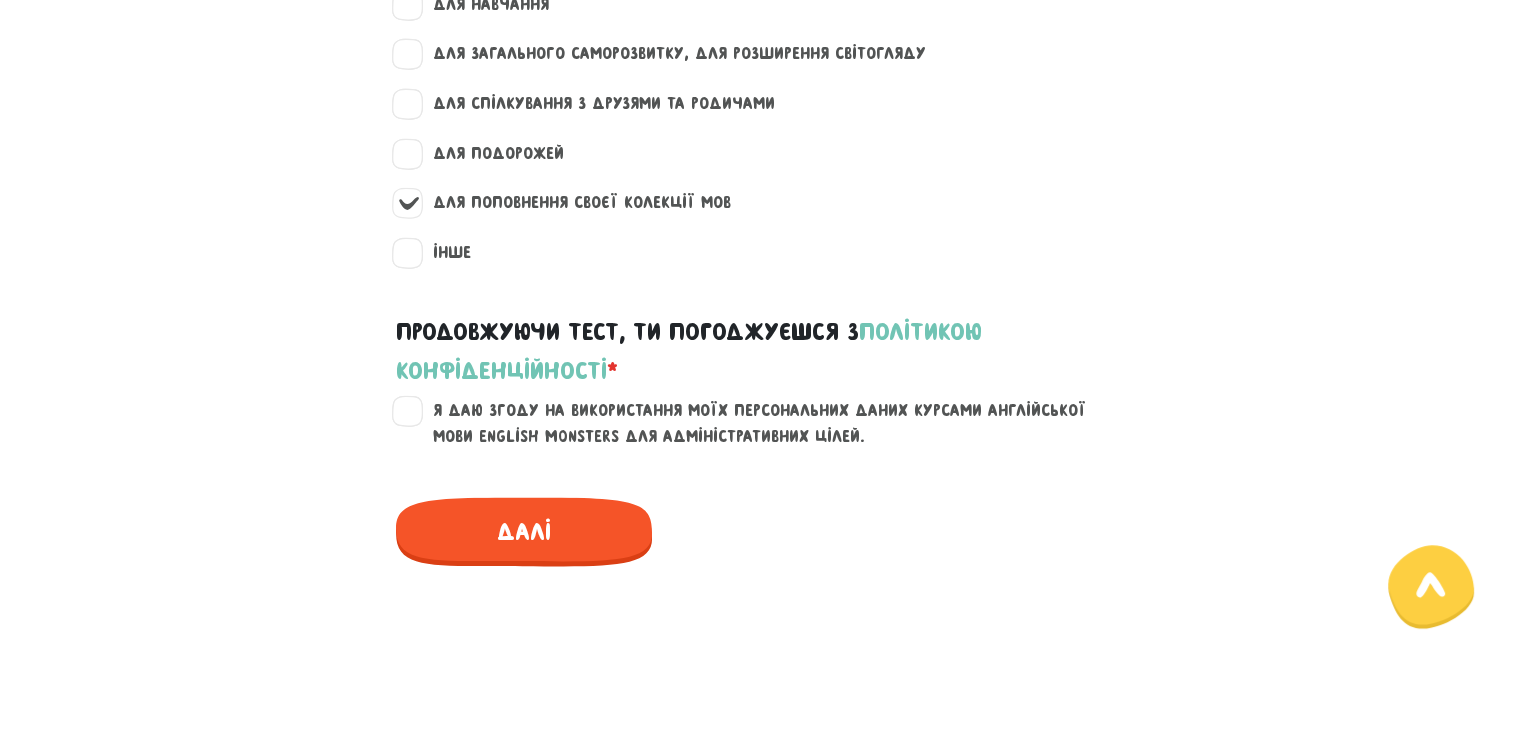 scroll, scrollTop: 2770, scrollLeft: 0, axis: vertical 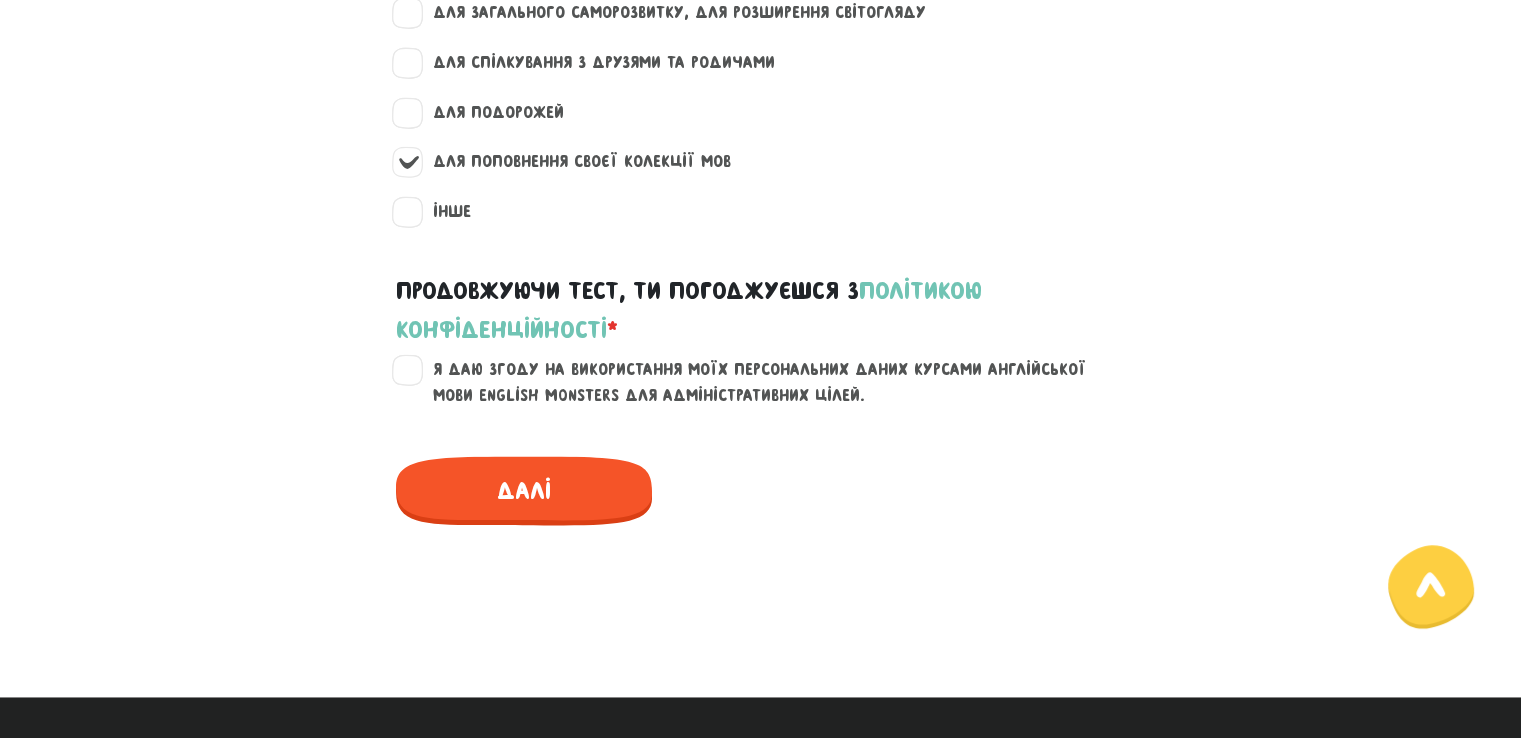 click on "Я даю згоду на використання моїх персональних даних курсами англійської мови English Monsters для адміністративних цілей." at bounding box center (773, 382) 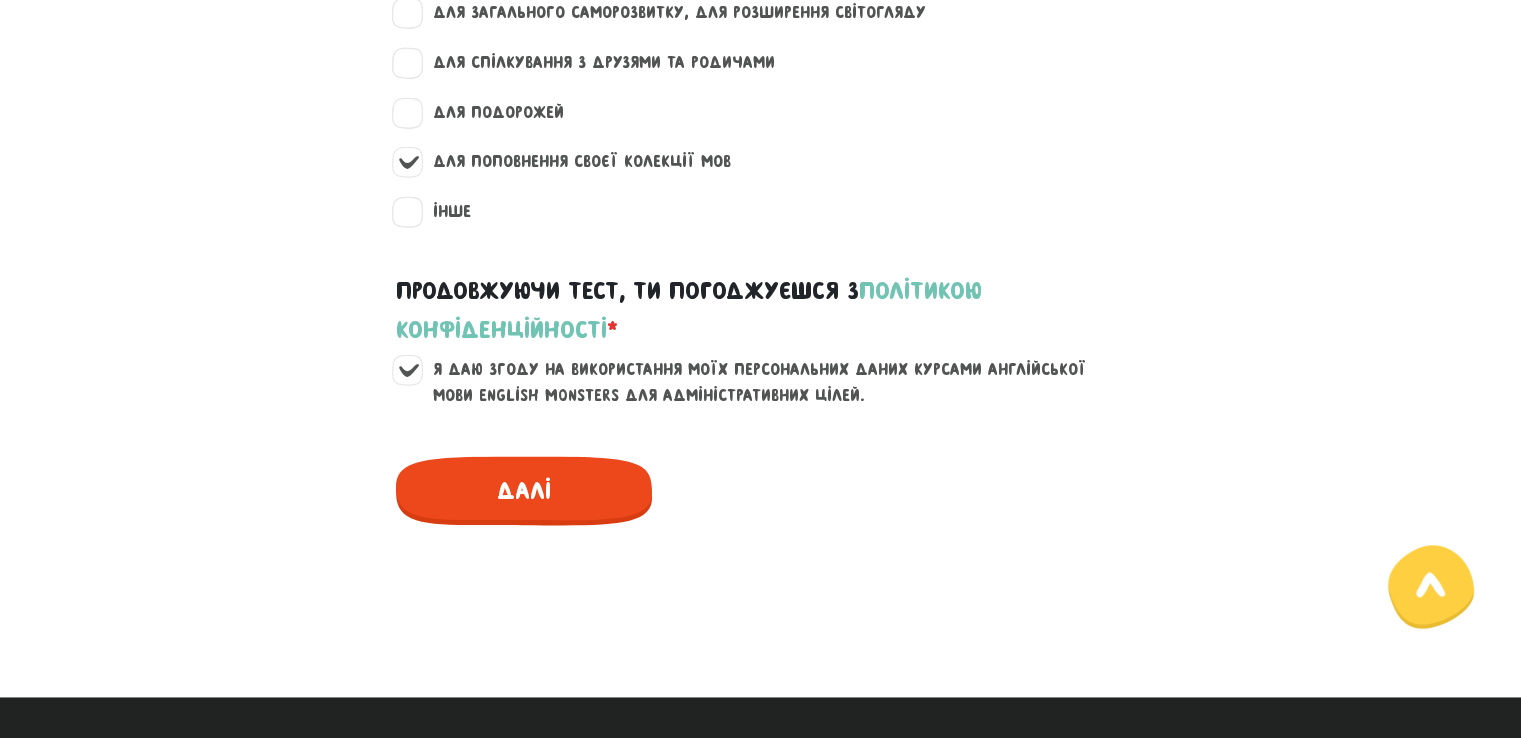 click on "Далі" at bounding box center [524, 490] 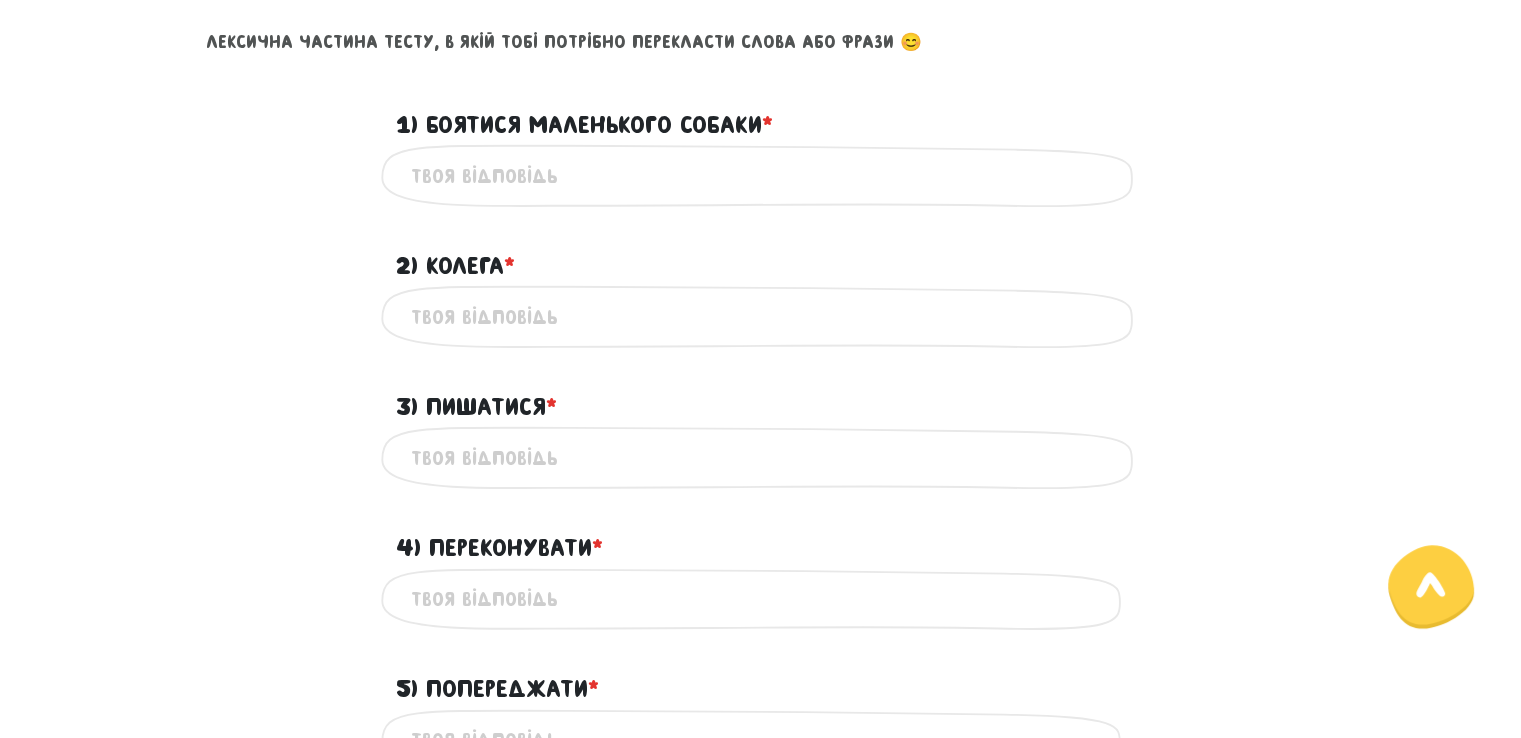 scroll, scrollTop: 859, scrollLeft: 0, axis: vertical 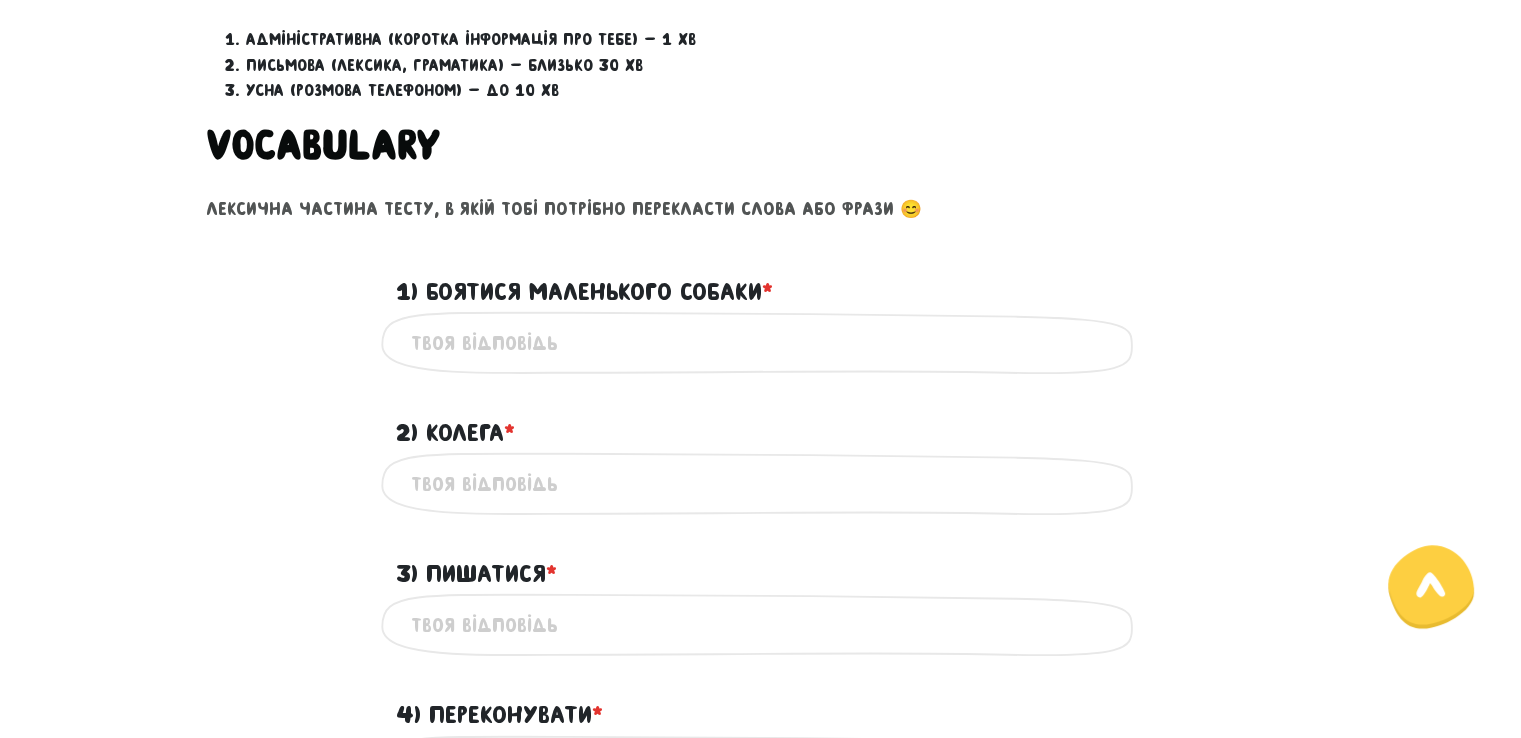 click on "1) Боятися маленького собаки *
?" at bounding box center [761, 342] 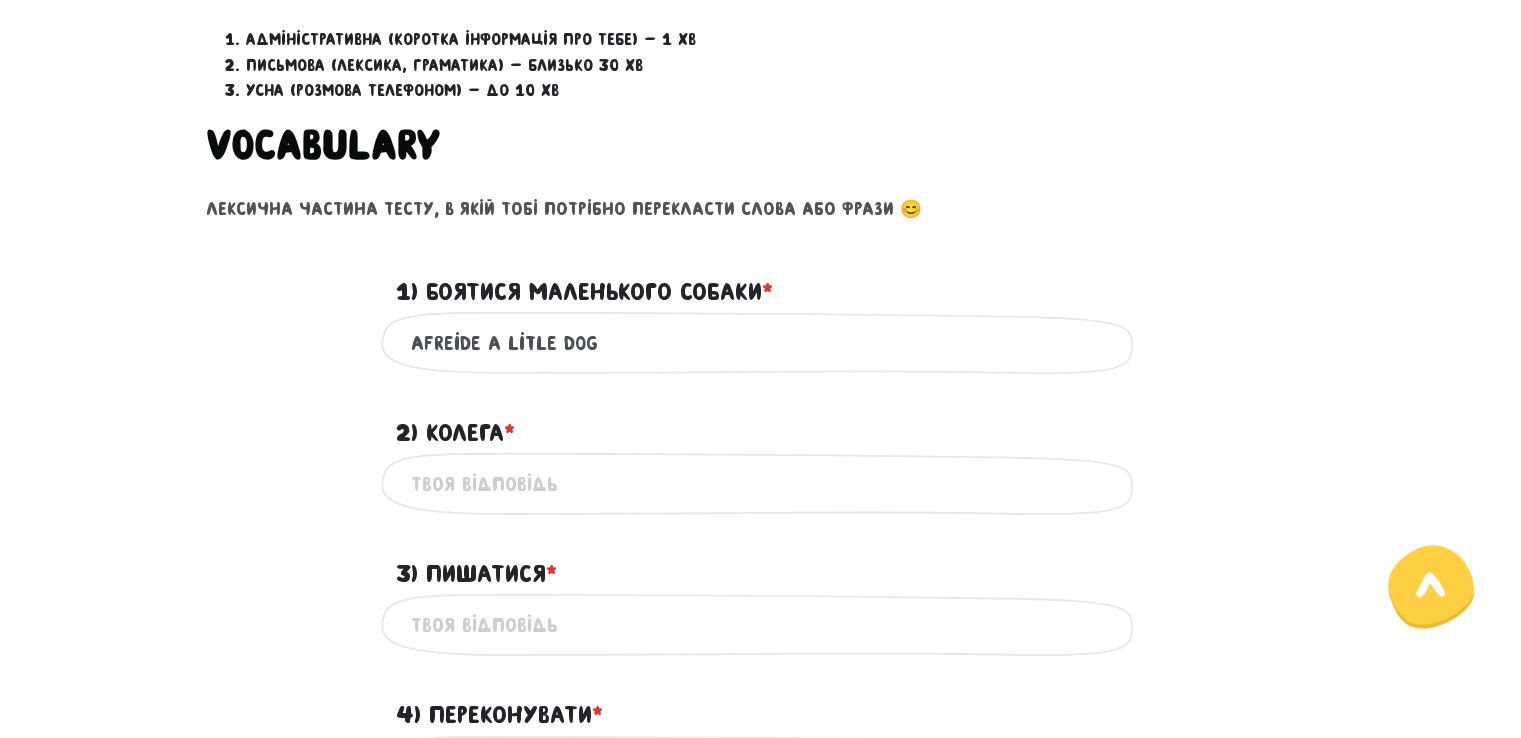 type on "afreide a litle dog" 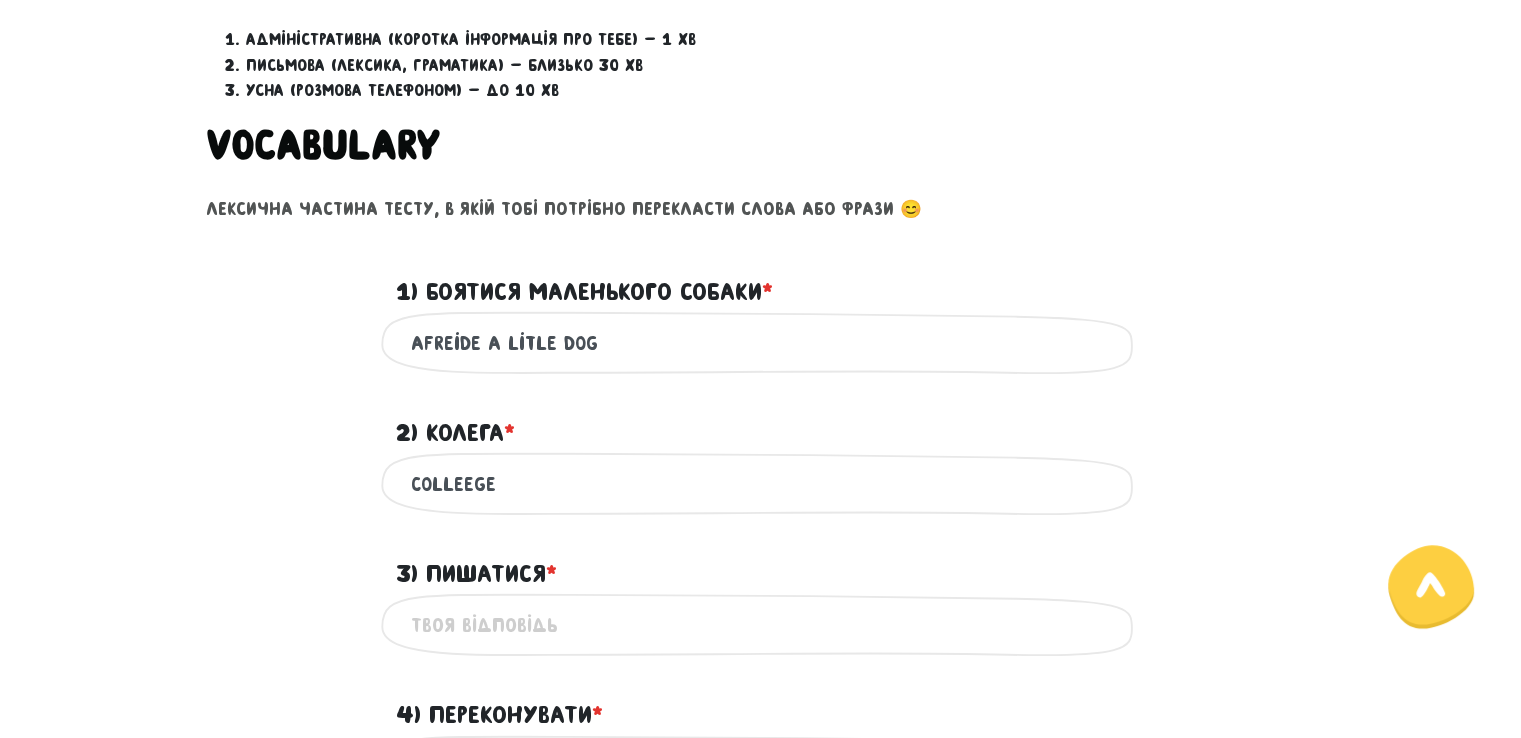 type on "colleege" 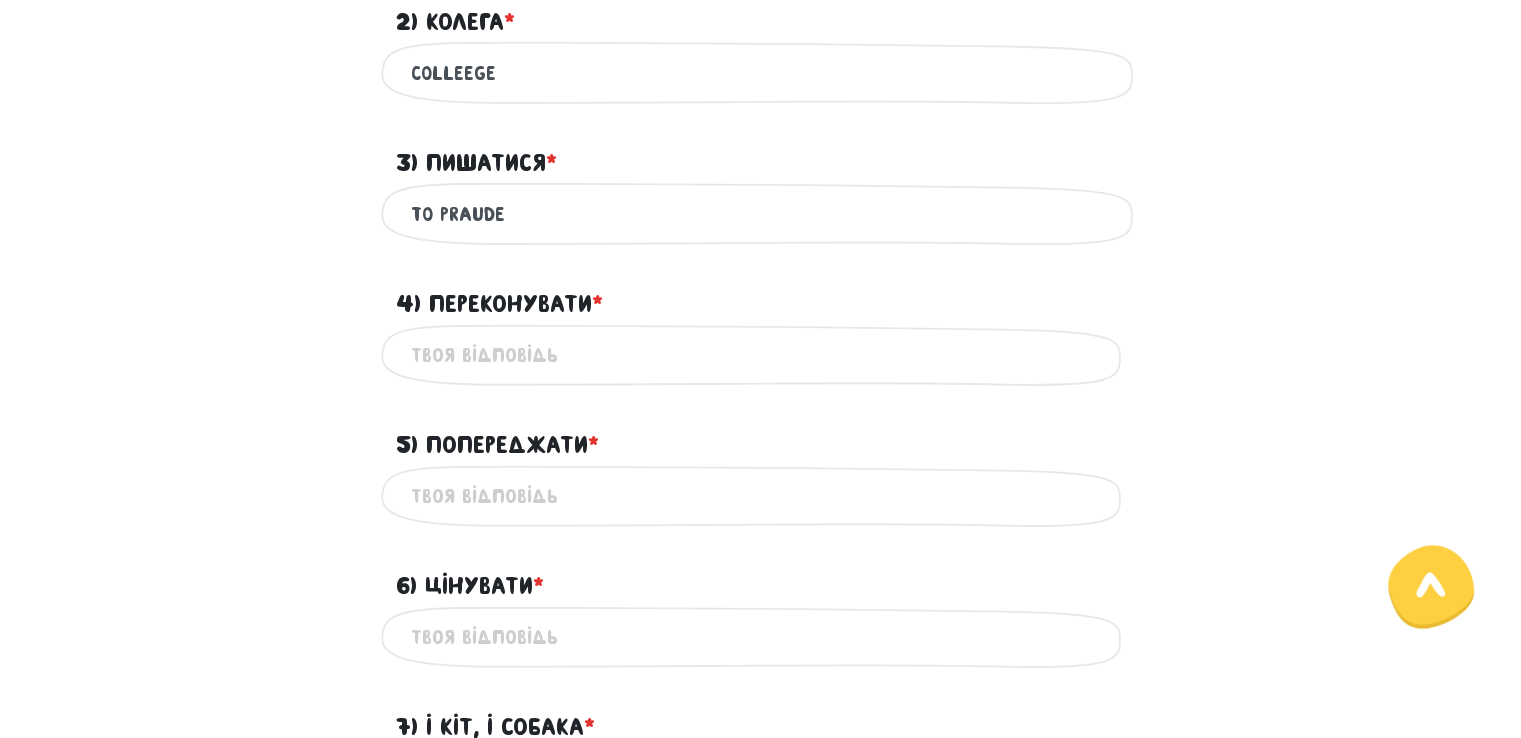 scroll, scrollTop: 1120, scrollLeft: 0, axis: vertical 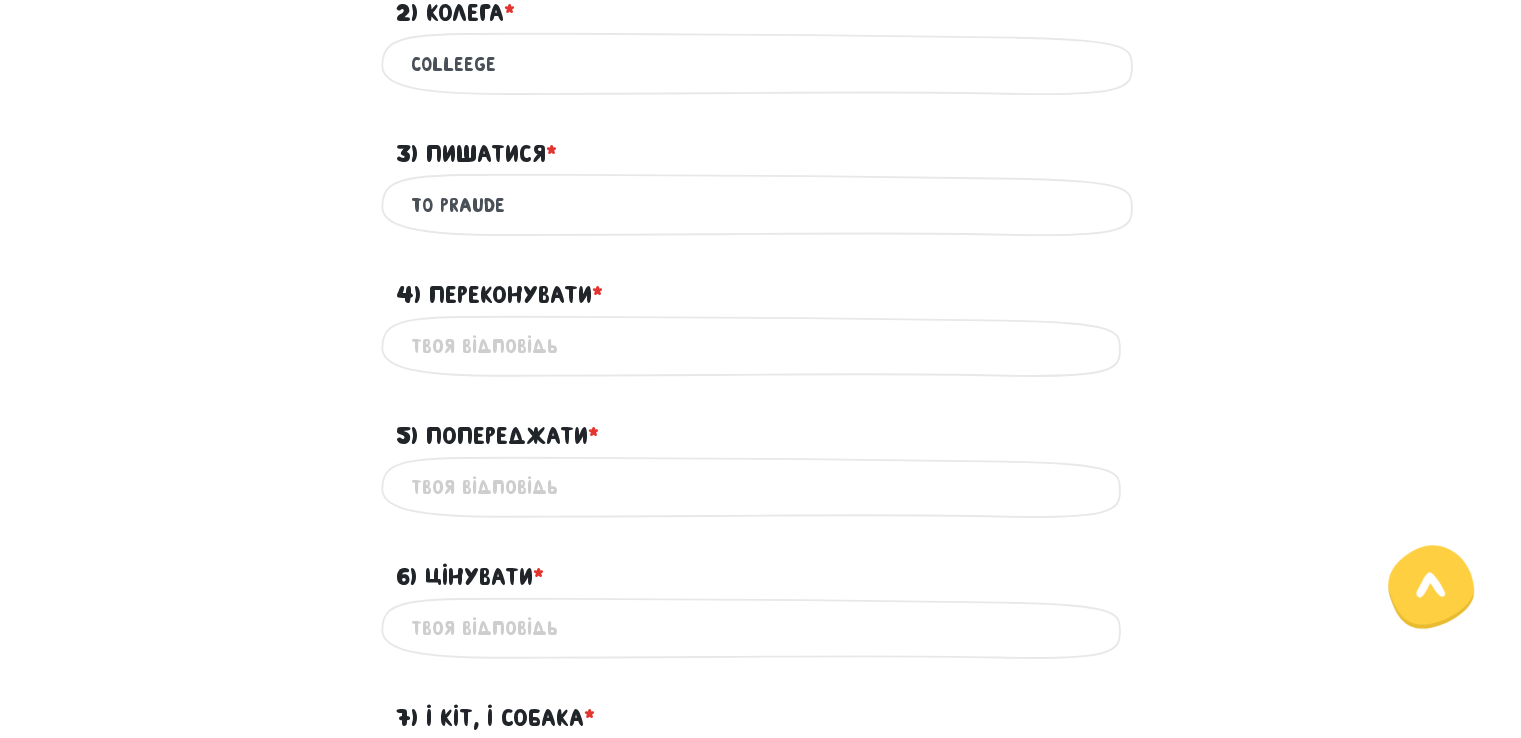 type on "to praude" 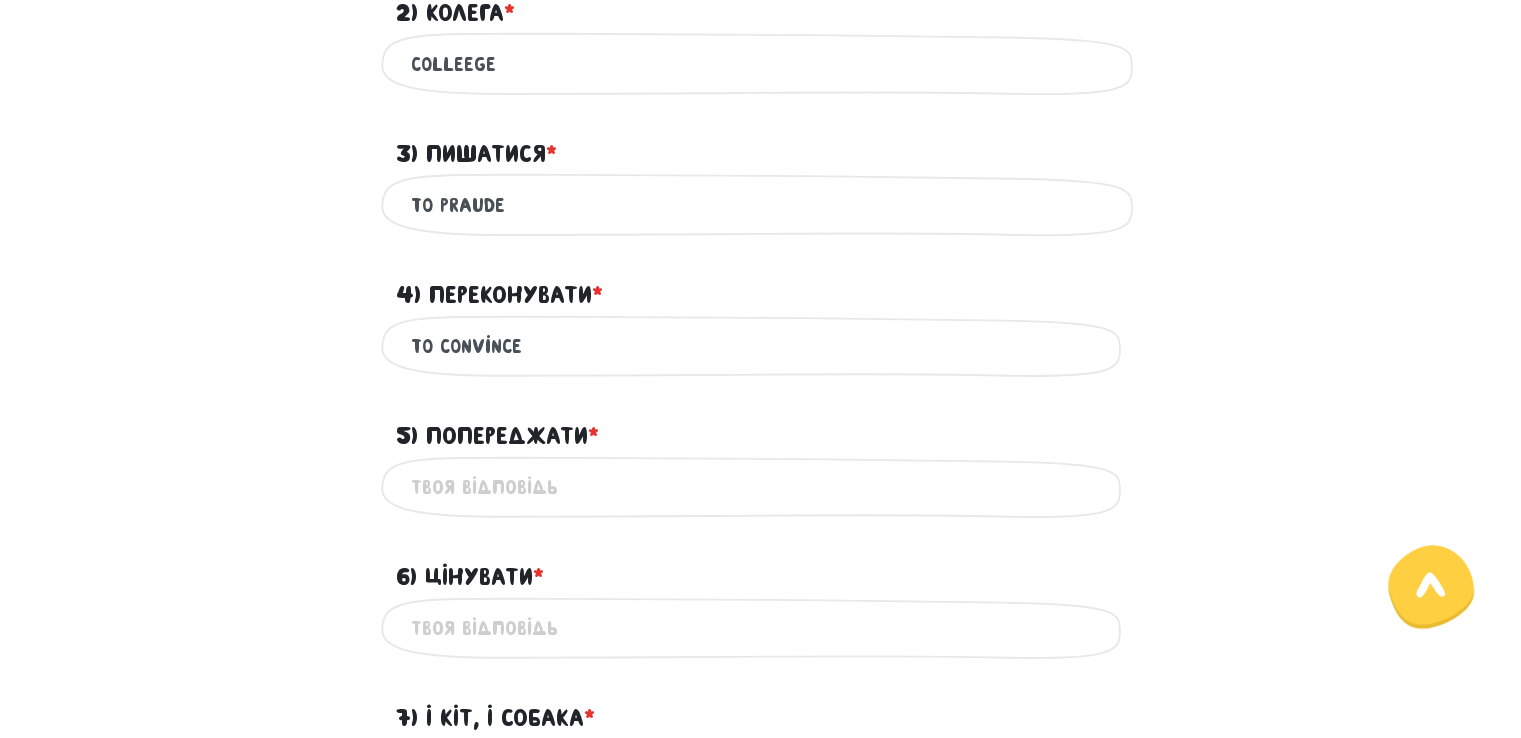 type on "to convince" 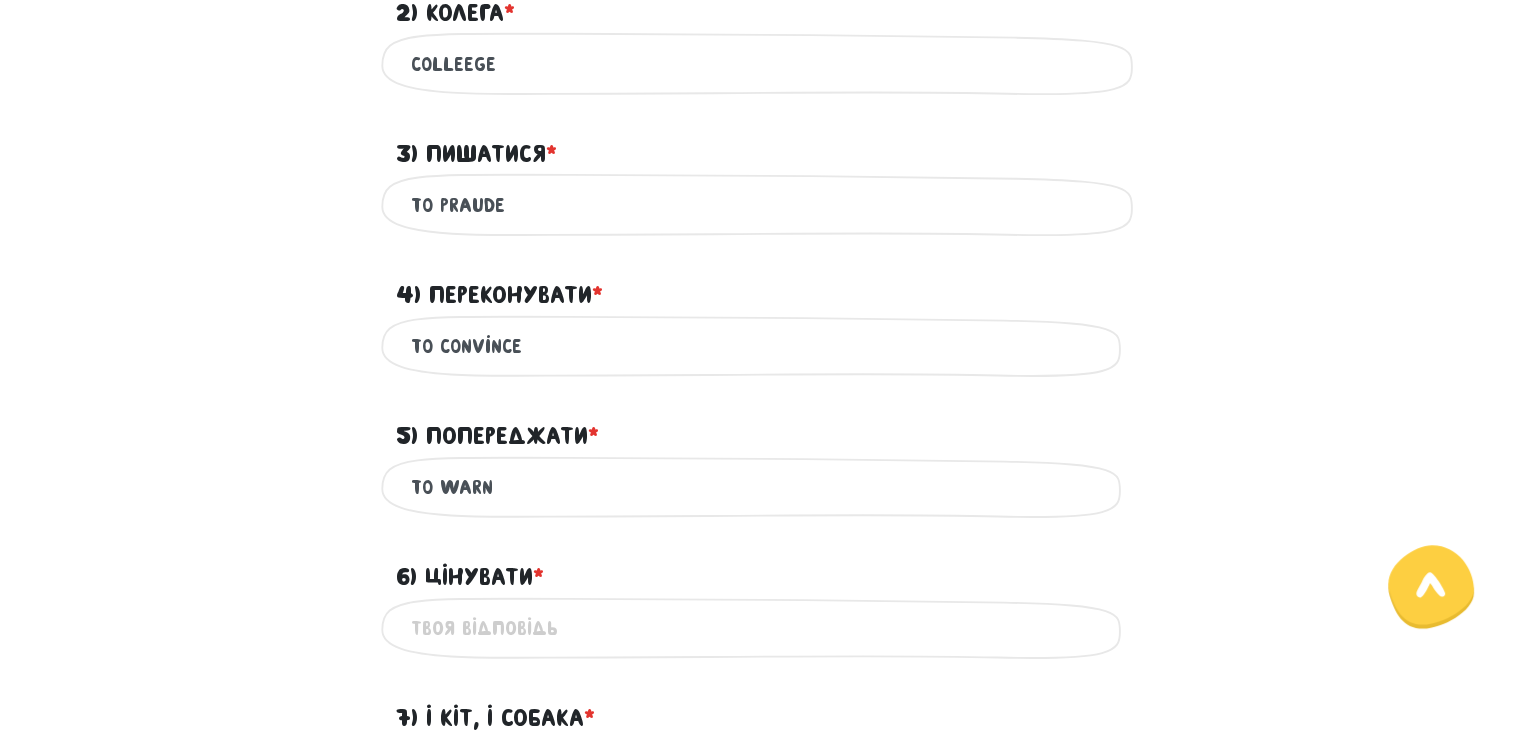type on "to warn" 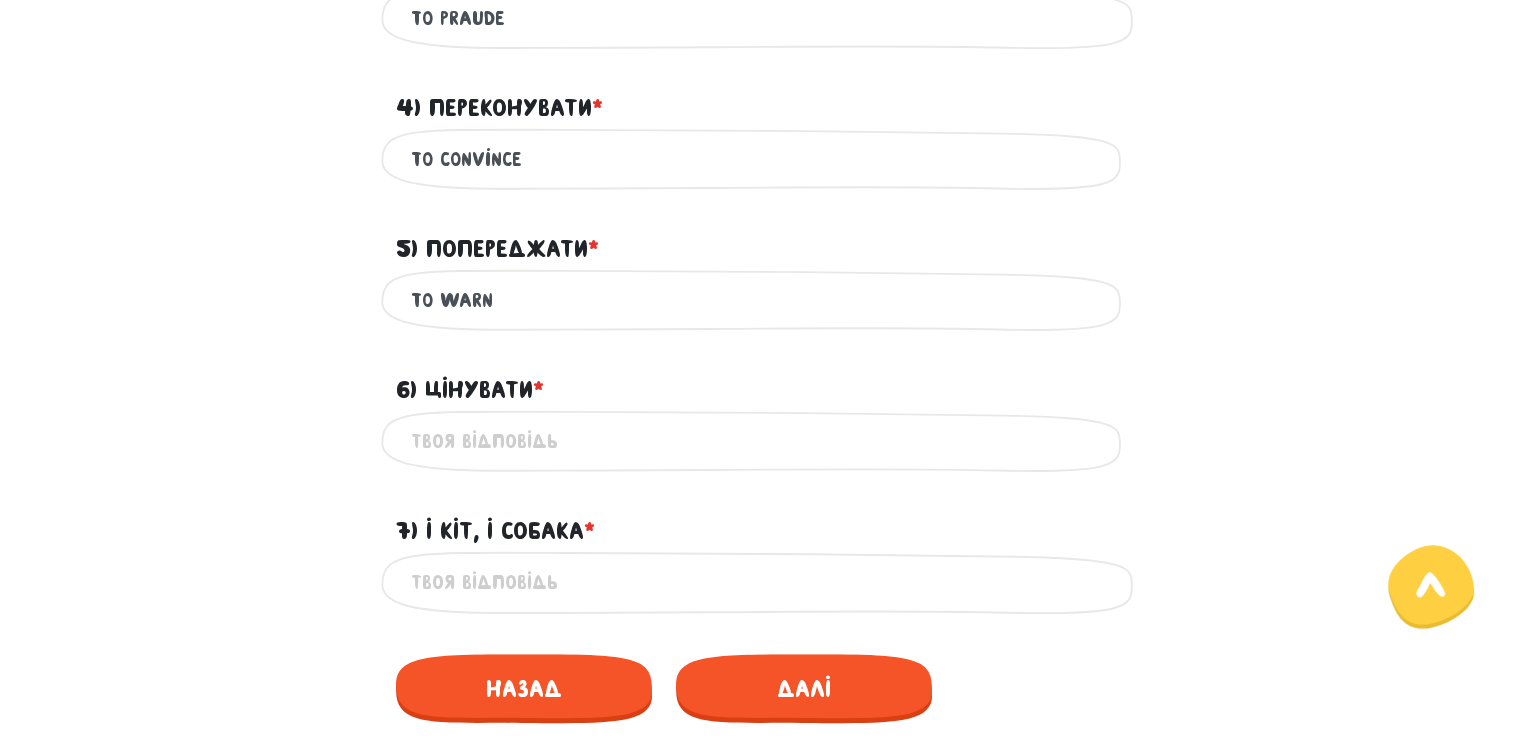 scroll, scrollTop: 1366, scrollLeft: 0, axis: vertical 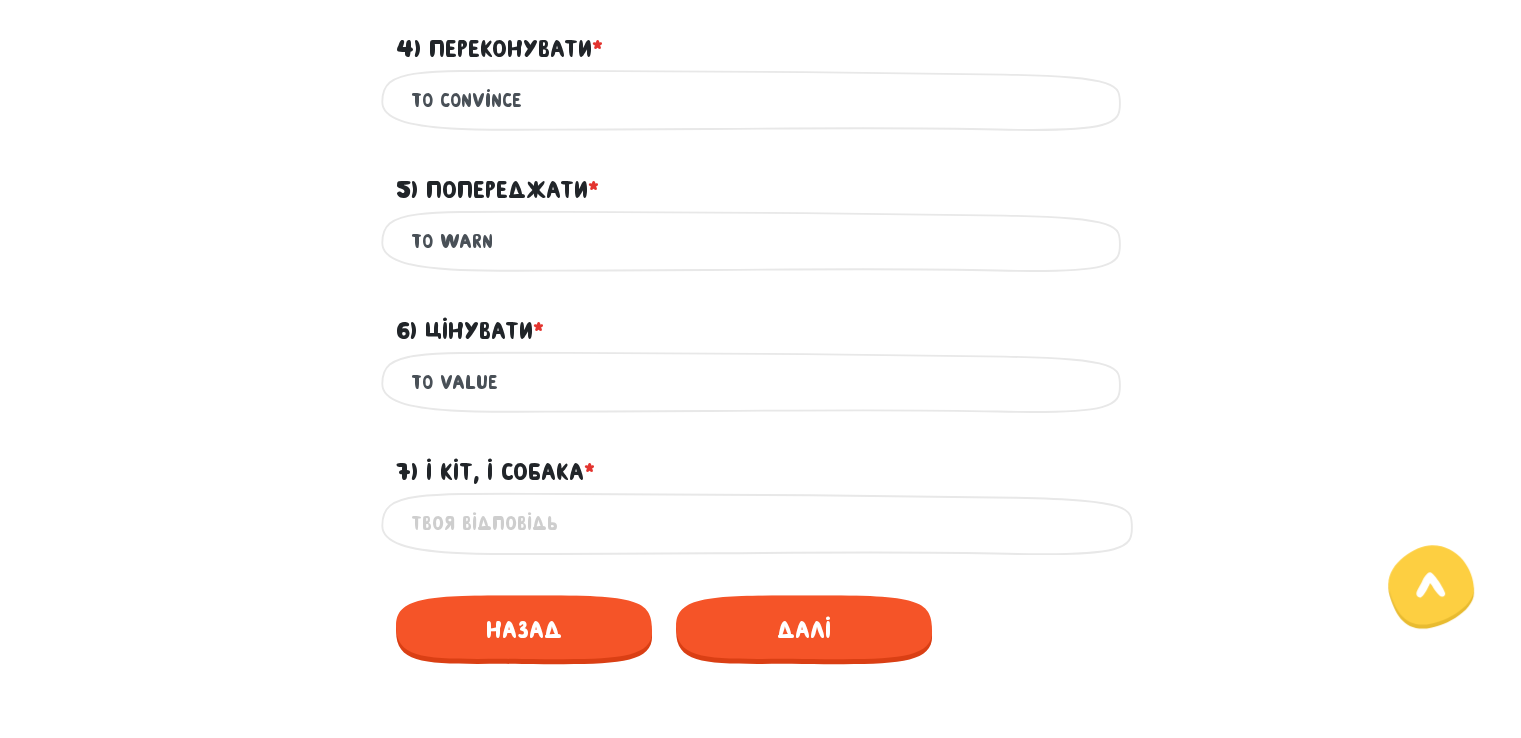 type on "to value" 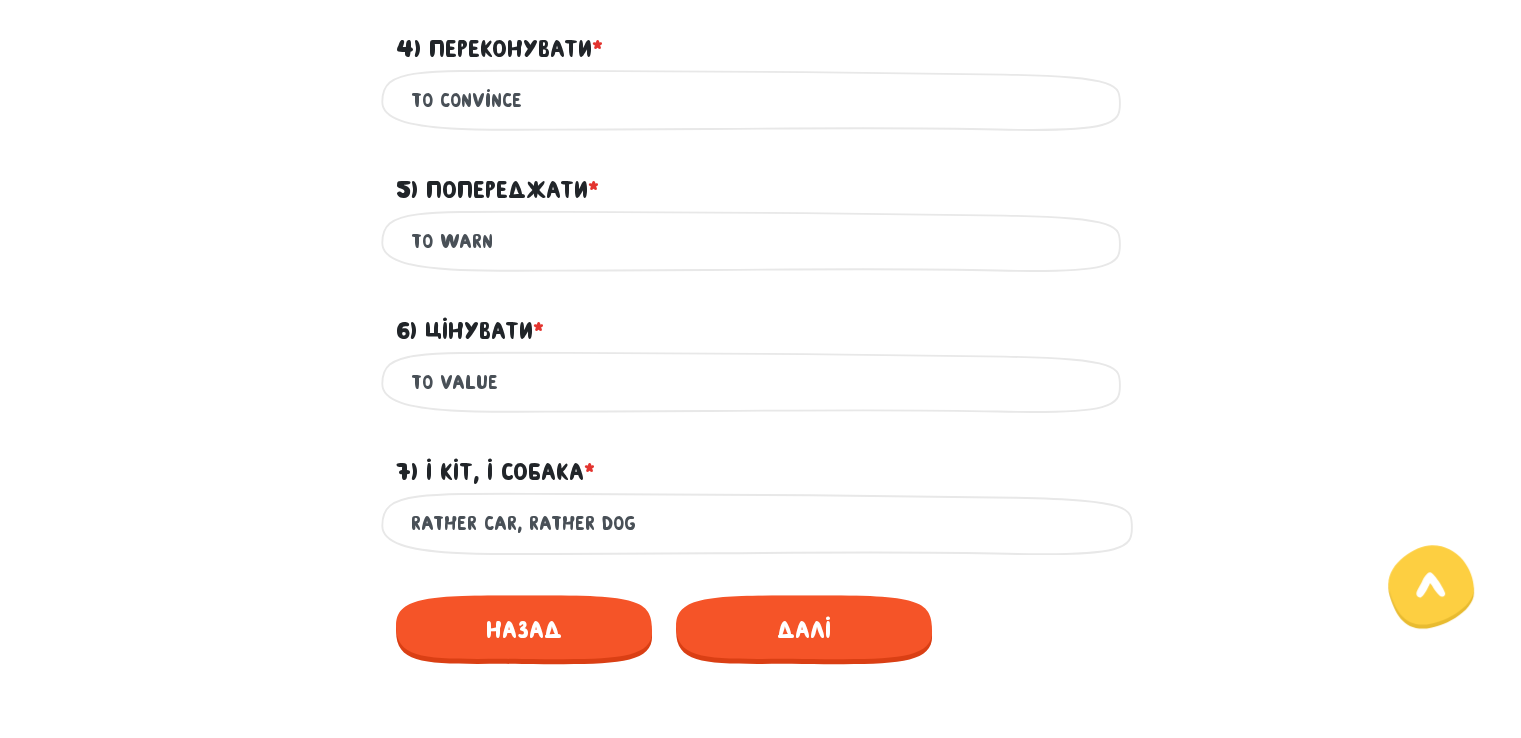 click on "rather car, rather dog" at bounding box center (761, 523) 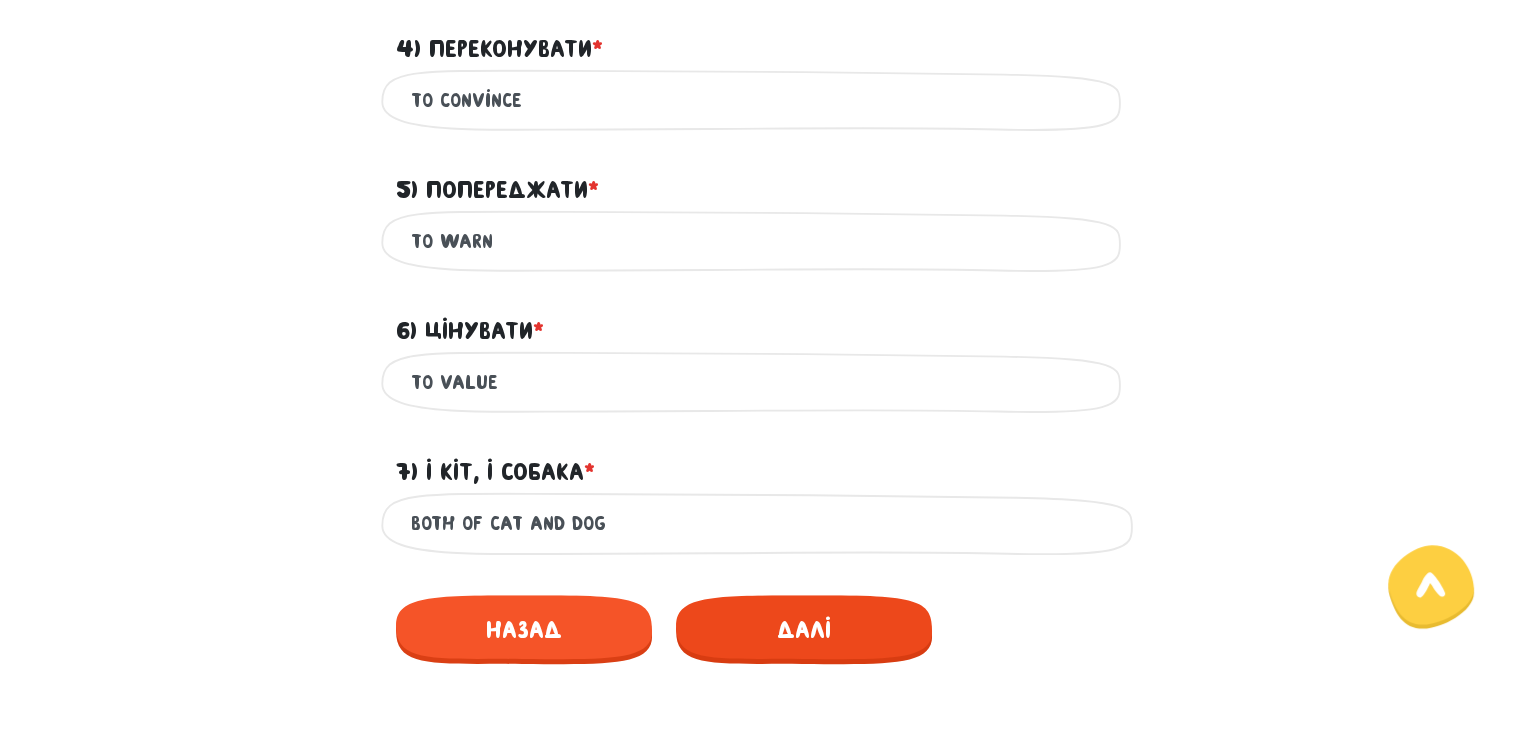 type on "both of cat and dog" 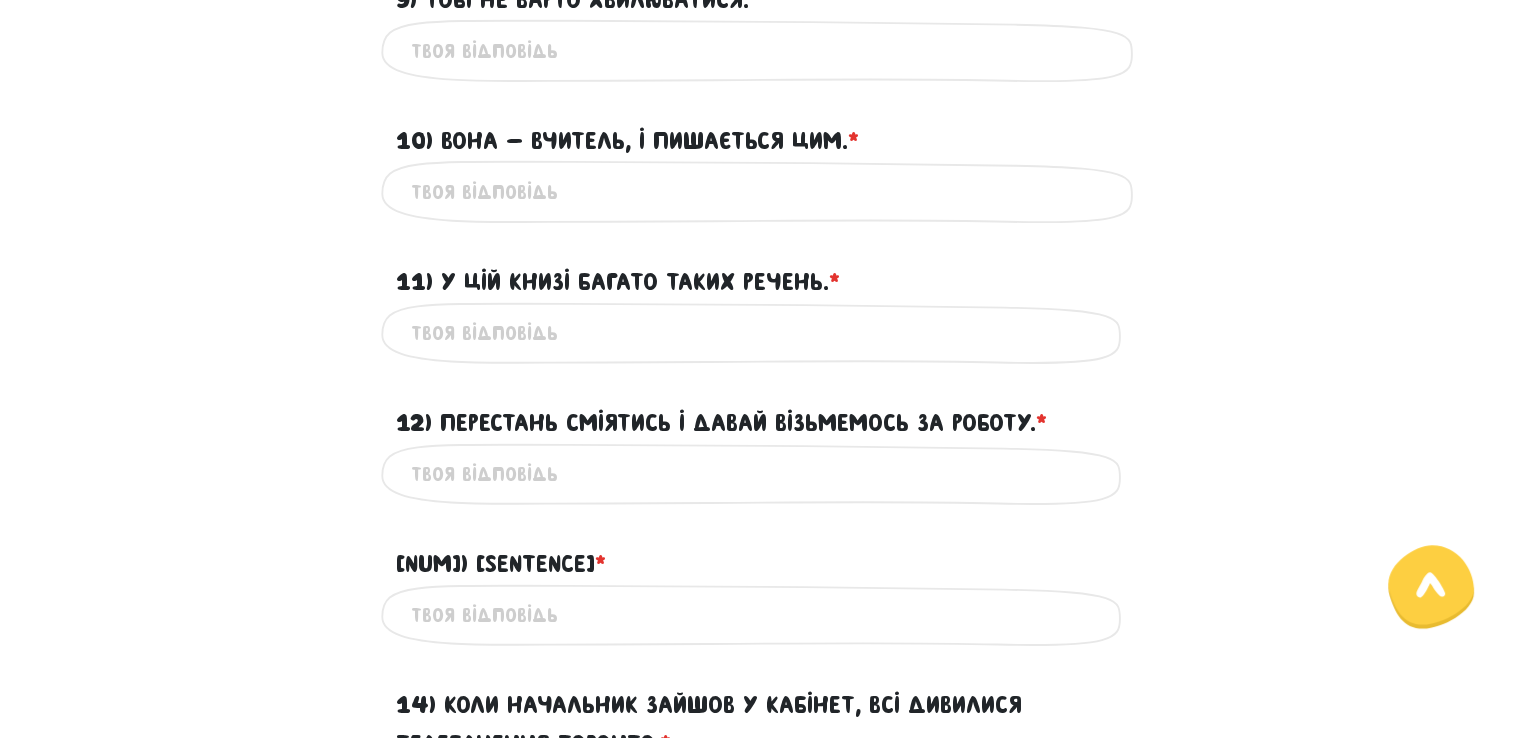 scroll, scrollTop: 859, scrollLeft: 0, axis: vertical 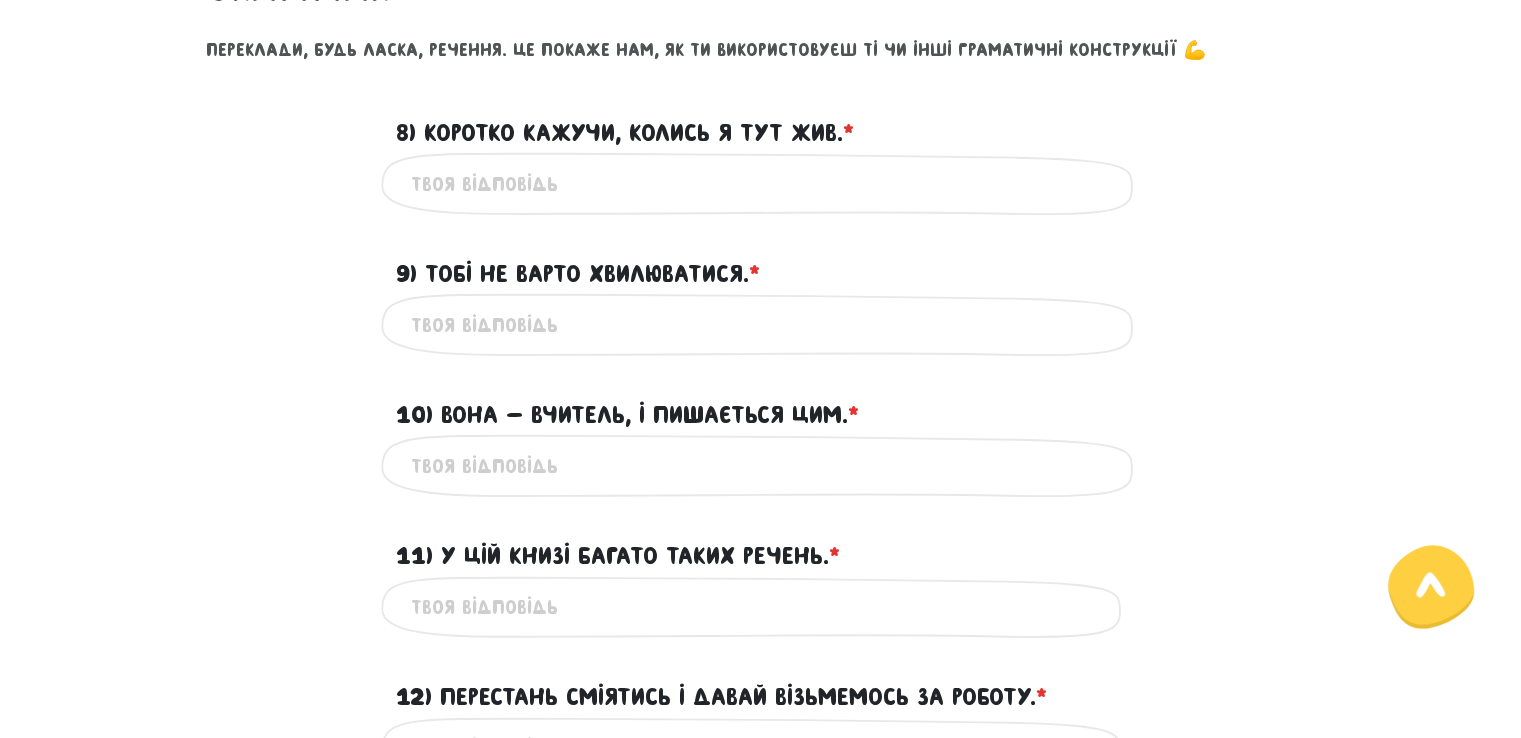 click on "8) Коротко кажучи, колись я тут жив. *
? [PERSON]" at bounding box center (761, 183) 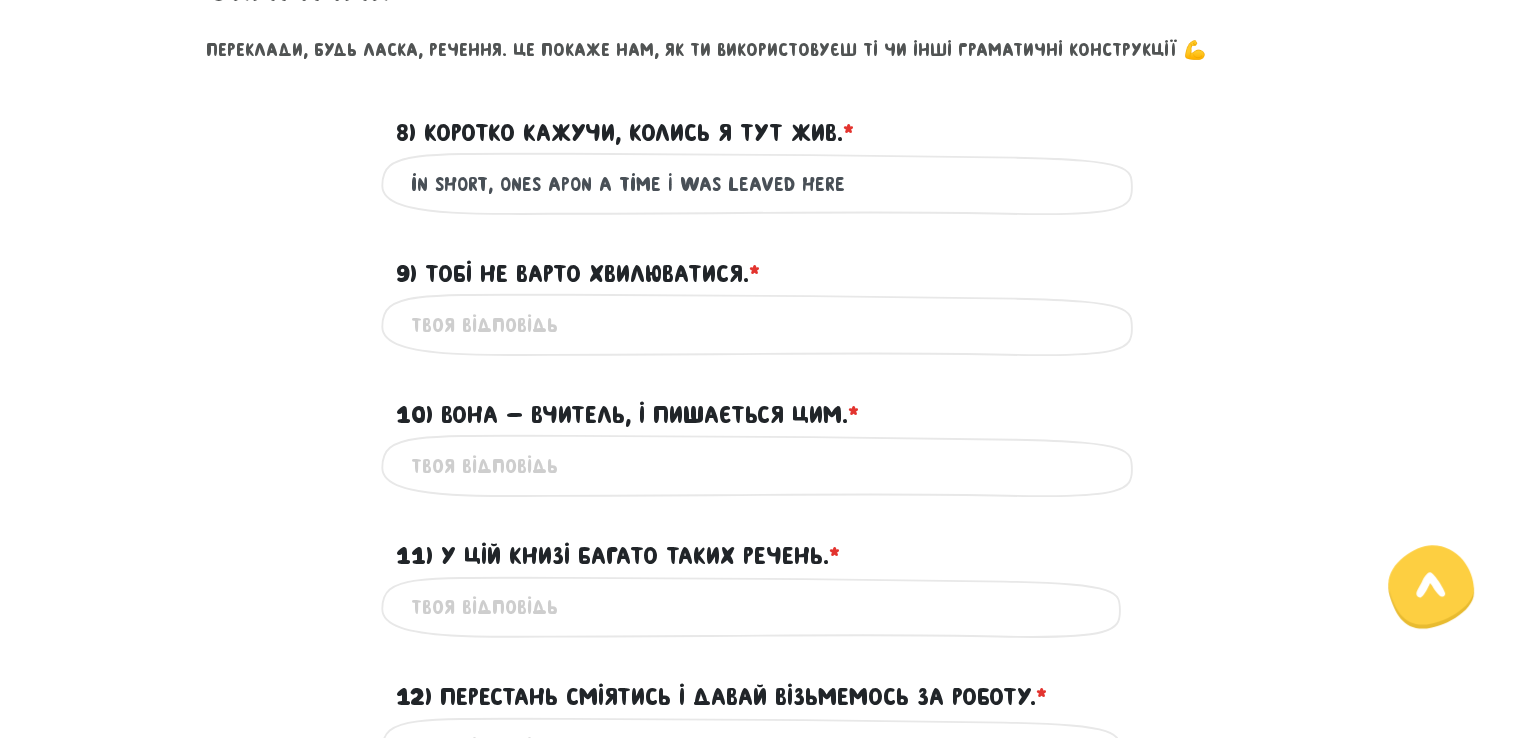 click on "in short, ones apon a time I was leaved here" at bounding box center (761, 183) 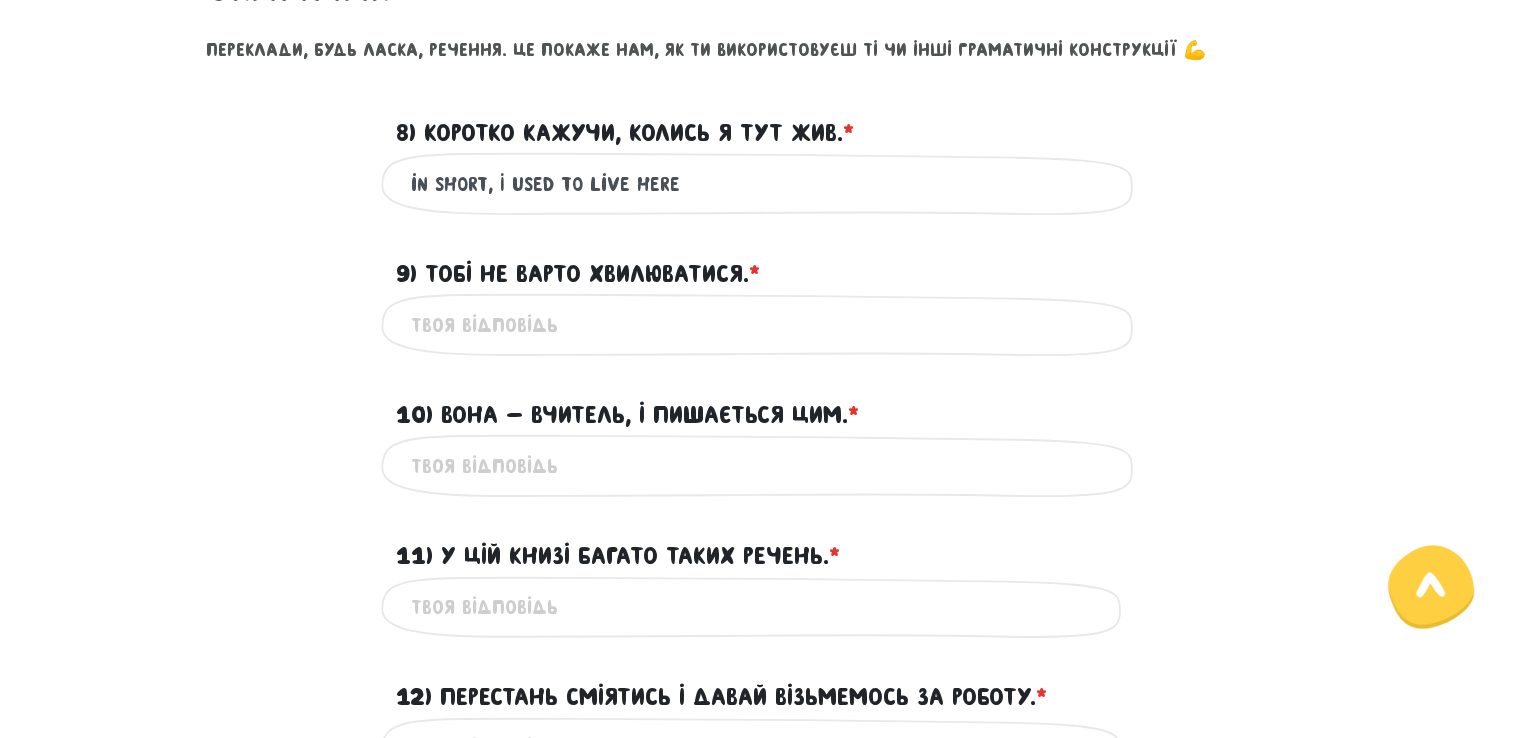 type on "in short, I used to live here" 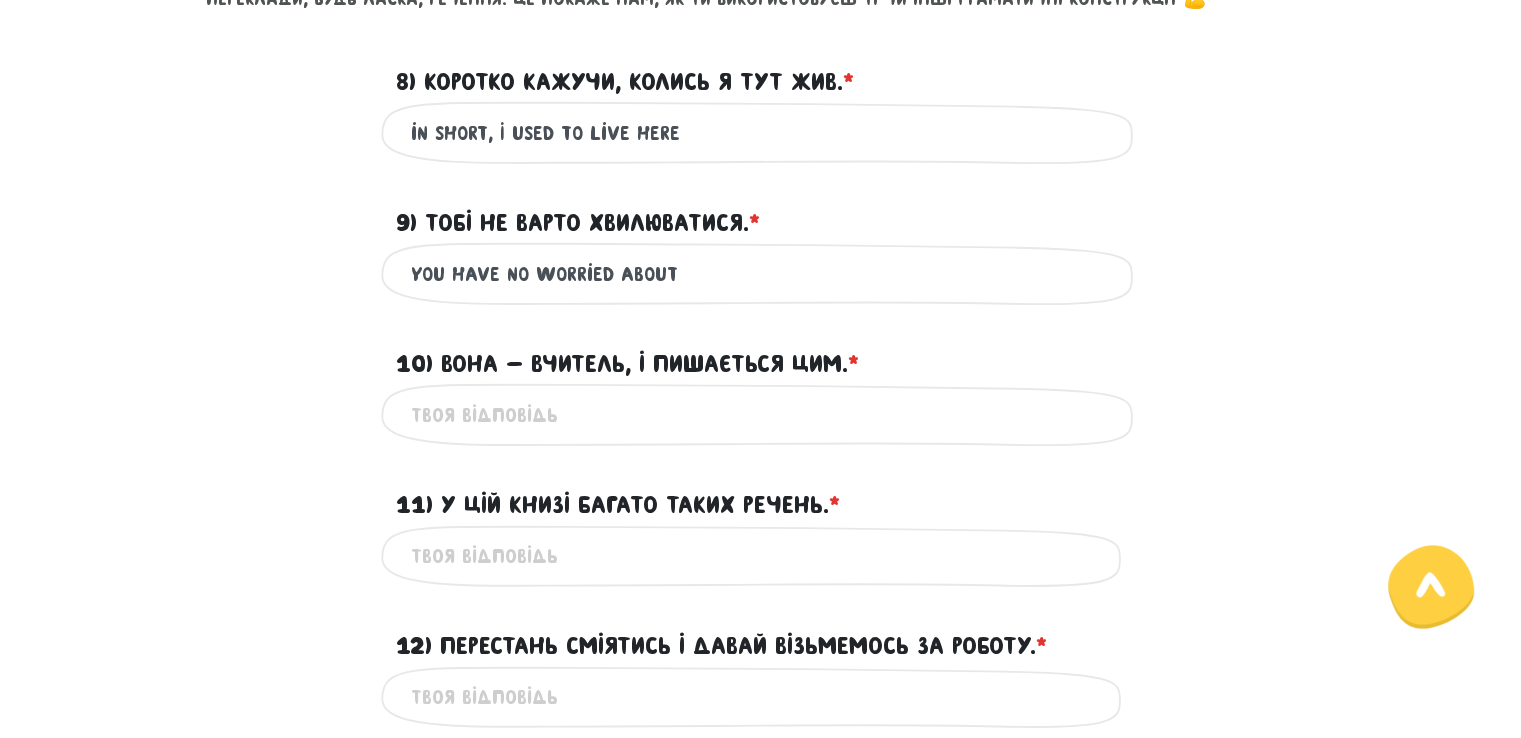 scroll, scrollTop: 1015, scrollLeft: 0, axis: vertical 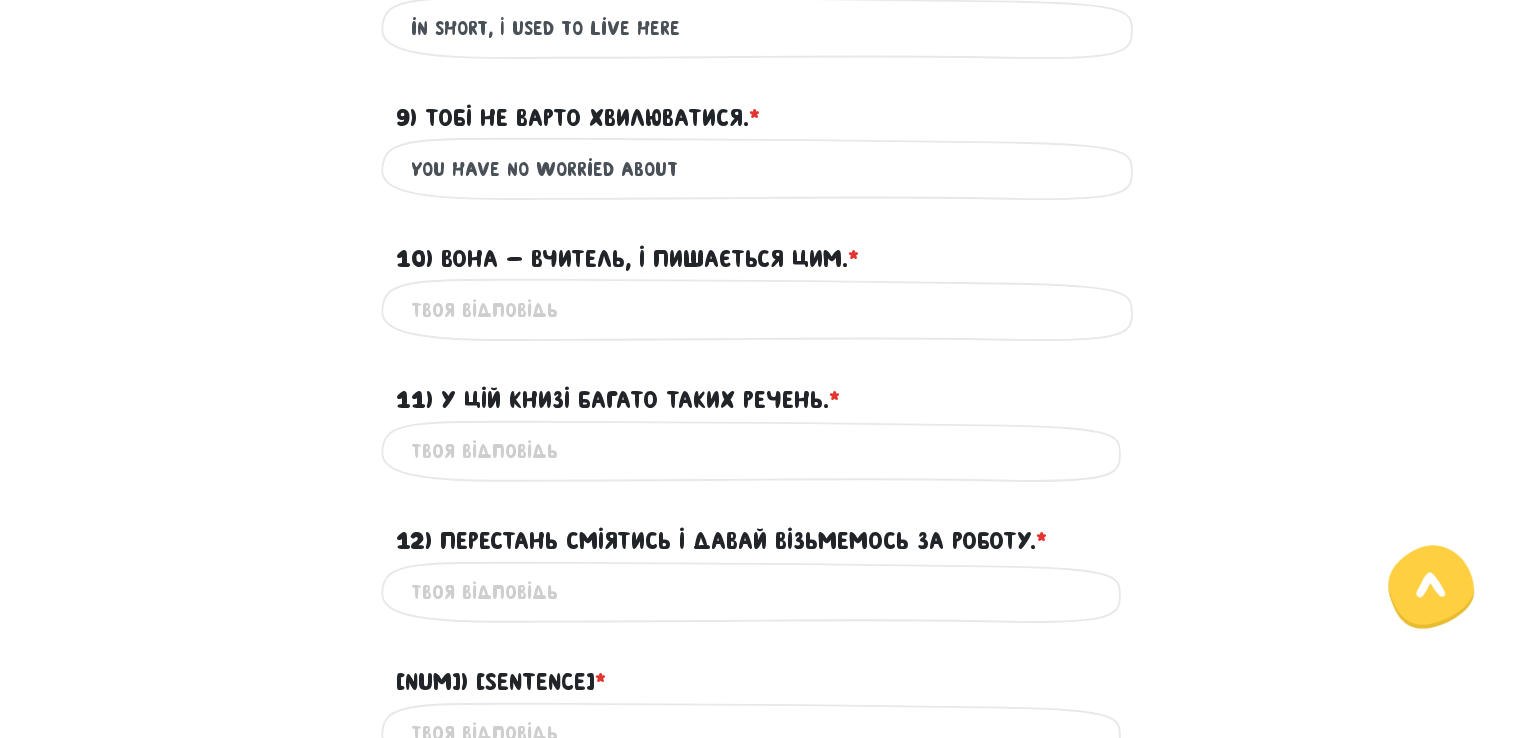 type on "You have no worried about" 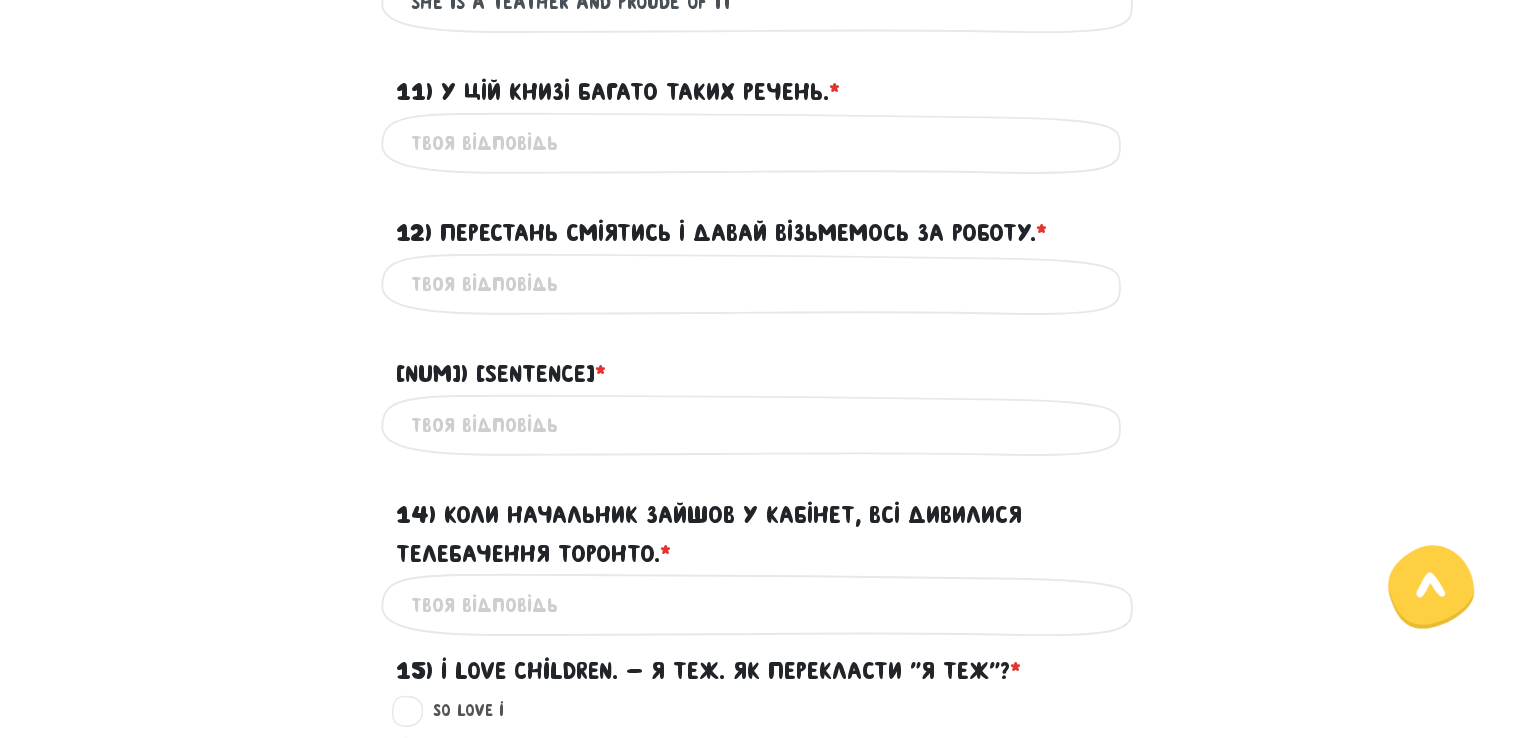 scroll, scrollTop: 1346, scrollLeft: 0, axis: vertical 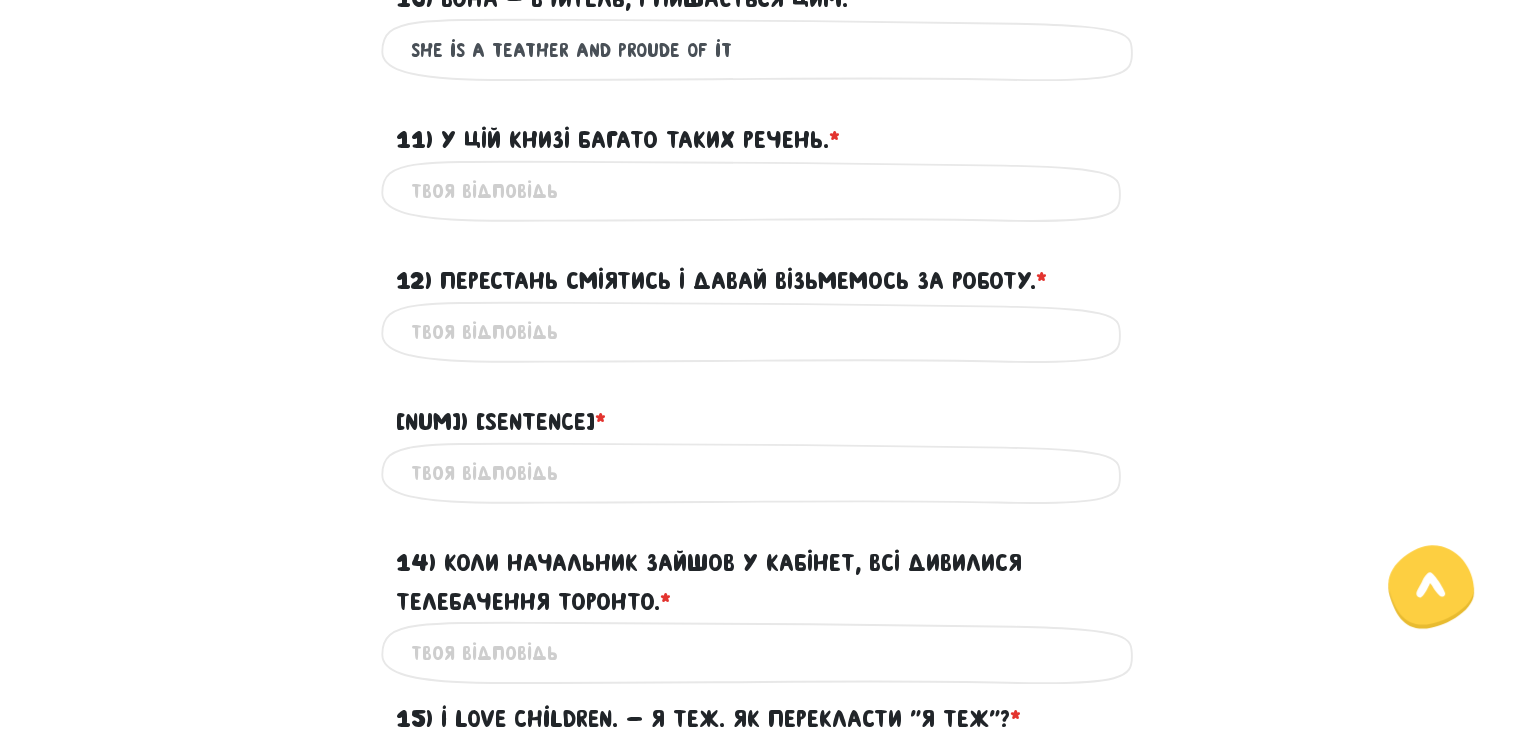 type on "she is a teather and proude of it" 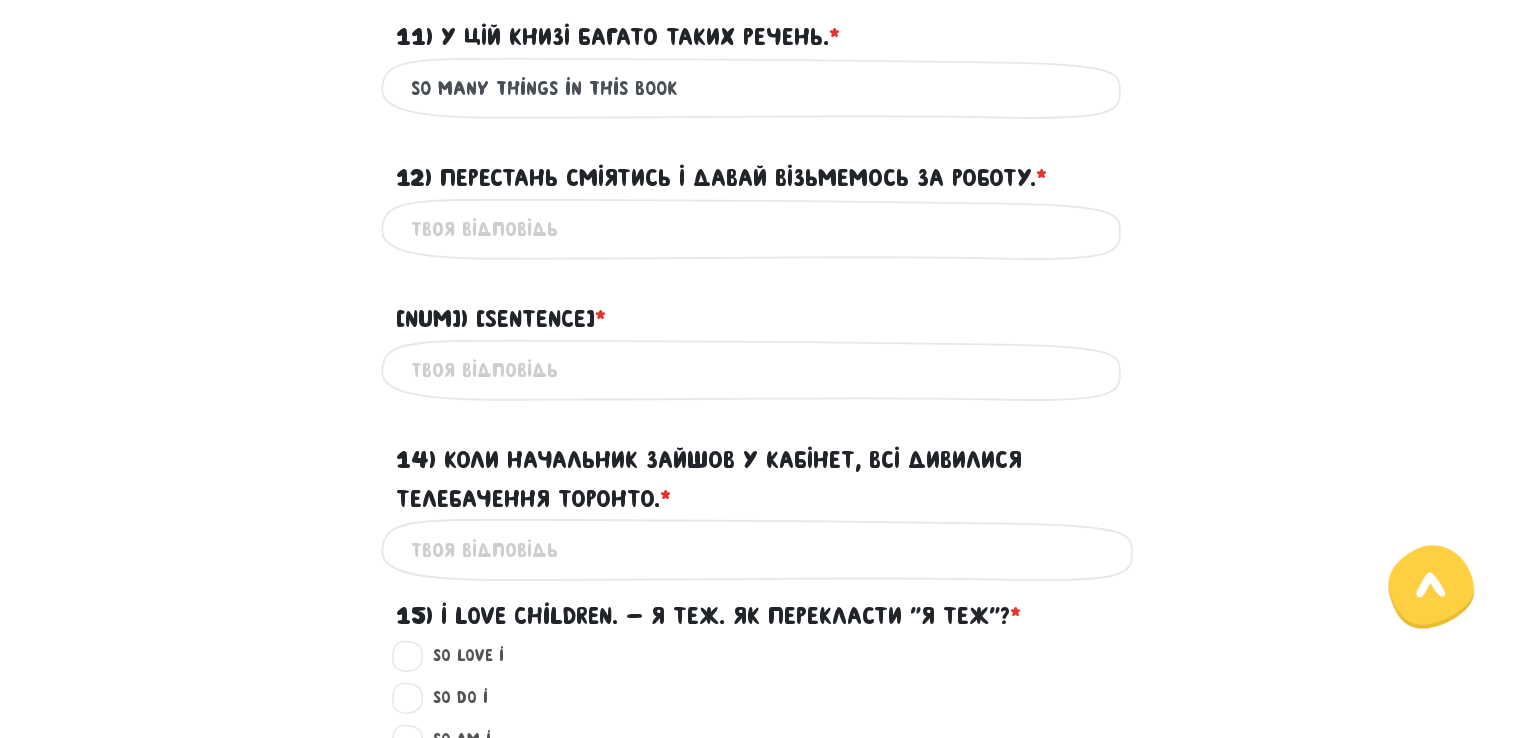 scroll, scrollTop: 1431, scrollLeft: 0, axis: vertical 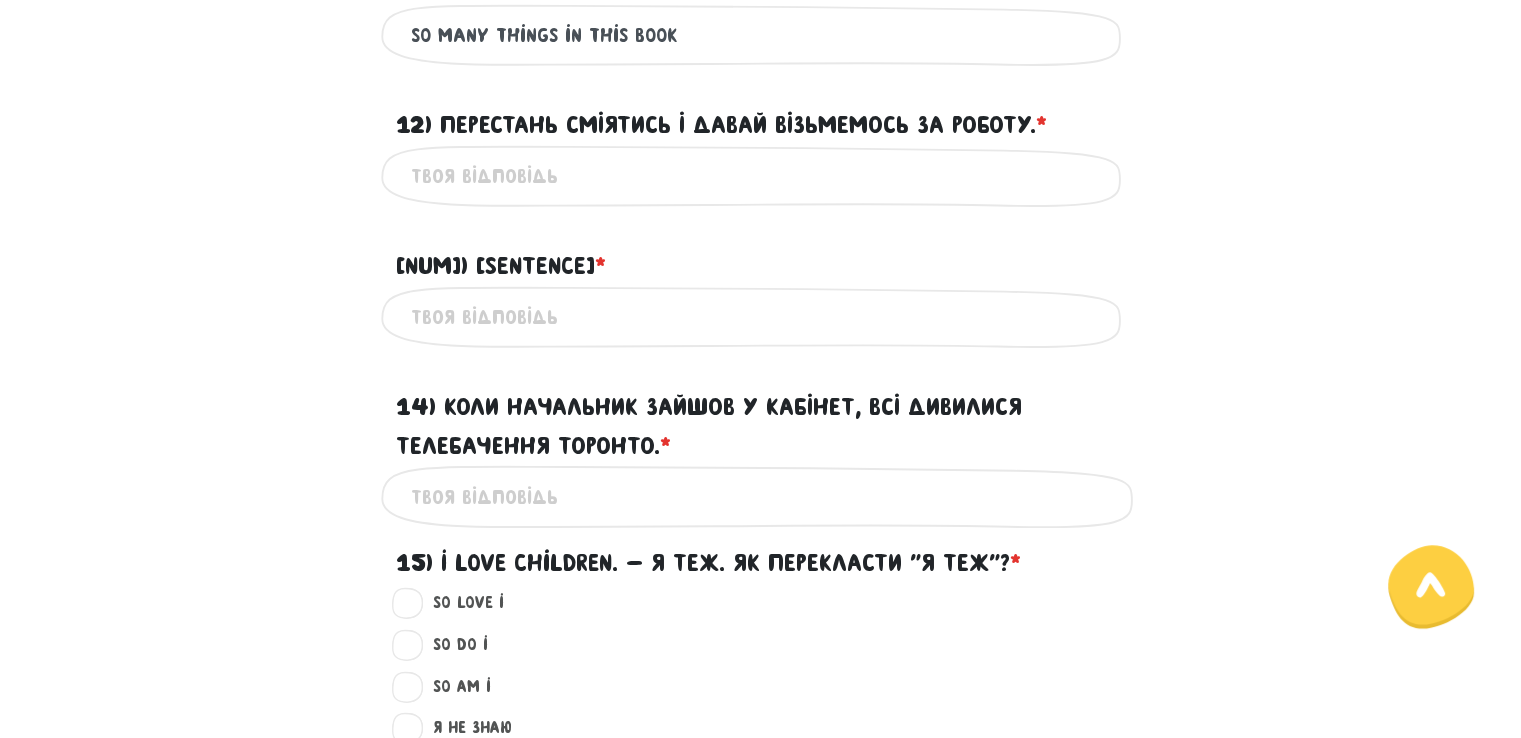 type on "So many things in this book" 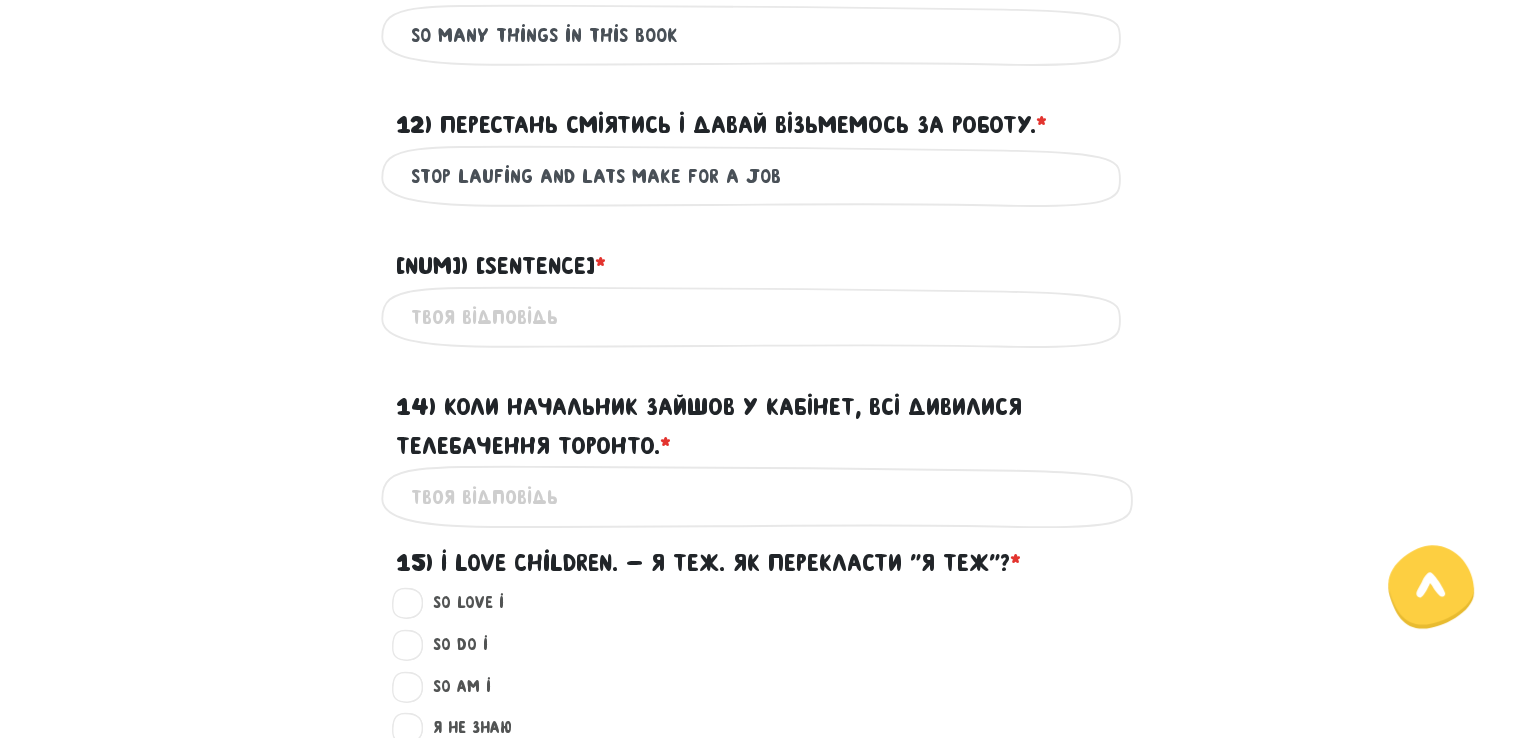 click on "Stop laufing and lats make for a job" at bounding box center [761, 176] 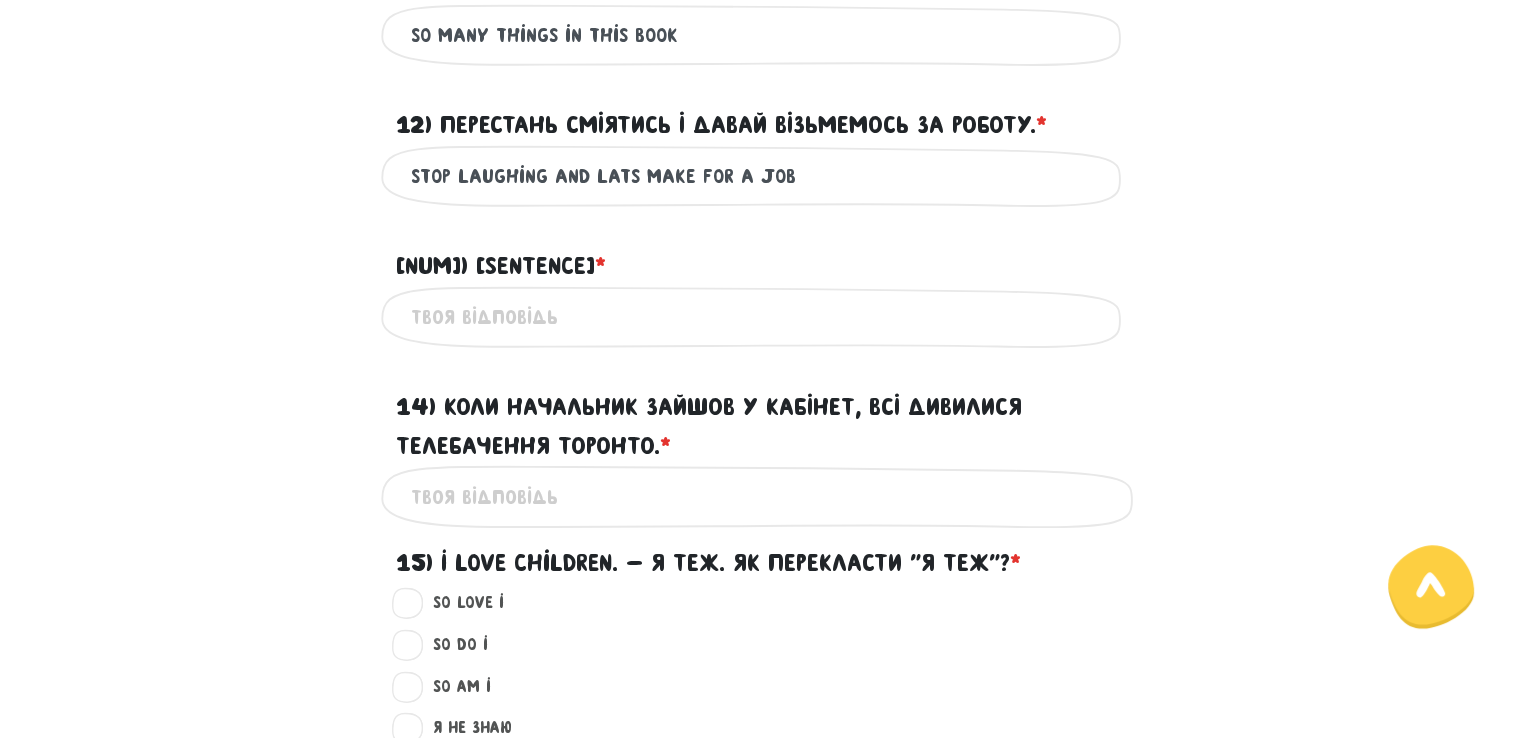 click on "Stop laughing and lats make for a job" at bounding box center (761, 176) 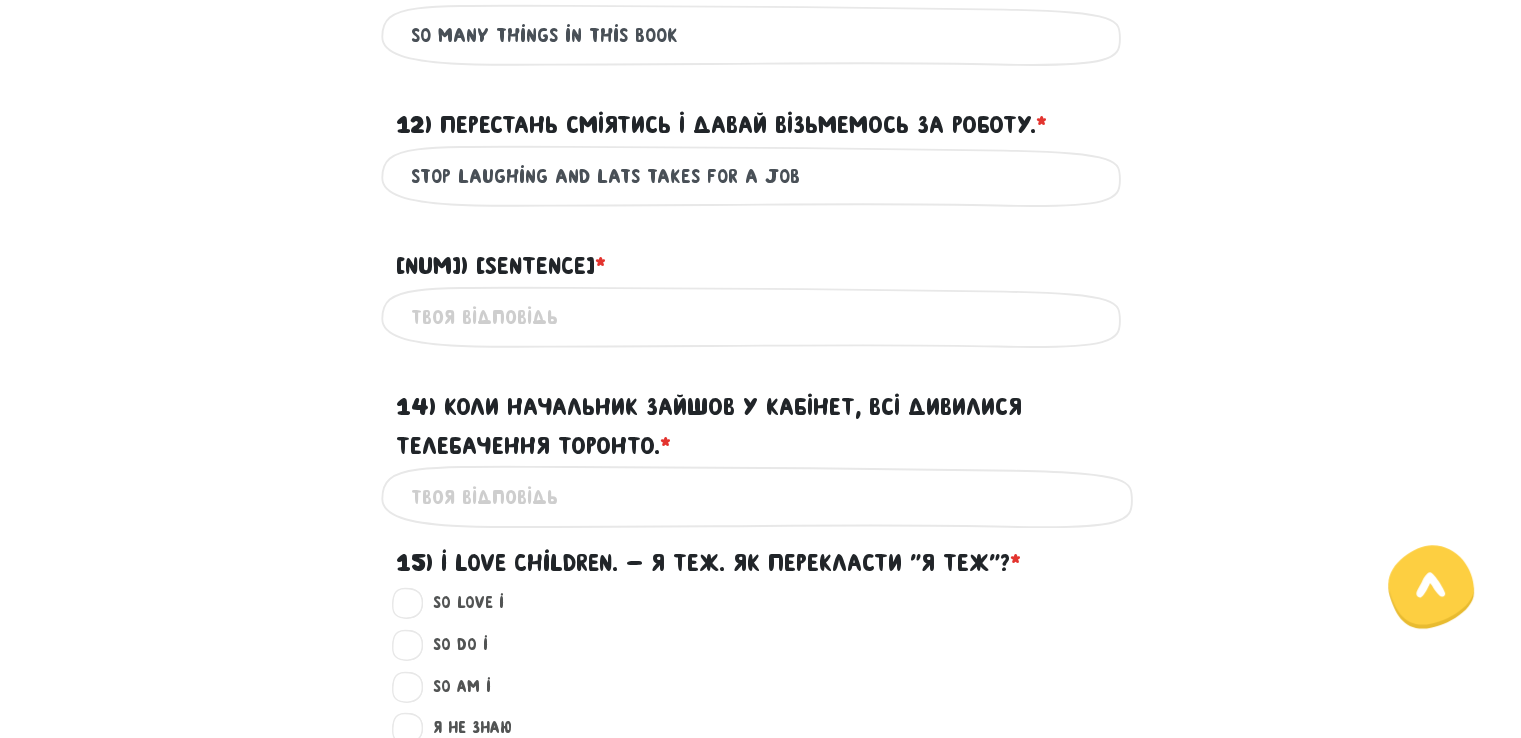 drag, startPoint x: 803, startPoint y: 180, endPoint x: 750, endPoint y: 177, distance: 53.08484 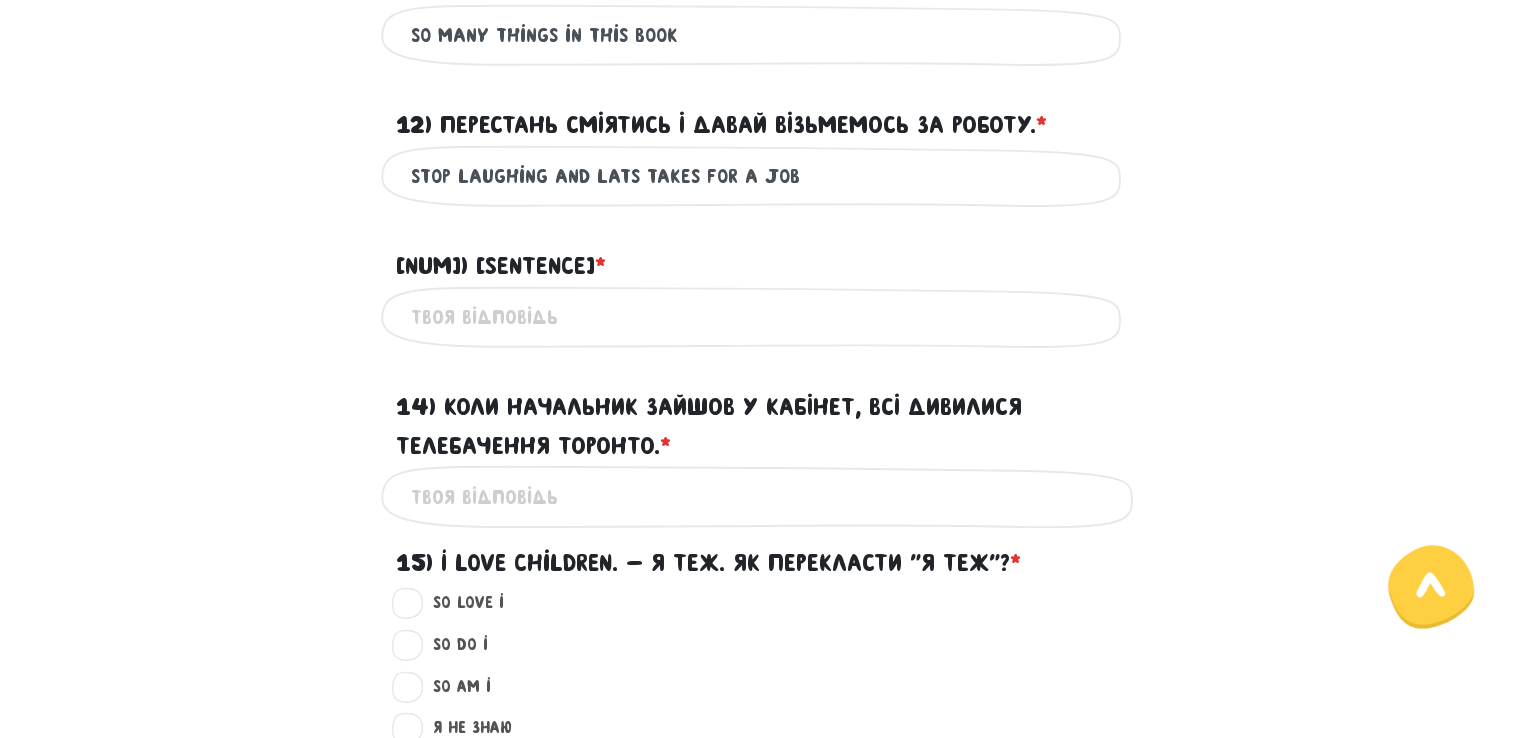 click on "Stop laughing and lats takes for a job" at bounding box center [761, 176] 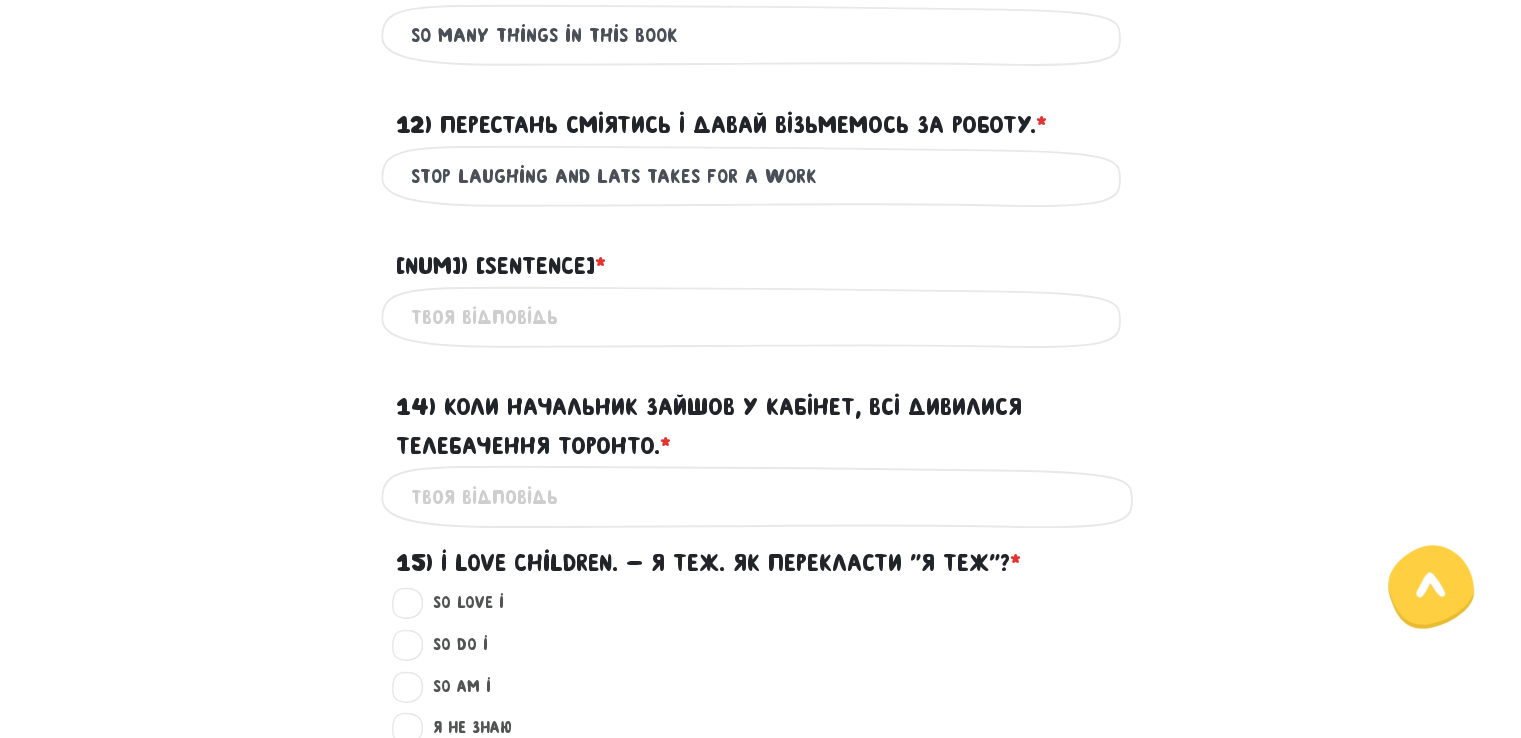 click on "Stop laughing and lats takes for a work" at bounding box center (761, 176) 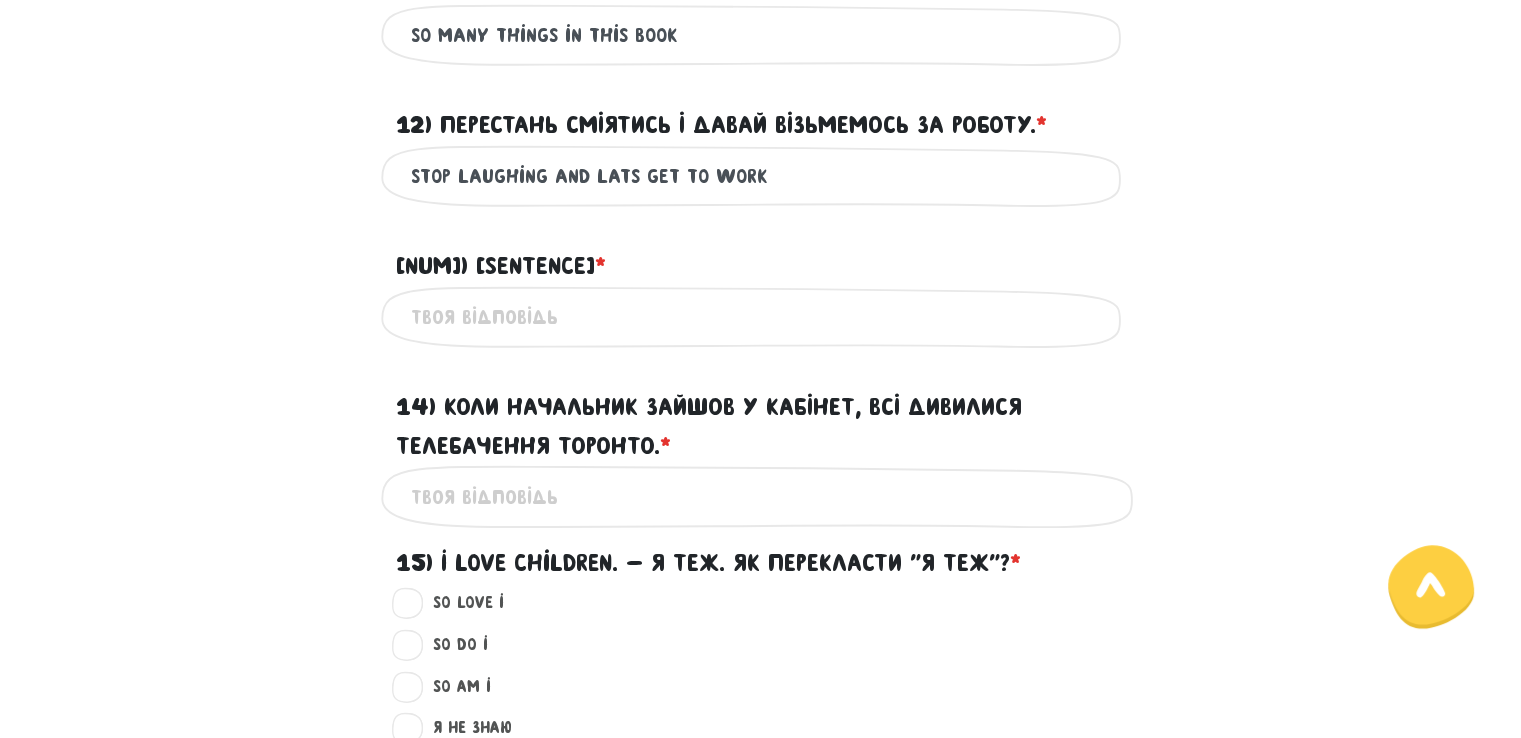 type on "Stop laughing and lats get to work" 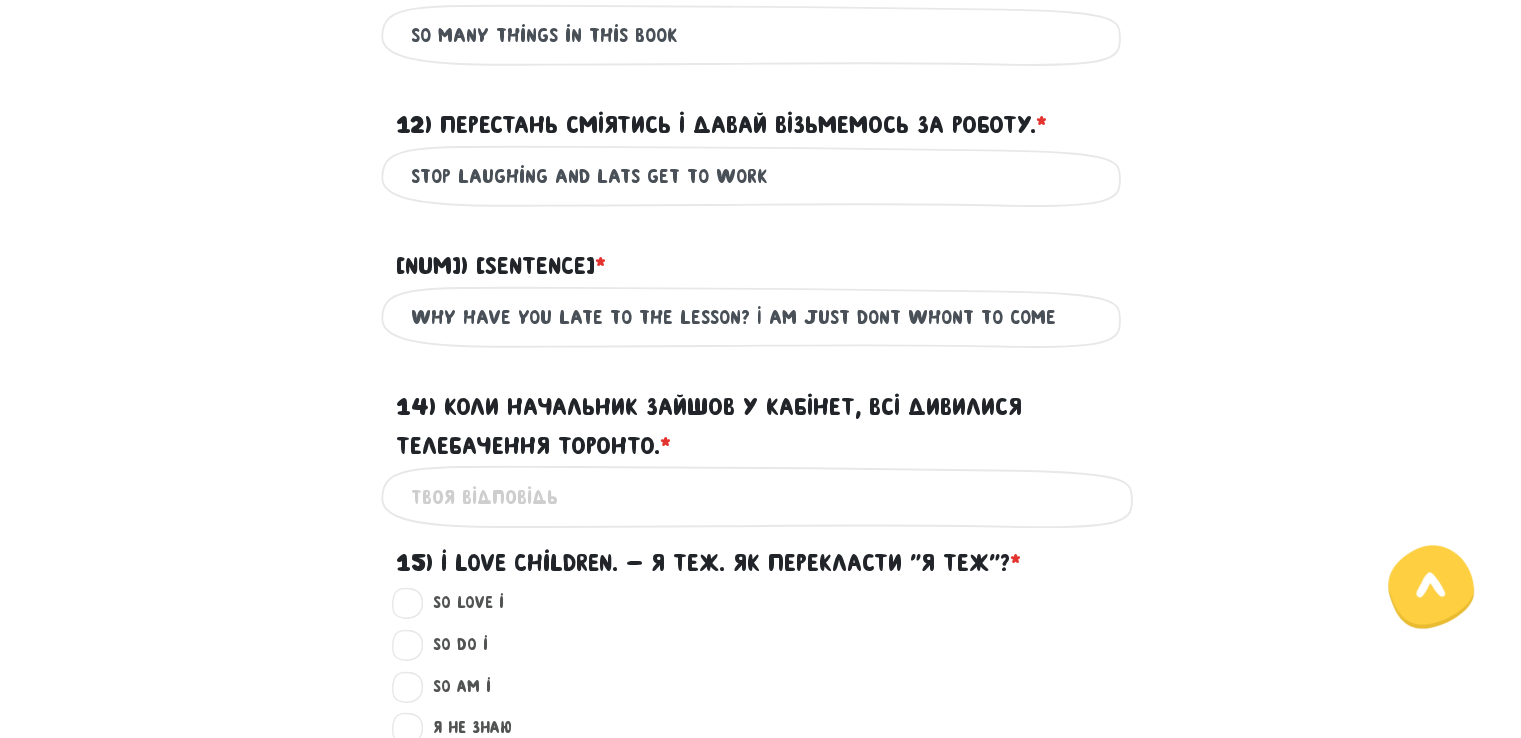 type on "why have you late to the lesson? I am just don``t whont to come" 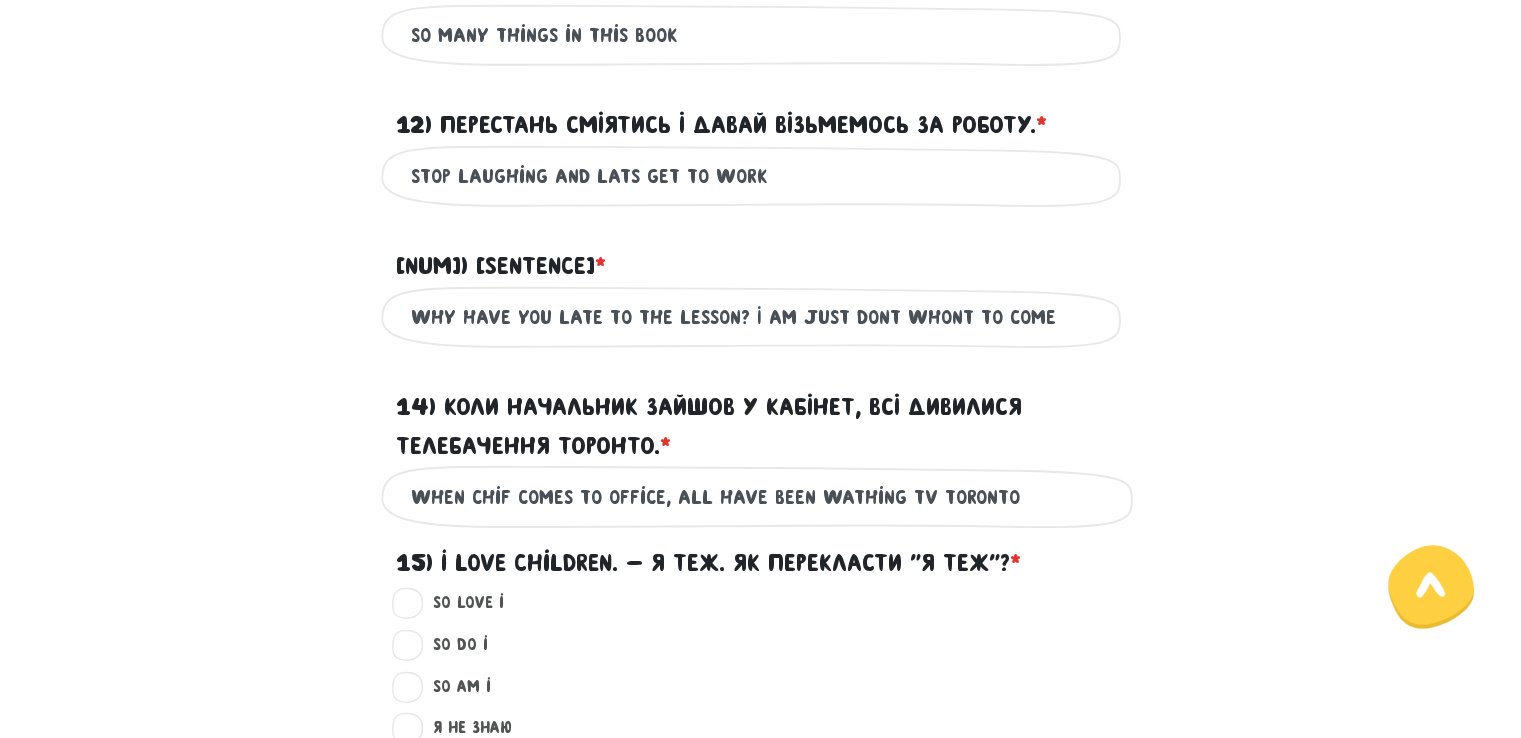 click on "When chif comes to office, all have been wathing TV Toronto" at bounding box center (761, 496) 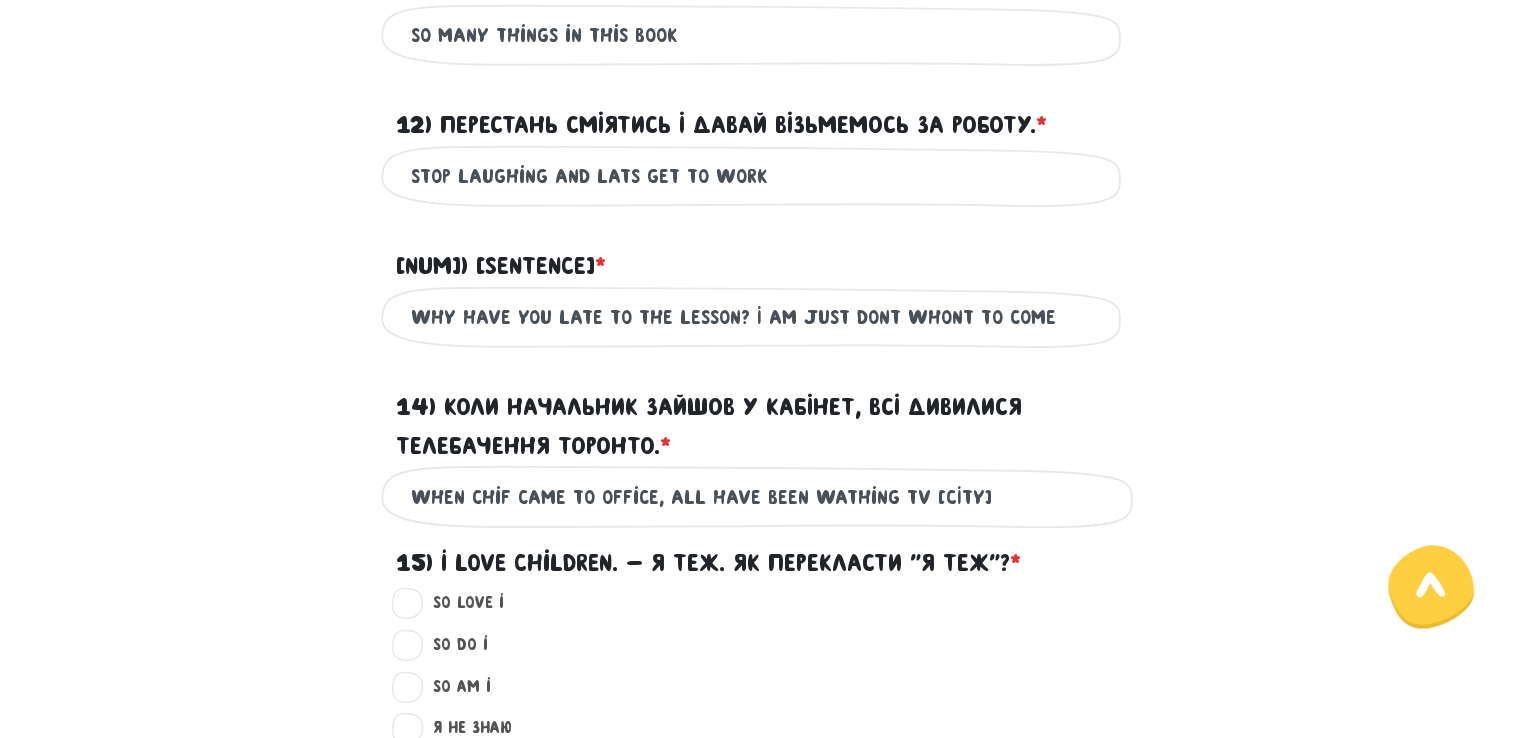 click on "When chif came to office, all have been wathing TV Toronto" at bounding box center (761, 496) 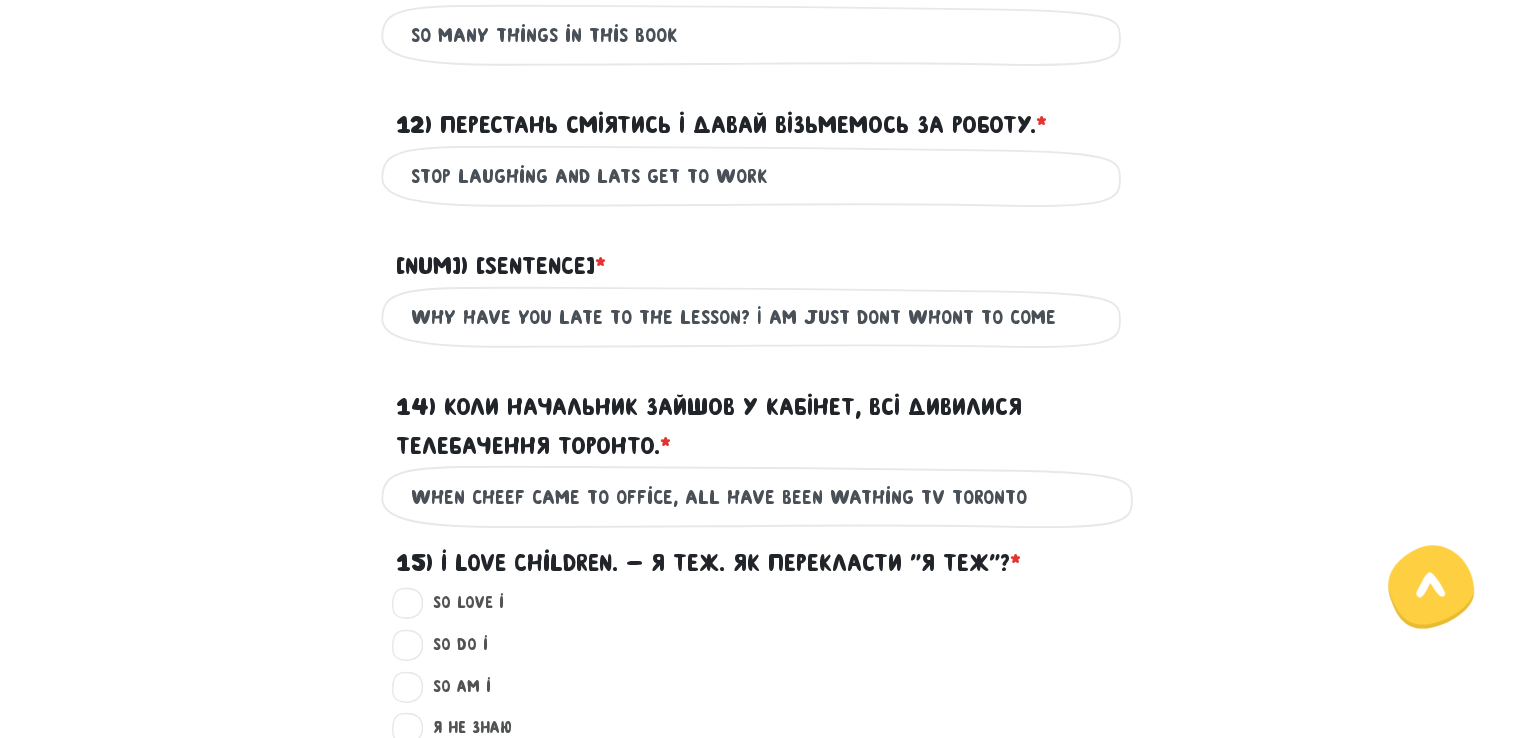 drag, startPoint x: 680, startPoint y: 530, endPoint x: 804, endPoint y: 530, distance: 124 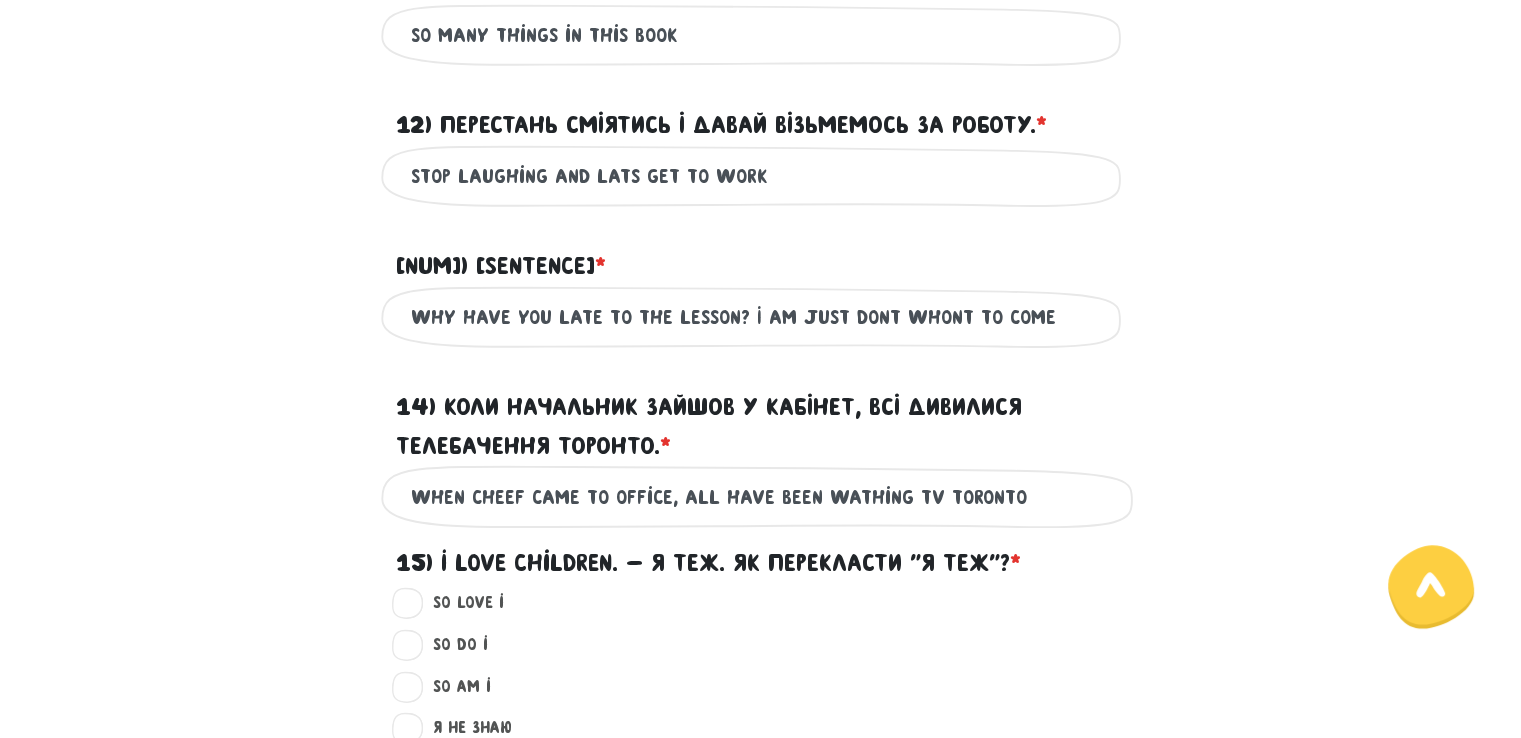 click on "When cheef came to office, all have been wathing TV Toronto" at bounding box center (761, 496) 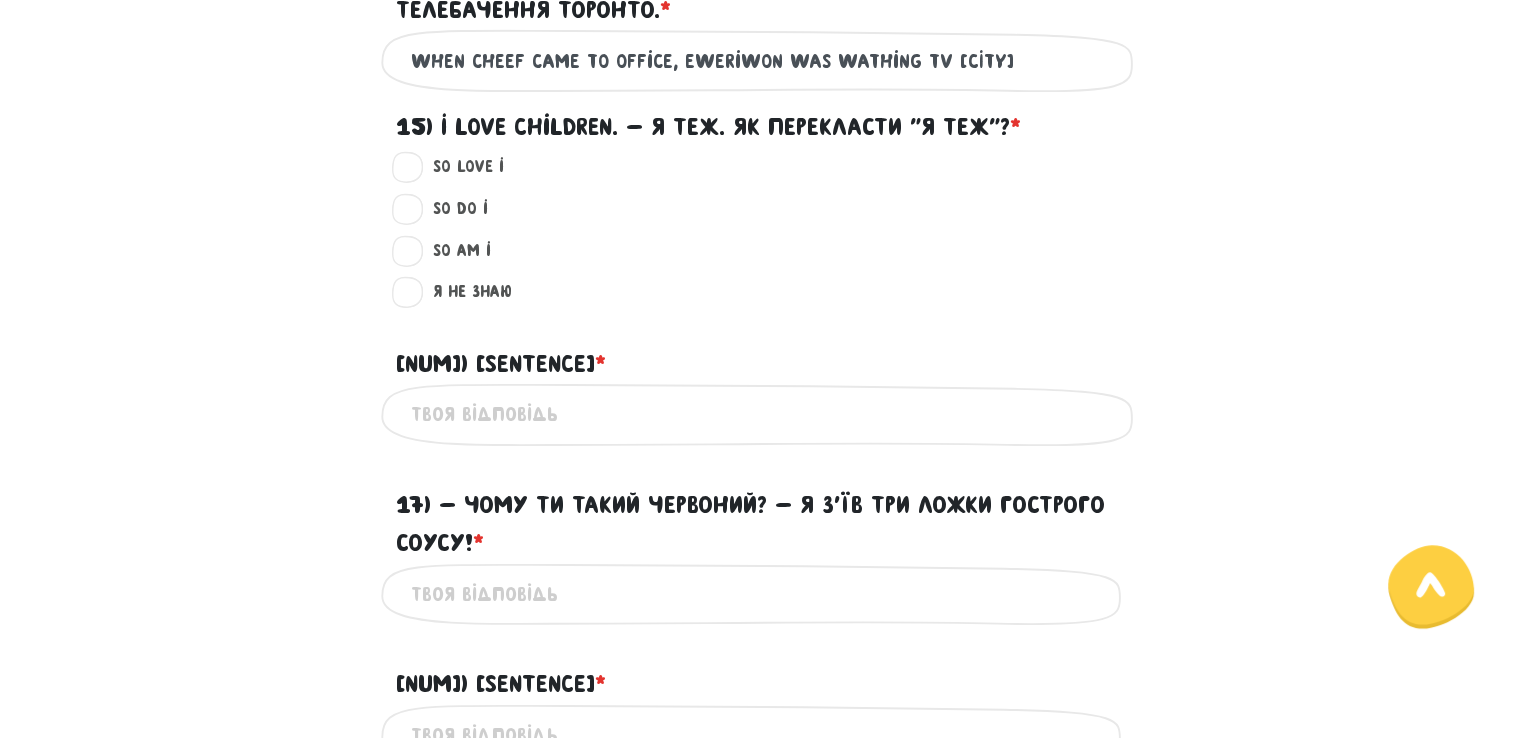 scroll, scrollTop: 1856, scrollLeft: 0, axis: vertical 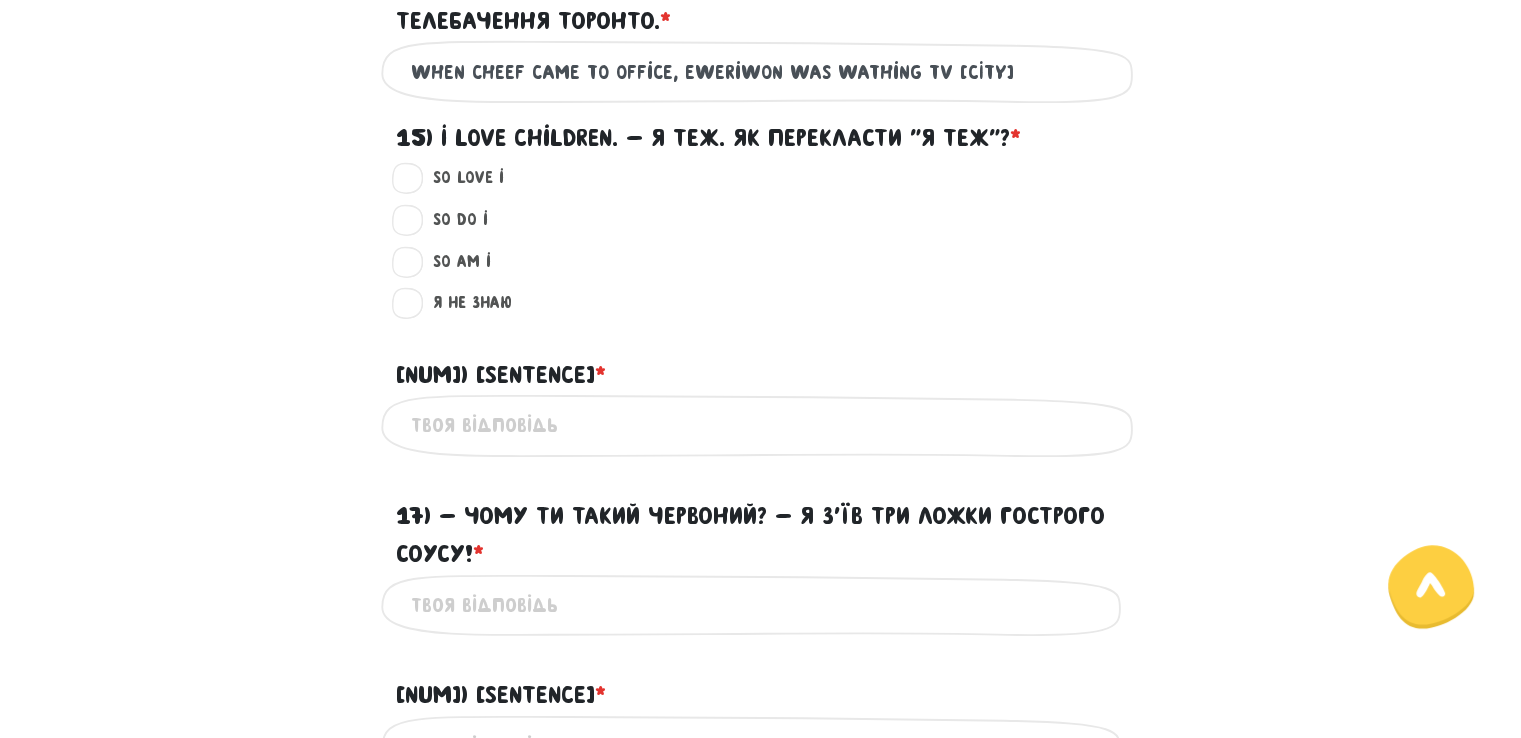 type on "When cheef came to office, eweriwon was wathing TV Toronto" 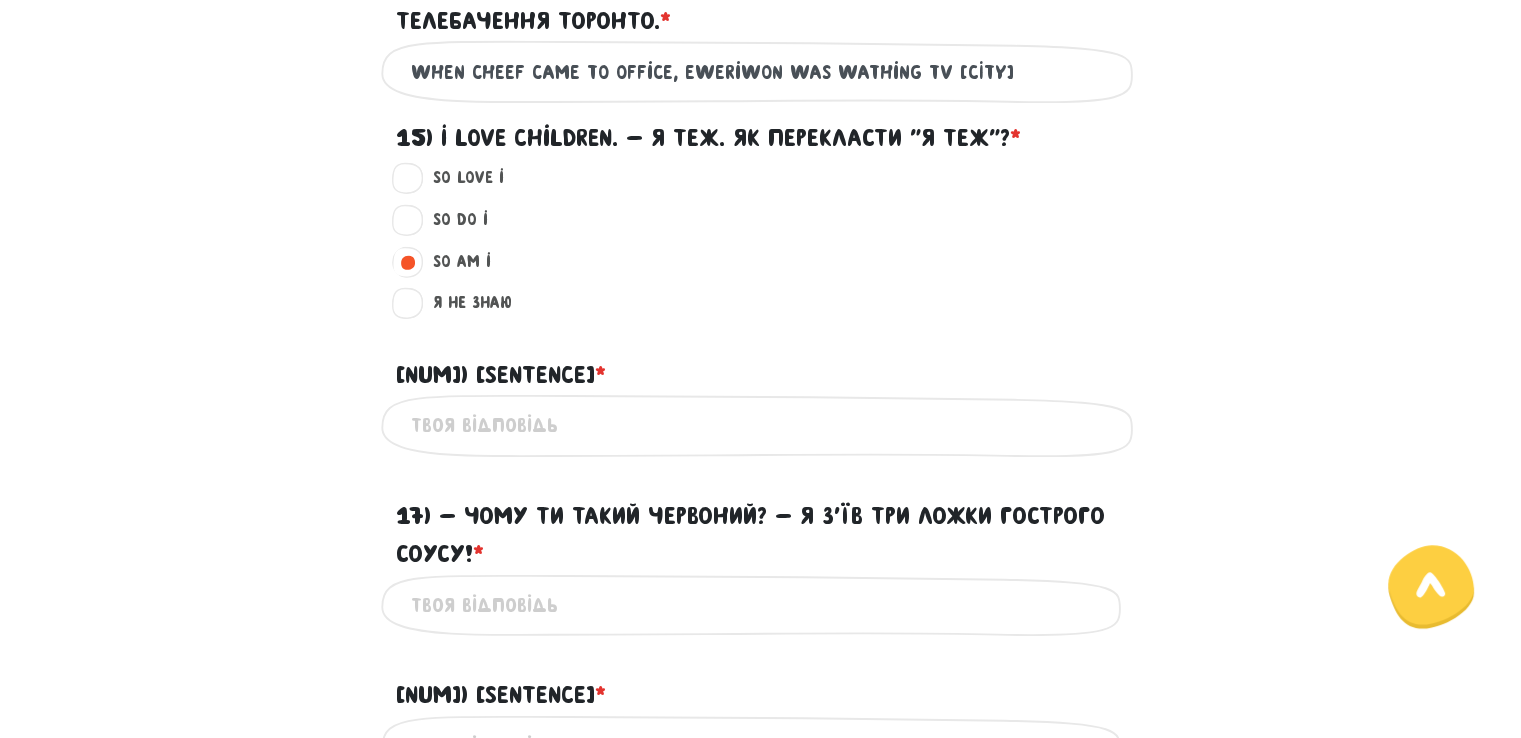 click on "16) На твоєму місці я би звільнився. *
?" at bounding box center (761, 425) 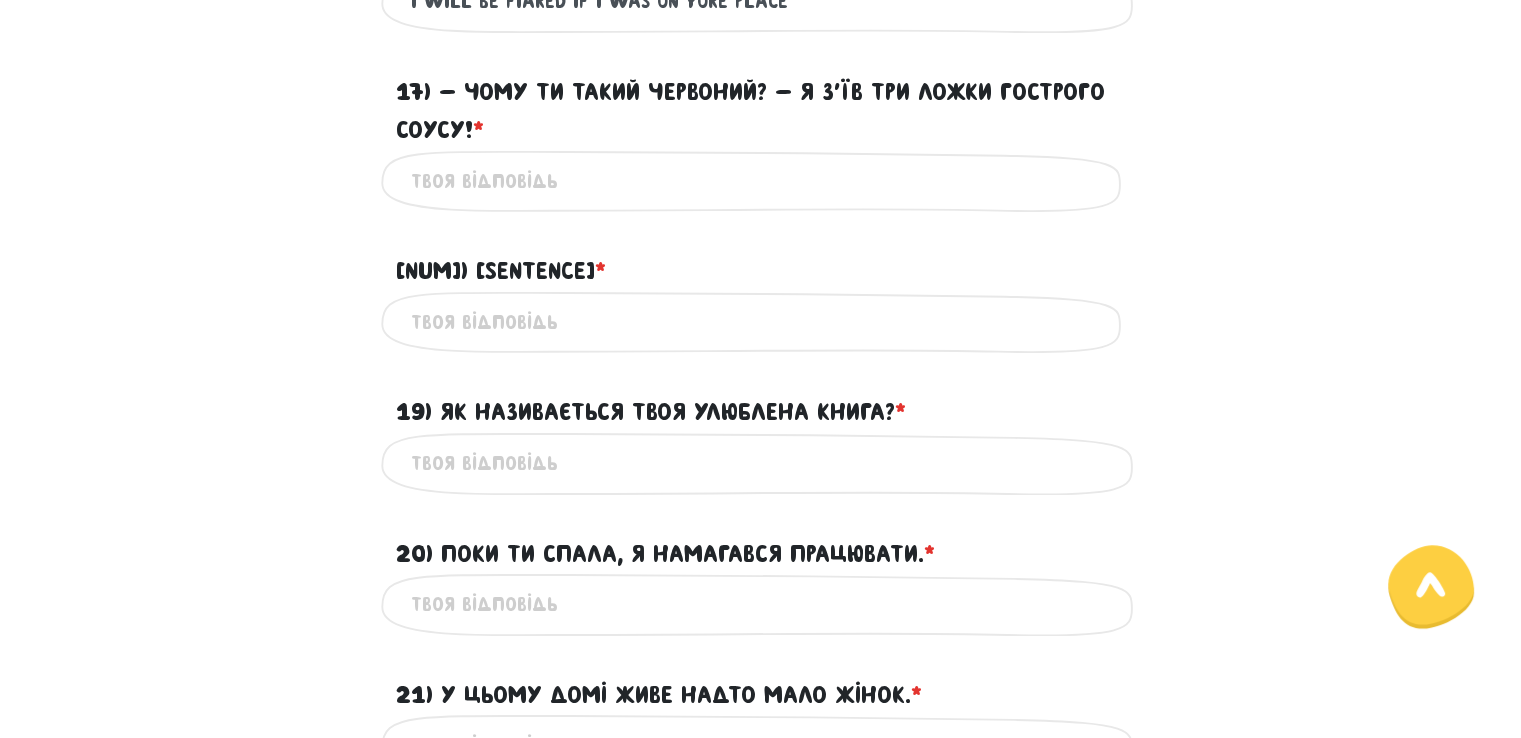 scroll, scrollTop: 2263, scrollLeft: 0, axis: vertical 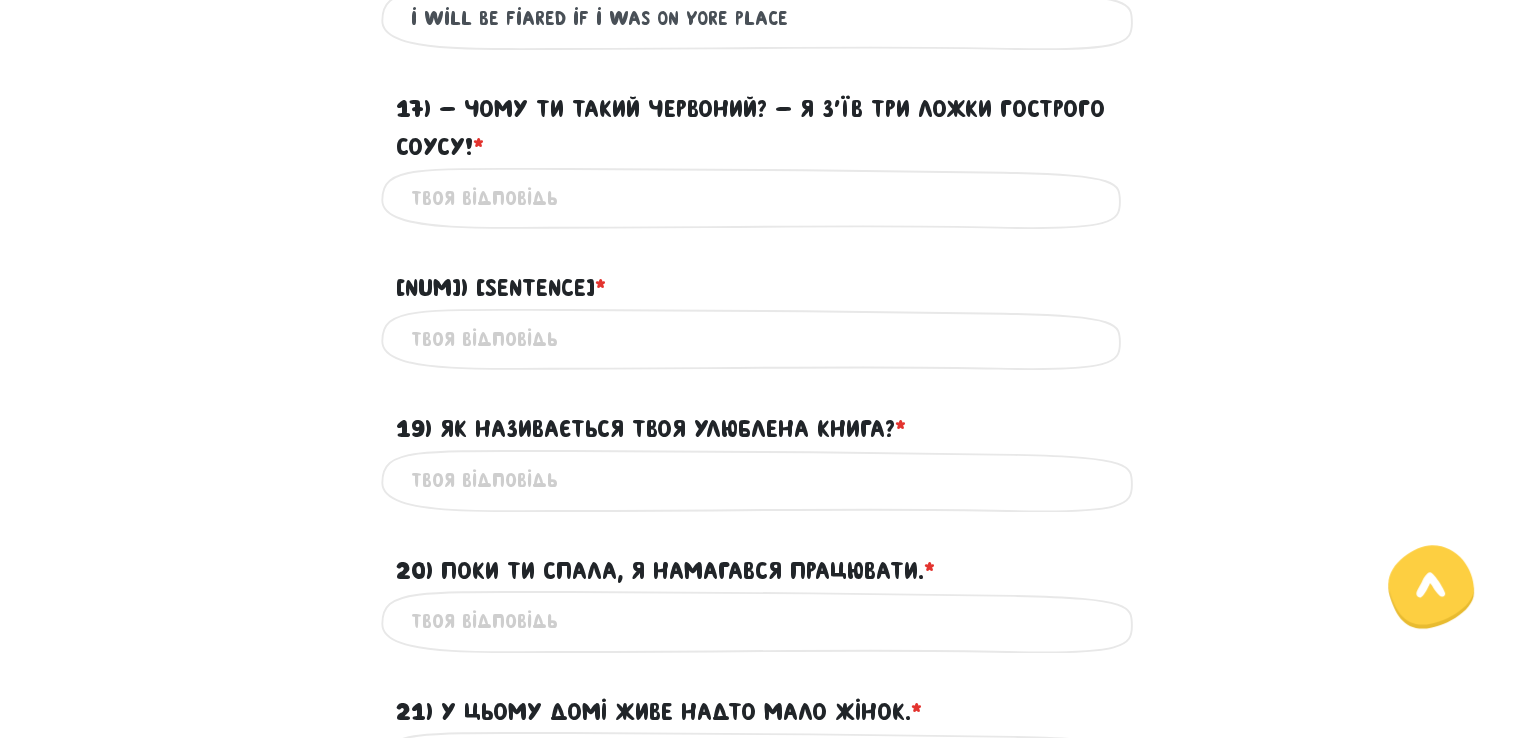 type on "i will be fiared if i was on yore place" 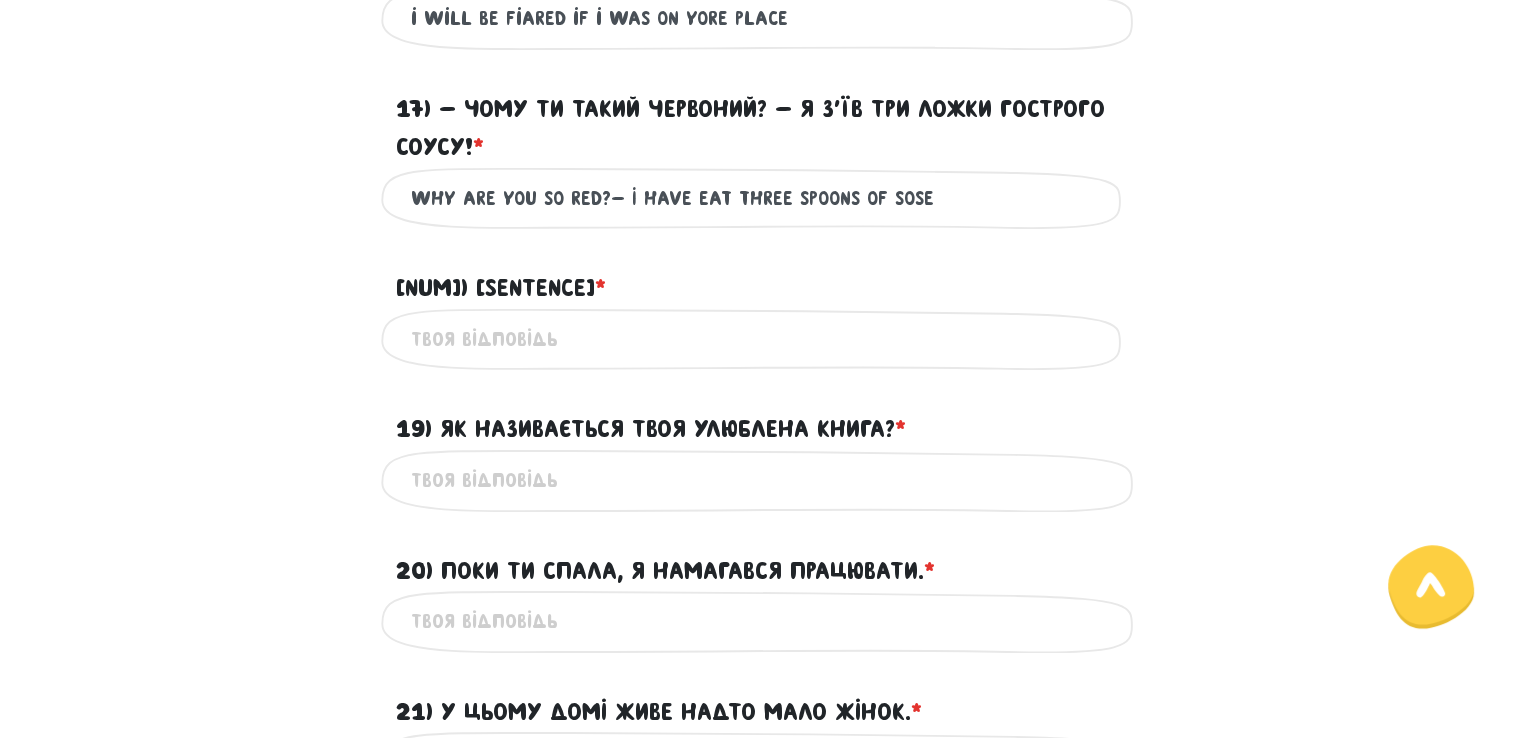 click on "Why are you so red?- I have eat three spoons of sose" at bounding box center [761, 198] 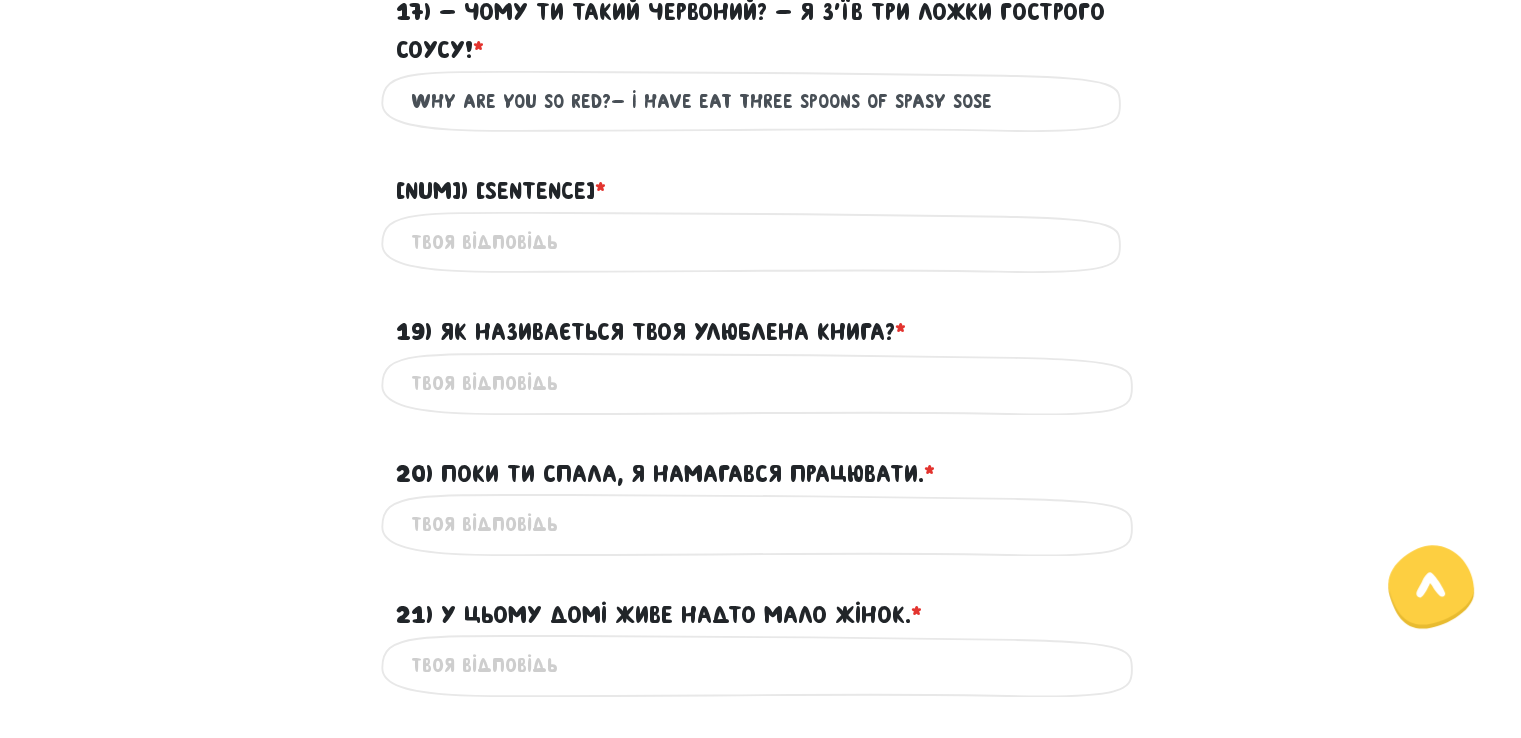 scroll, scrollTop: 2366, scrollLeft: 0, axis: vertical 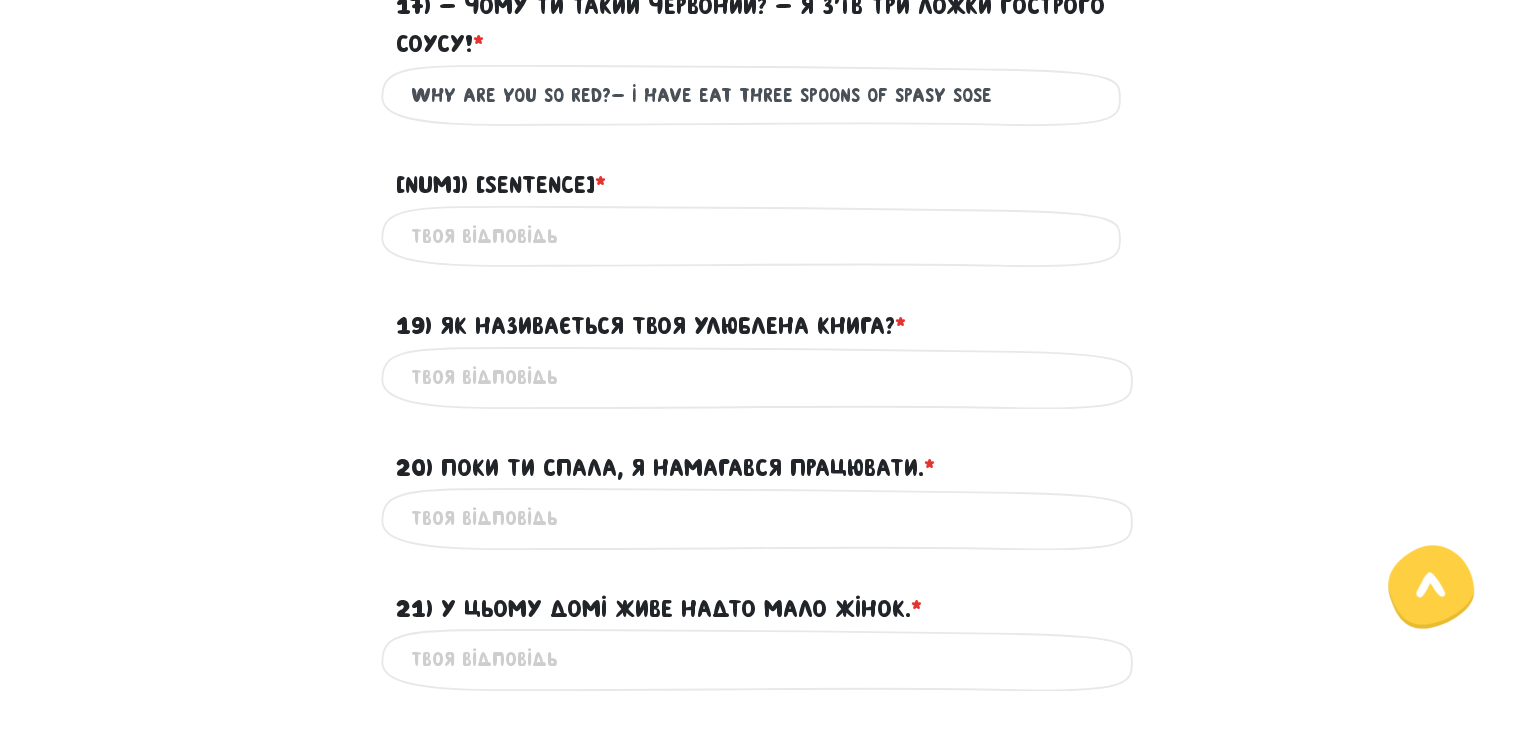 type on "Why are you so red?- I have eat three spoons of spasy sose" 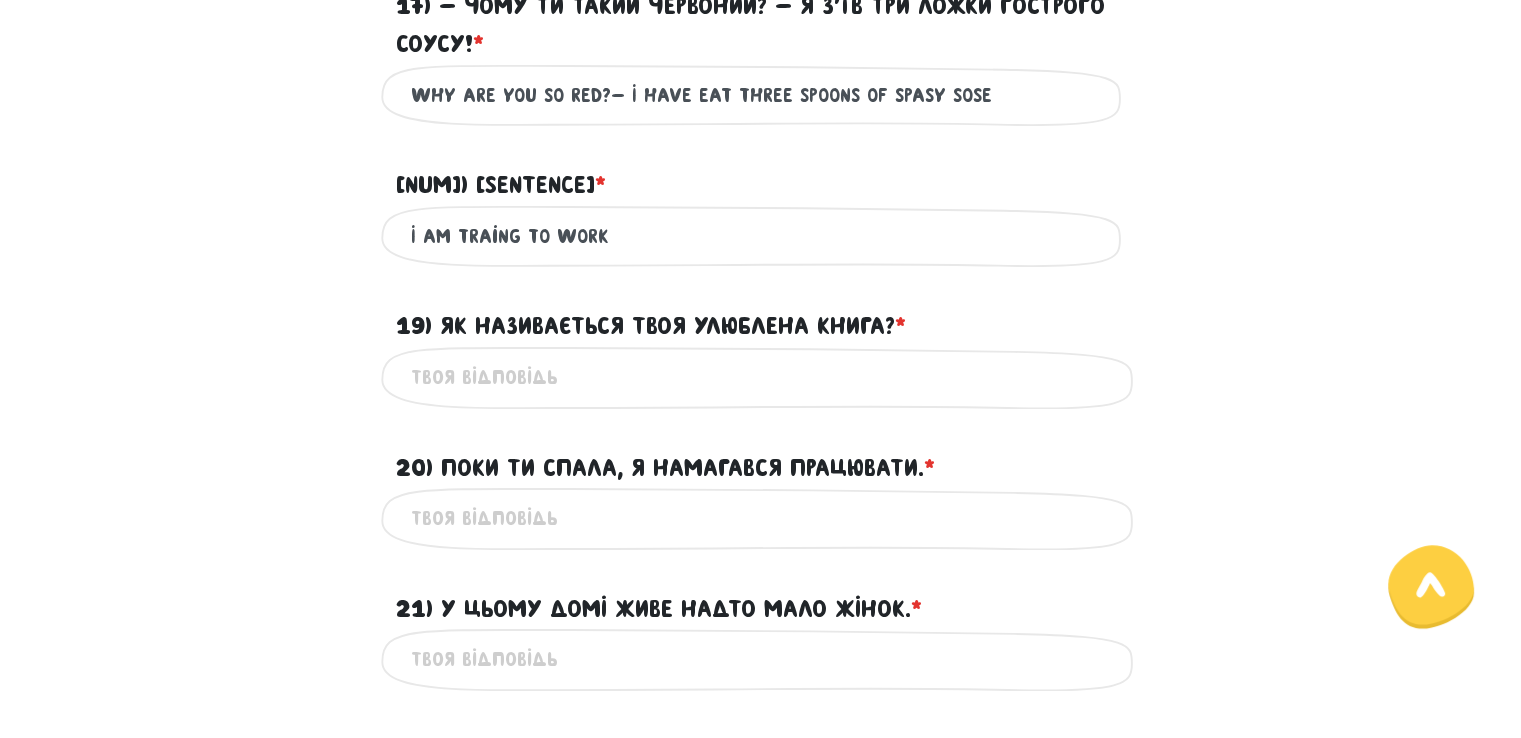 click on "I am traing to work" at bounding box center (761, 236) 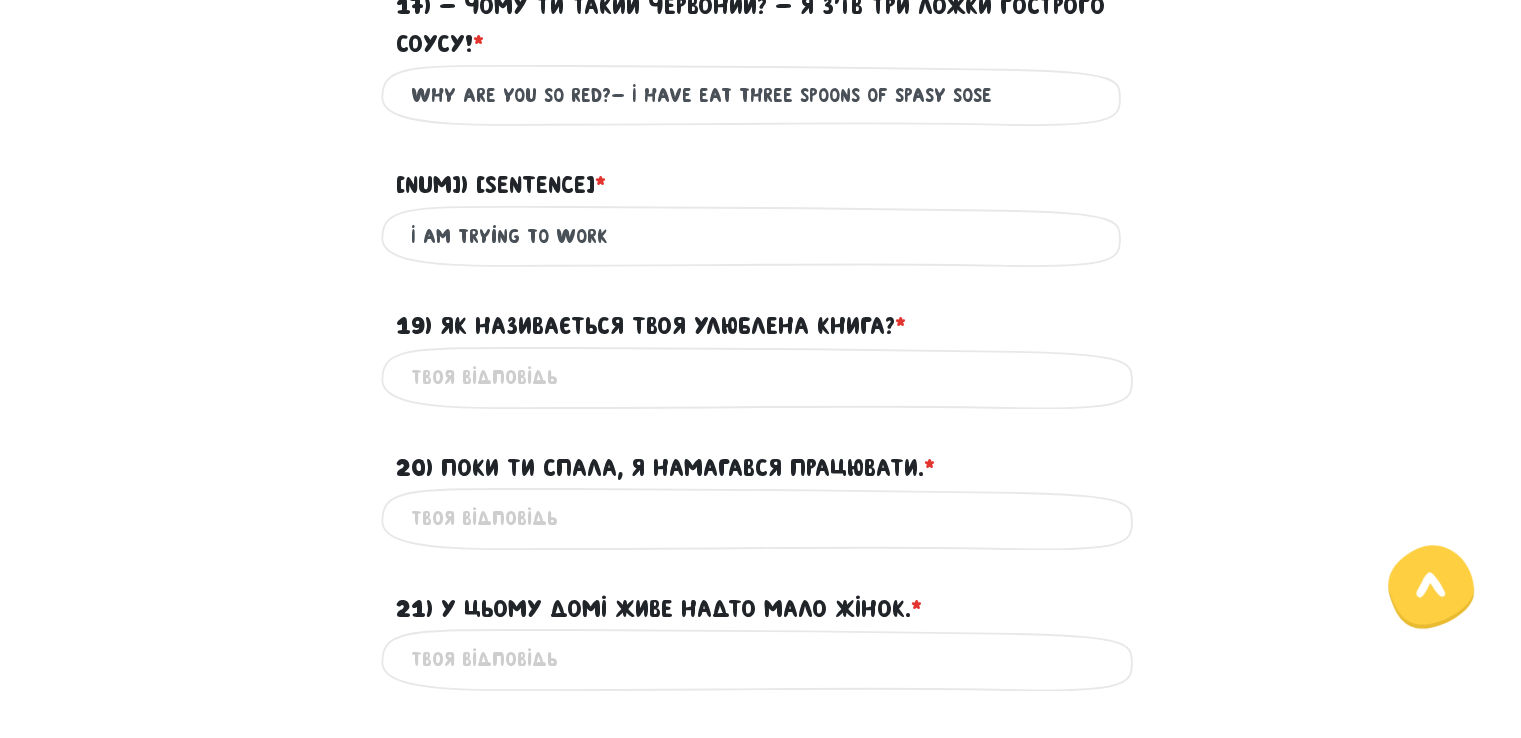 click on "I am trying to work" at bounding box center (761, 236) 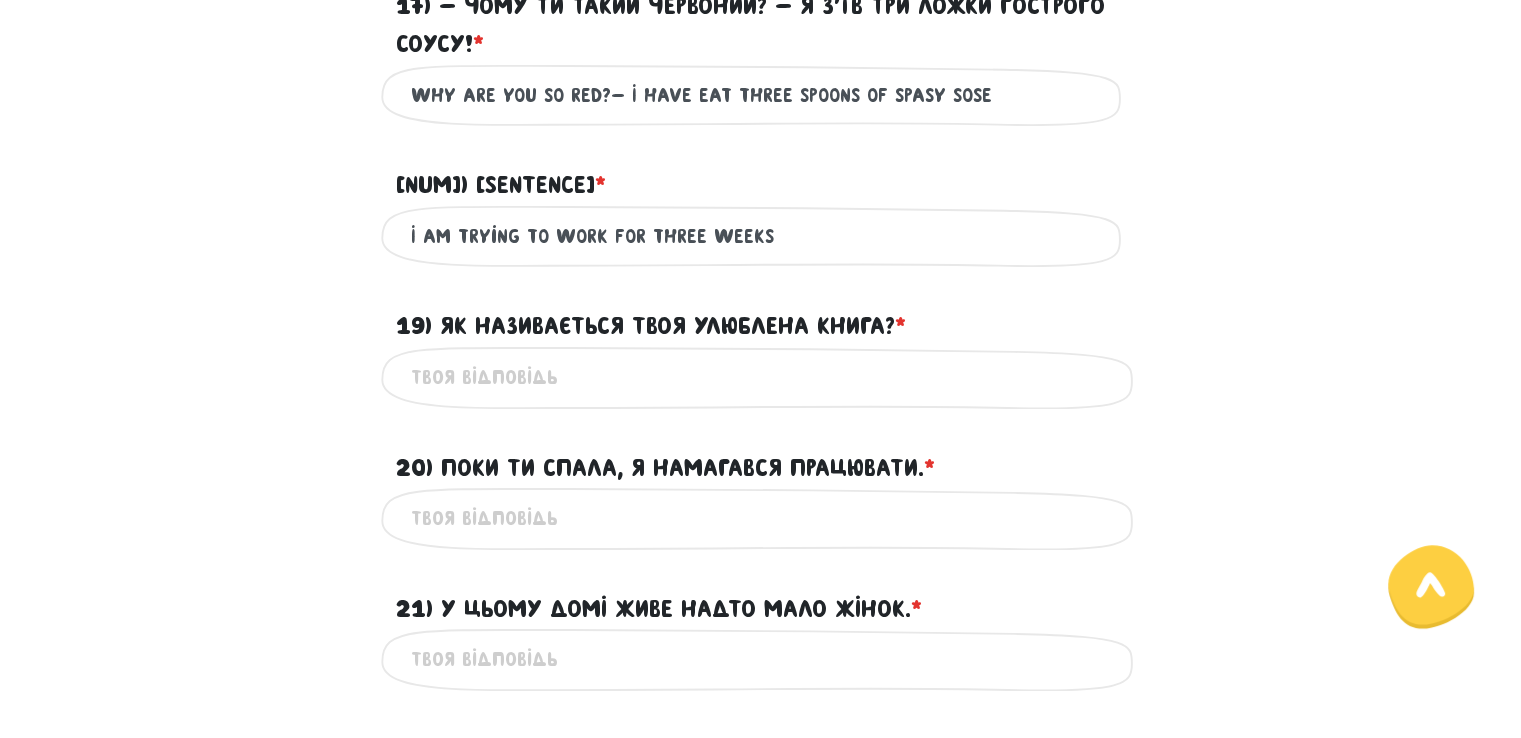type on "I am trying to work for three weeks" 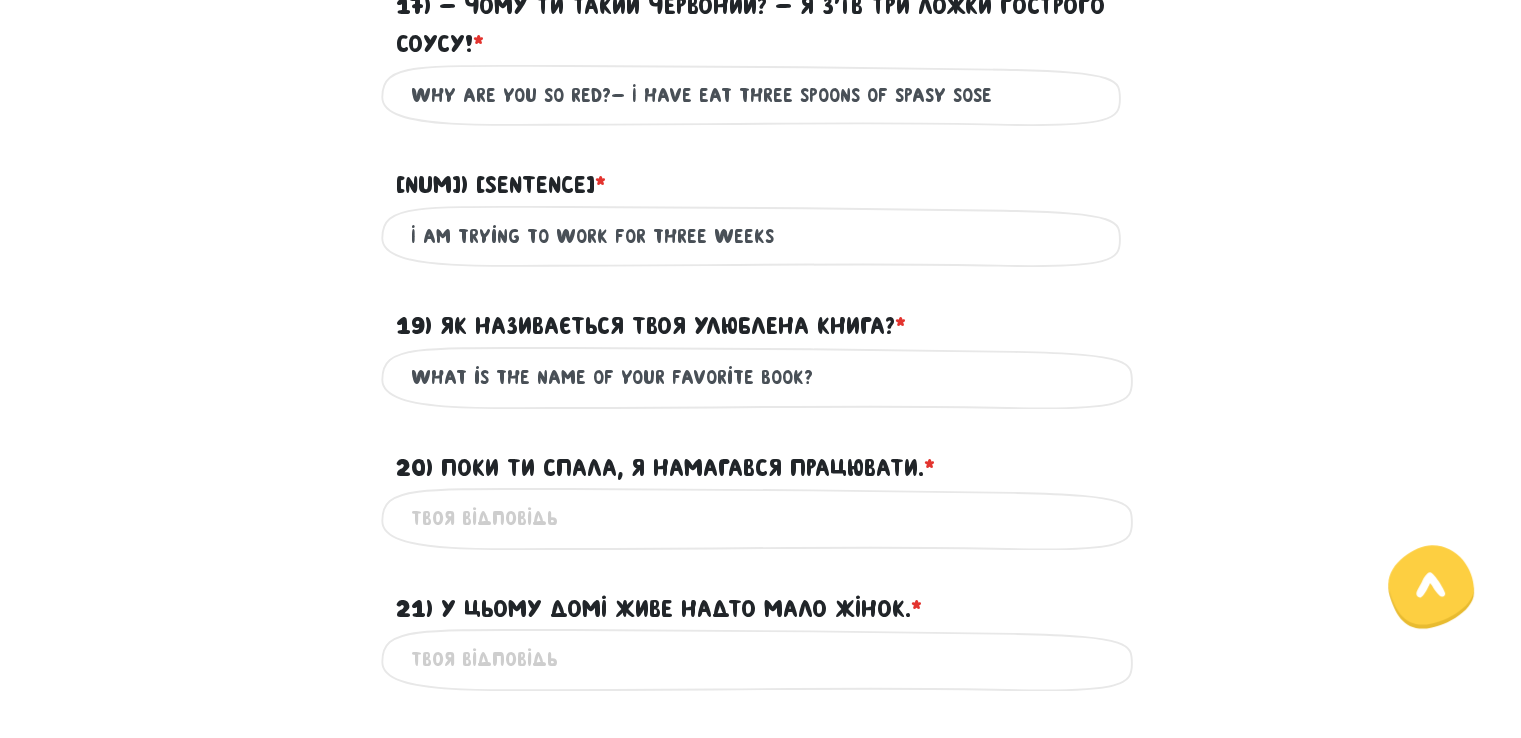 type on "What is the name of your favorite book?" 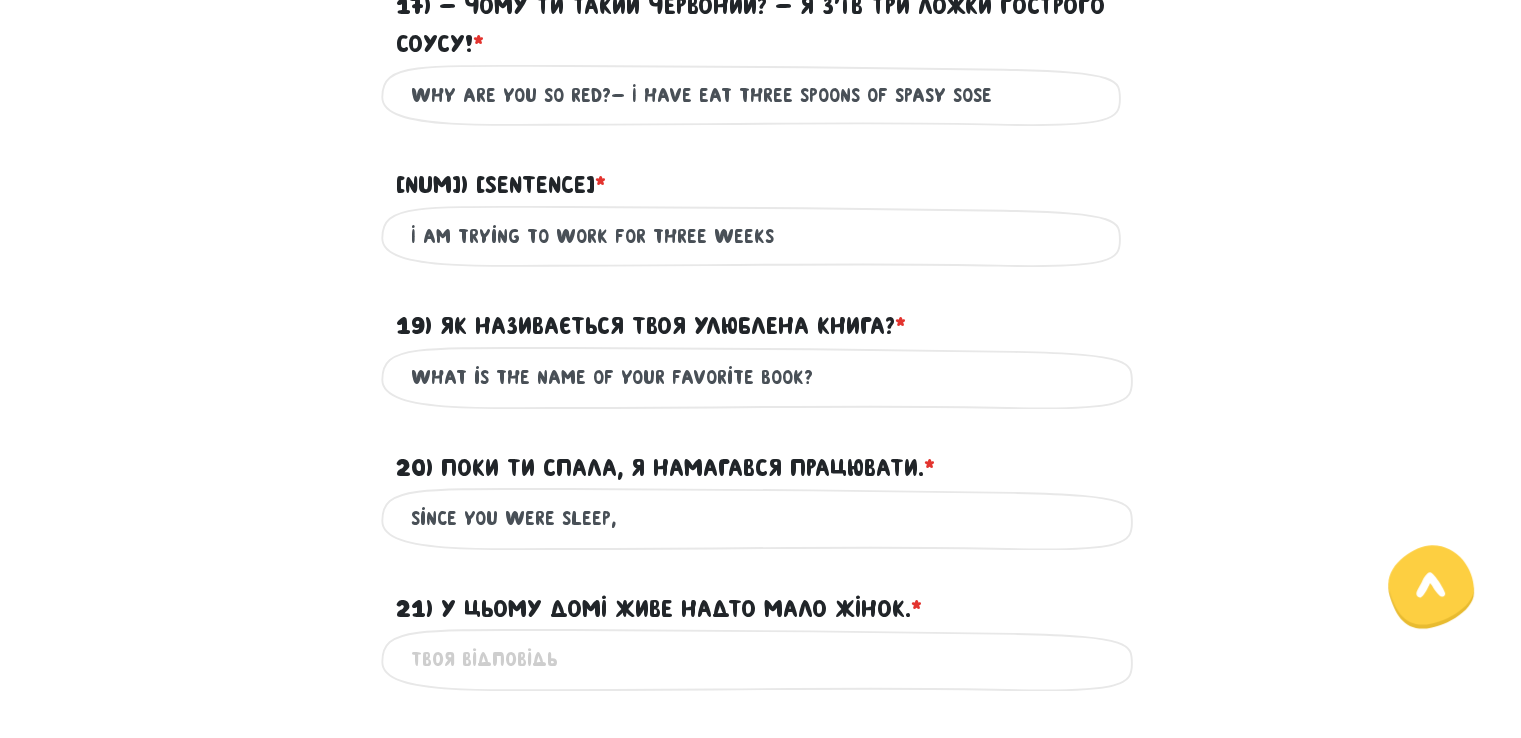 type on "since you were sleep," 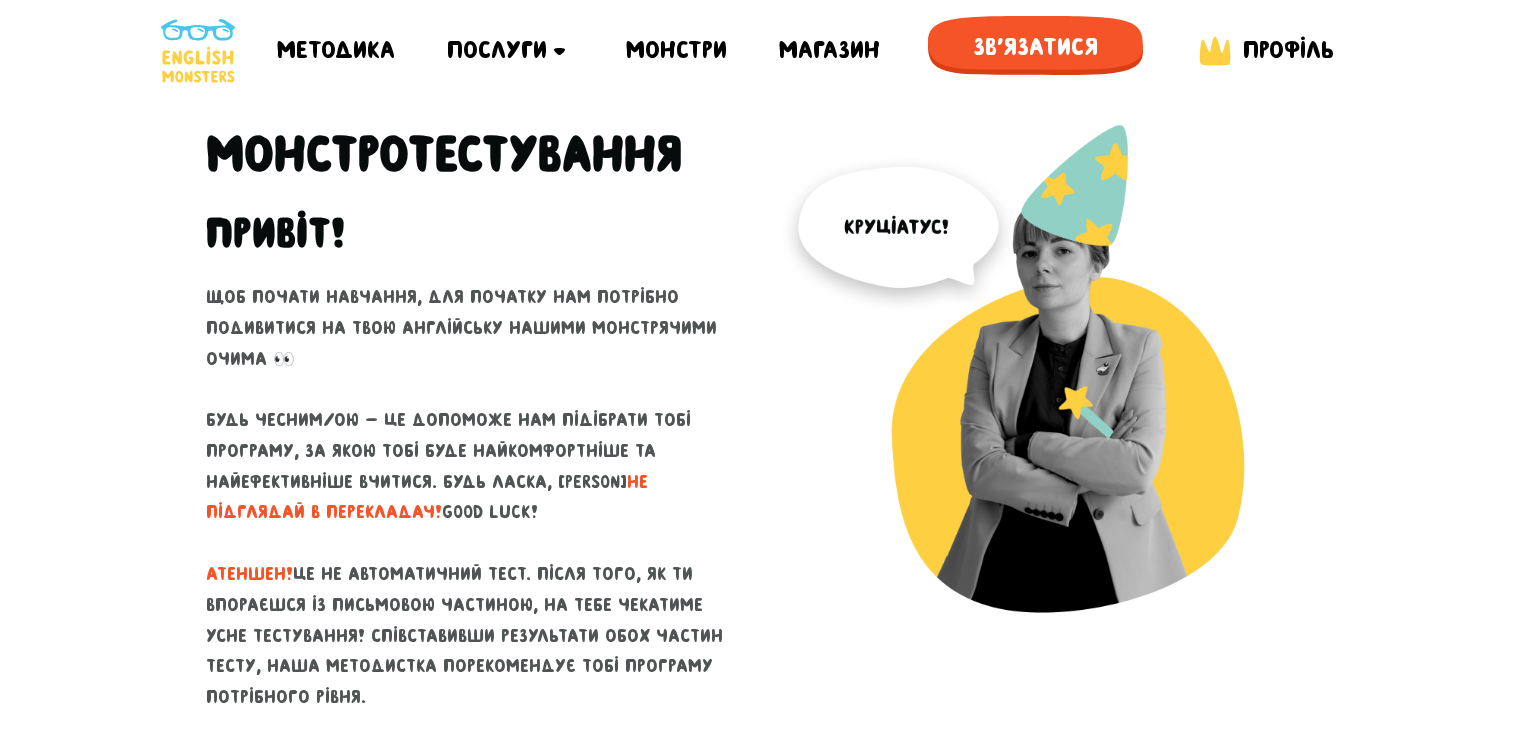 scroll, scrollTop: 0, scrollLeft: 0, axis: both 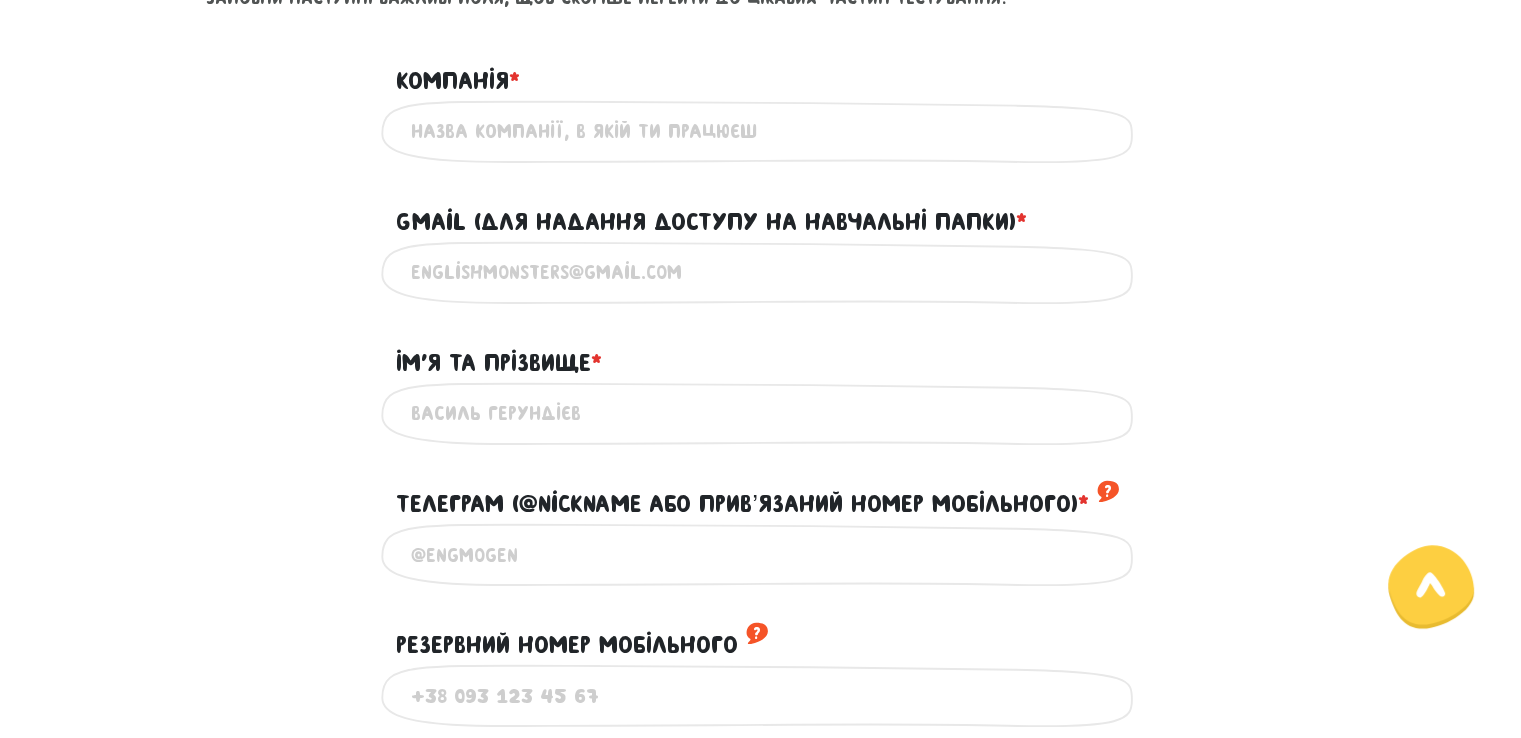 click on "Компанія *
?" at bounding box center [761, 131] 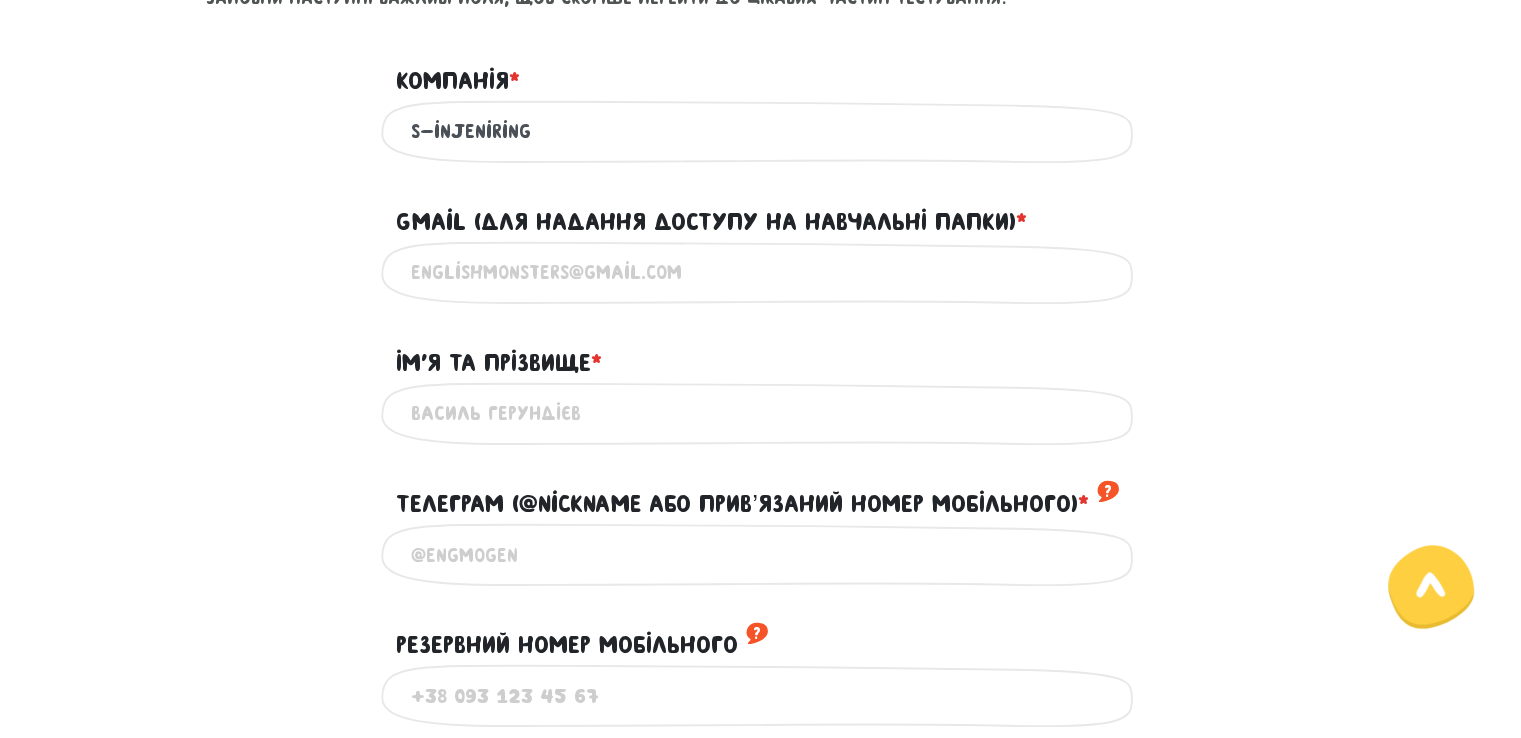 click on "S-injeniring" at bounding box center (761, 131) 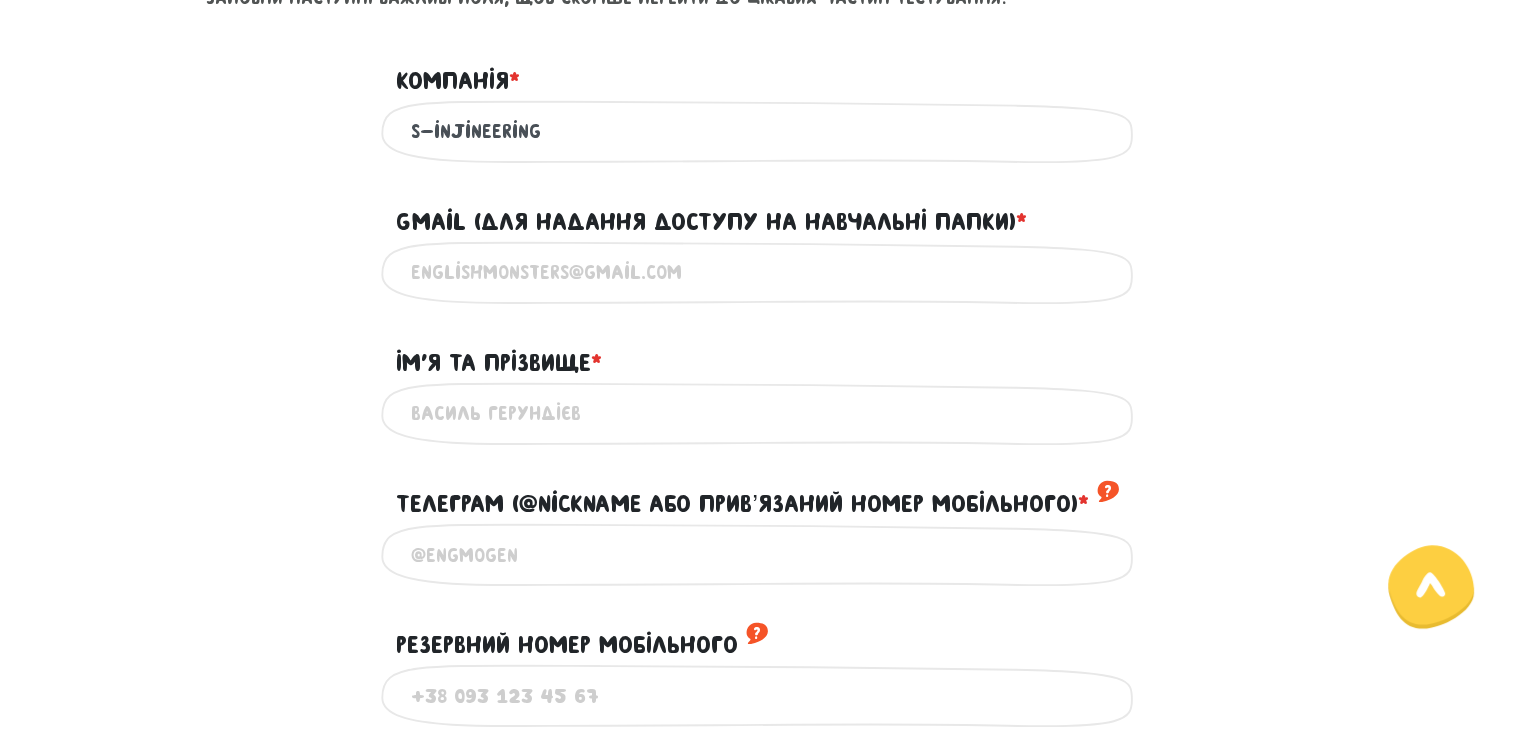 type on "S-injineering" 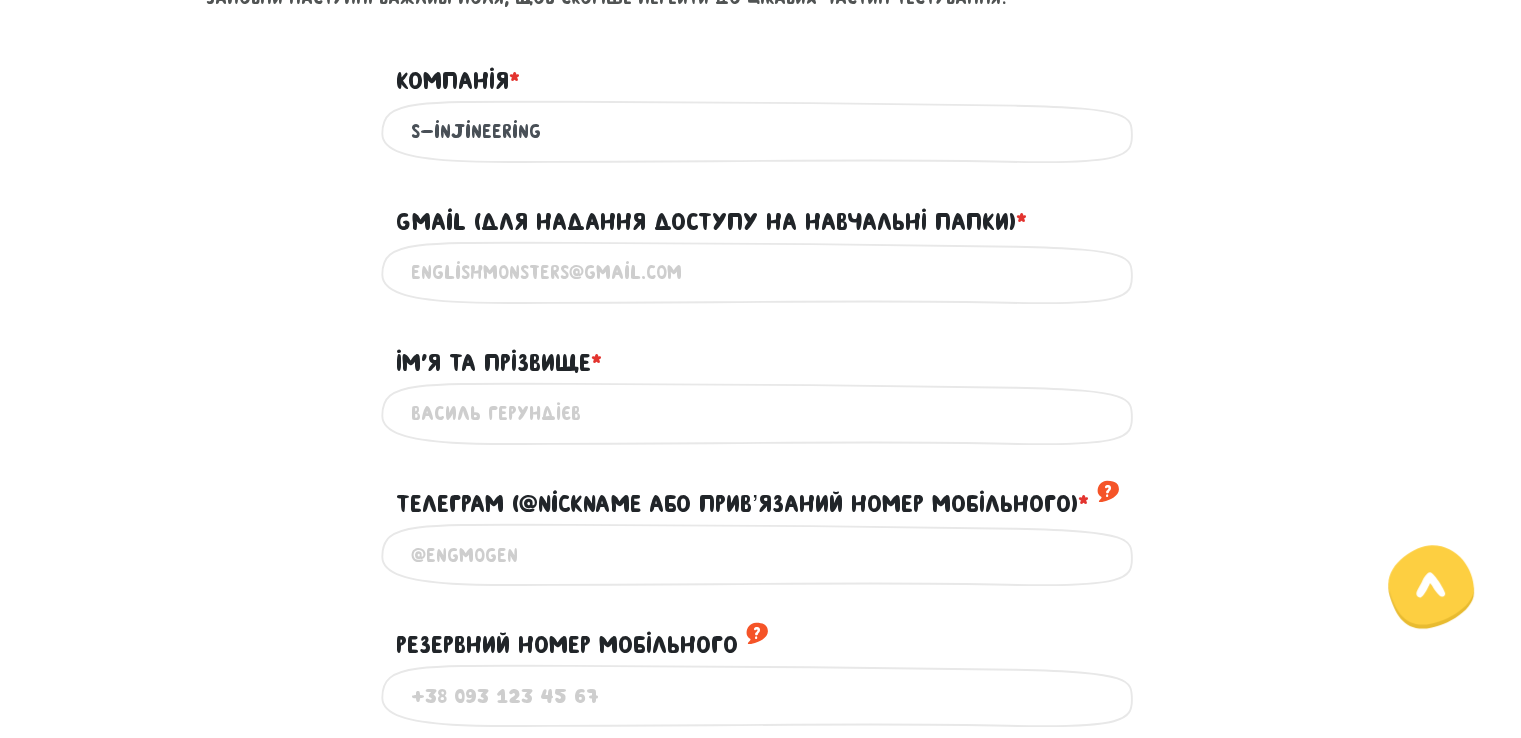 type on "[EMAIL]" 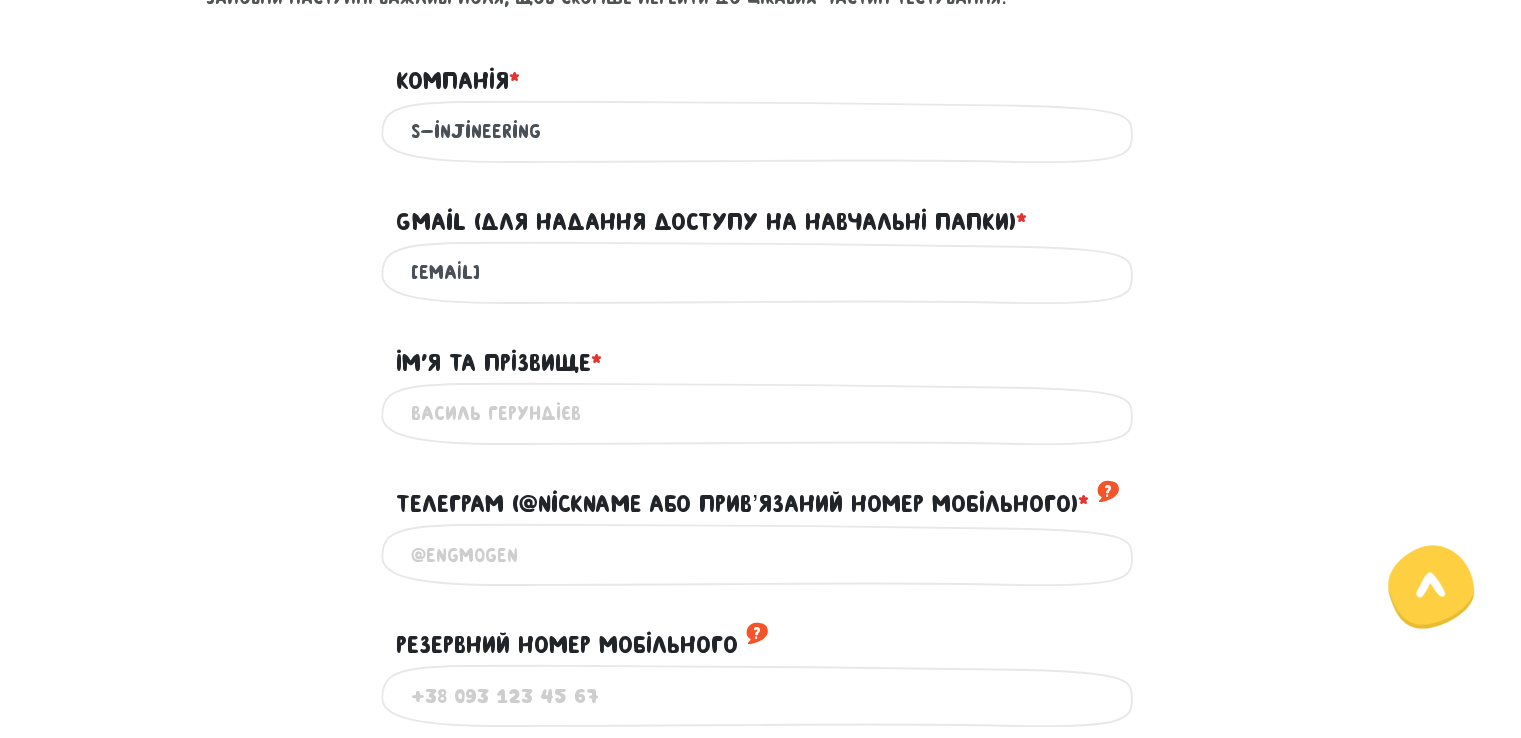 click on "Ім'я та прізвище *
?" at bounding box center [761, 413] 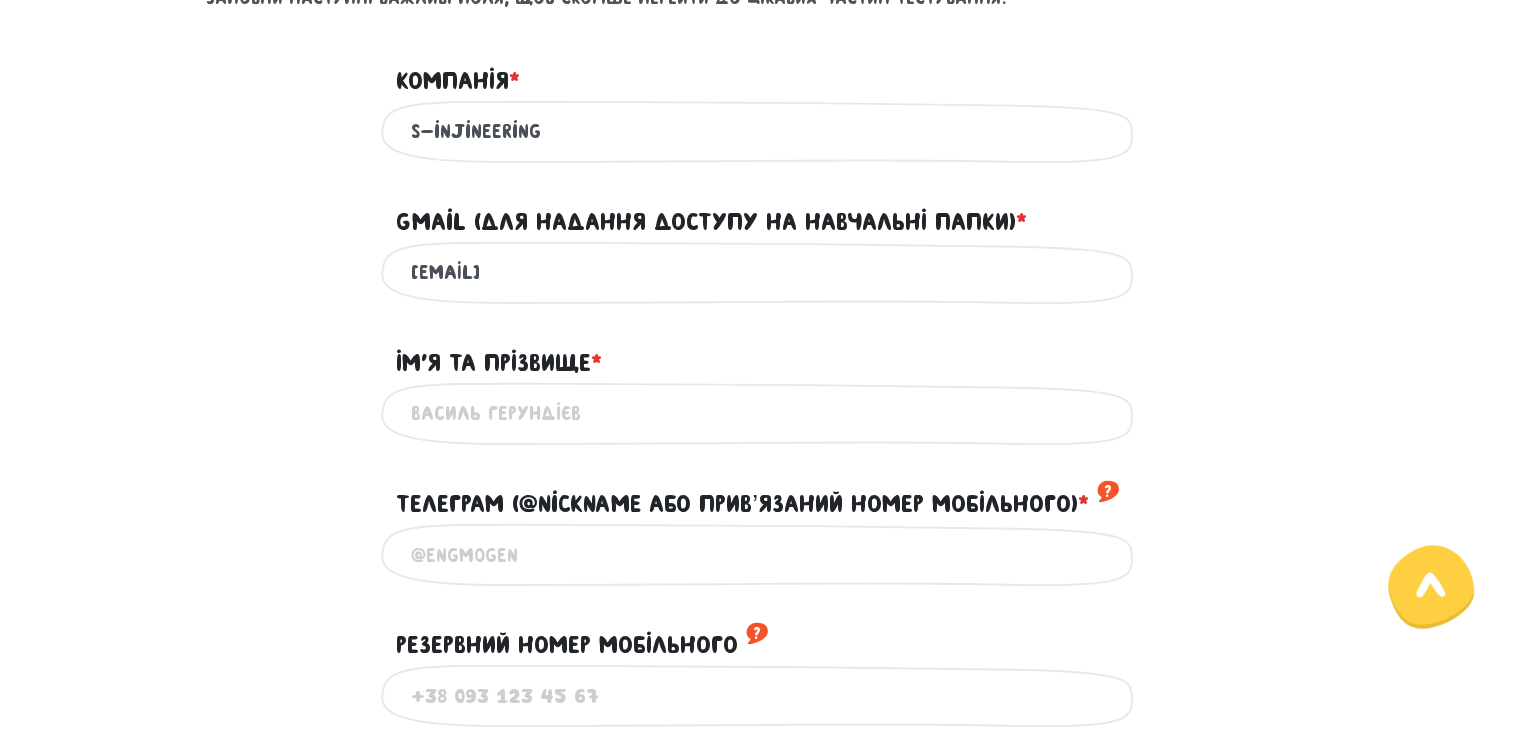 type on "[FIRST] [LAST]" 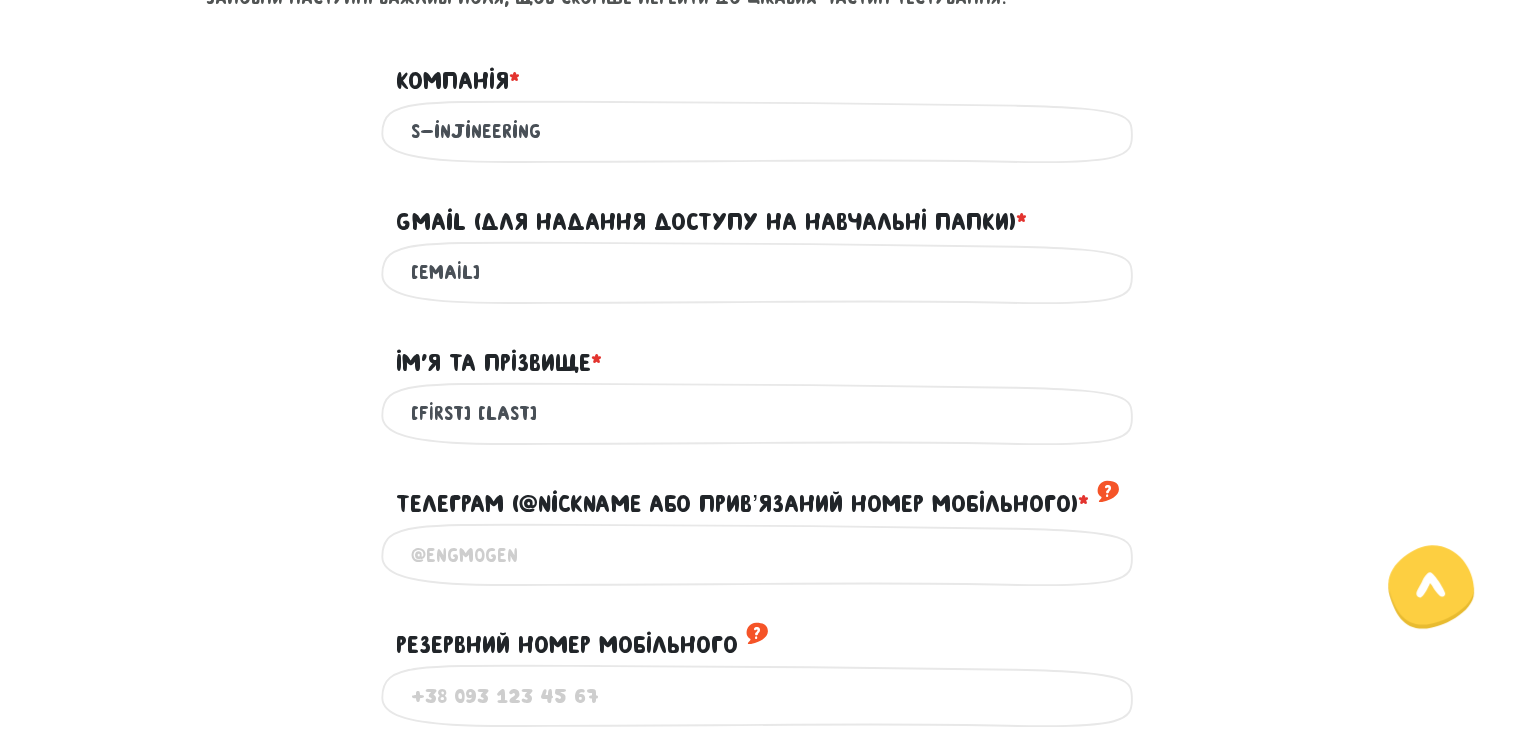 click on "Телеграм (@nickname або привʼязаний номер мобільного) *" at bounding box center (761, 554) 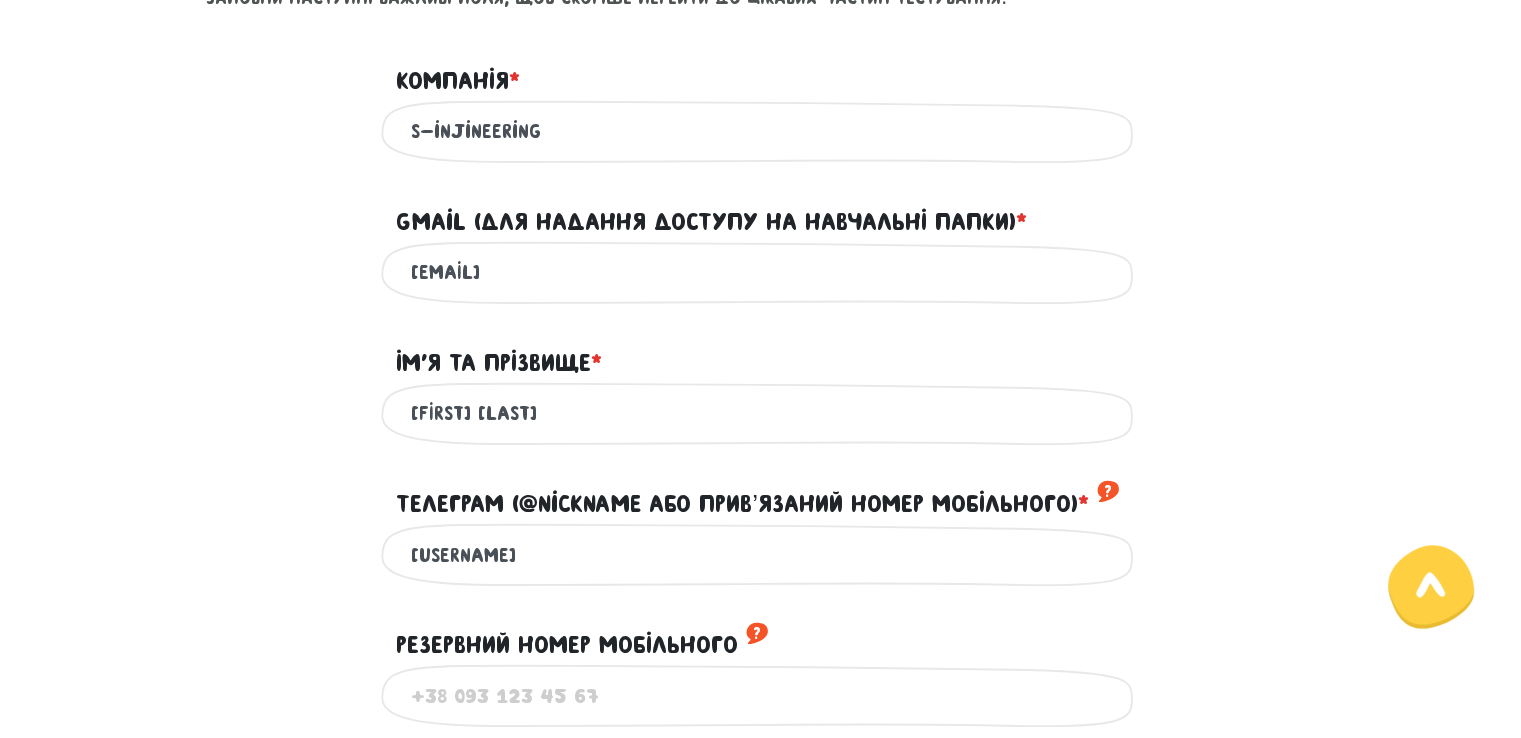 click on "Використовуй тільки цифри" at bounding box center [761, 695] 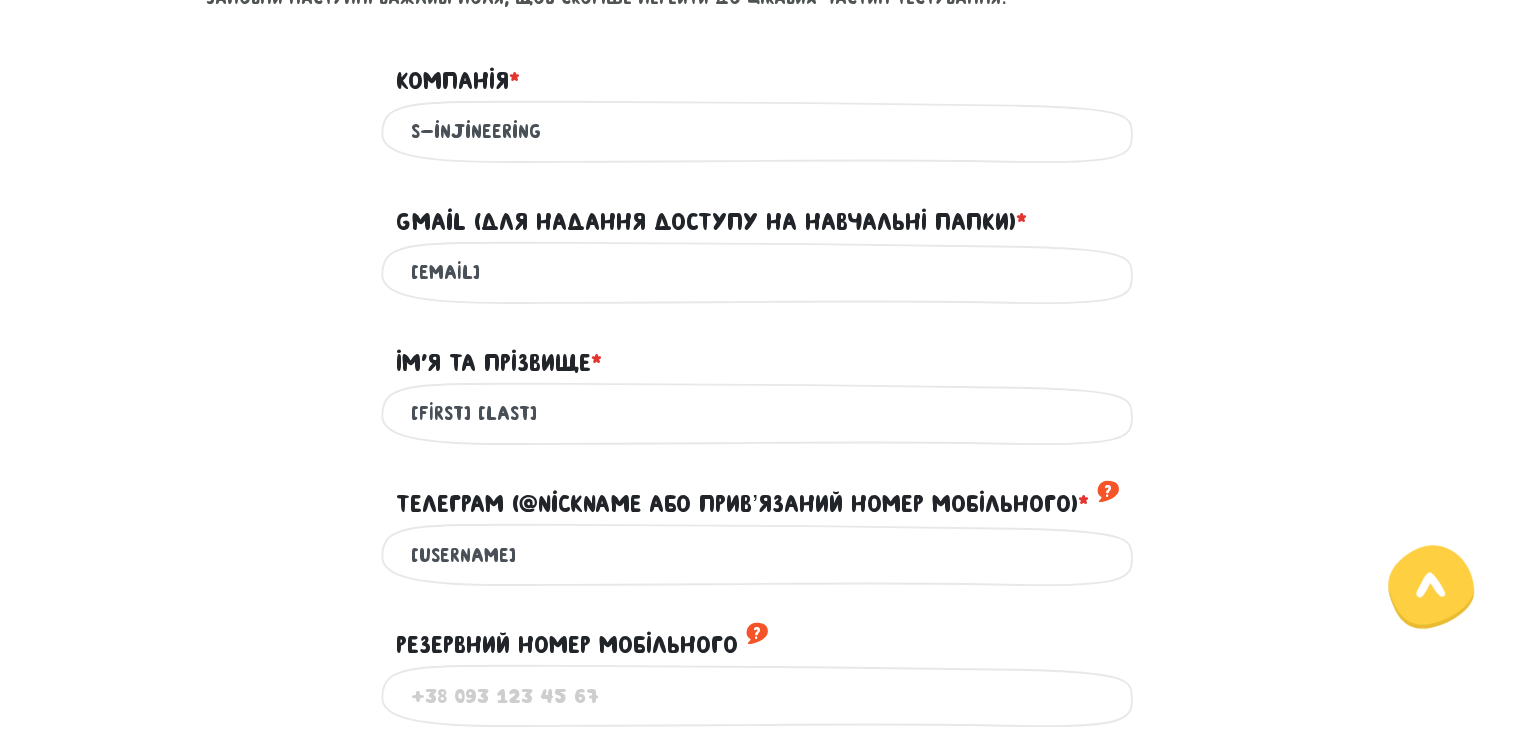 type on "[PHONE]" 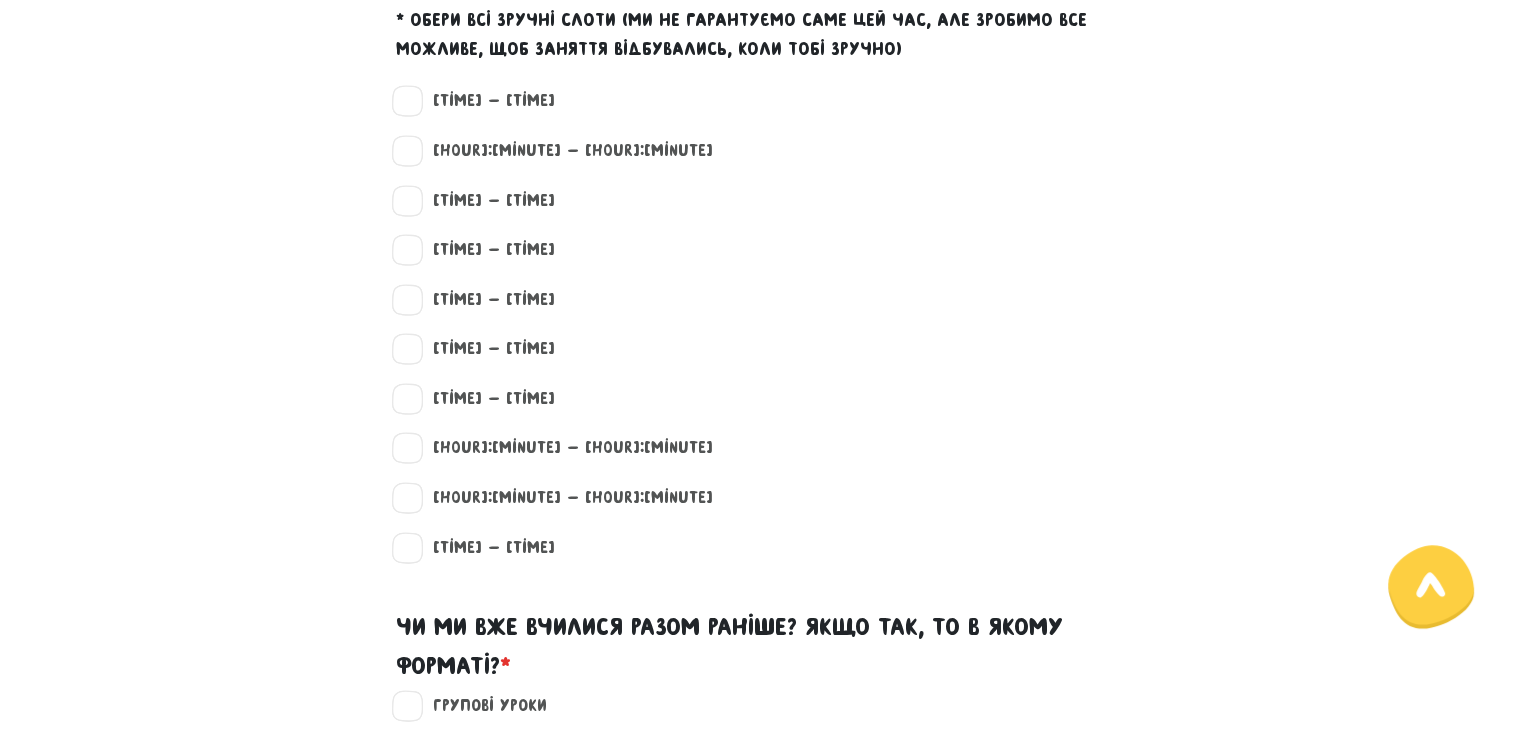 scroll, scrollTop: 1800, scrollLeft: 0, axis: vertical 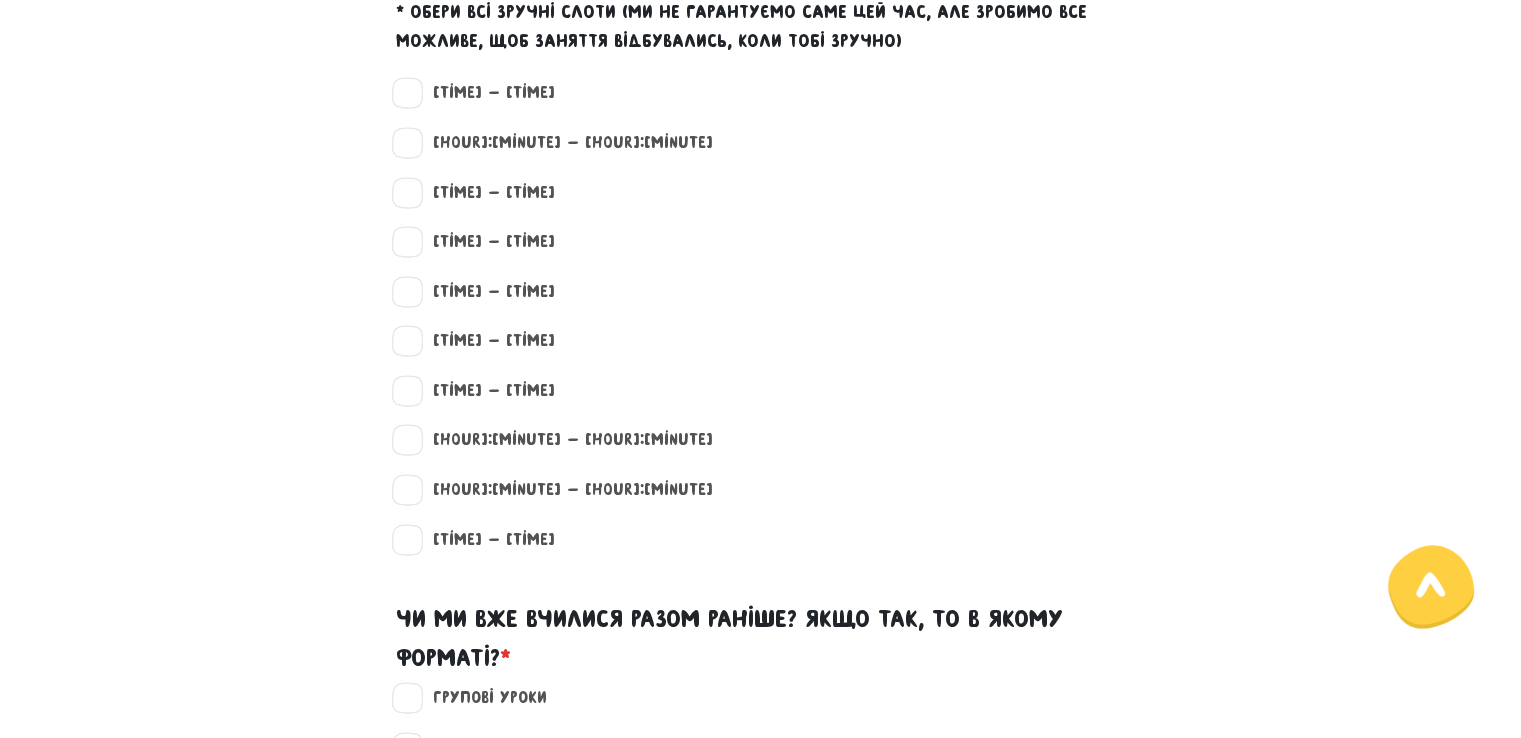 click on "[HOUR]:[MINUTE] - [HOUR]:[MINUTE]" at bounding box center [761, 502] 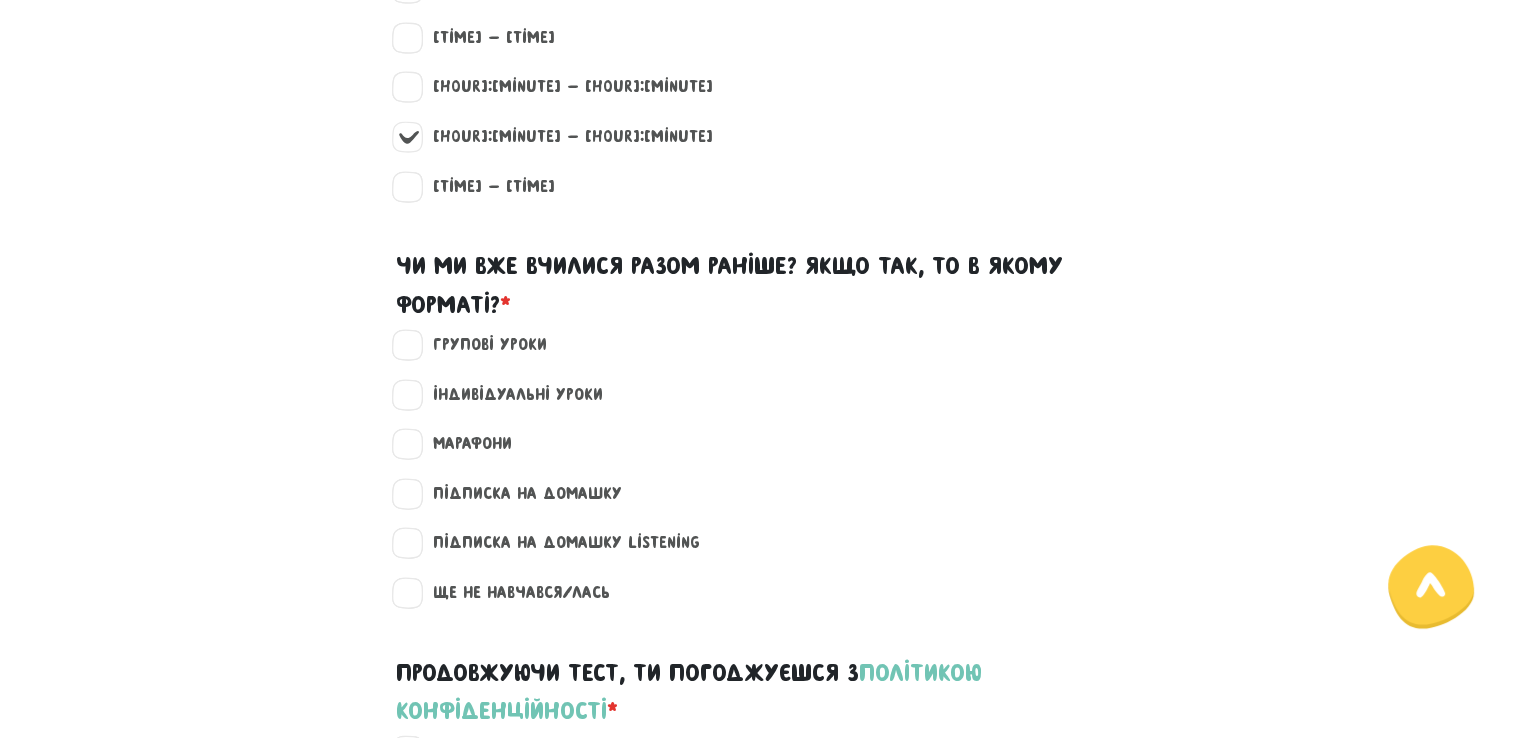 scroll, scrollTop: 2157, scrollLeft: 0, axis: vertical 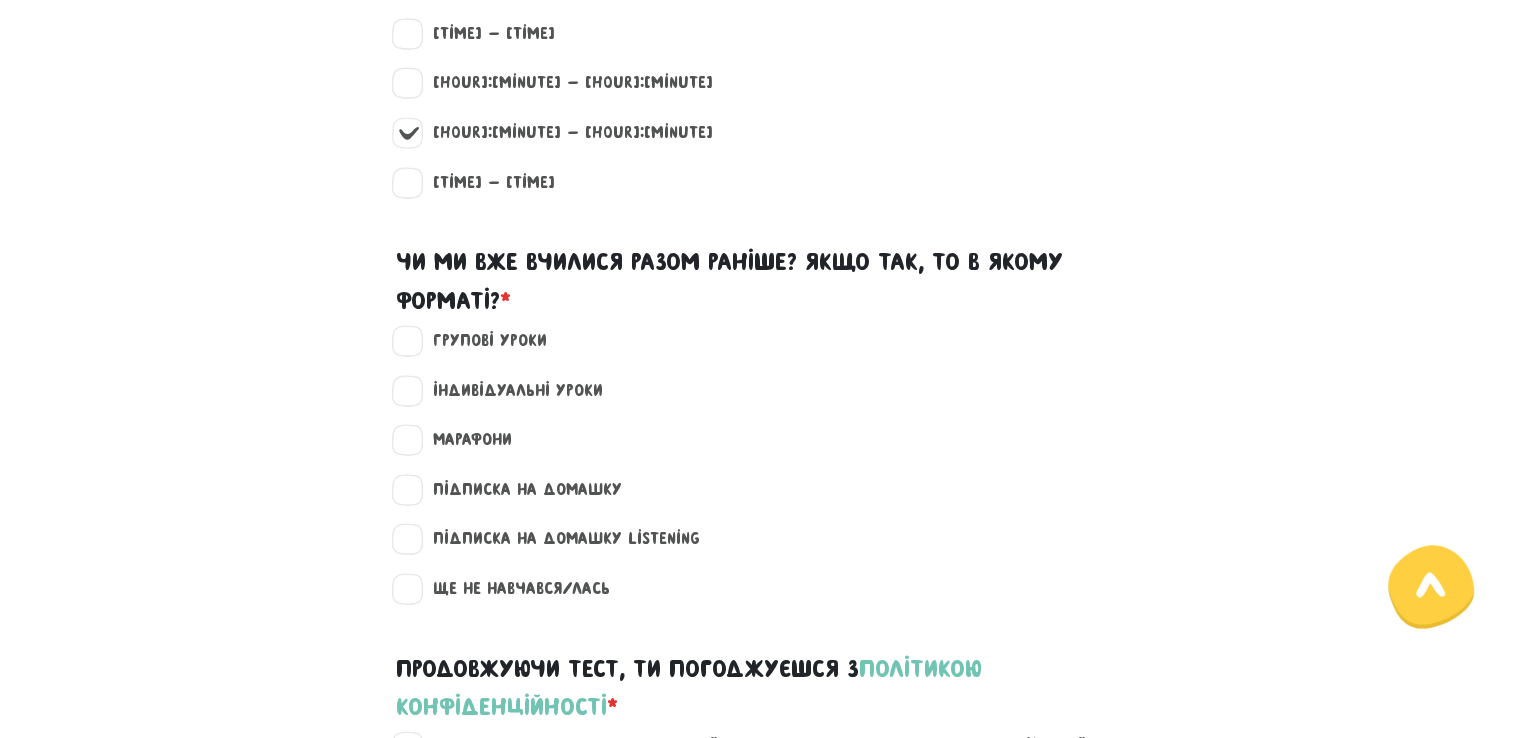 click on "Ще не навчався/лась" at bounding box center [513, 589] 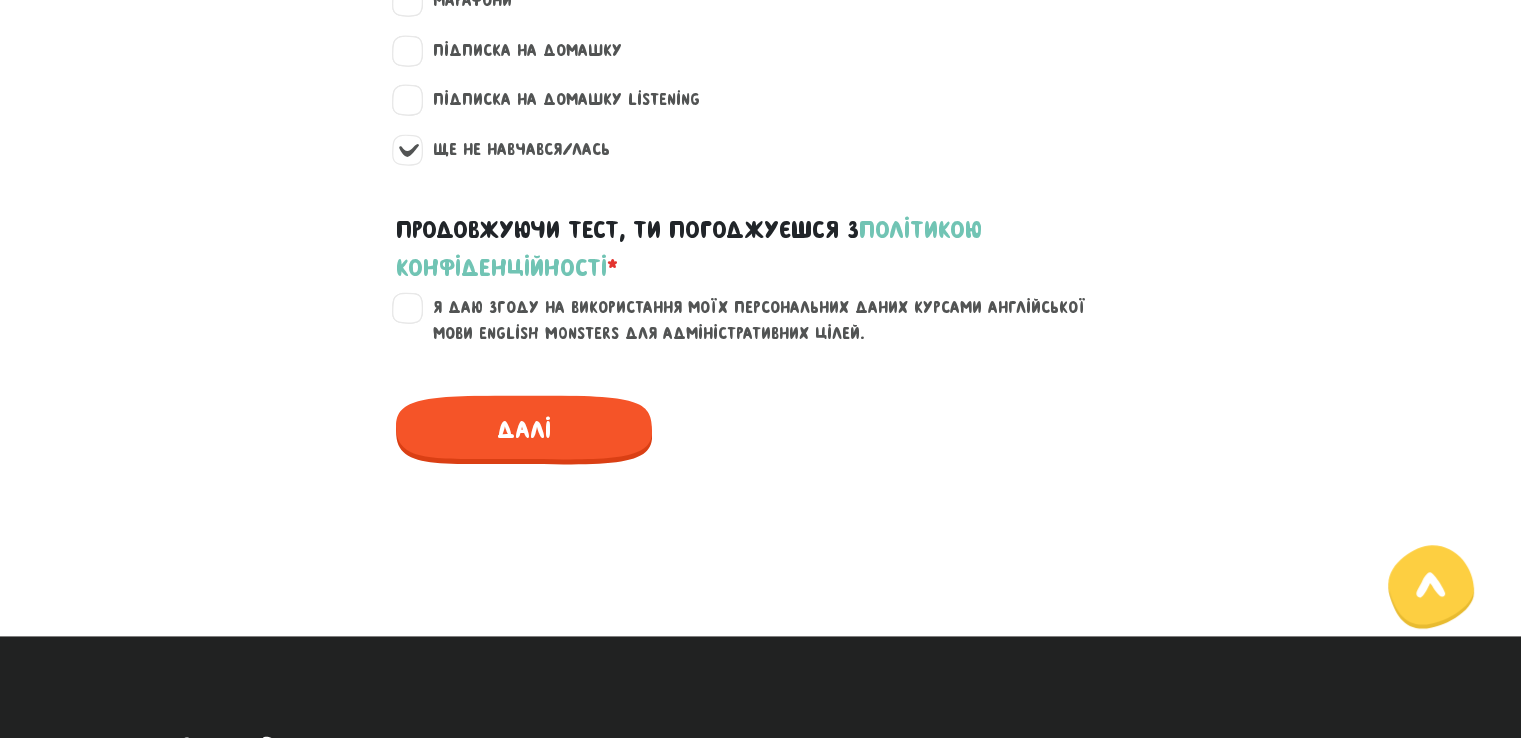 scroll, scrollTop: 2592, scrollLeft: 0, axis: vertical 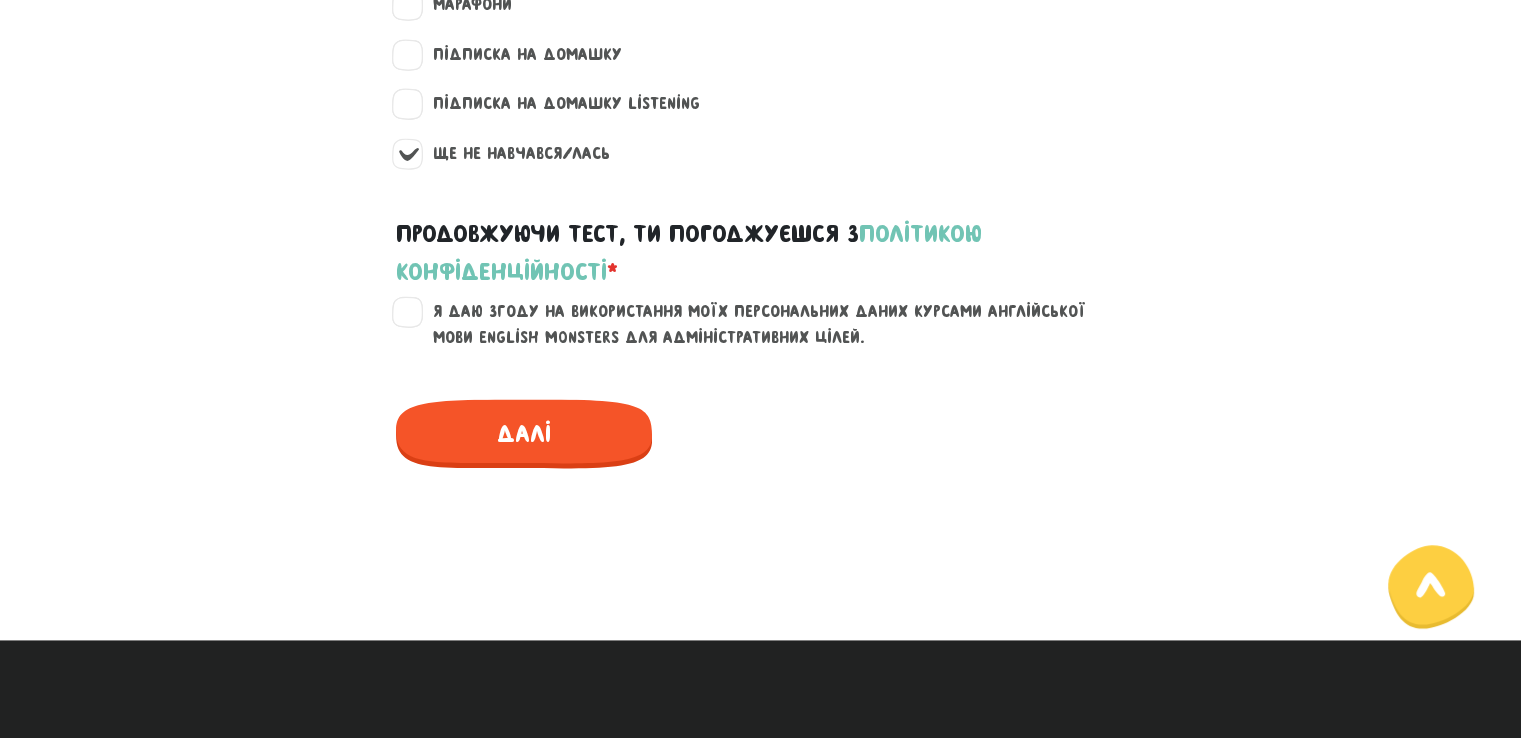 click on "Я даю згоду на використання моїх персональних даних курсами англійської мови English Monsters для адміністративних цілей." at bounding box center (773, 324) 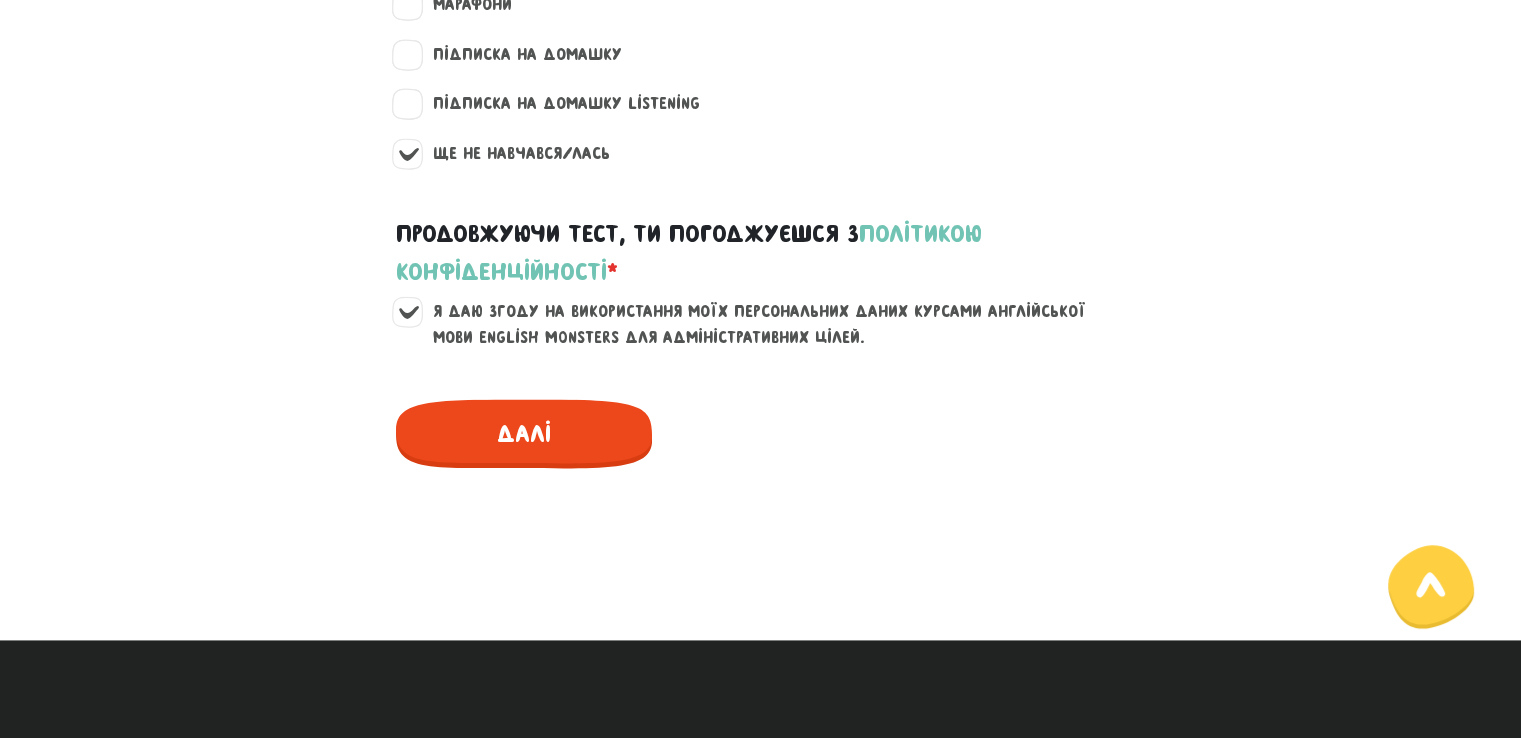 click on "Далі" at bounding box center (524, 433) 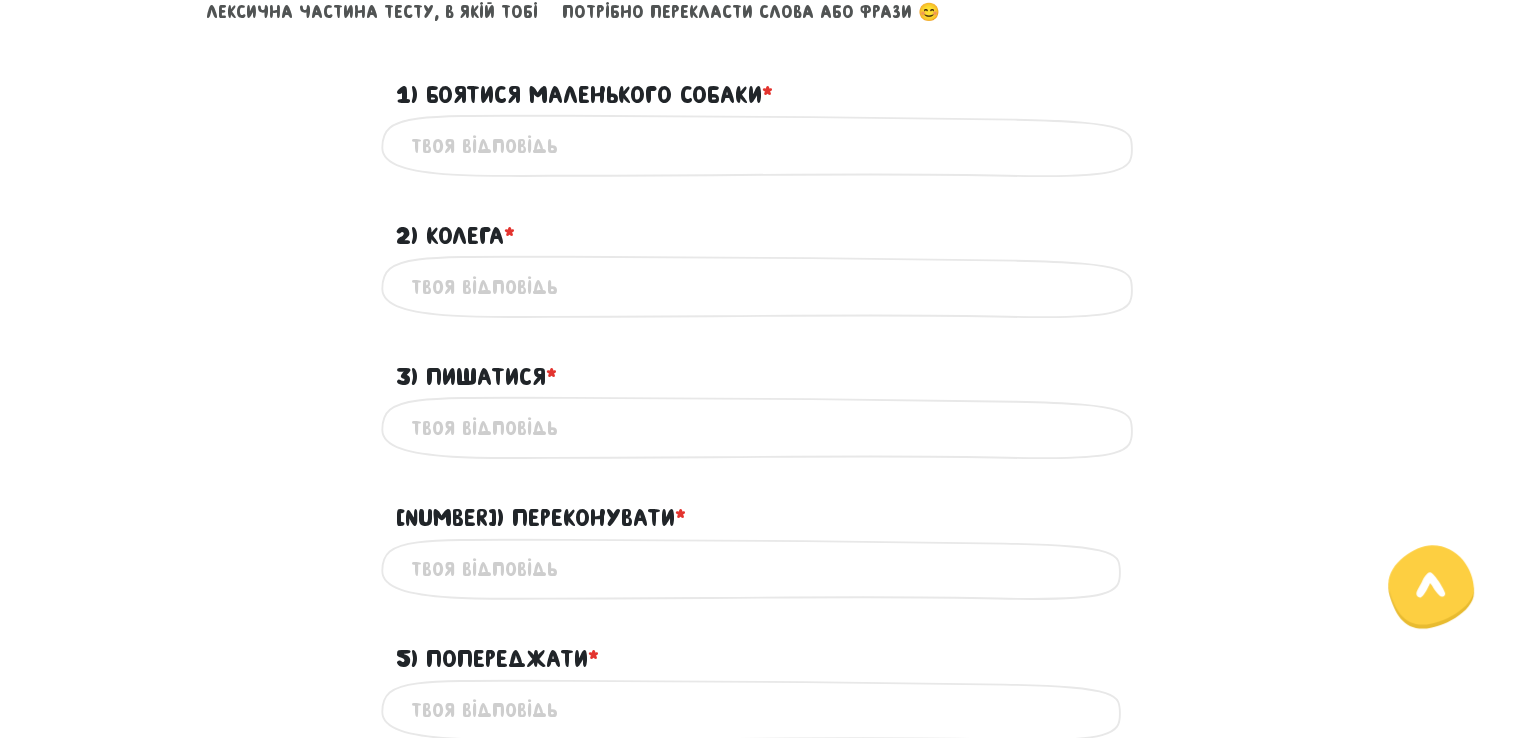 scroll, scrollTop: 859, scrollLeft: 0, axis: vertical 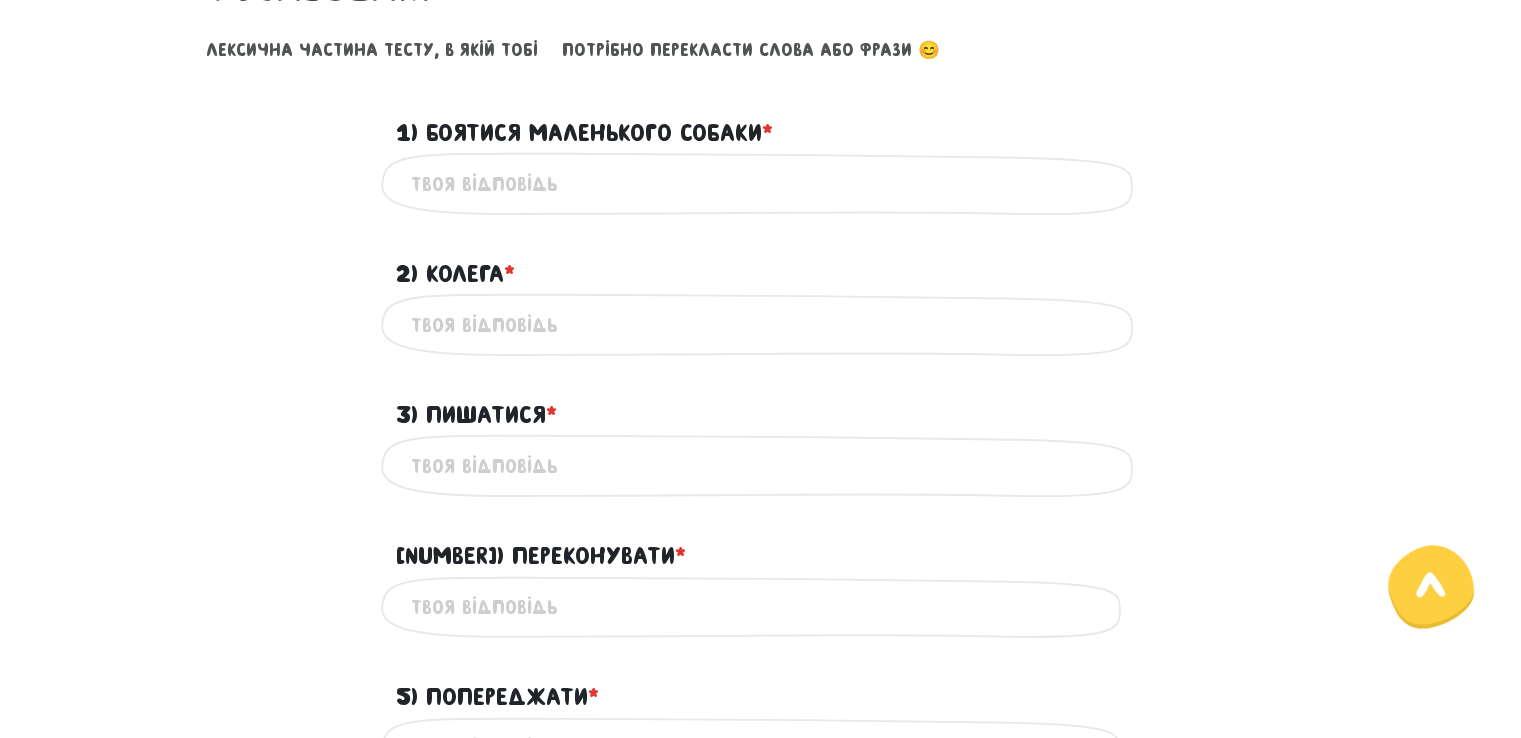 click on "1) Боятися маленького собаки *
?" at bounding box center [761, 183] 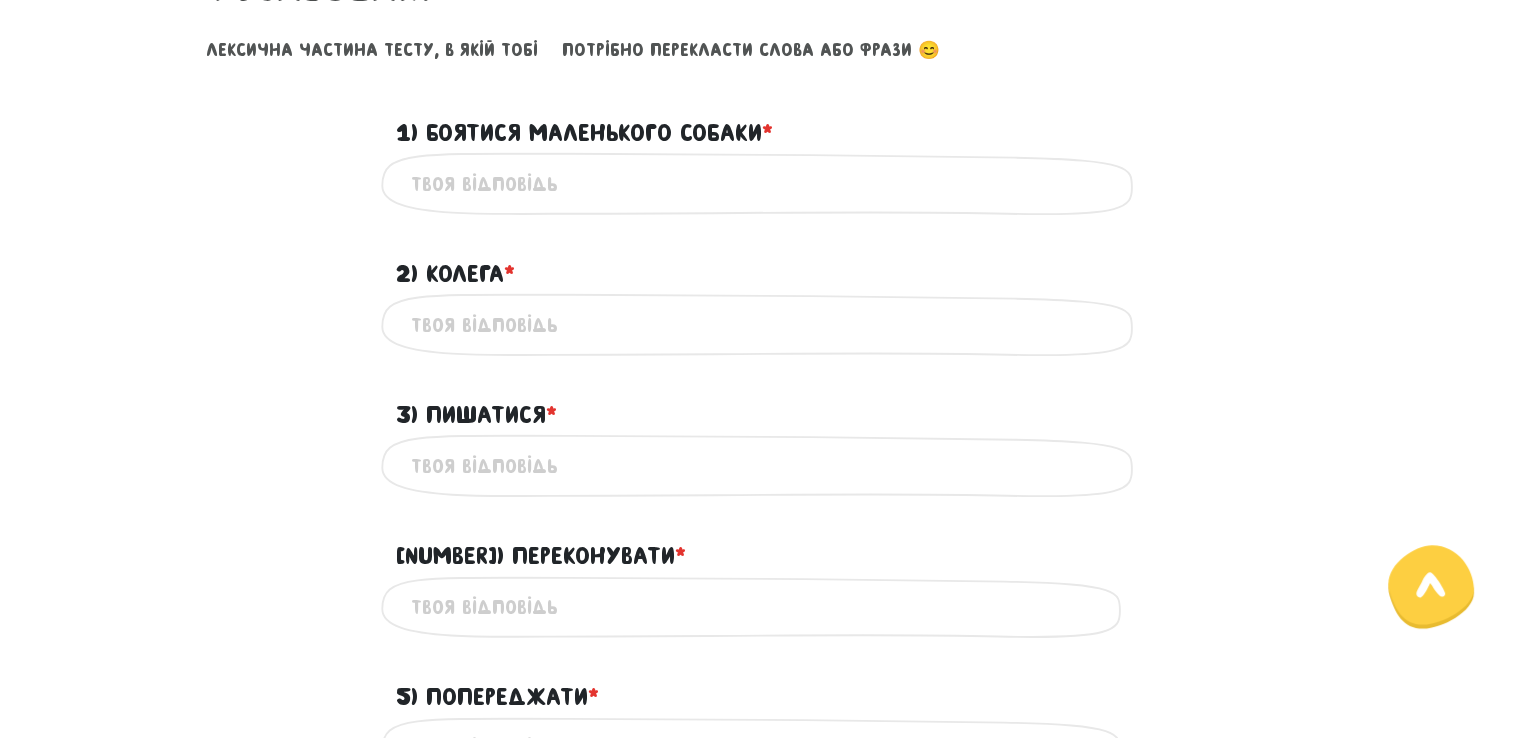type on "afreide a litle dog" 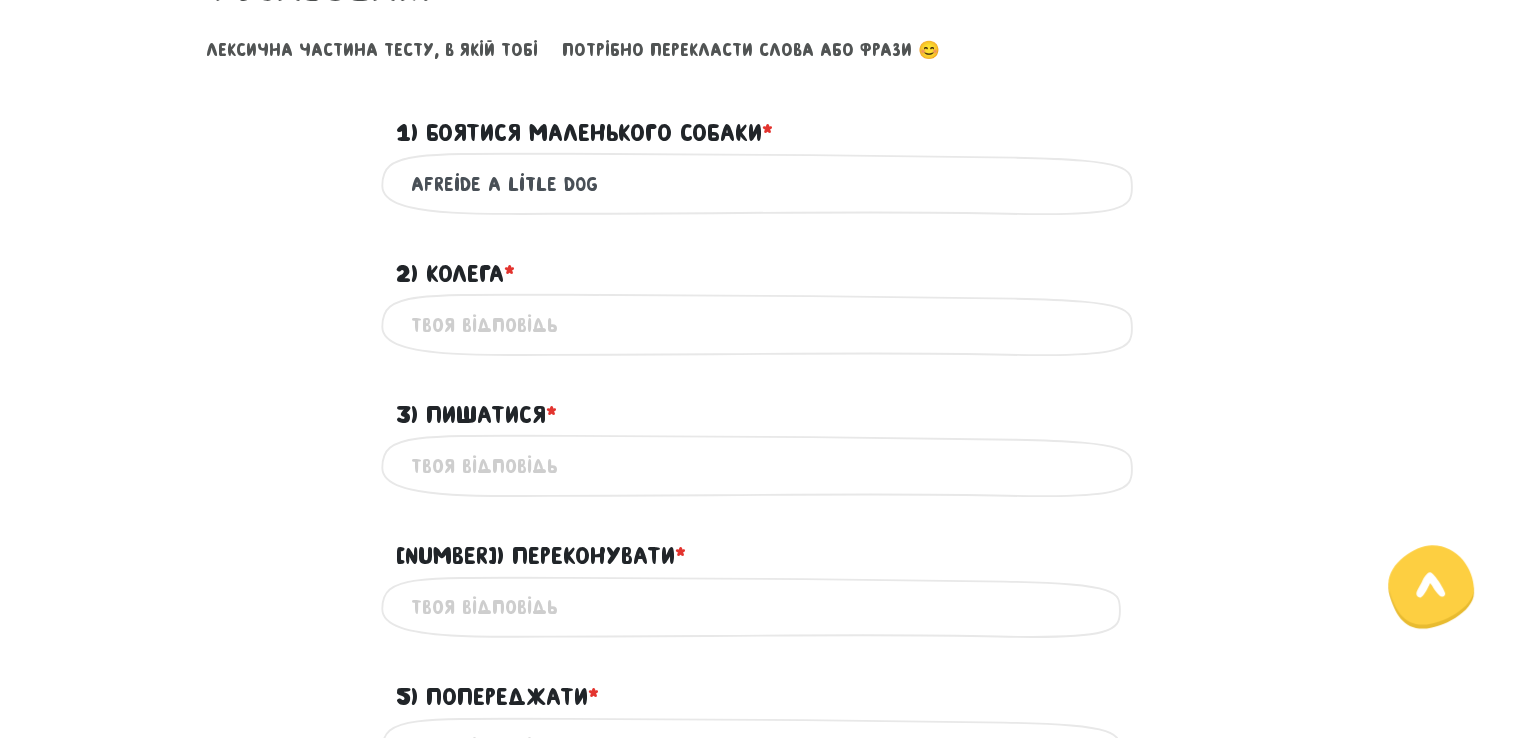click on "2) Колега *
?" at bounding box center [761, 324] 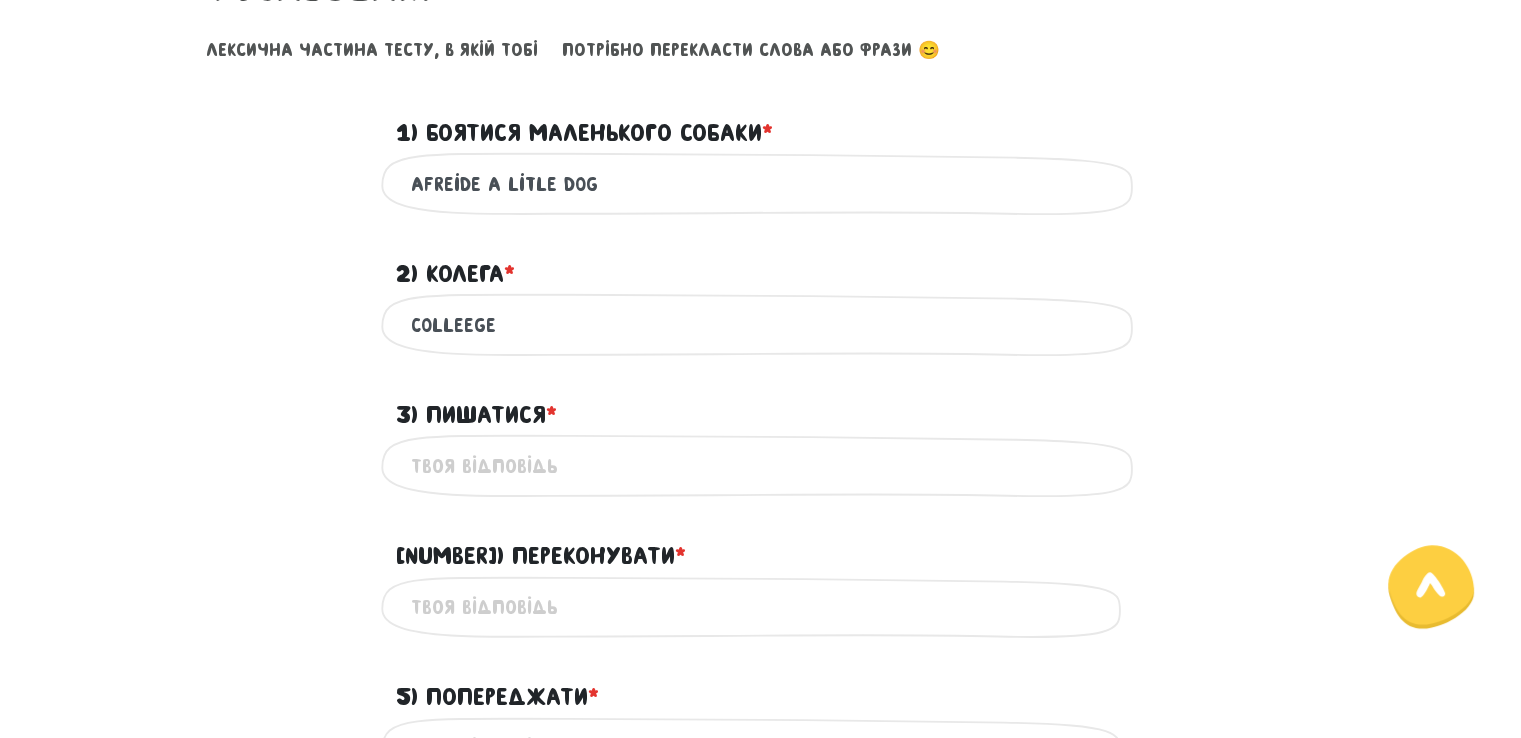 click on "3) Пишатися *
?" at bounding box center (761, 465) 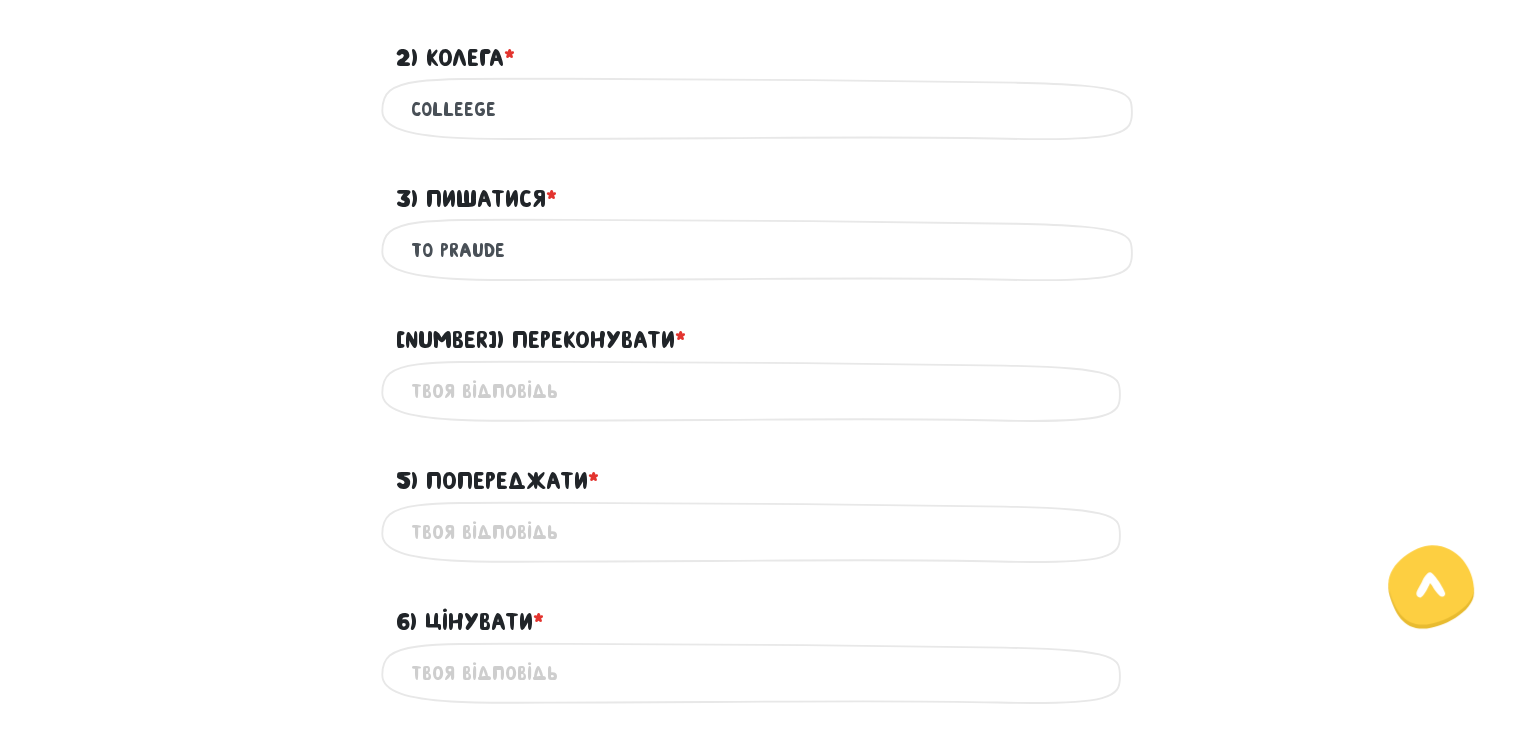scroll, scrollTop: 1148, scrollLeft: 0, axis: vertical 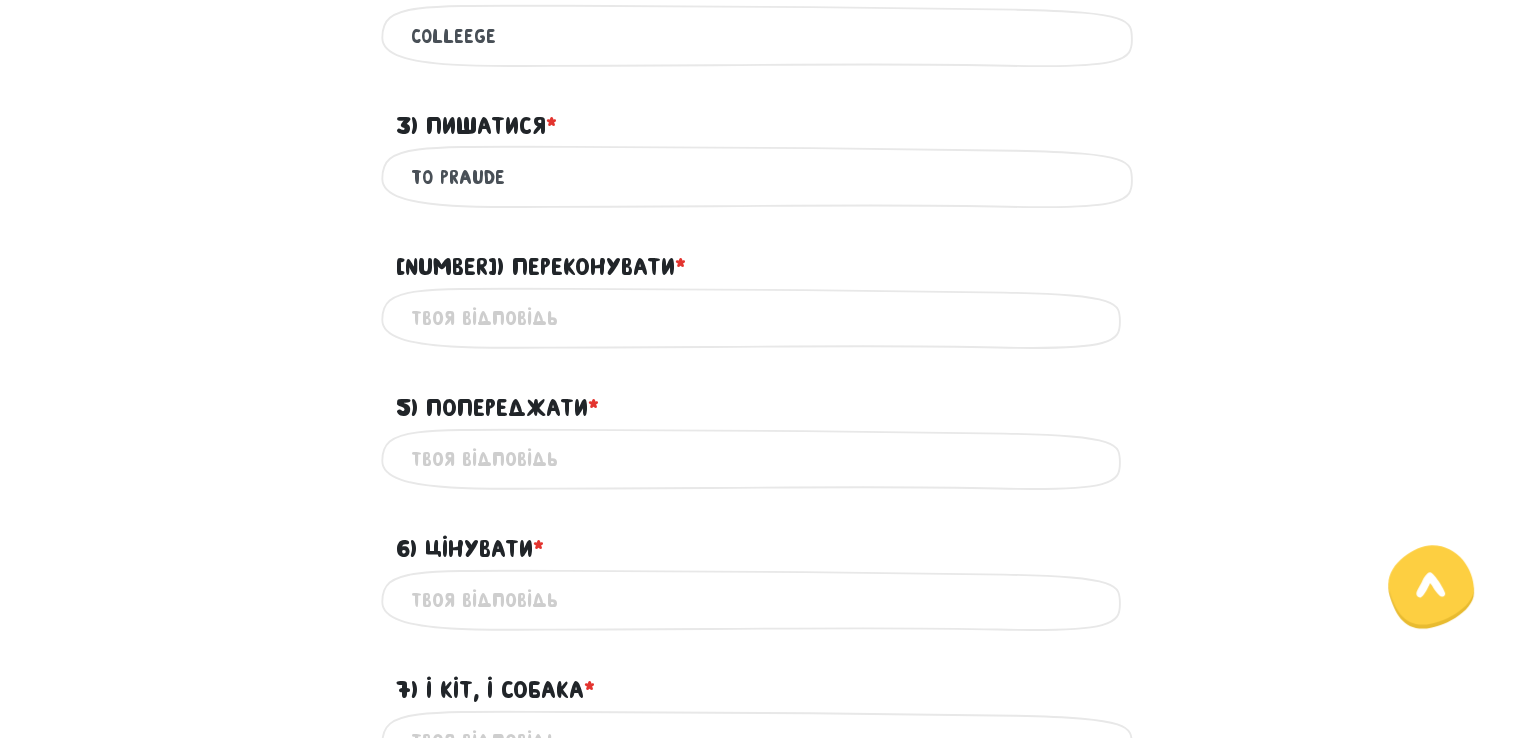 click on "4) Переконувати *
?" at bounding box center [761, 318] 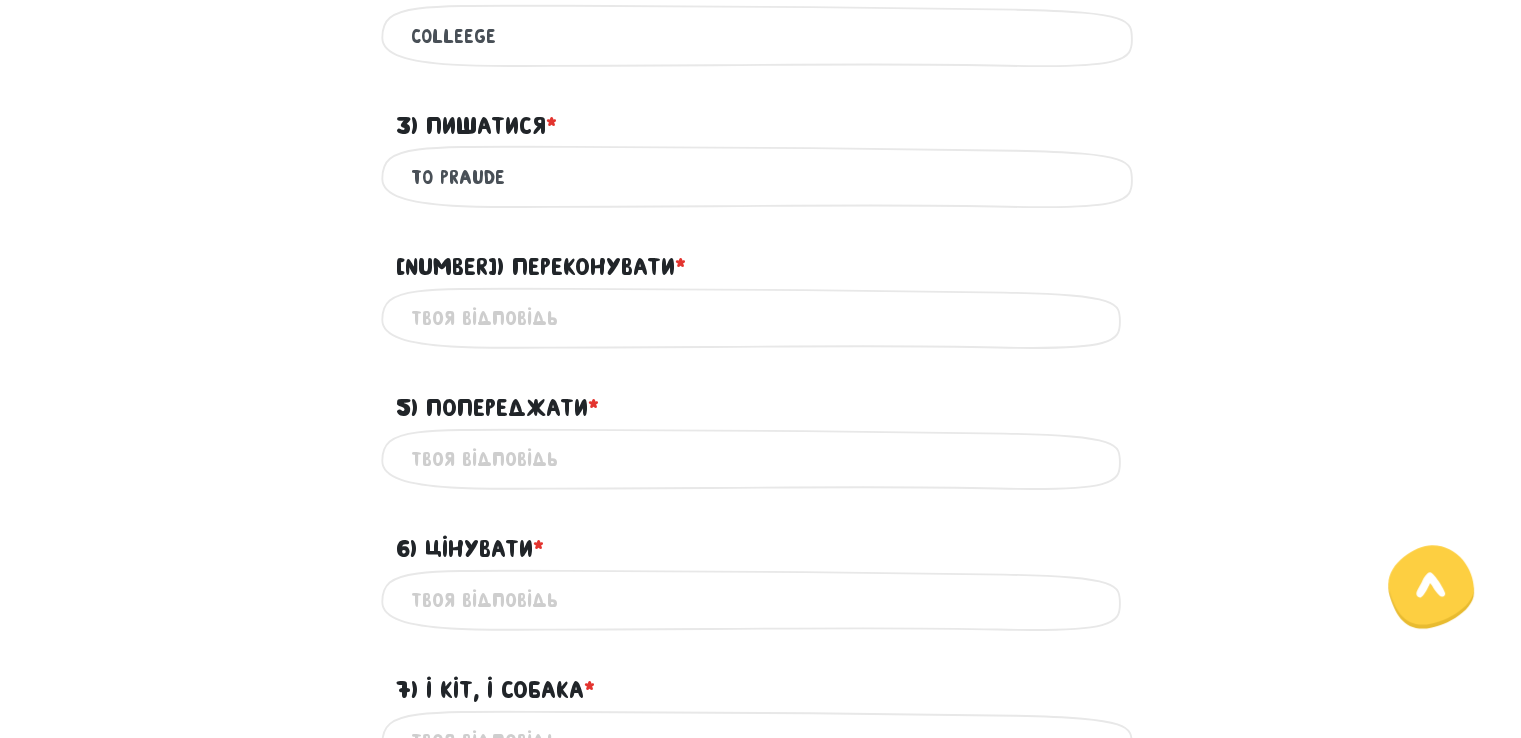 type on "to convince" 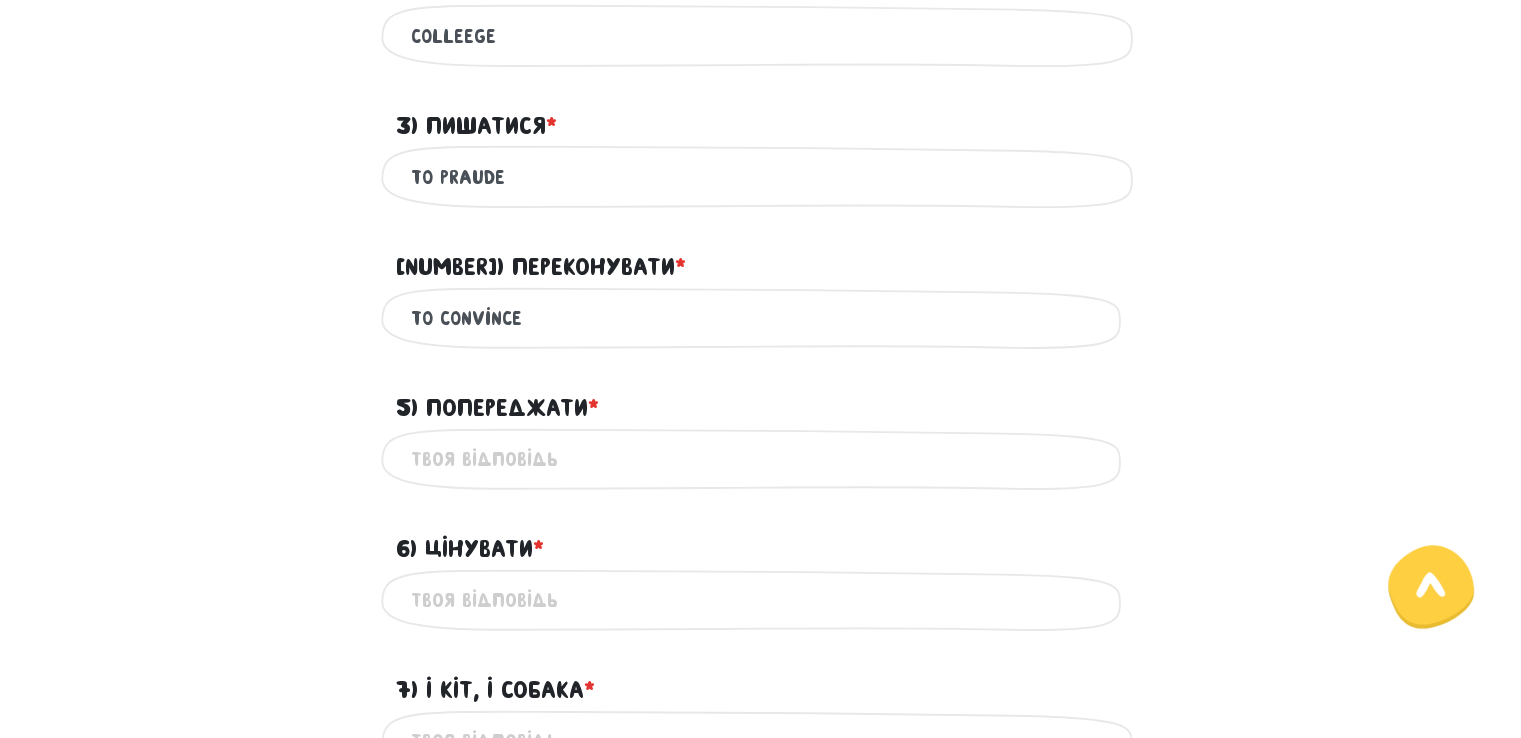 click on "5) Попереджати *
?" at bounding box center (761, 459) 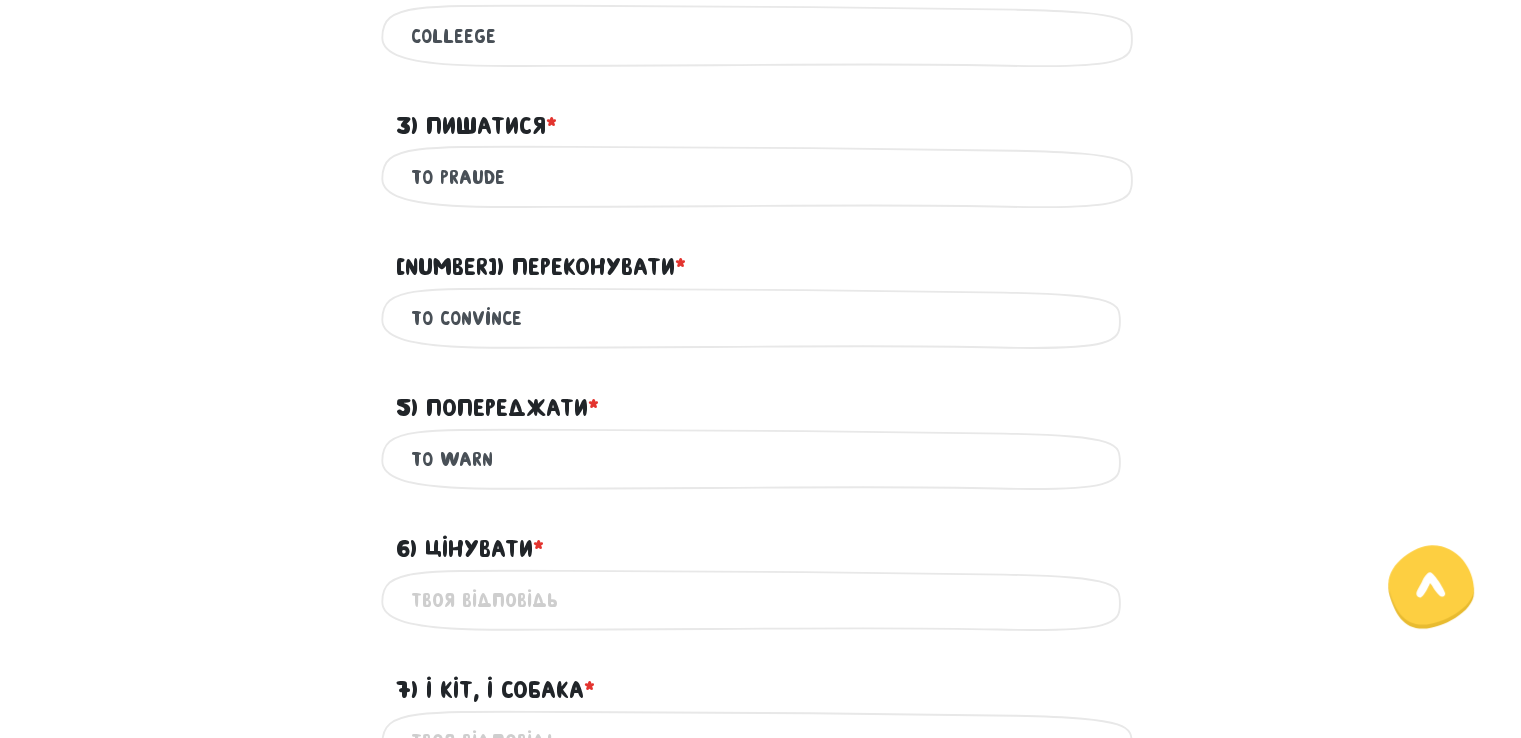 click on "6) Цінувати *
?" at bounding box center [761, 600] 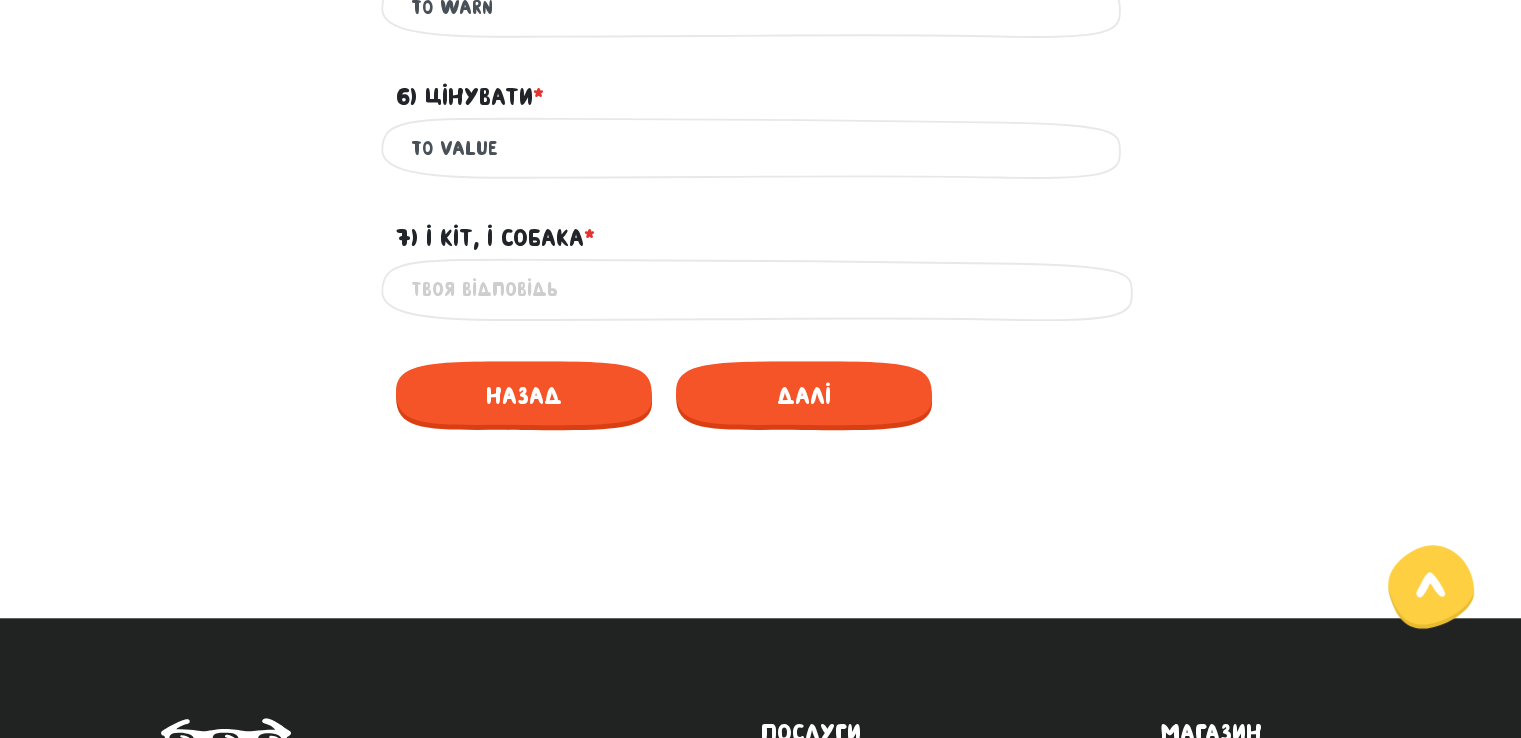 scroll, scrollTop: 1644, scrollLeft: 0, axis: vertical 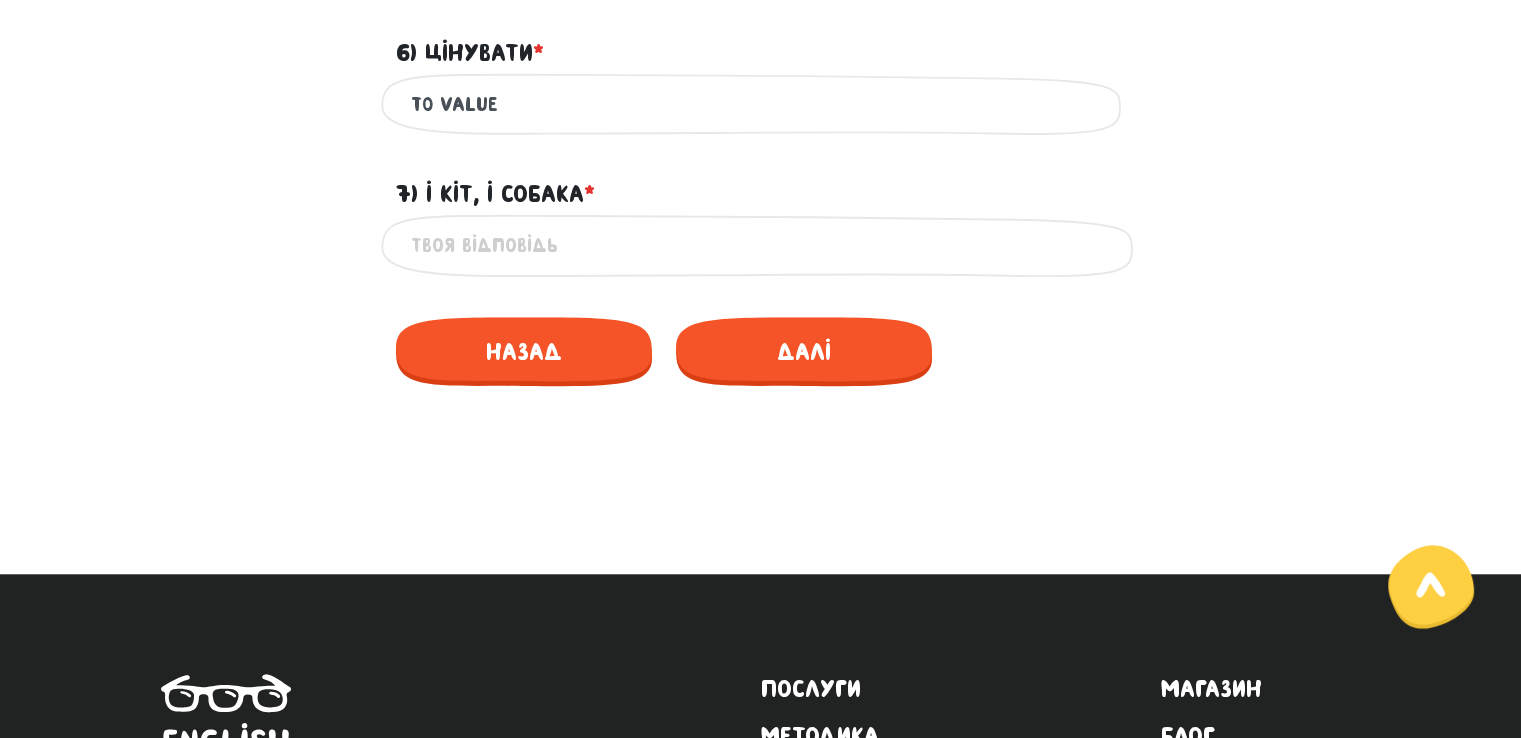 click on "7) І кіт, і собака *
?" at bounding box center (761, 245) 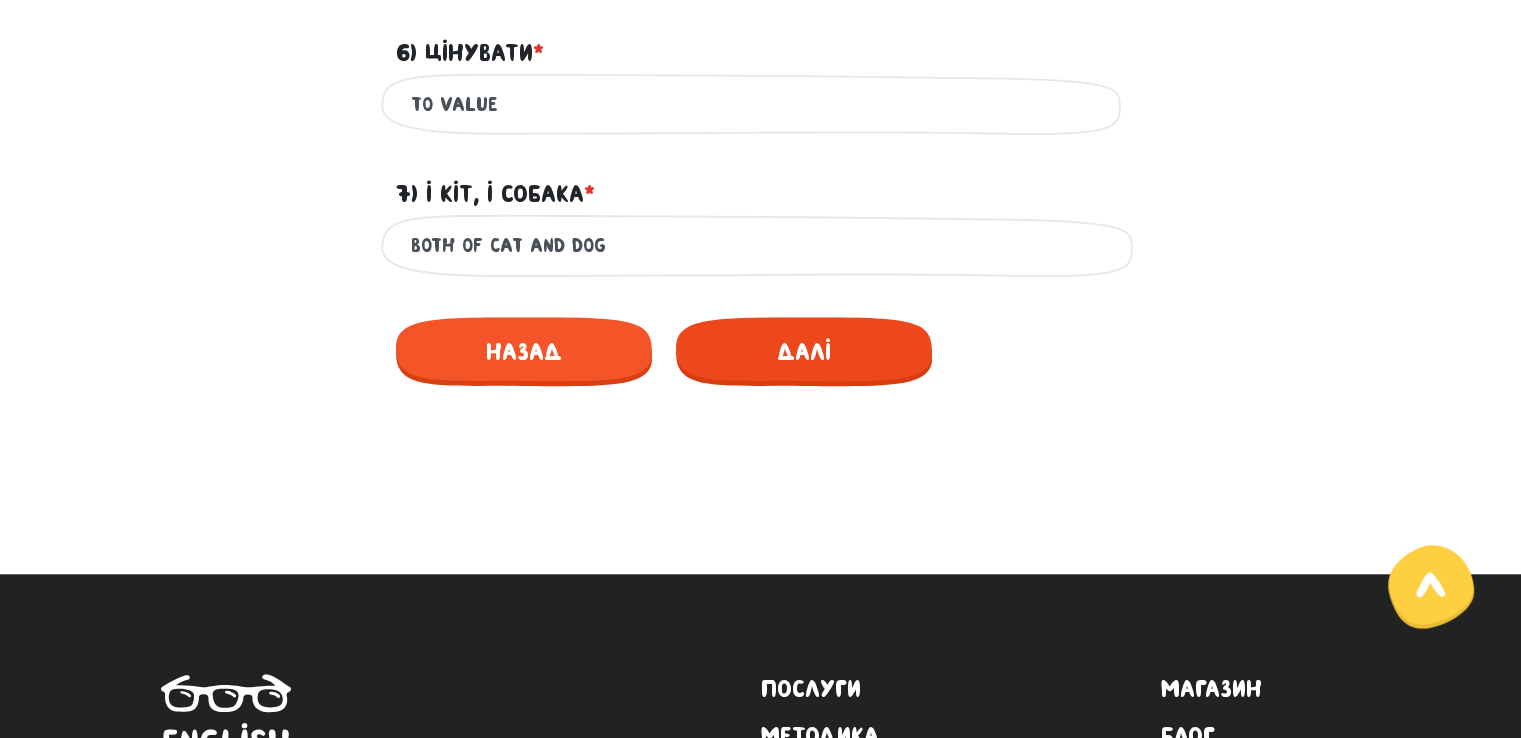 click on "Далі" at bounding box center [804, 351] 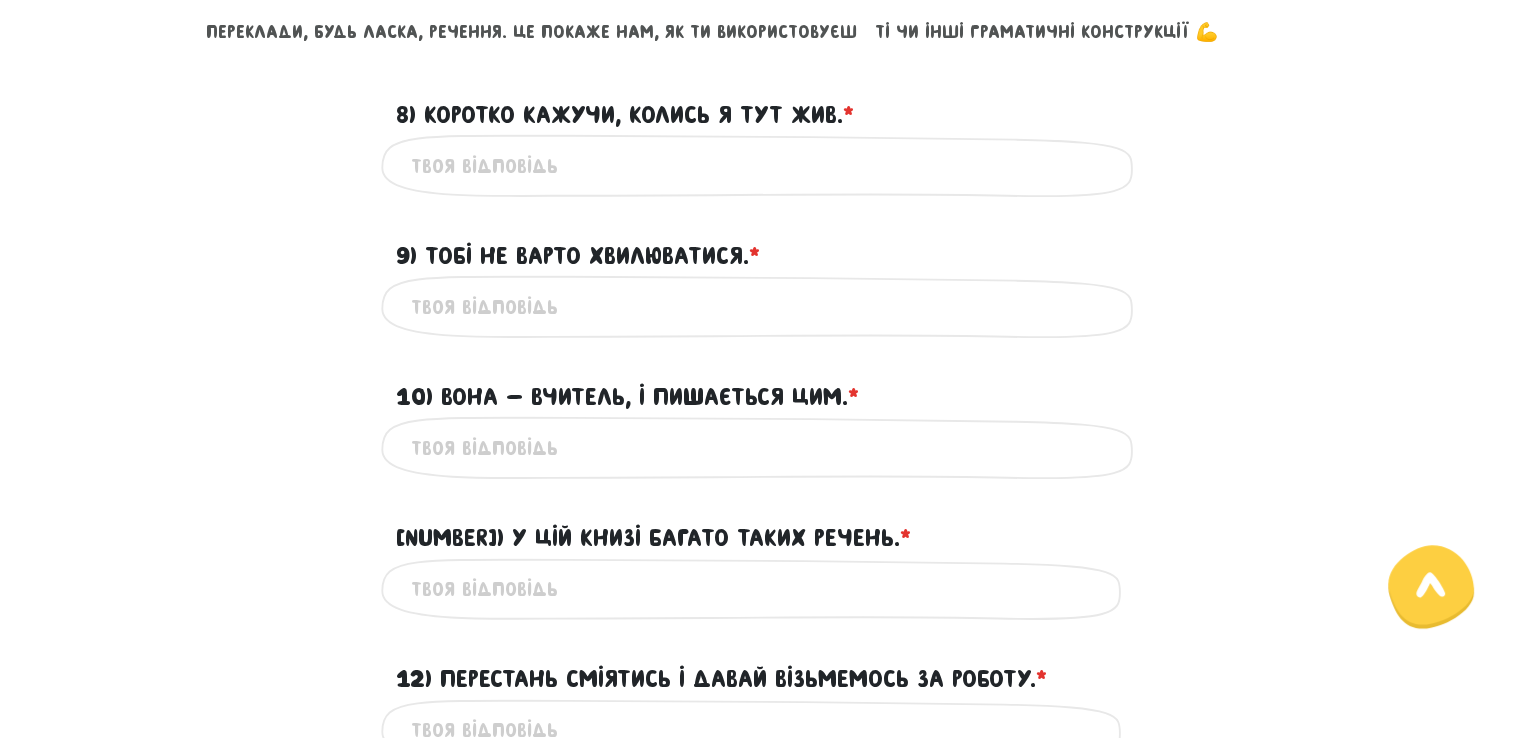 scroll, scrollTop: 859, scrollLeft: 0, axis: vertical 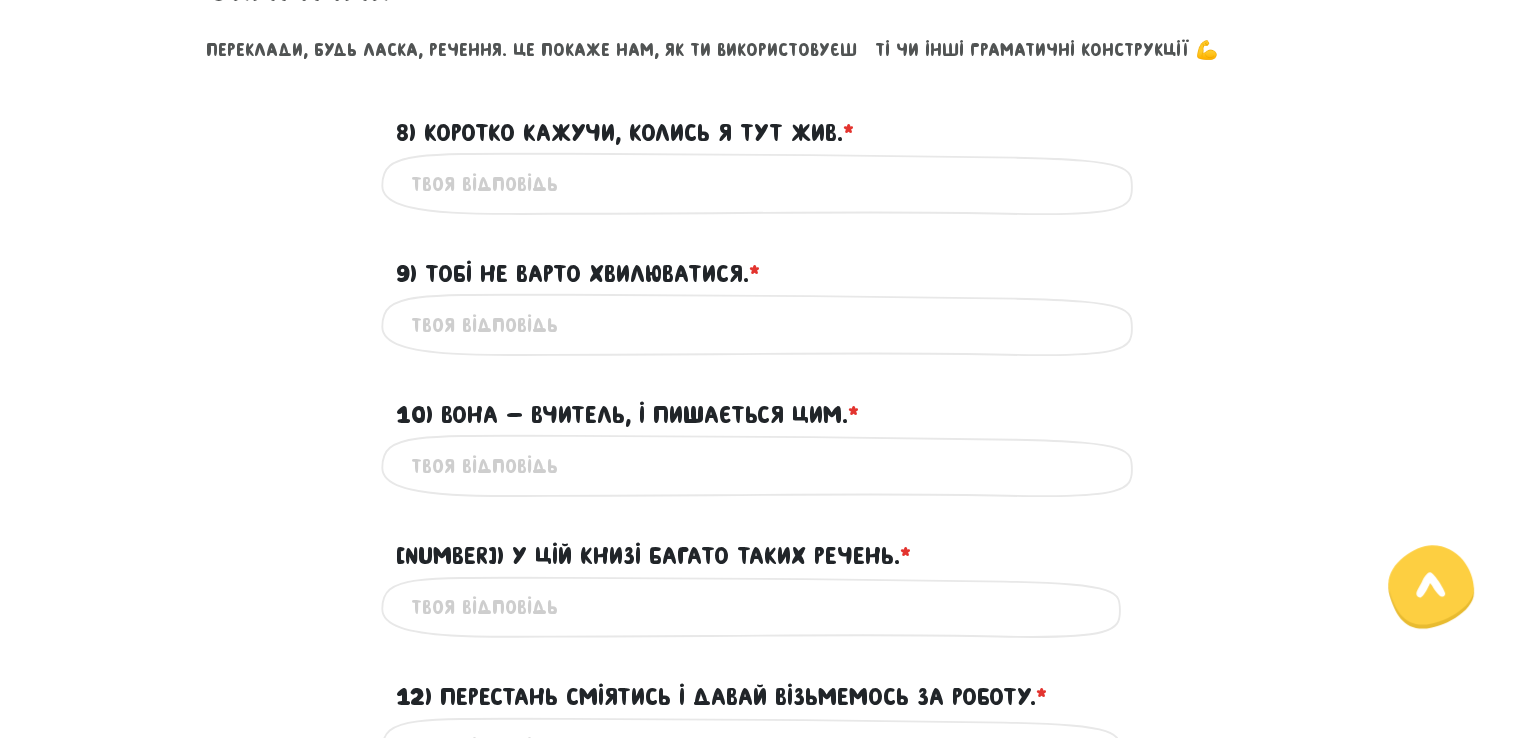 click on "8) Коротко кажучи, колись я тут жив. *
? [PERSON]" at bounding box center (761, 183) 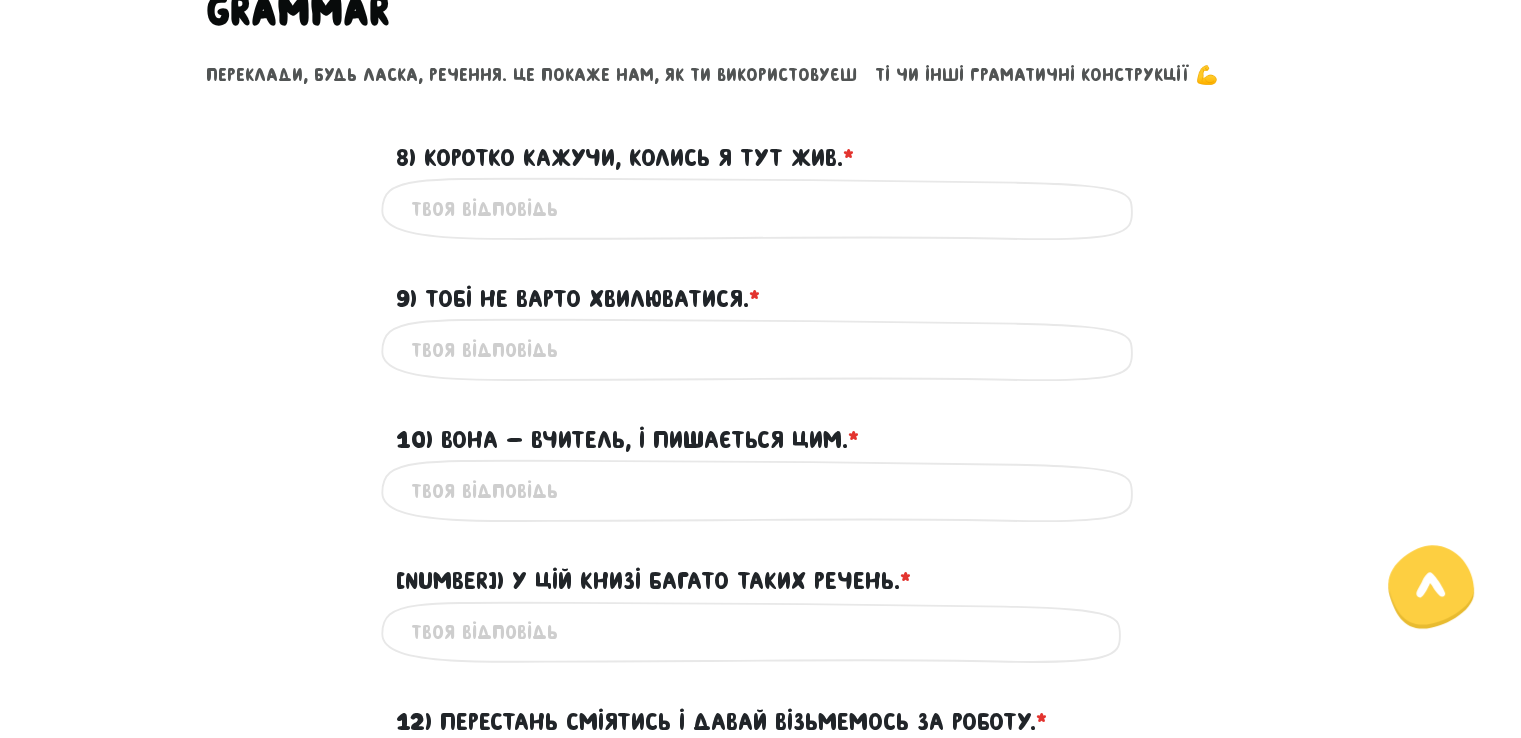 scroll, scrollTop: 828, scrollLeft: 0, axis: vertical 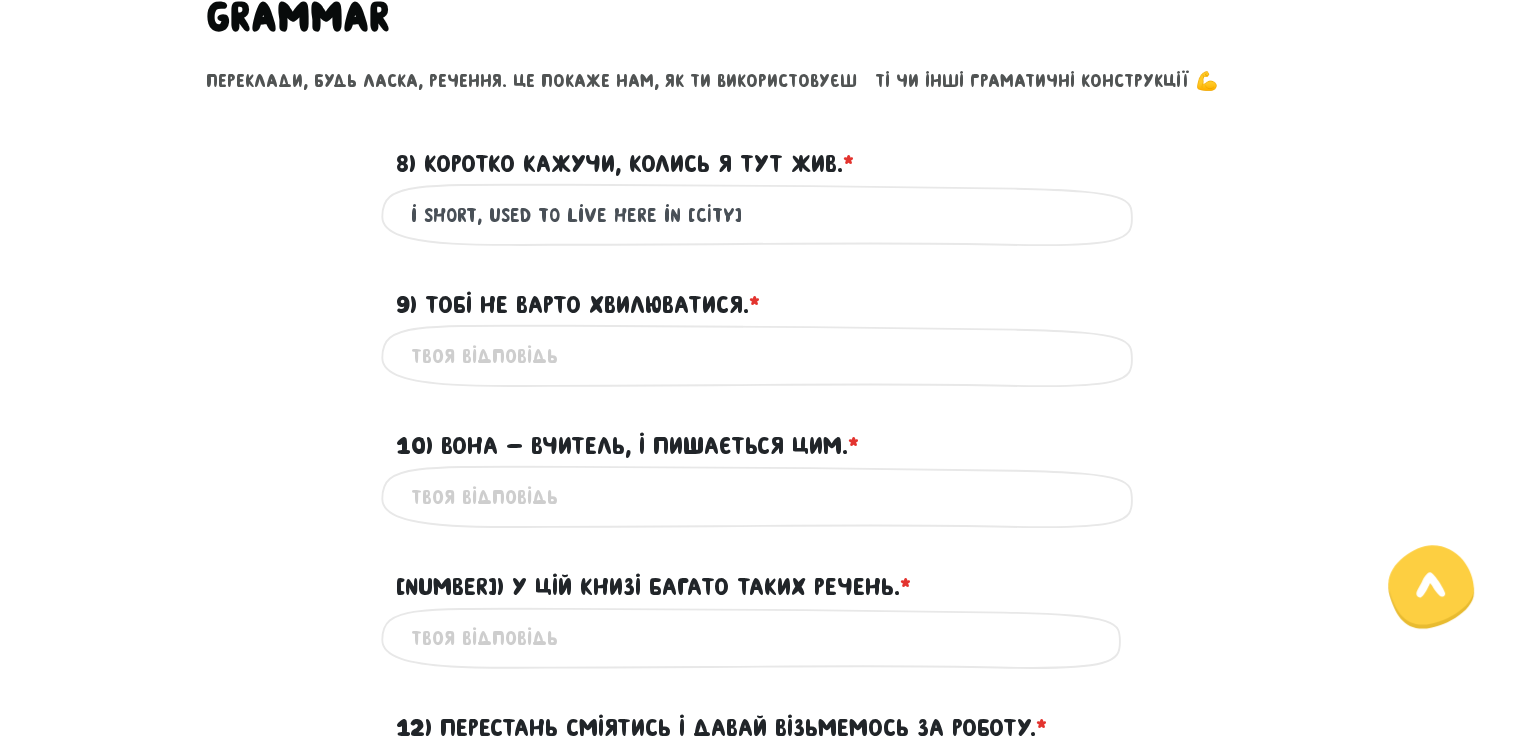 type on "i short, used to live here in [CITY]" 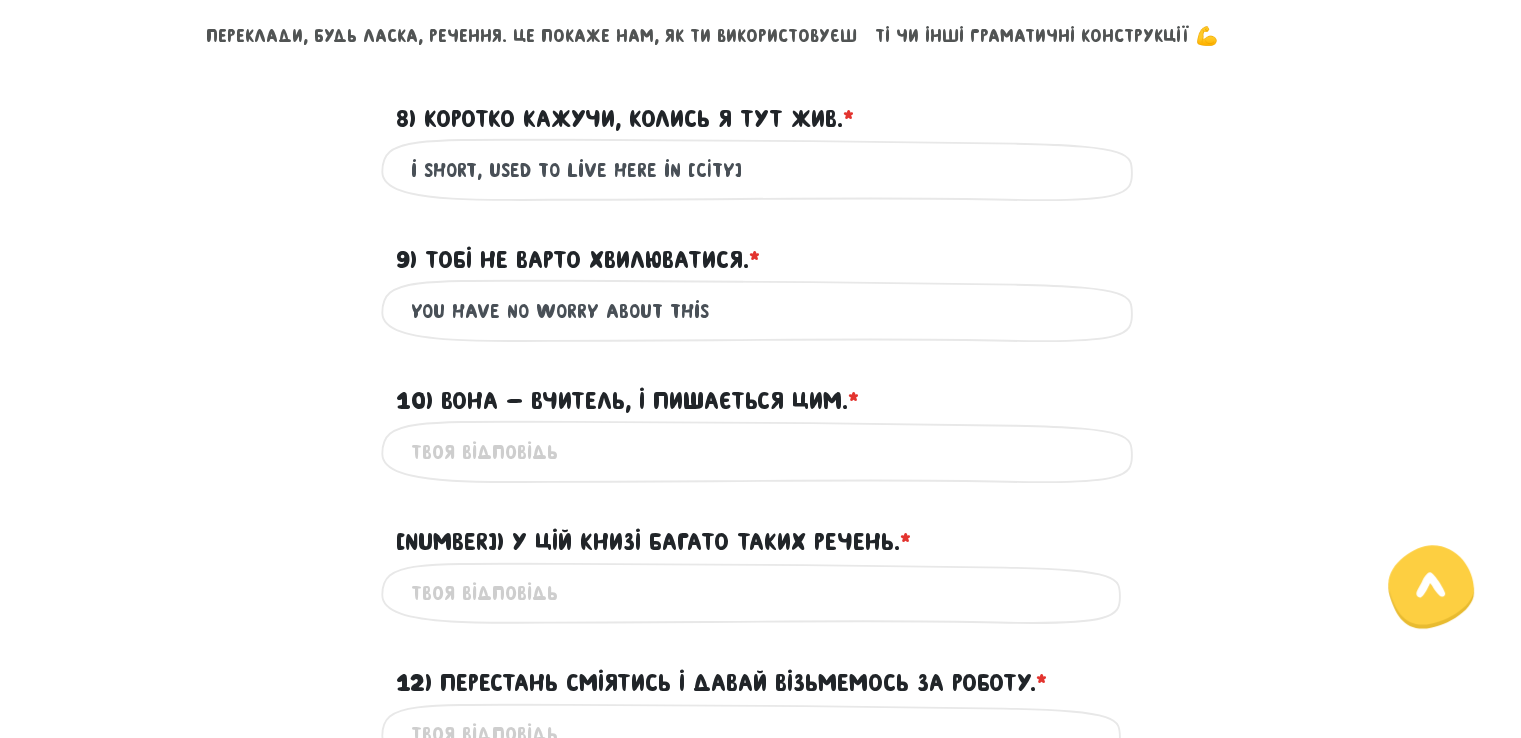 scroll, scrollTop: 880, scrollLeft: 0, axis: vertical 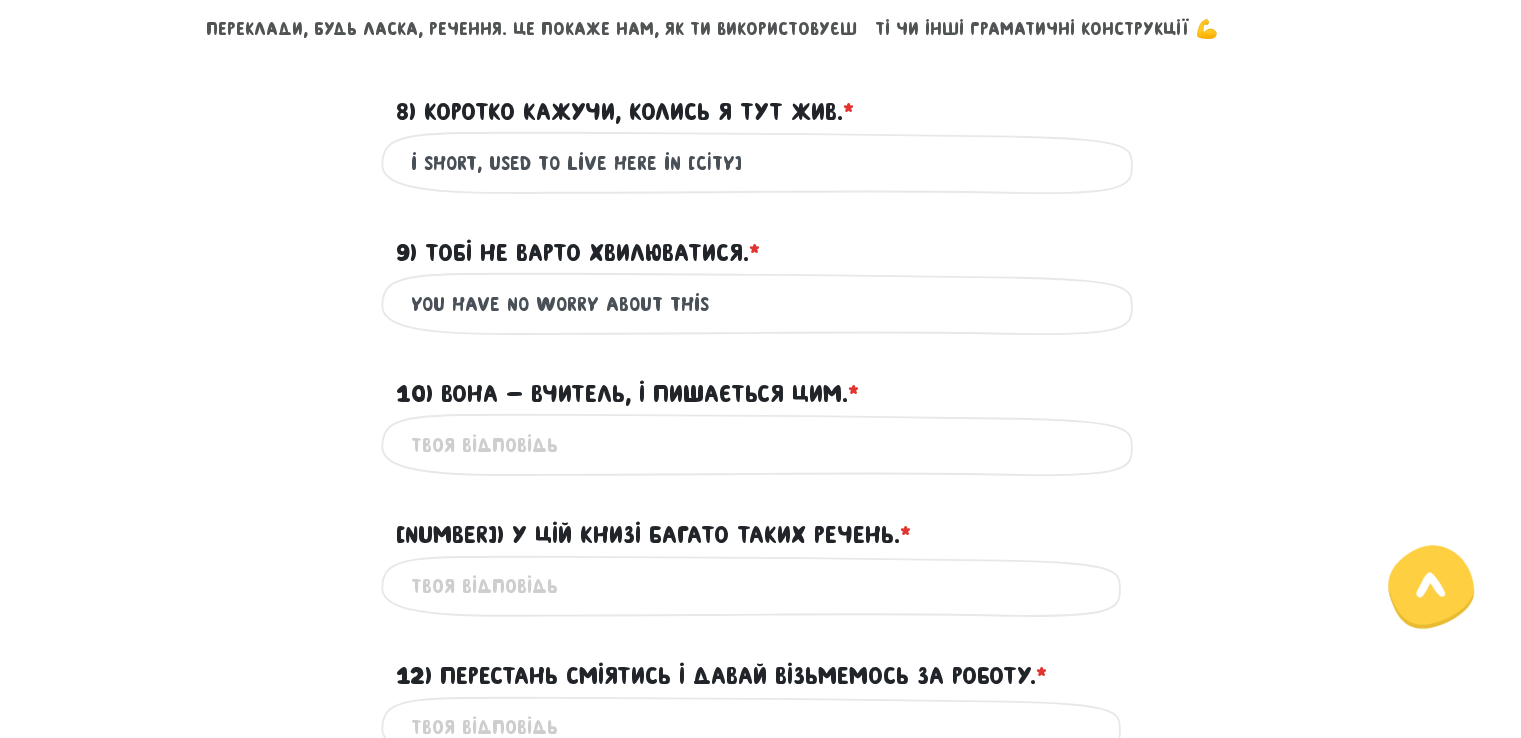 type on "You have no worry about this" 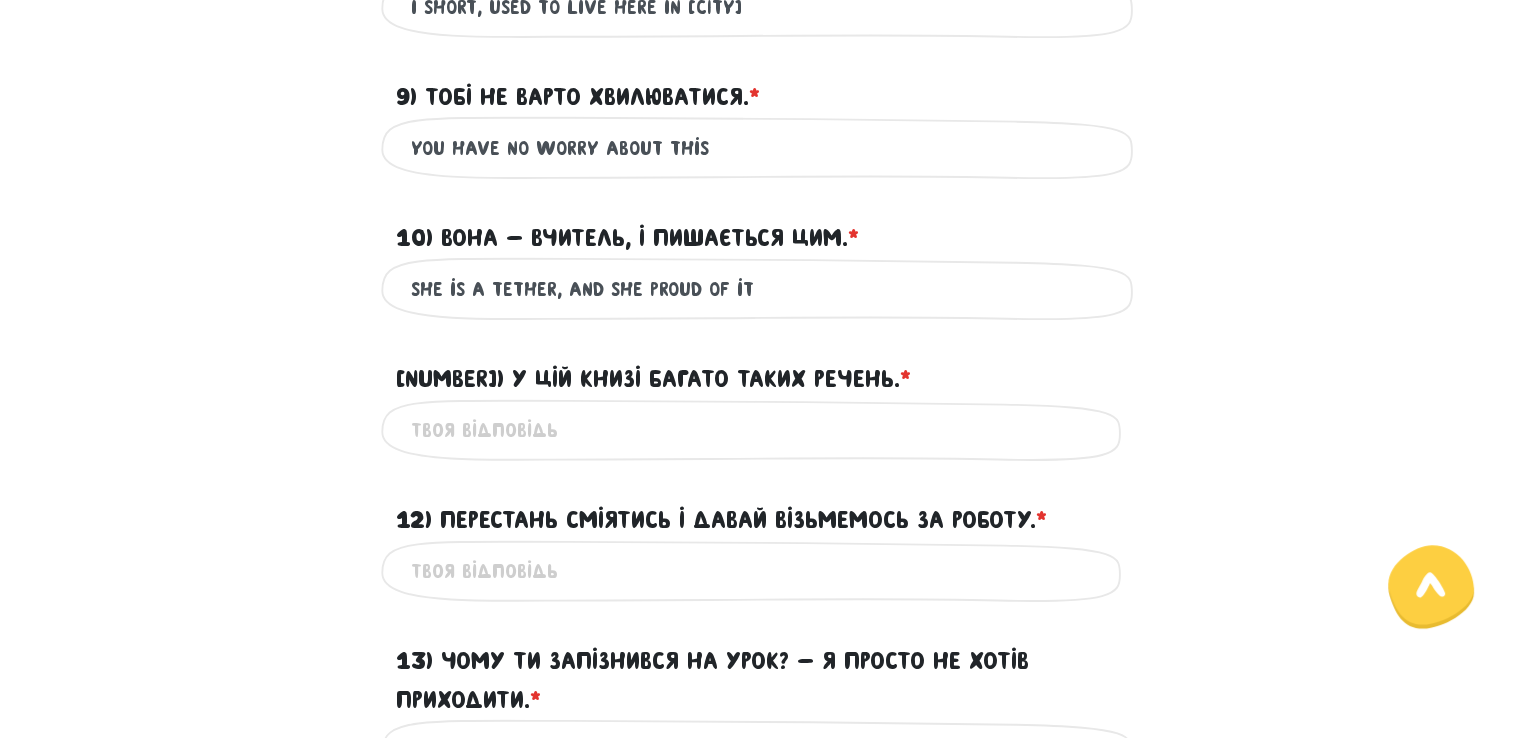scroll, scrollTop: 1053, scrollLeft: 0, axis: vertical 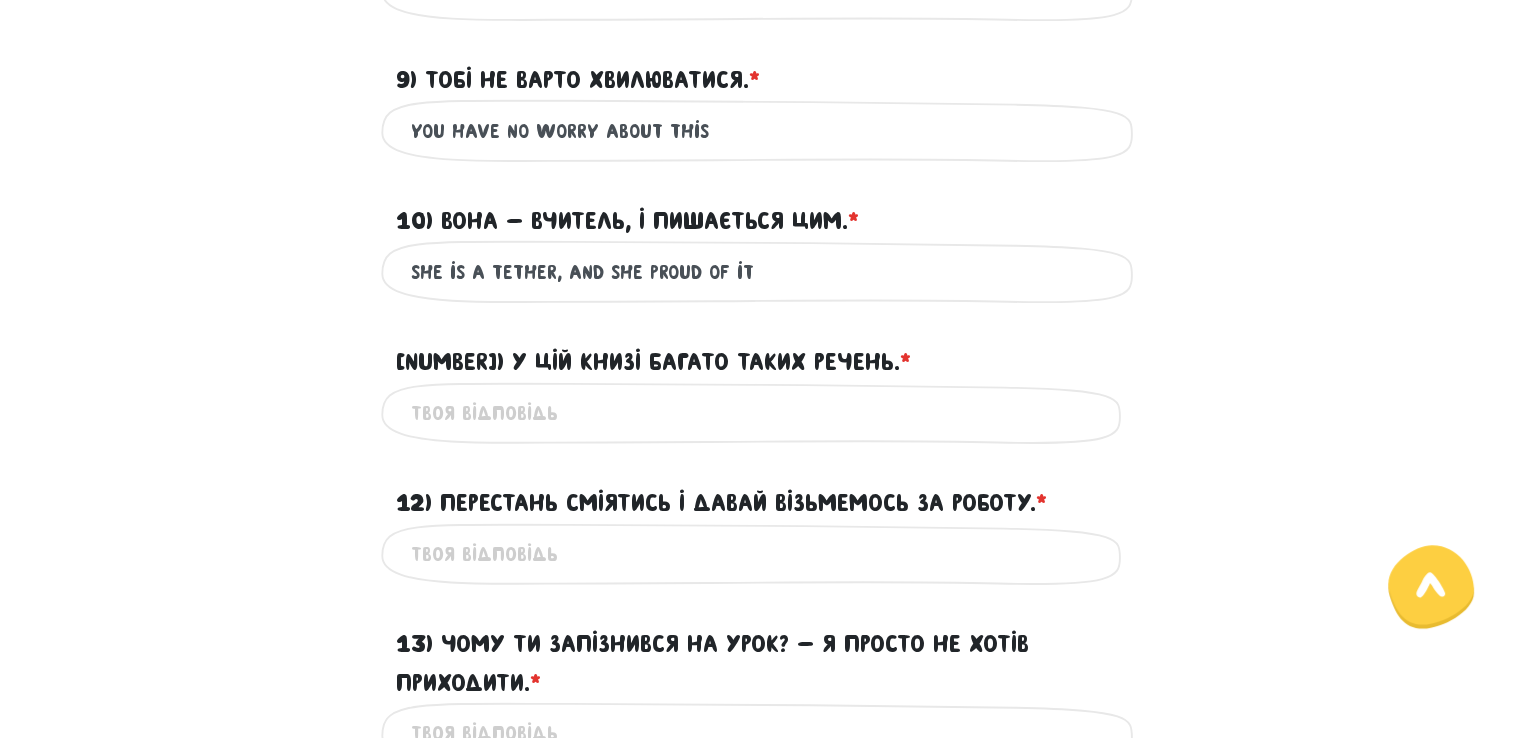 type on "she is a tether, and she proud of it" 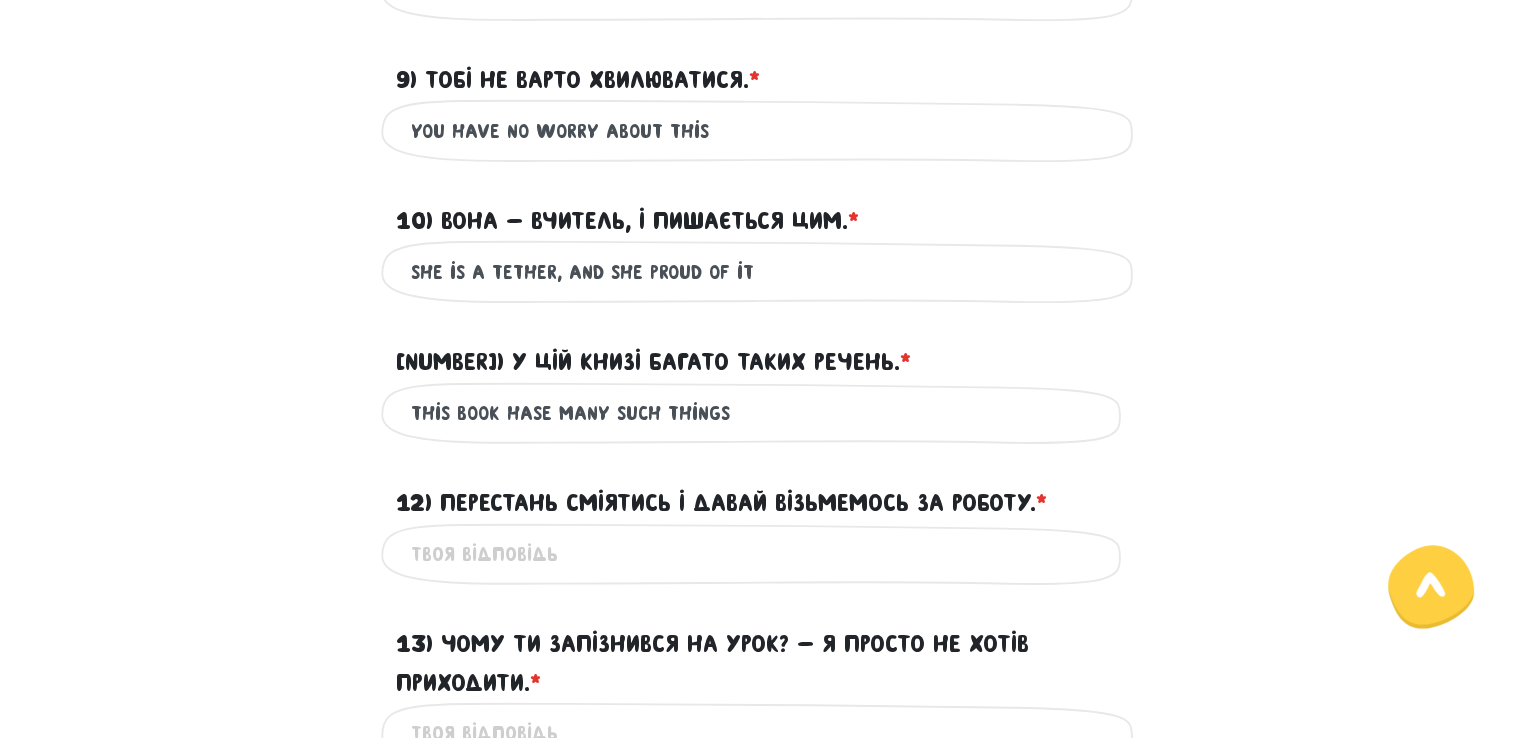 type on "this book hase many such things" 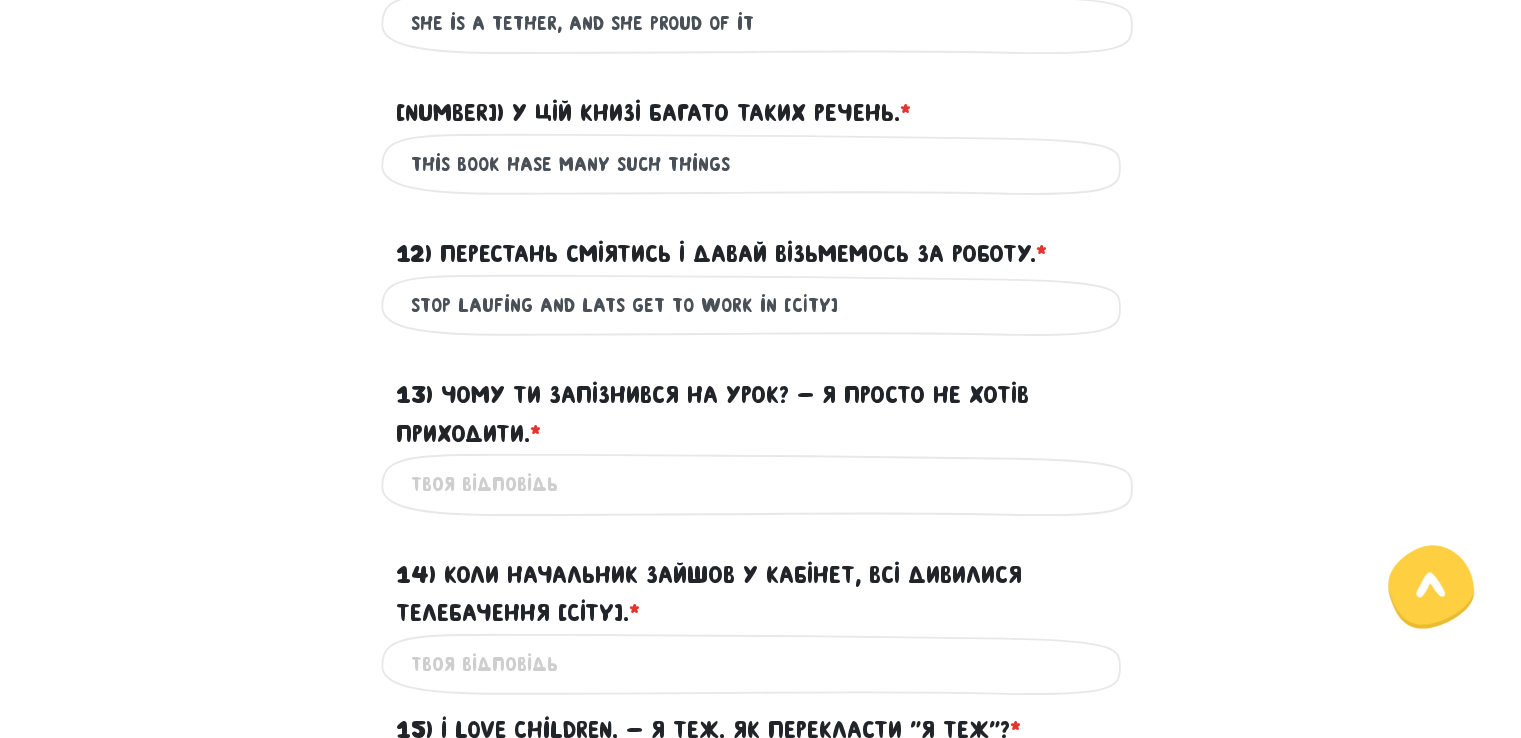 scroll, scrollTop: 1320, scrollLeft: 0, axis: vertical 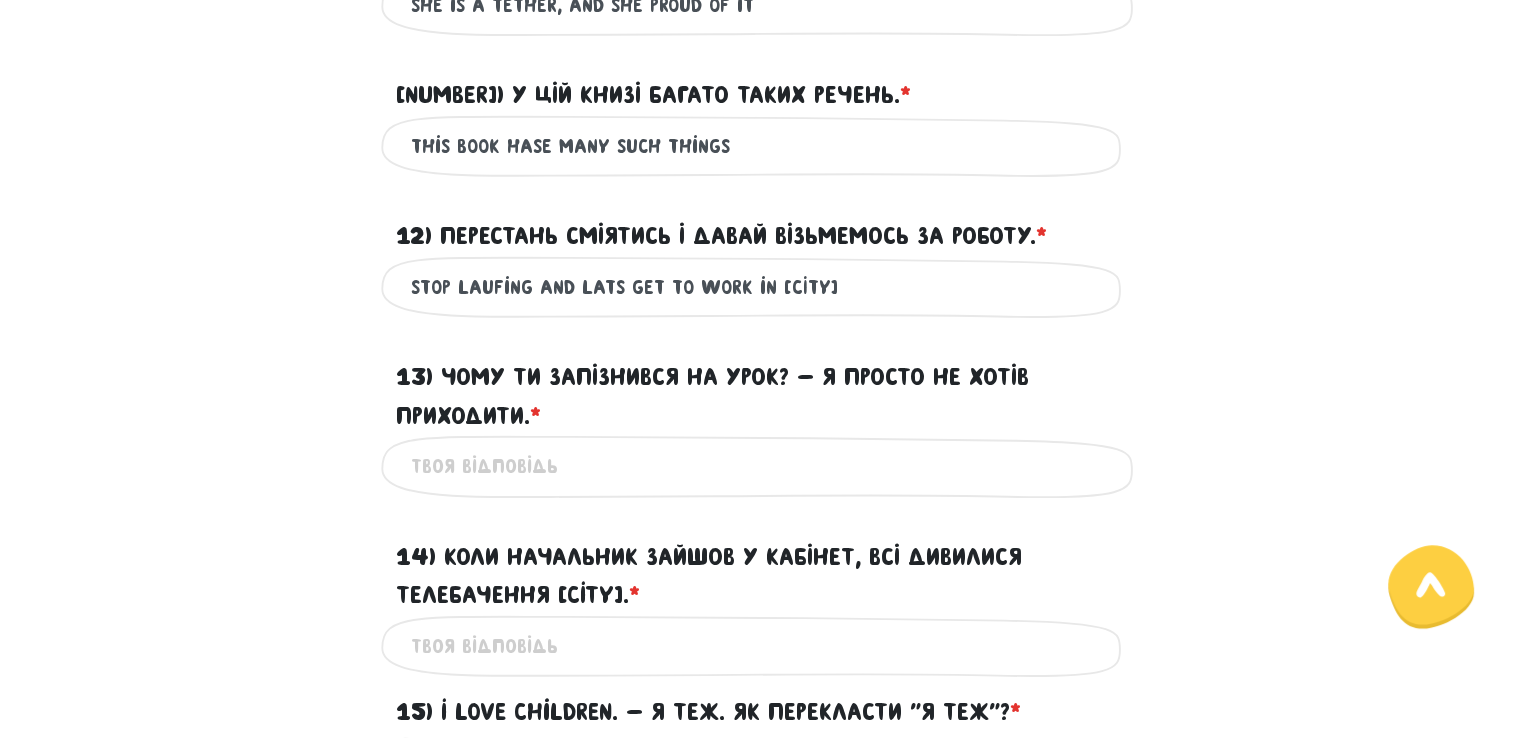type on "stop laufing and lats get to work in [CITY]" 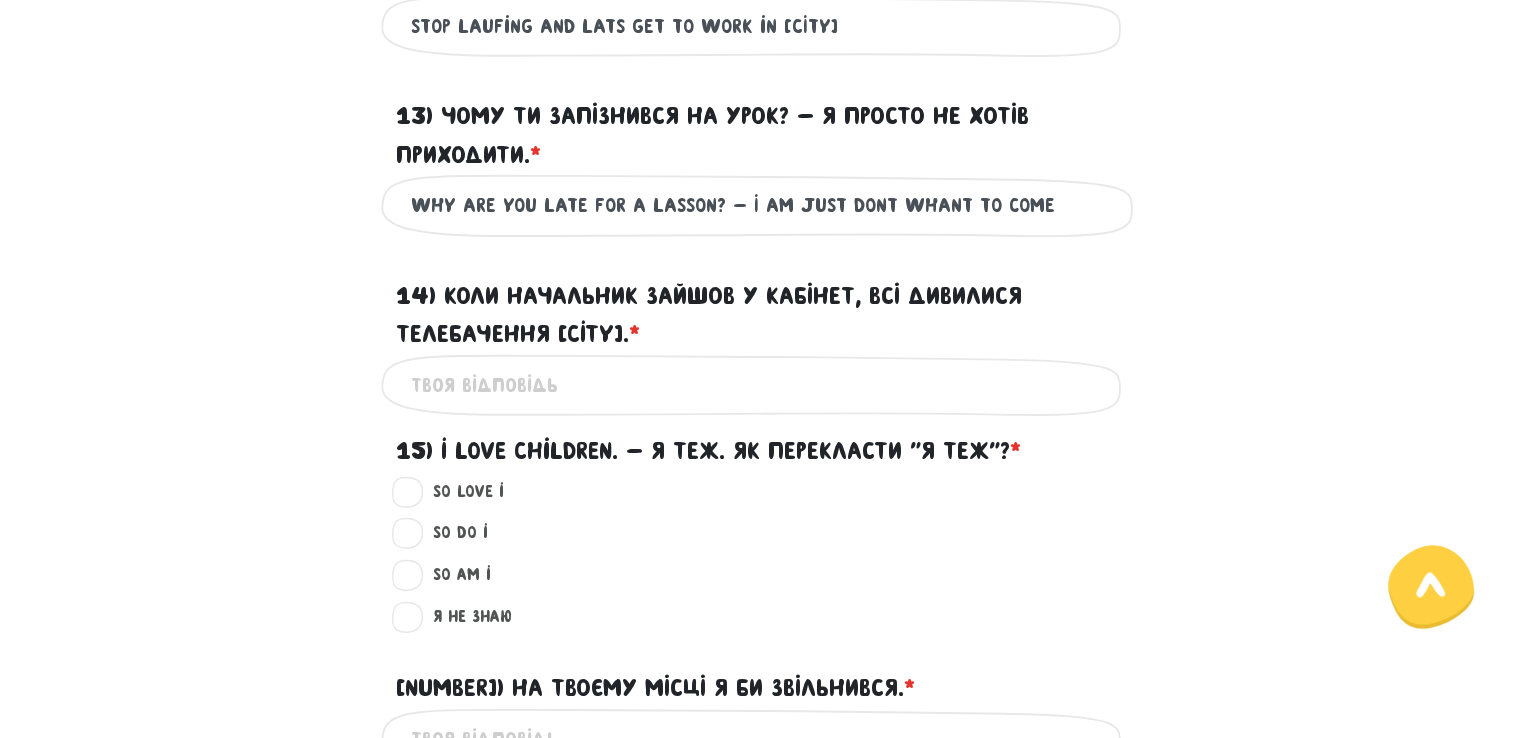 scroll, scrollTop: 1762, scrollLeft: 0, axis: vertical 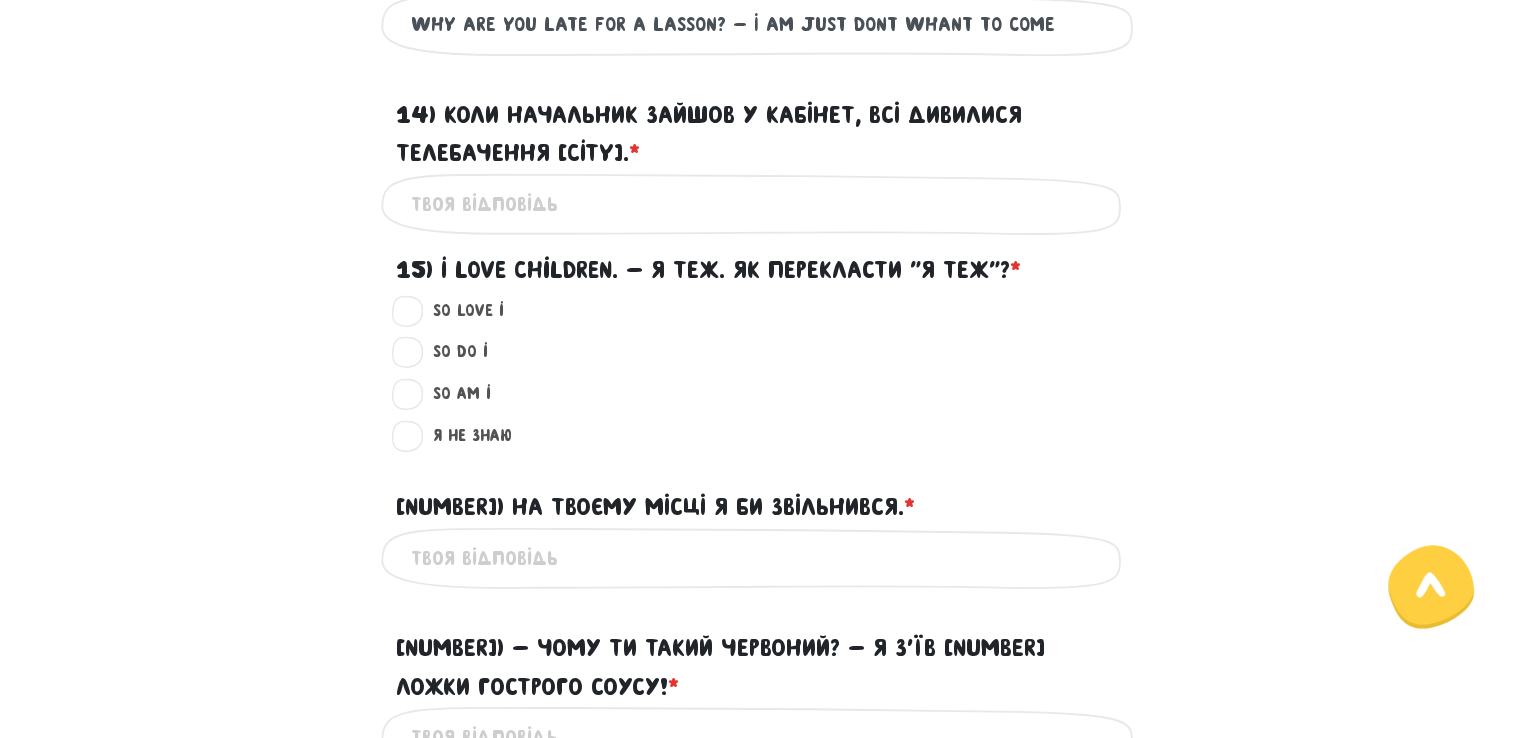 type on "why are you late for a lasson? - I am just don``t whant to come" 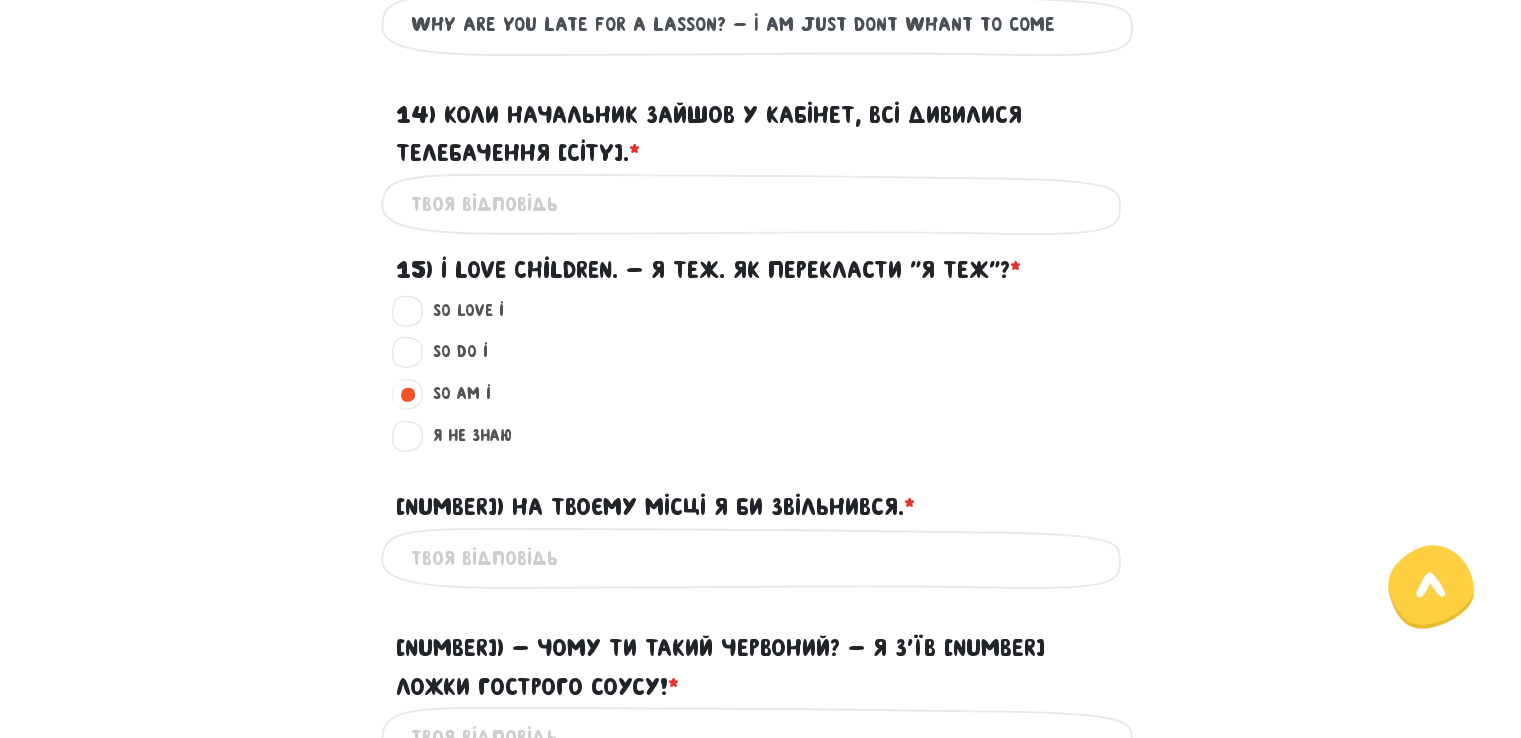 click on "[NUMBER]) Коли начальник зайшов у кабінет, всі дивилися Телебачення Торонто. *" at bounding box center (761, 204) 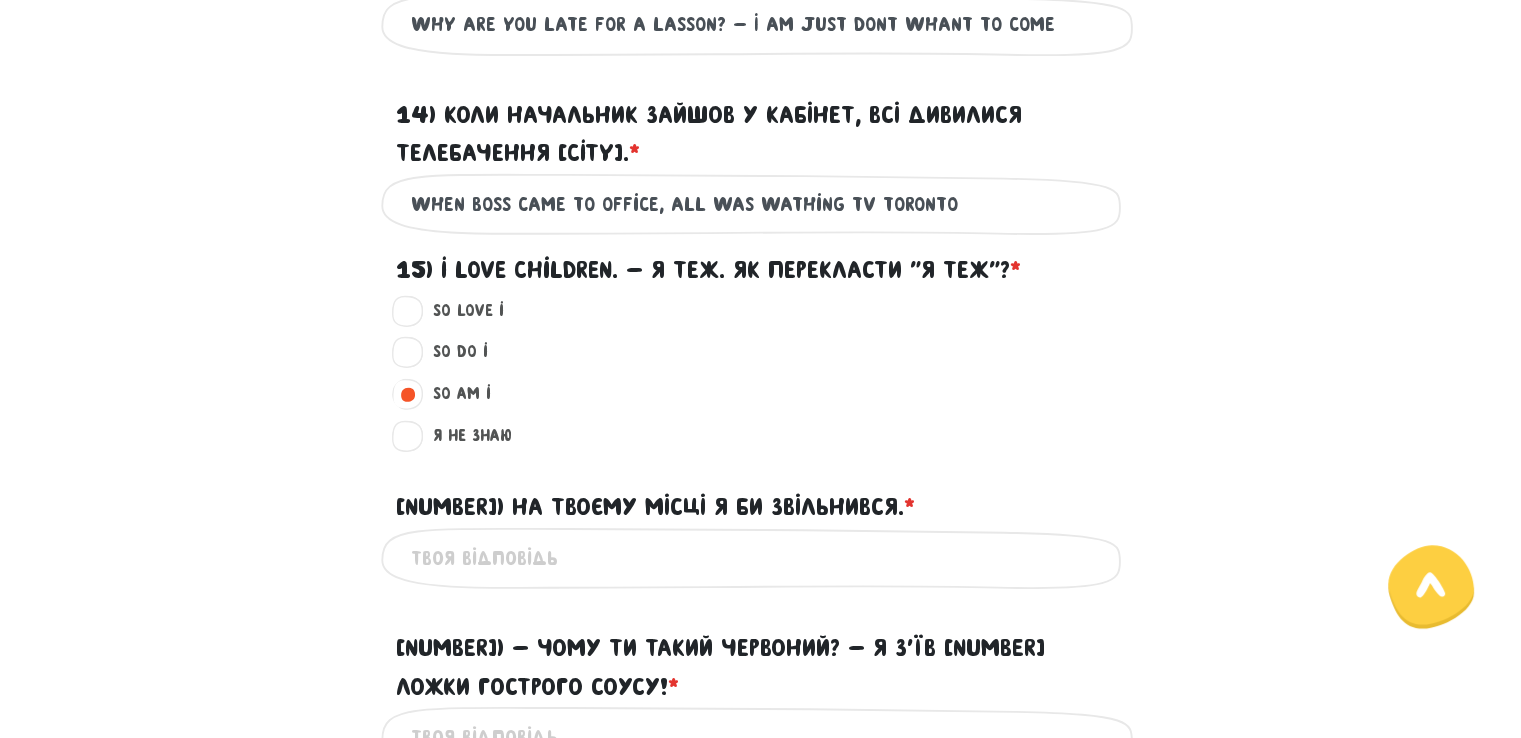 scroll, scrollTop: 1772, scrollLeft: 0, axis: vertical 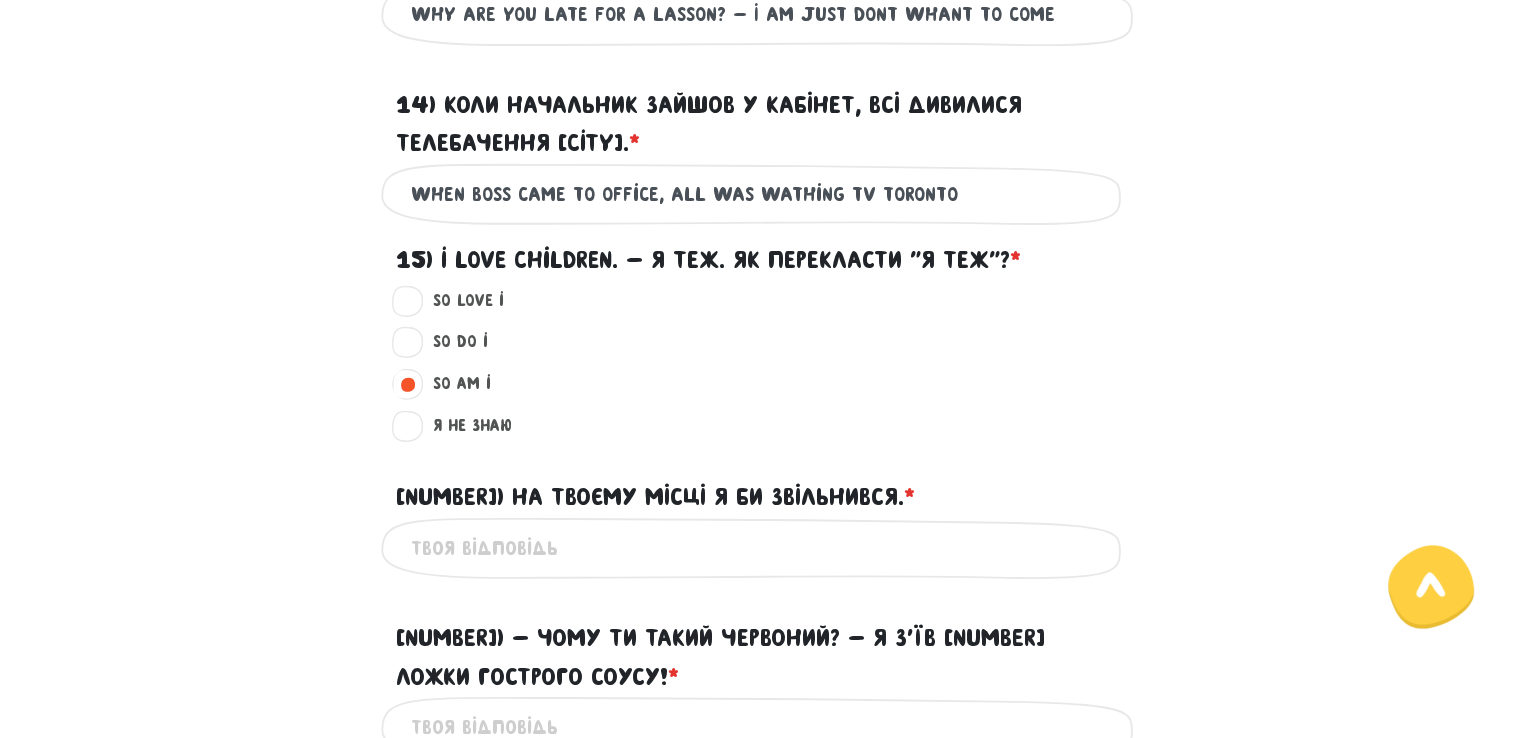 type on "When boss came to office, all was wathing tv toronto" 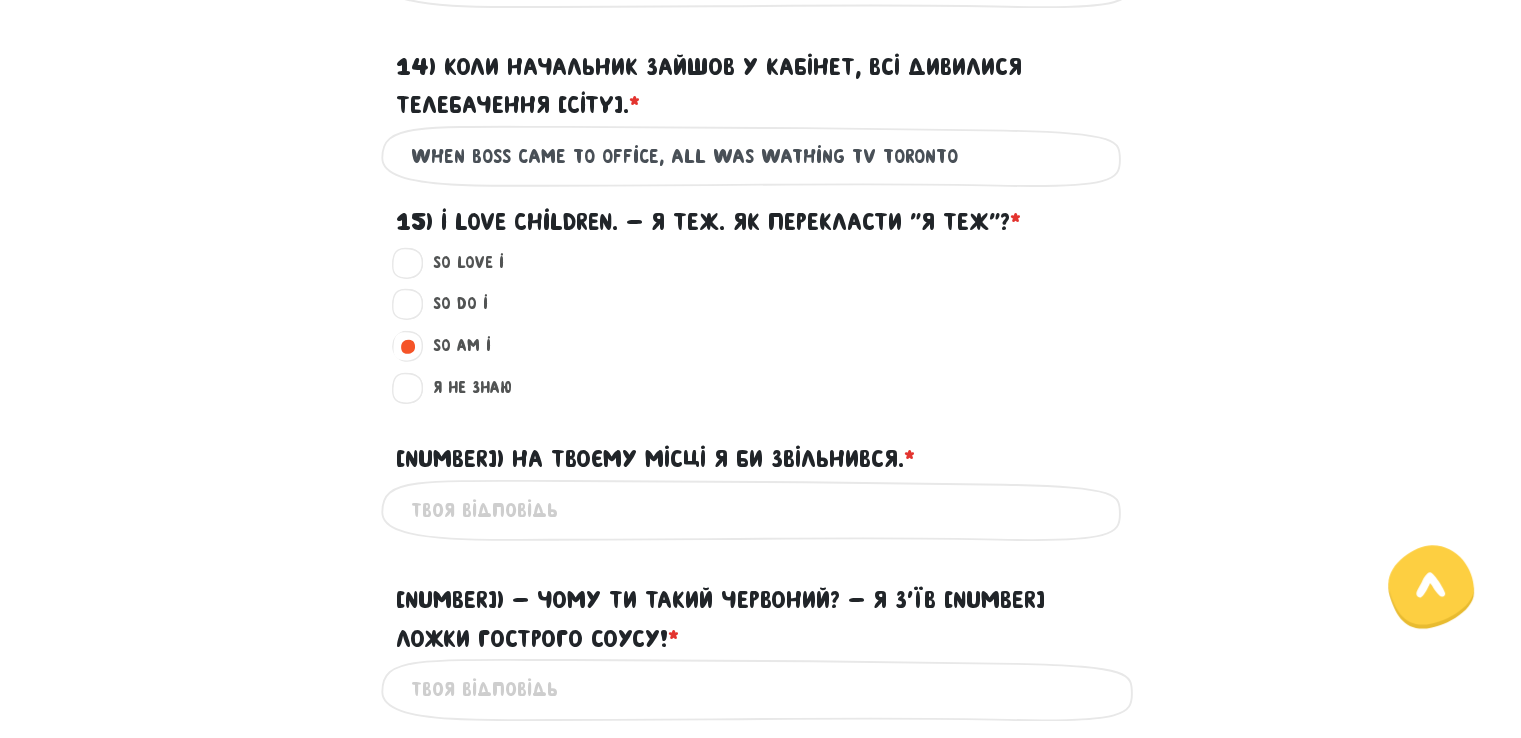 scroll, scrollTop: 1812, scrollLeft: 0, axis: vertical 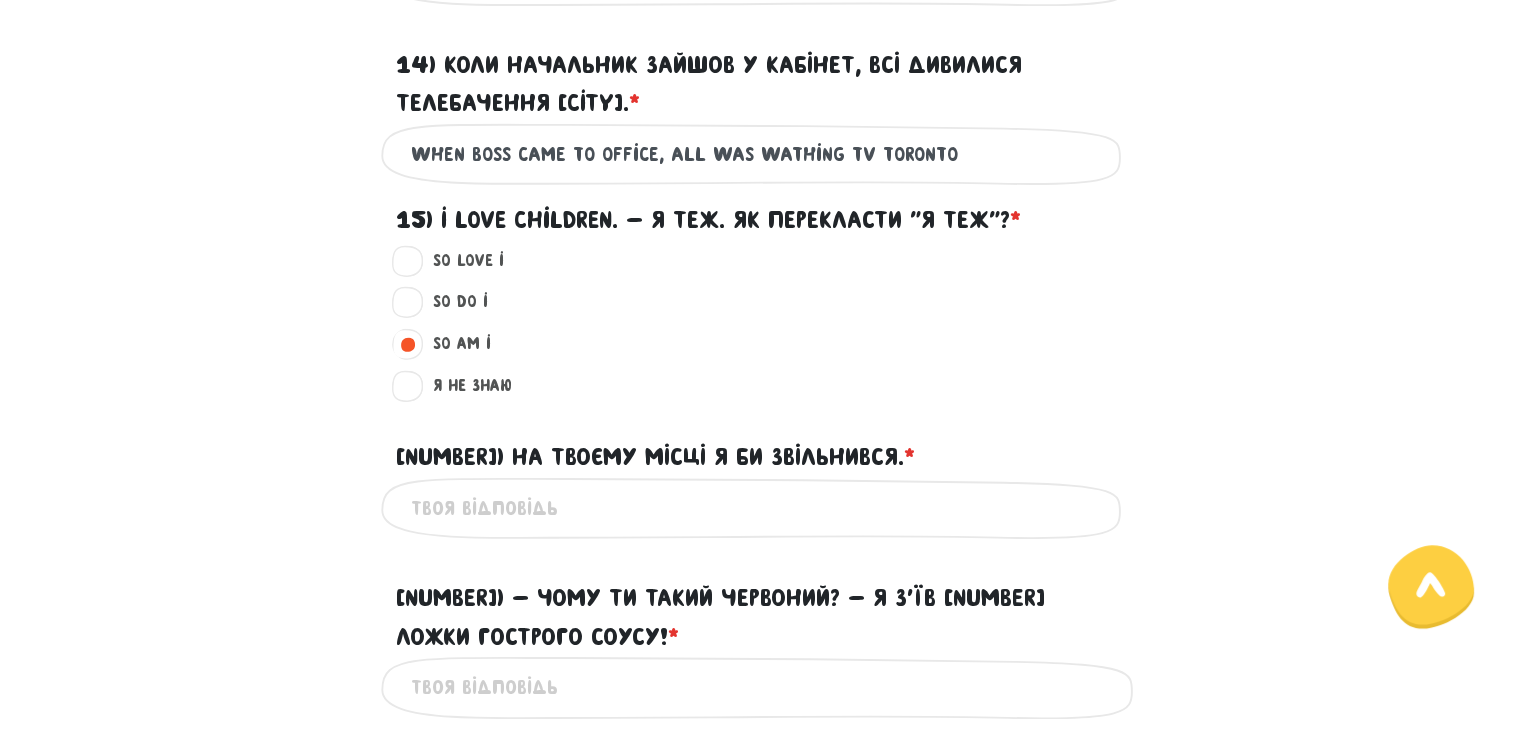 click on "16) На твоєму місці я би звільнився. *
?" at bounding box center [761, 508] 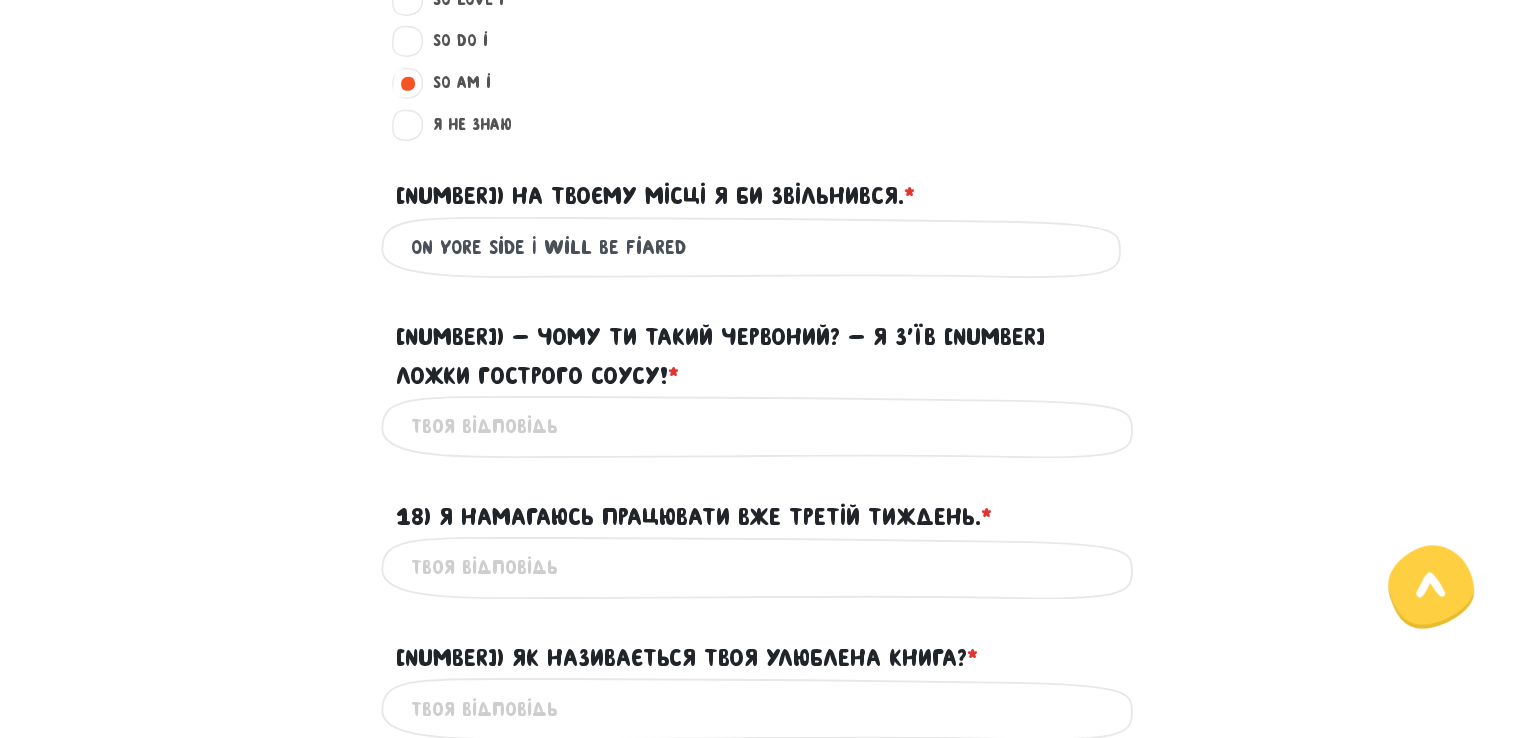 scroll, scrollTop: 2108, scrollLeft: 0, axis: vertical 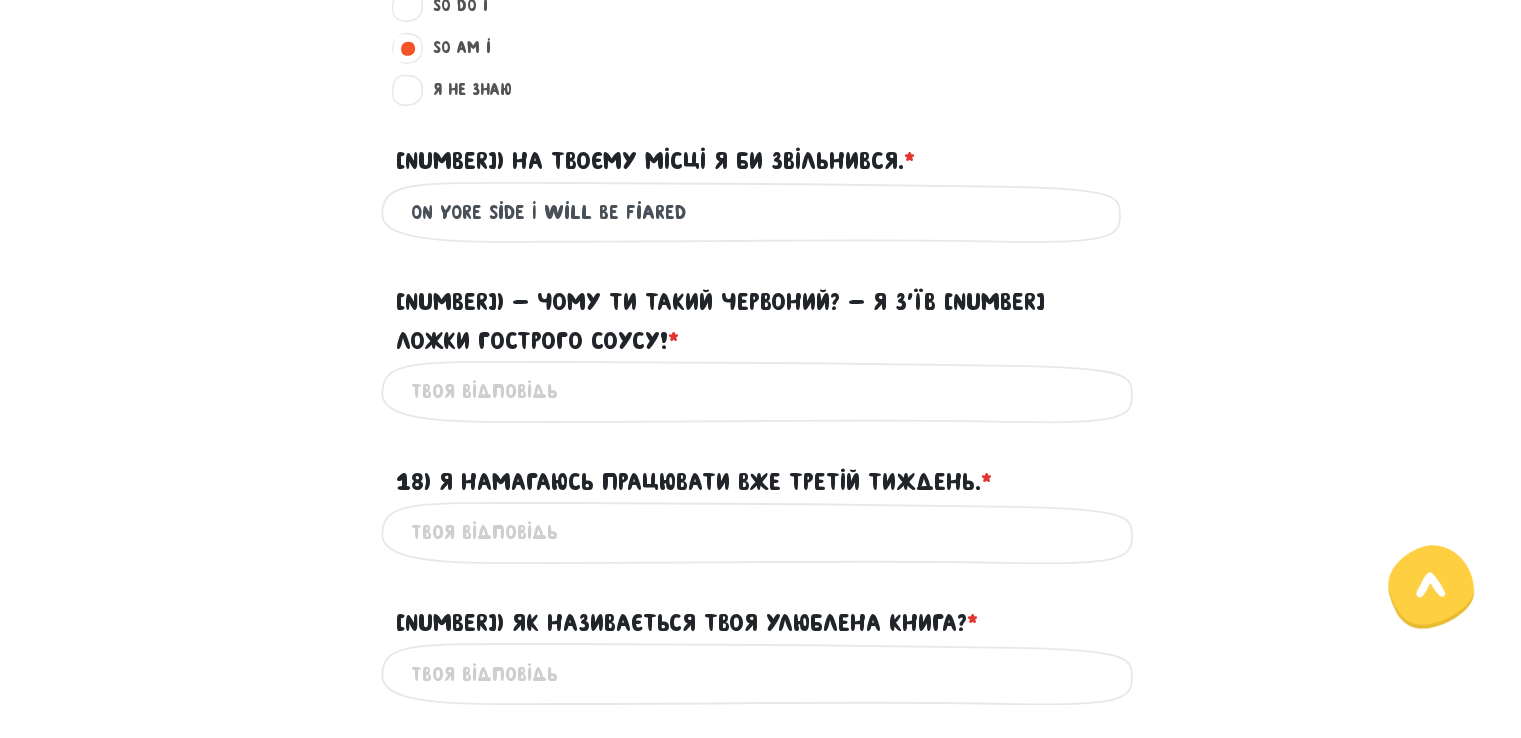 type on "On yore side I will be fiared" 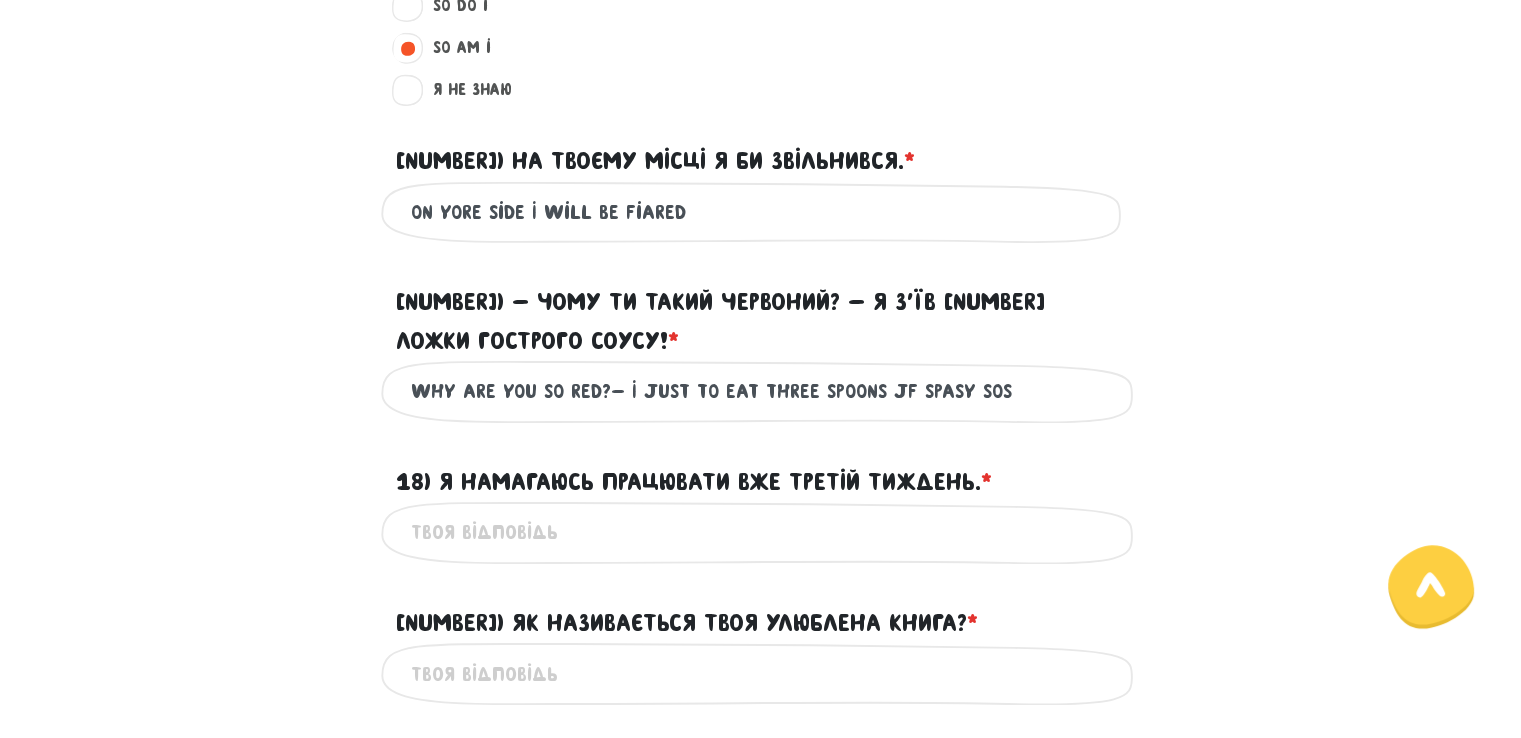 type on "why are you so red?- I just to eat three spoons jf spasy sos" 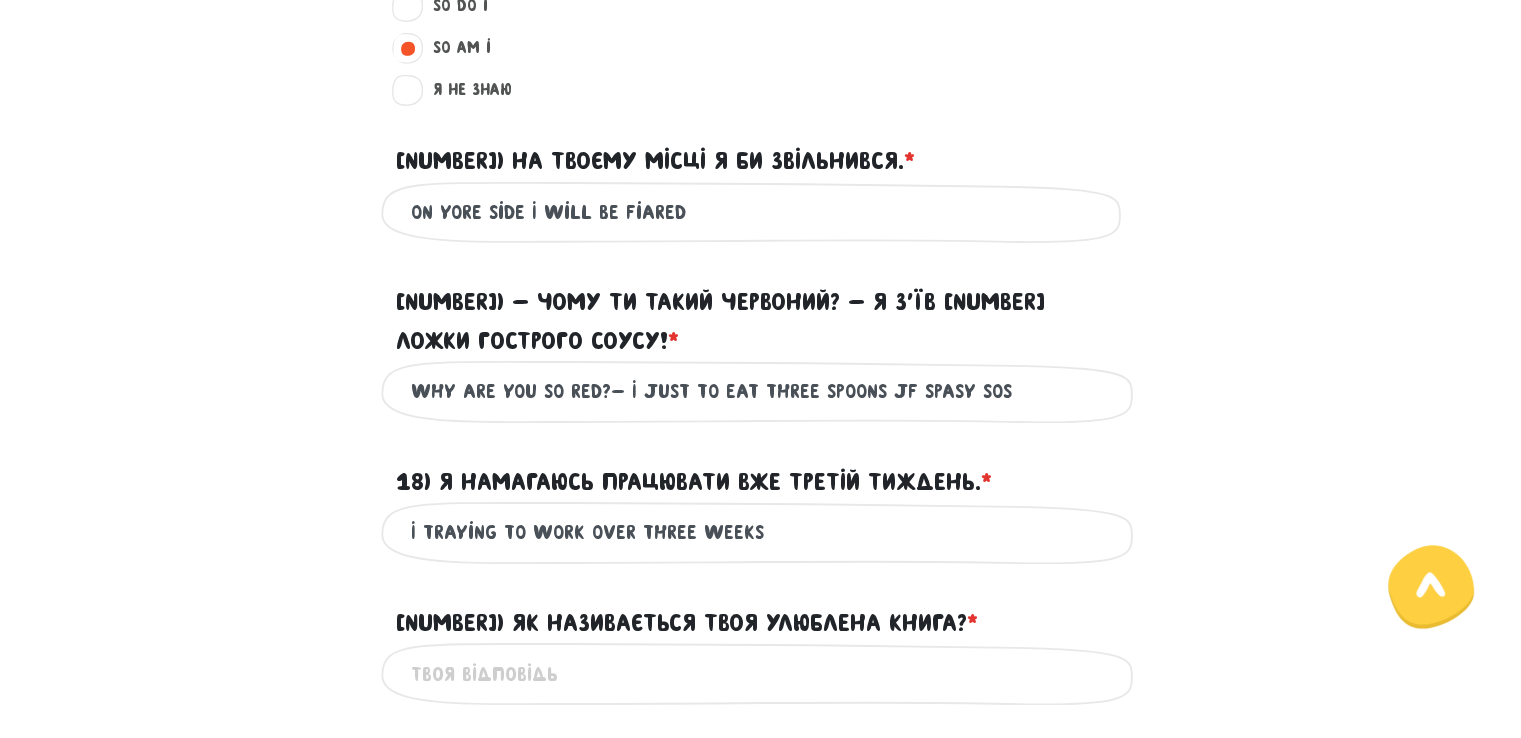 scroll, scrollTop: 2475, scrollLeft: 0, axis: vertical 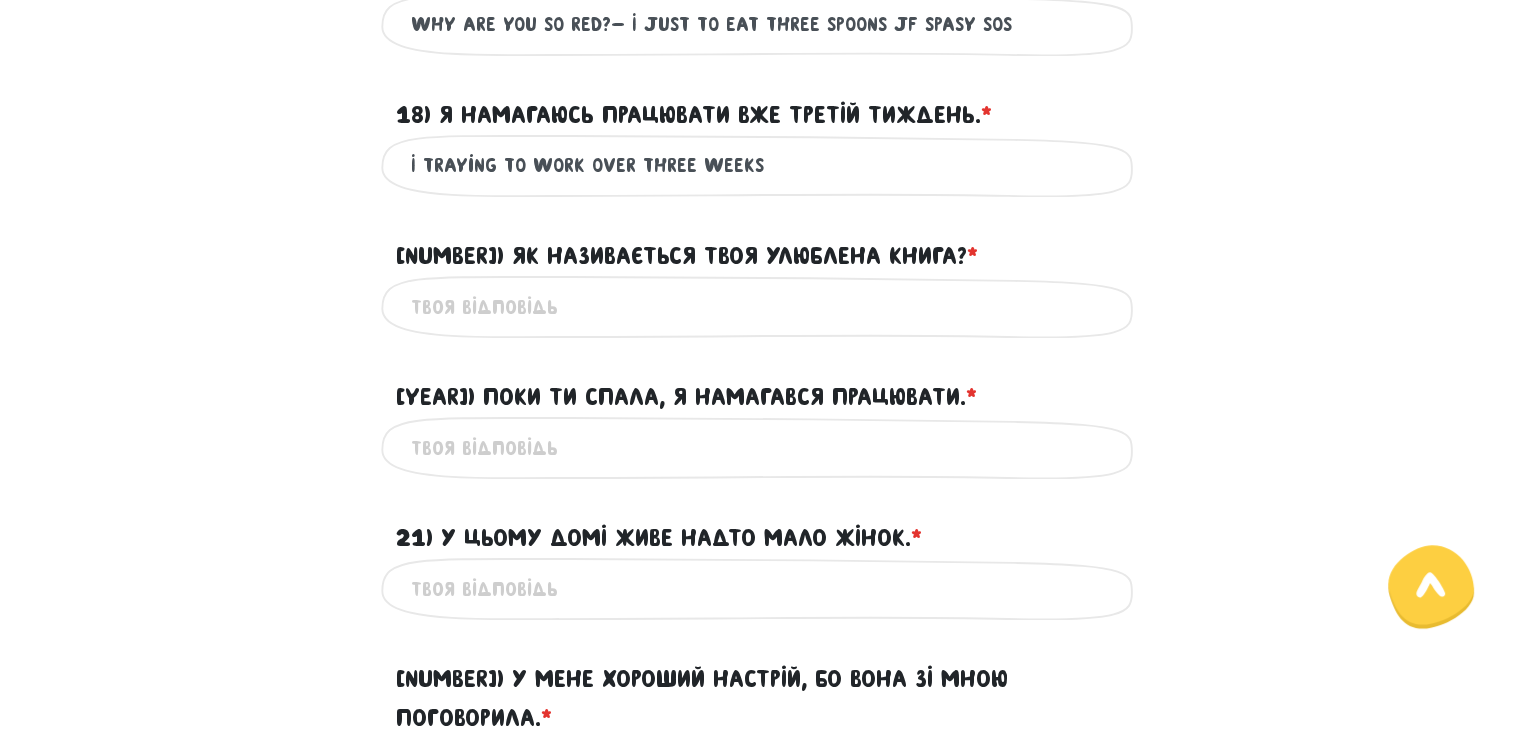 type on "I traying to work over three weeks" 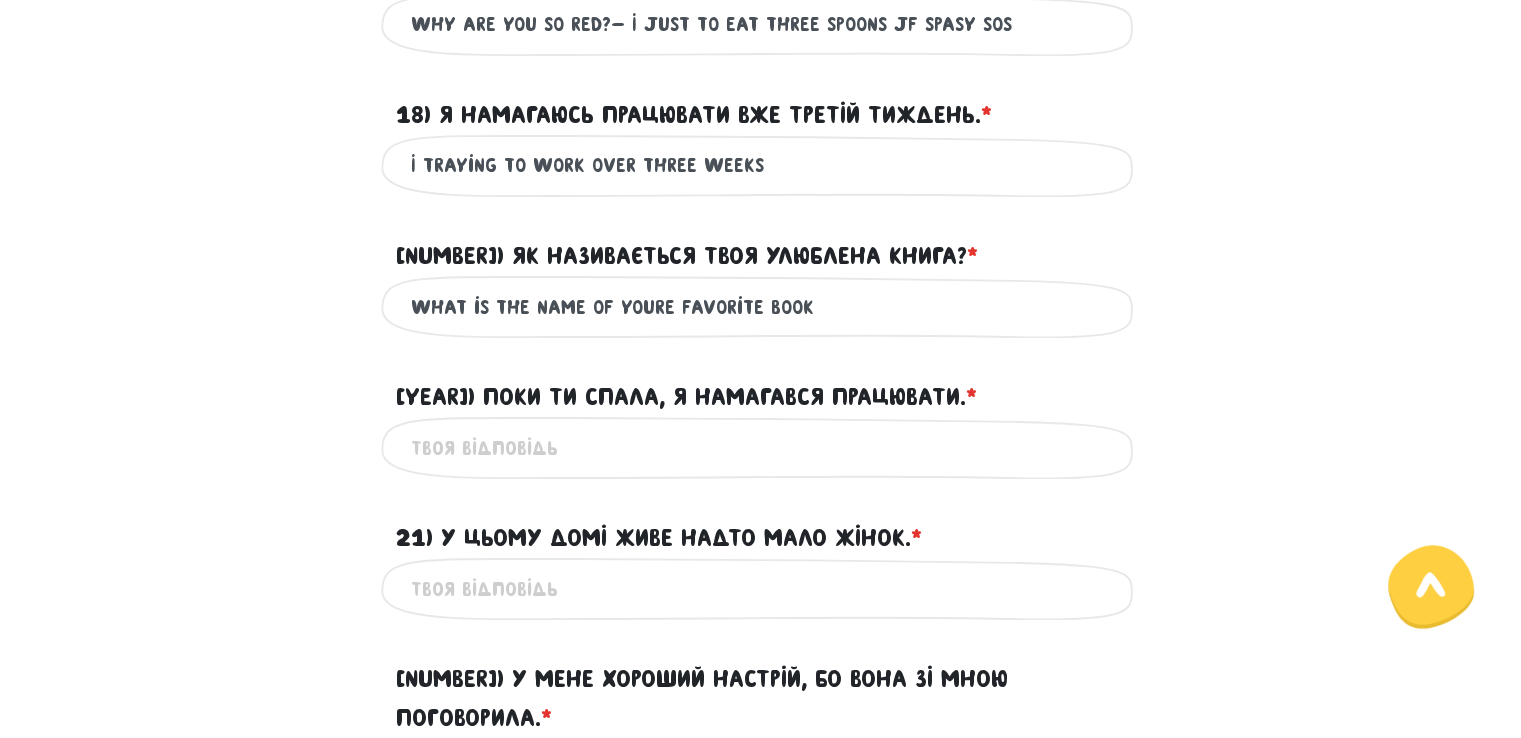 type on "What is the name of youre favorite book" 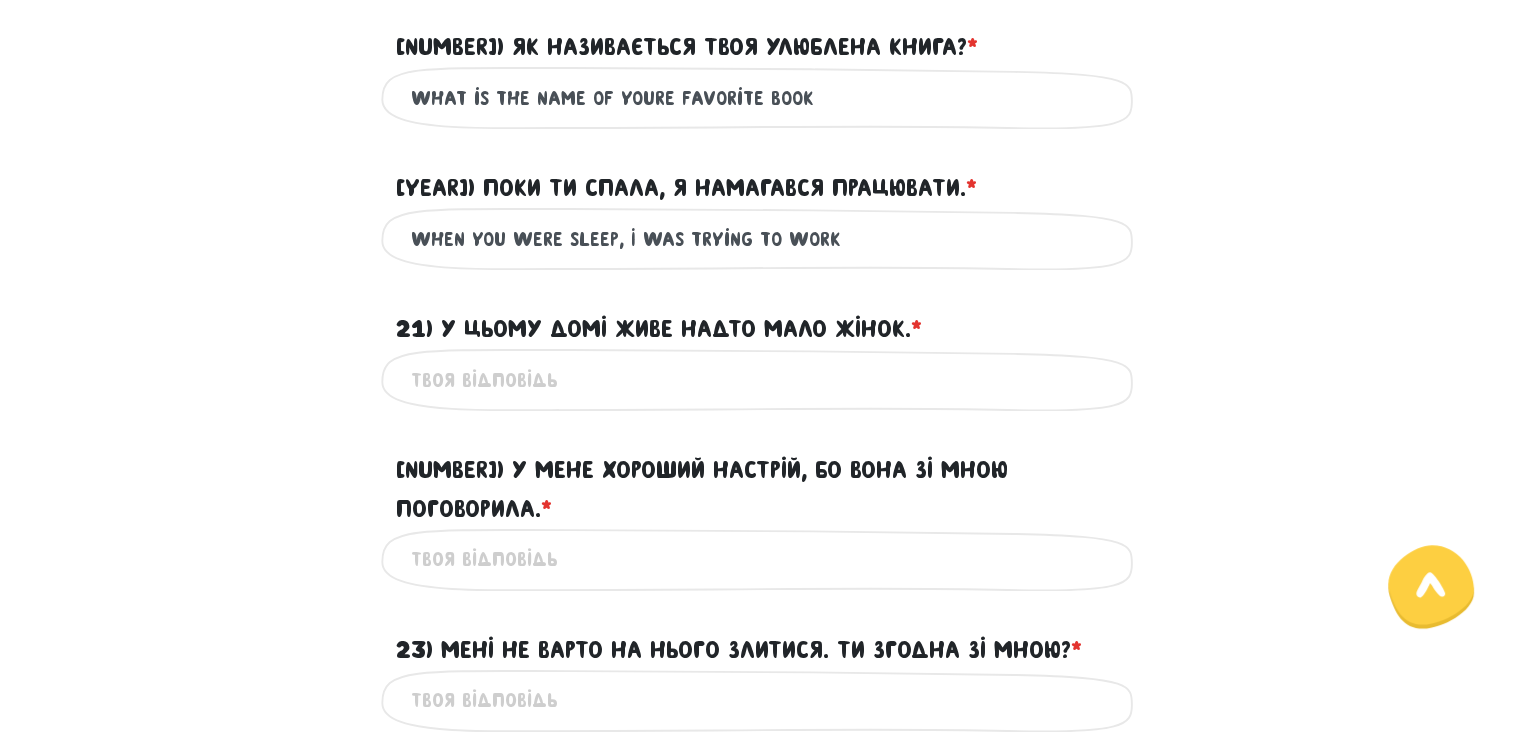 scroll, scrollTop: 2701, scrollLeft: 0, axis: vertical 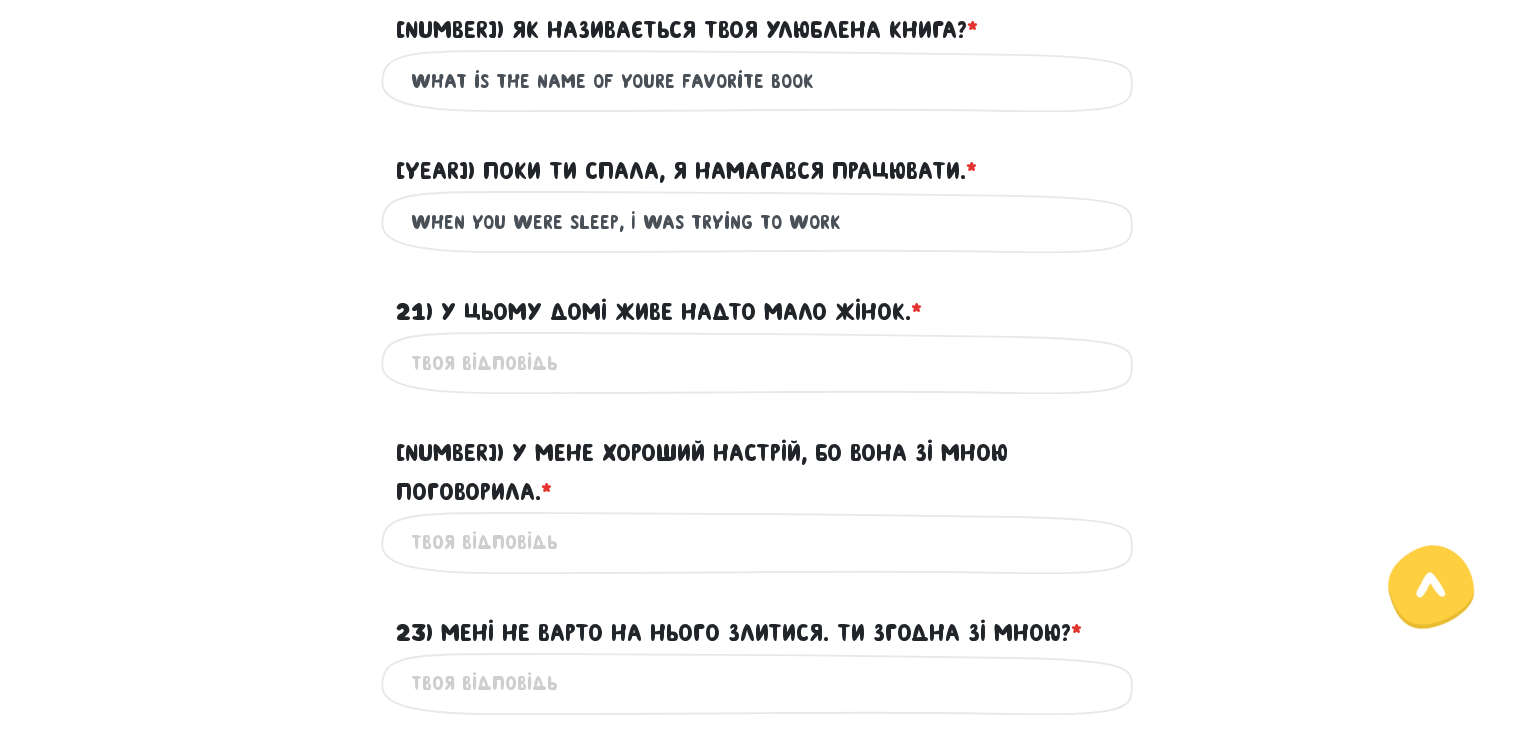 type on "When you were sleep, I was trying to work" 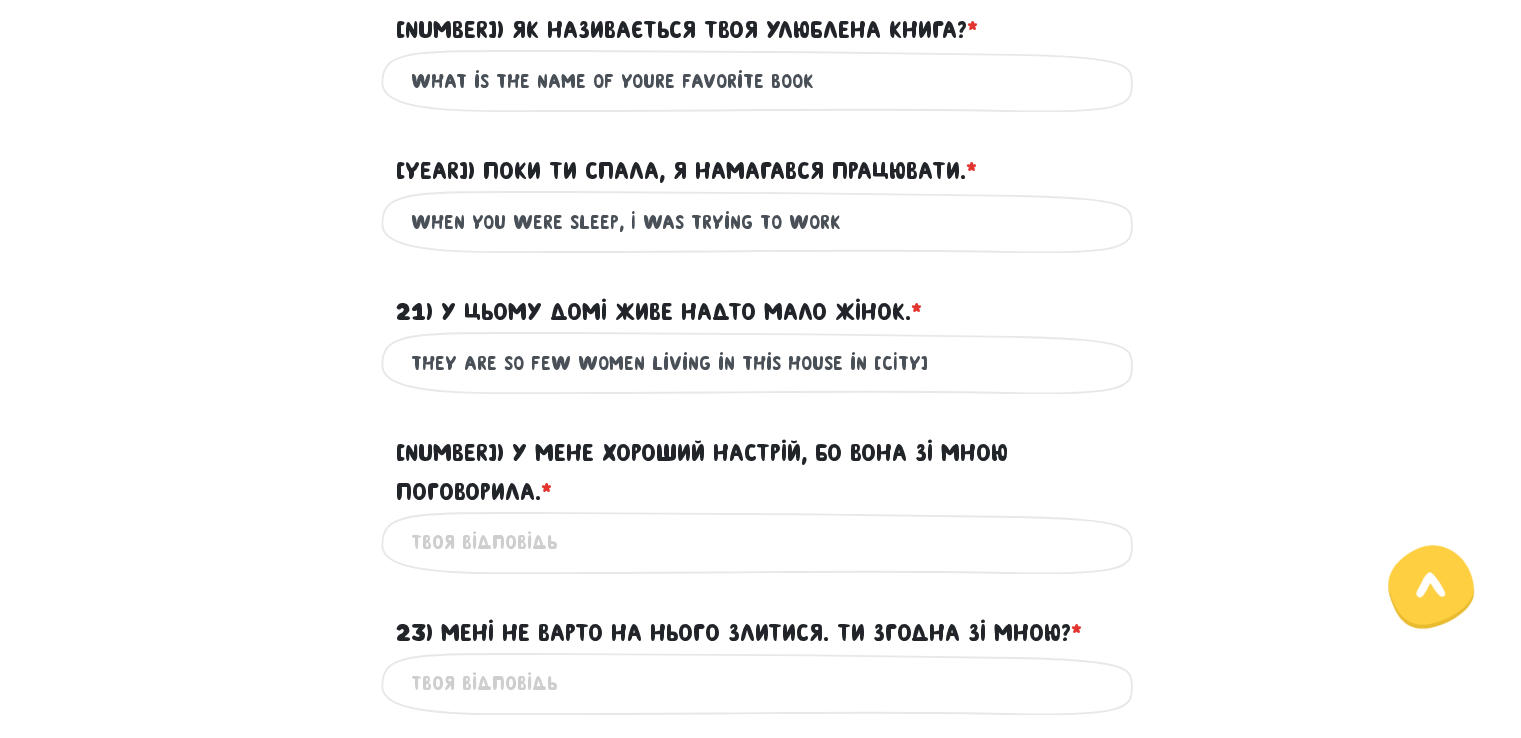 type on "They are so few women living in this house in [CITY]" 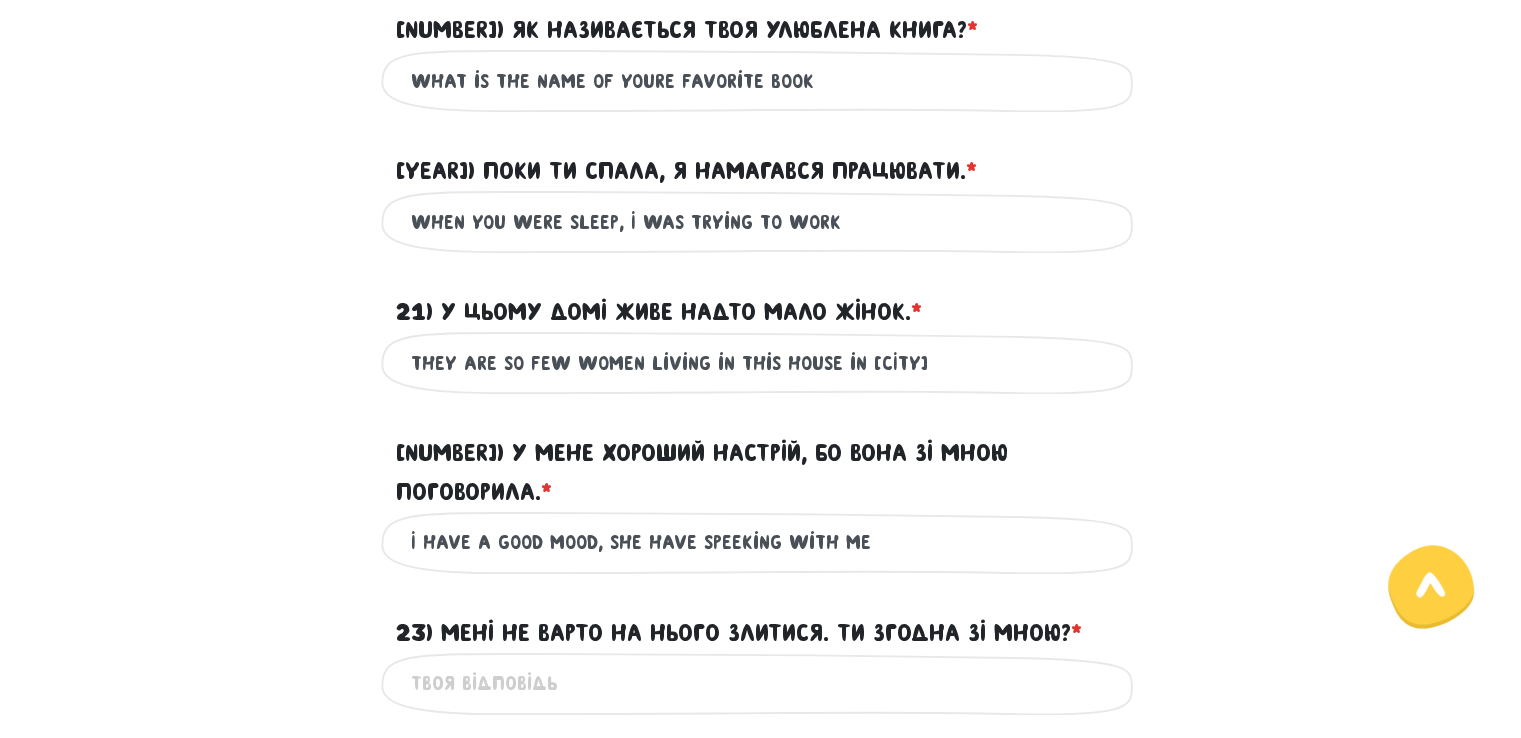type on "I have a good mood, she have speeking with me" 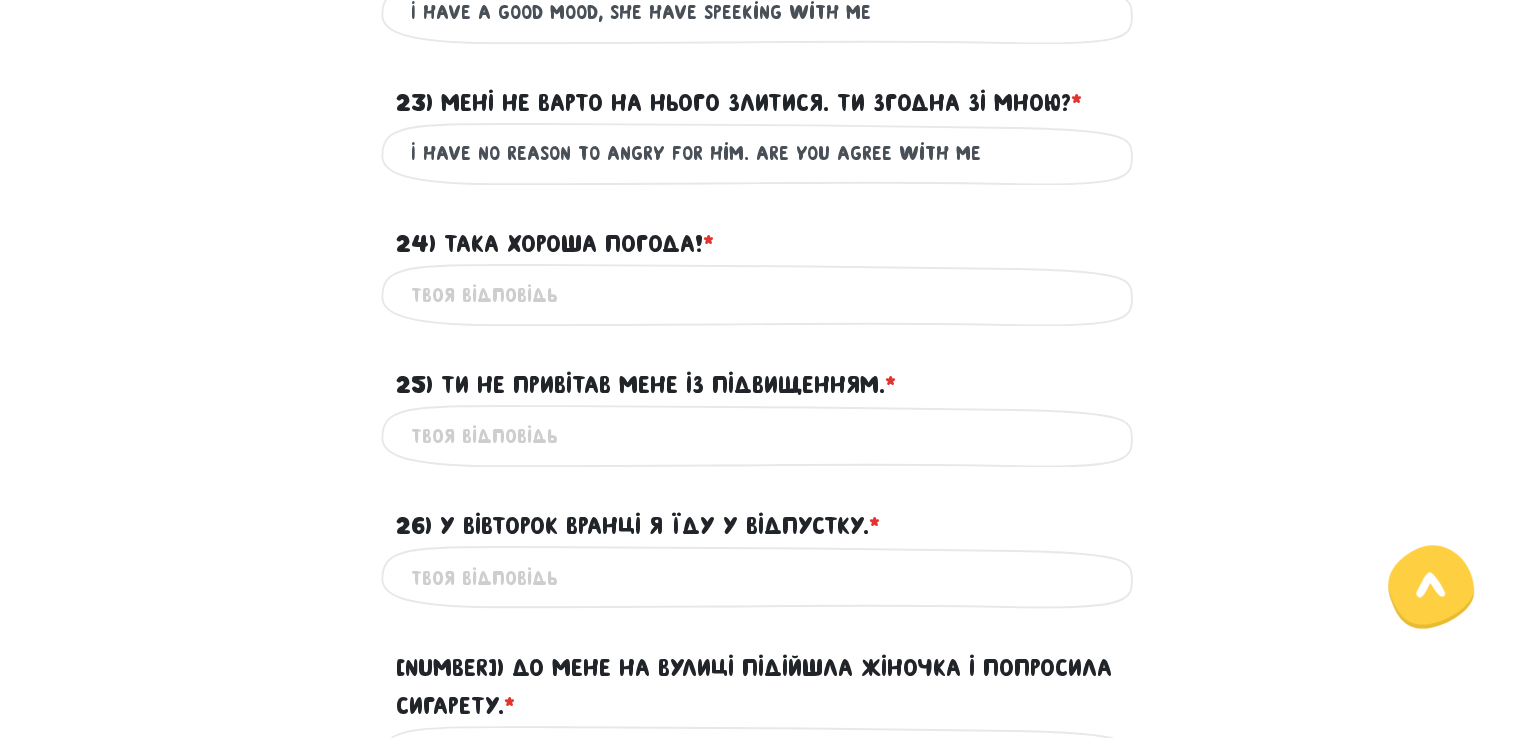 scroll, scrollTop: 3225, scrollLeft: 0, axis: vertical 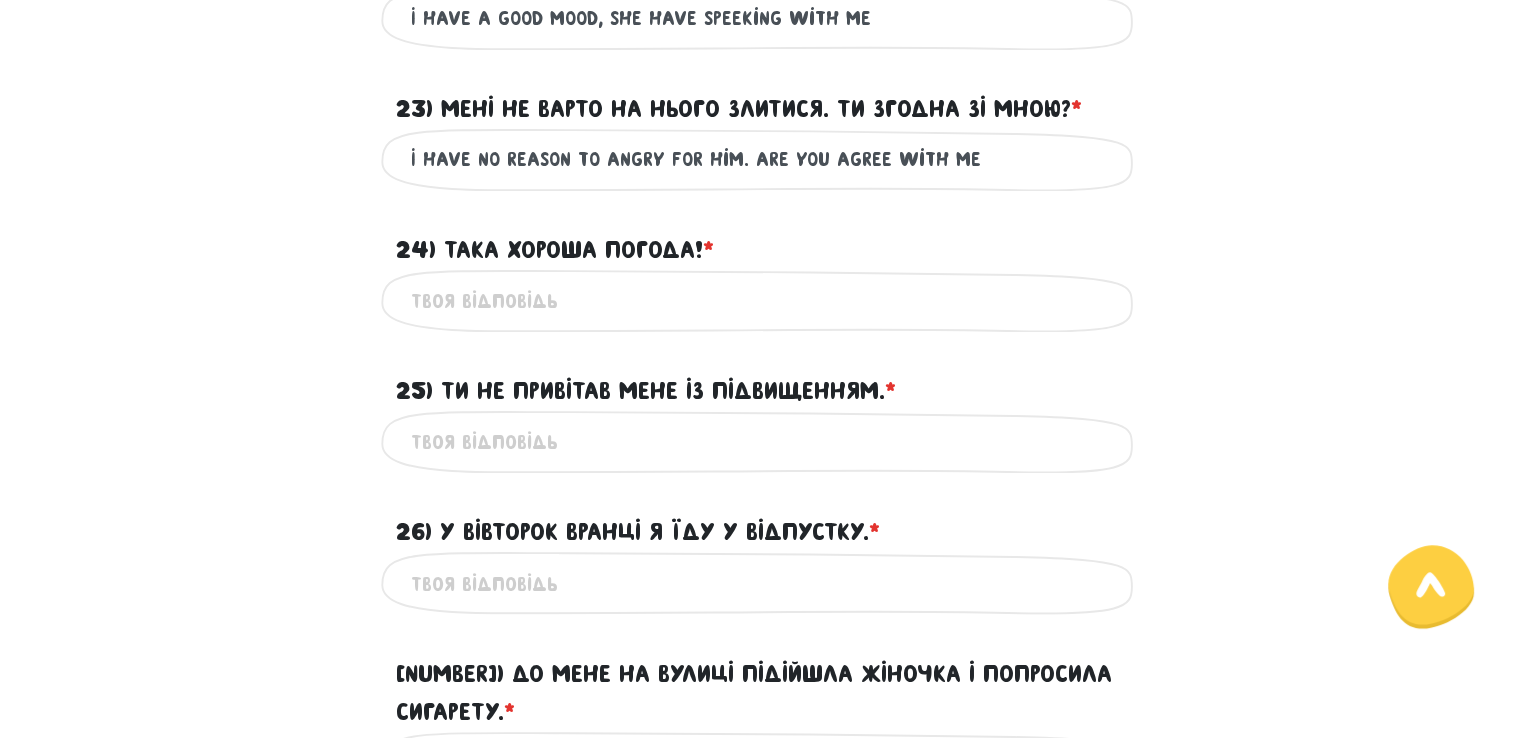 type on "I have no reason to angry for him. Are you agree with me" 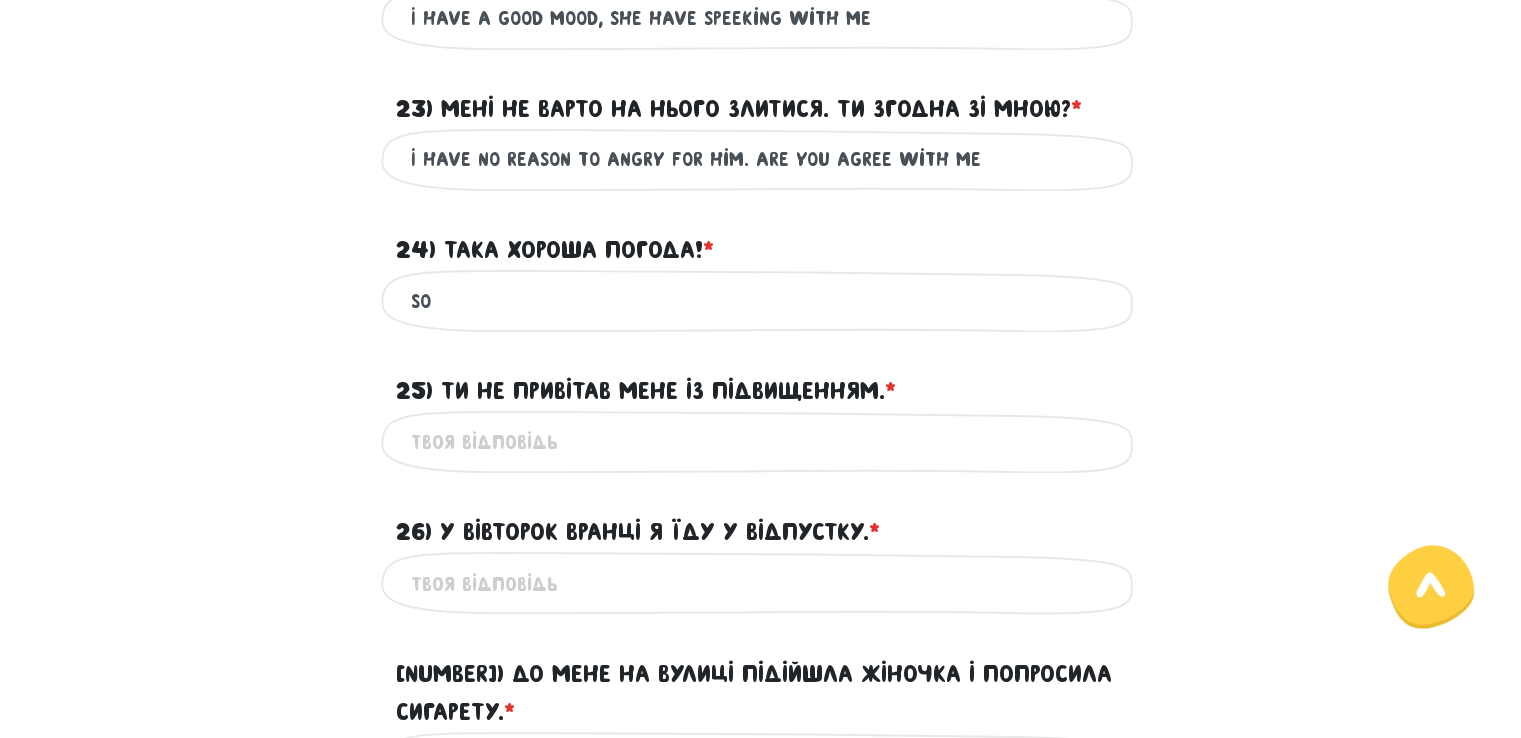 type on "S" 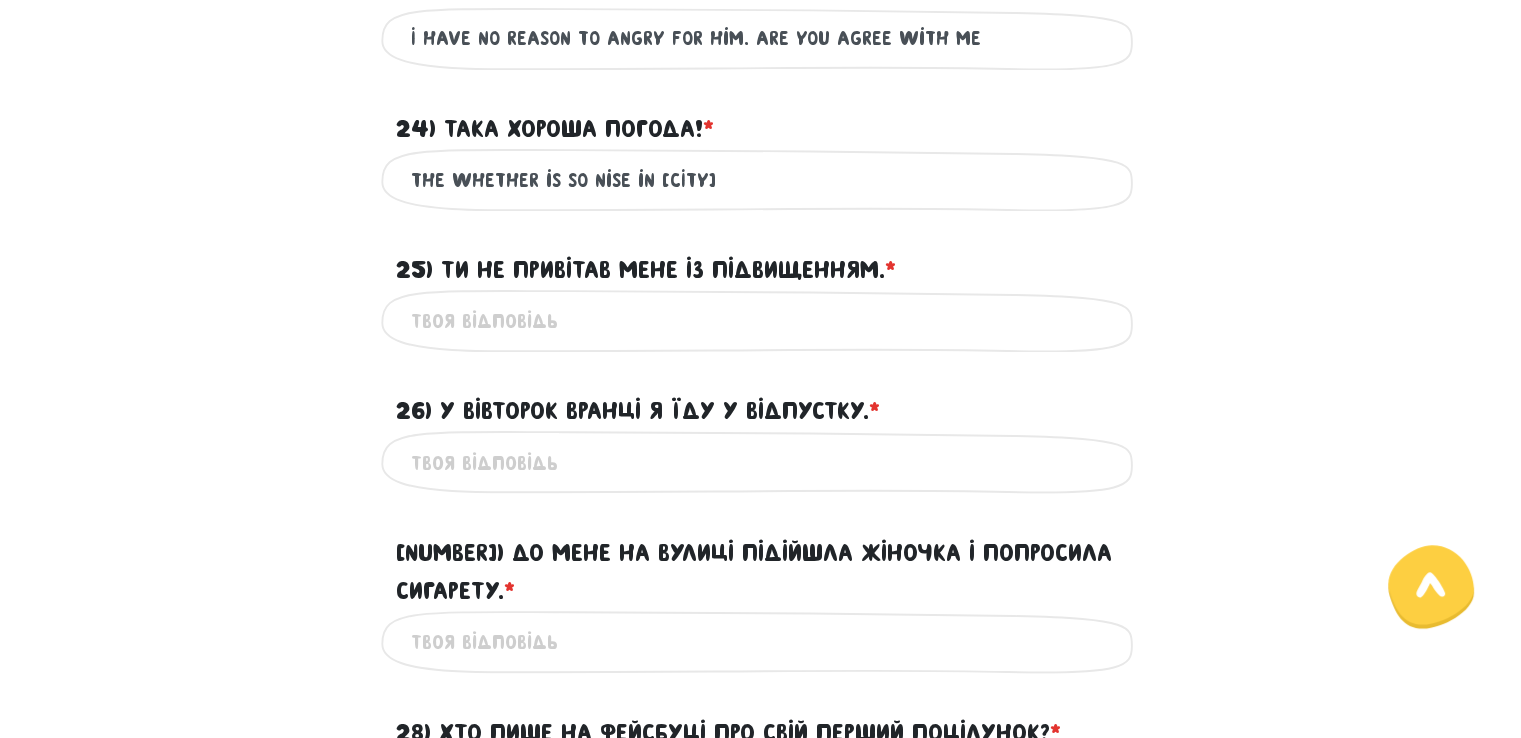 scroll, scrollTop: 3352, scrollLeft: 0, axis: vertical 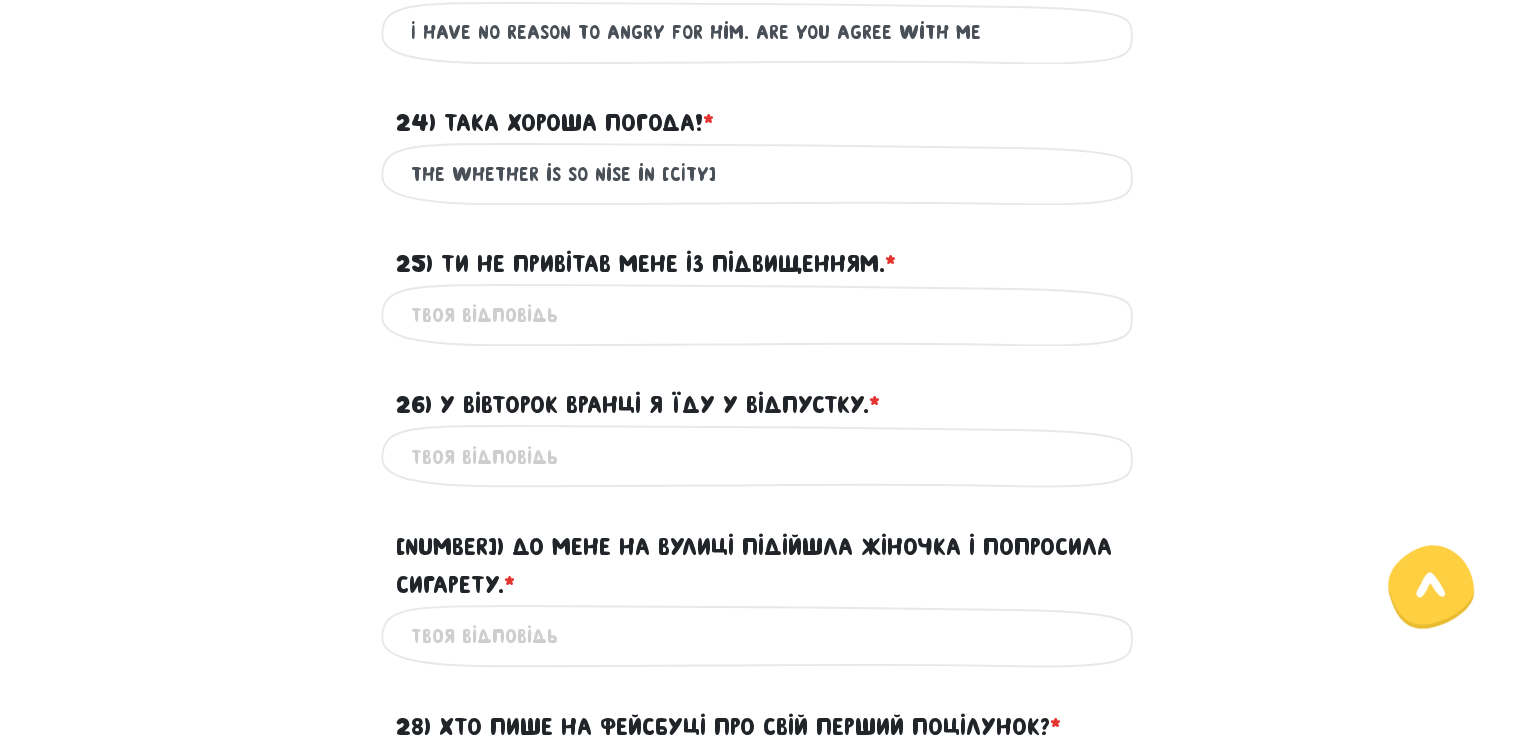 type on "The whether is so nise in [CITY]" 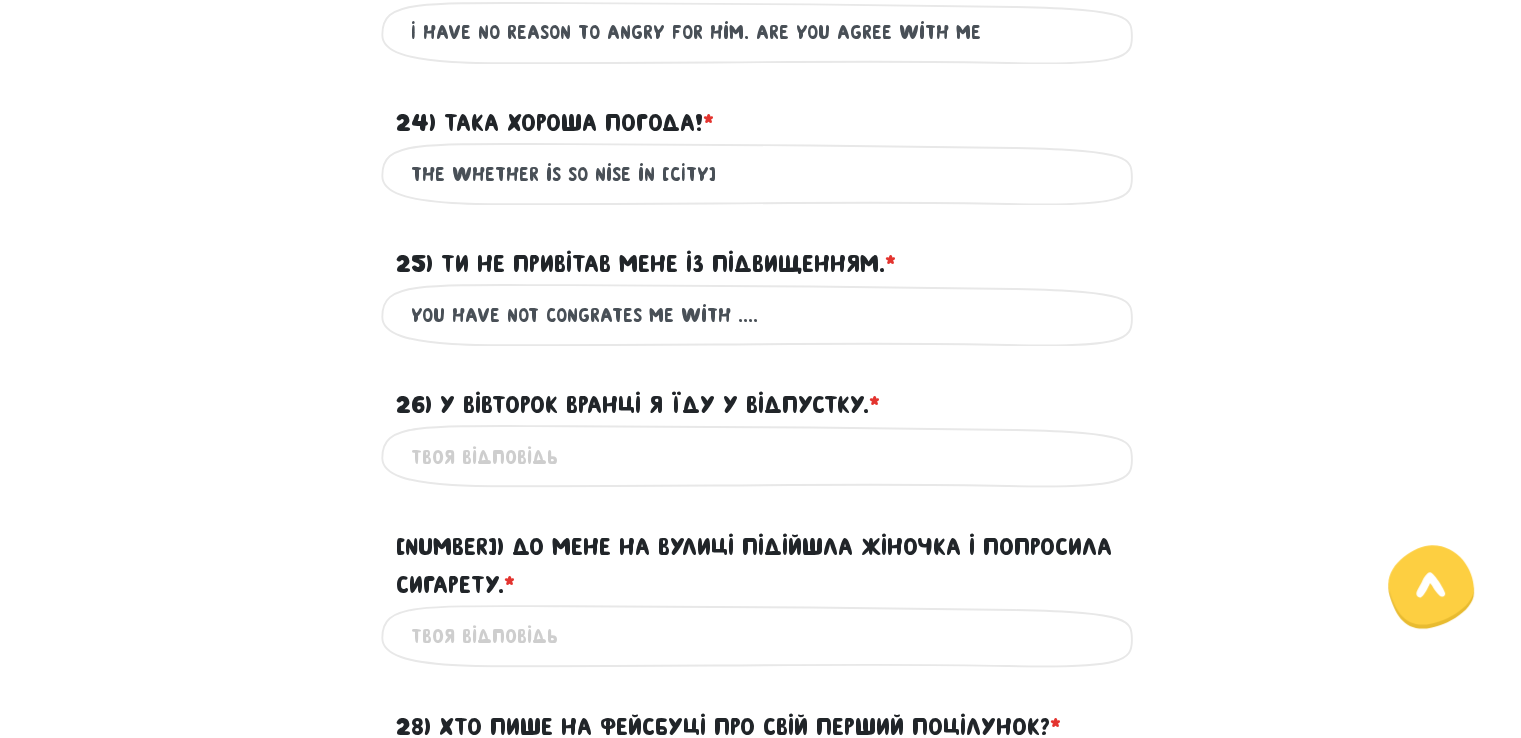 type on "You have not congrates me with ...." 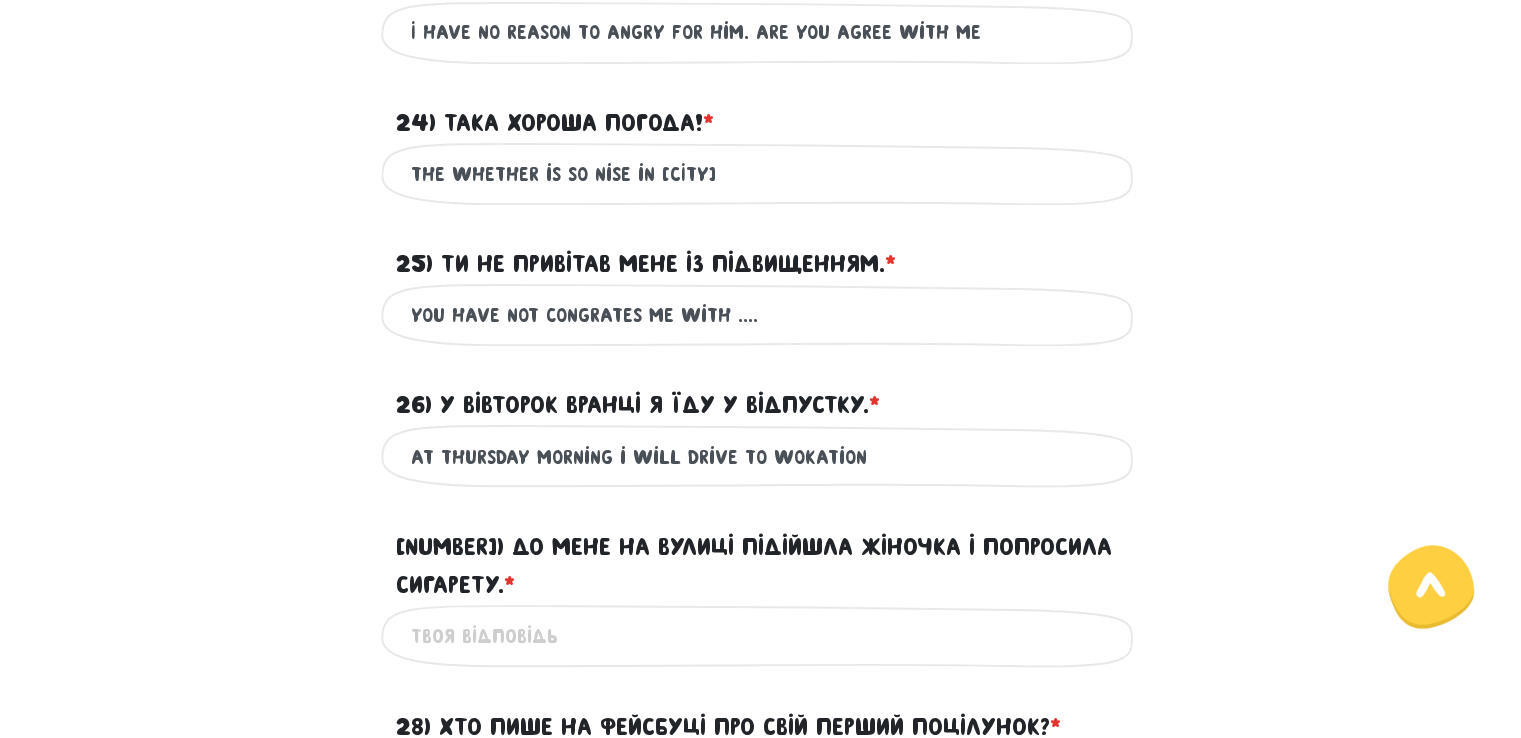 type on "at thursday morning i will drive to wokation" 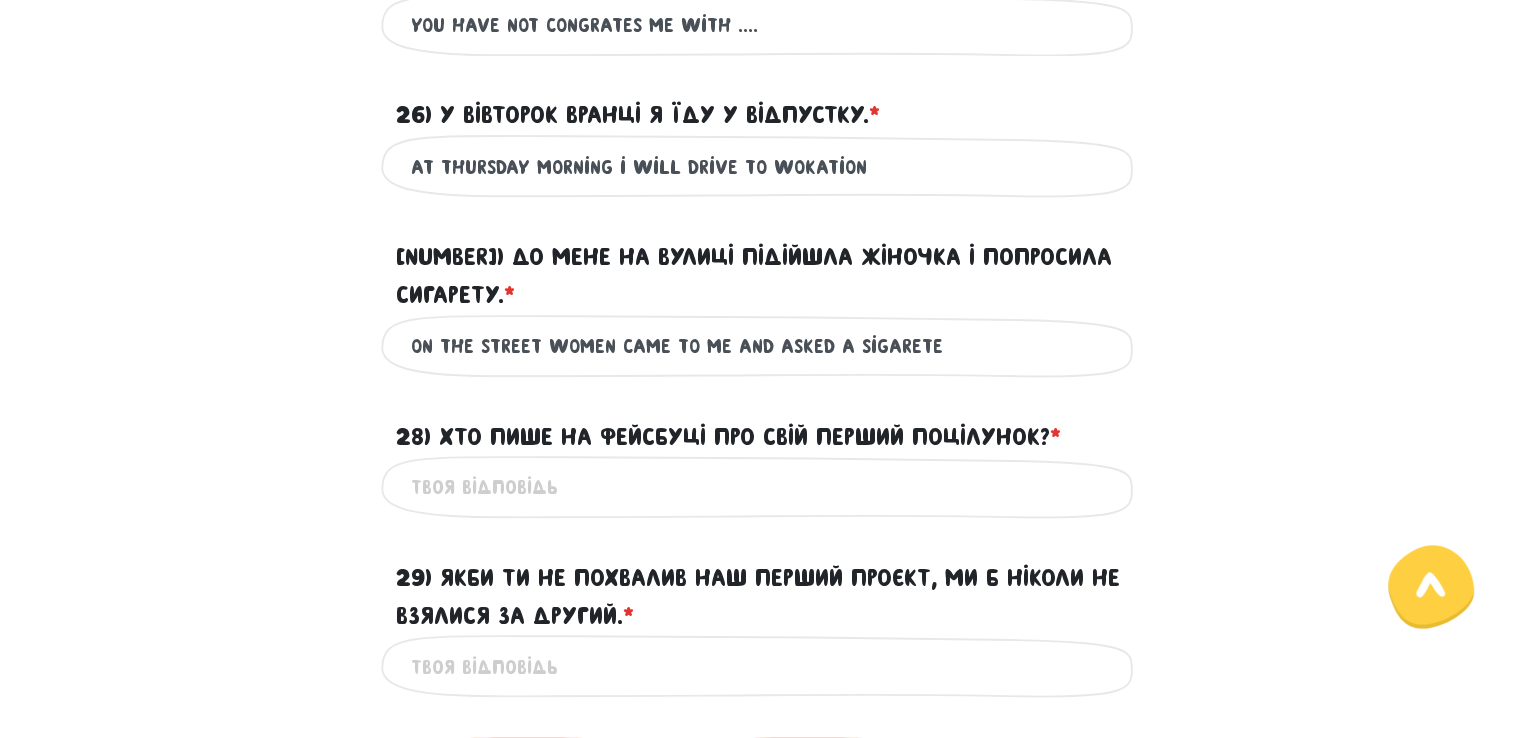 scroll, scrollTop: 3700, scrollLeft: 0, axis: vertical 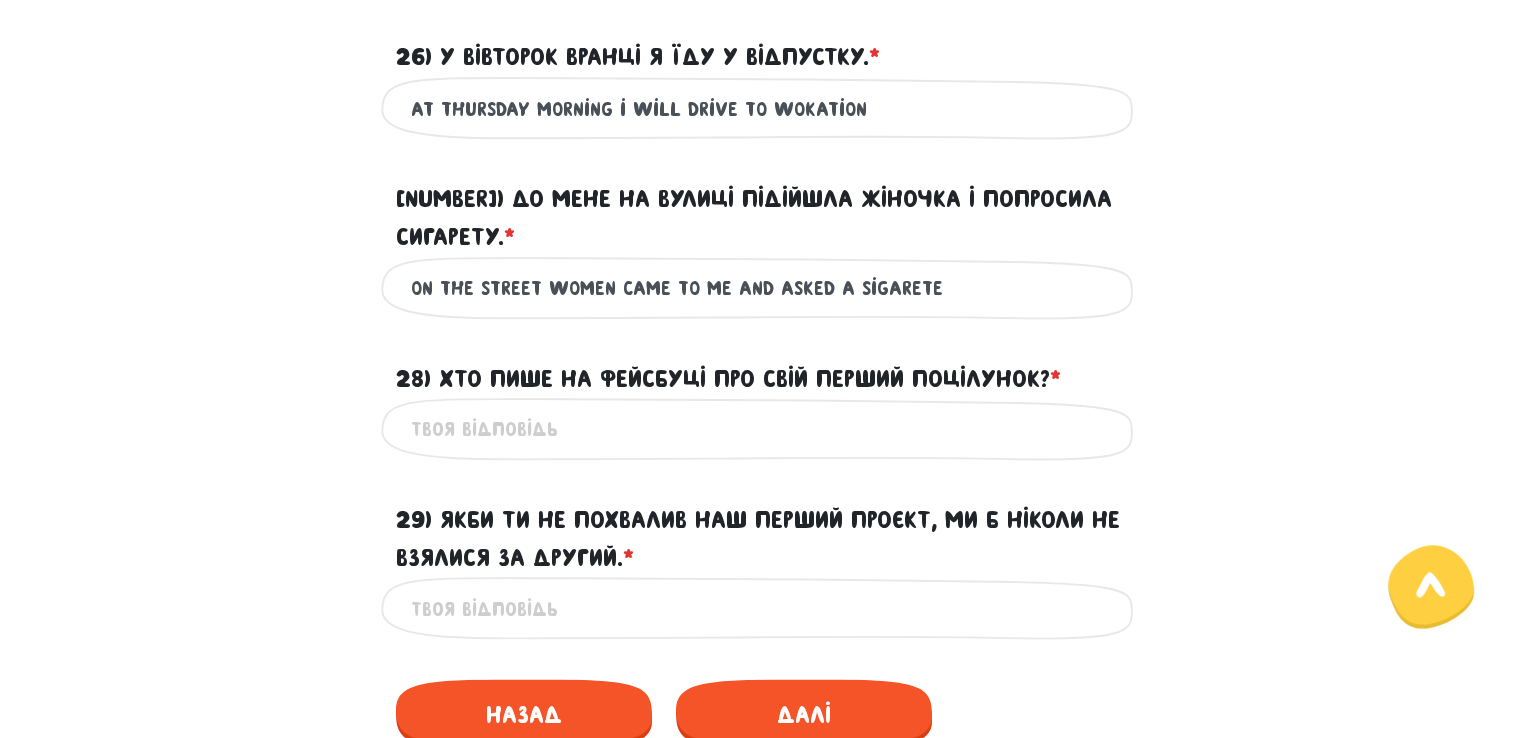 type on "On the street women came to me and asked a sigarete" 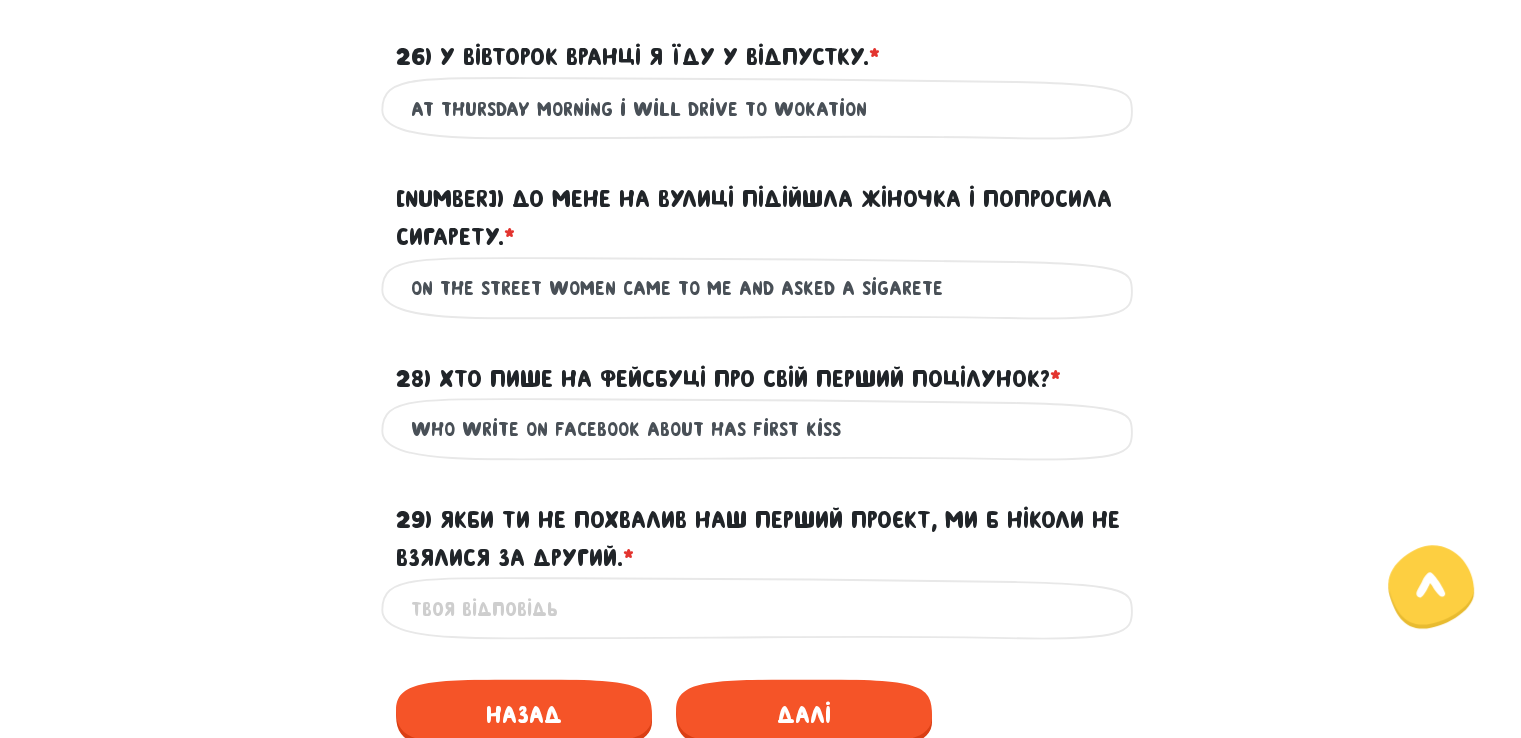 type on "Who write on facebook about has first kiss" 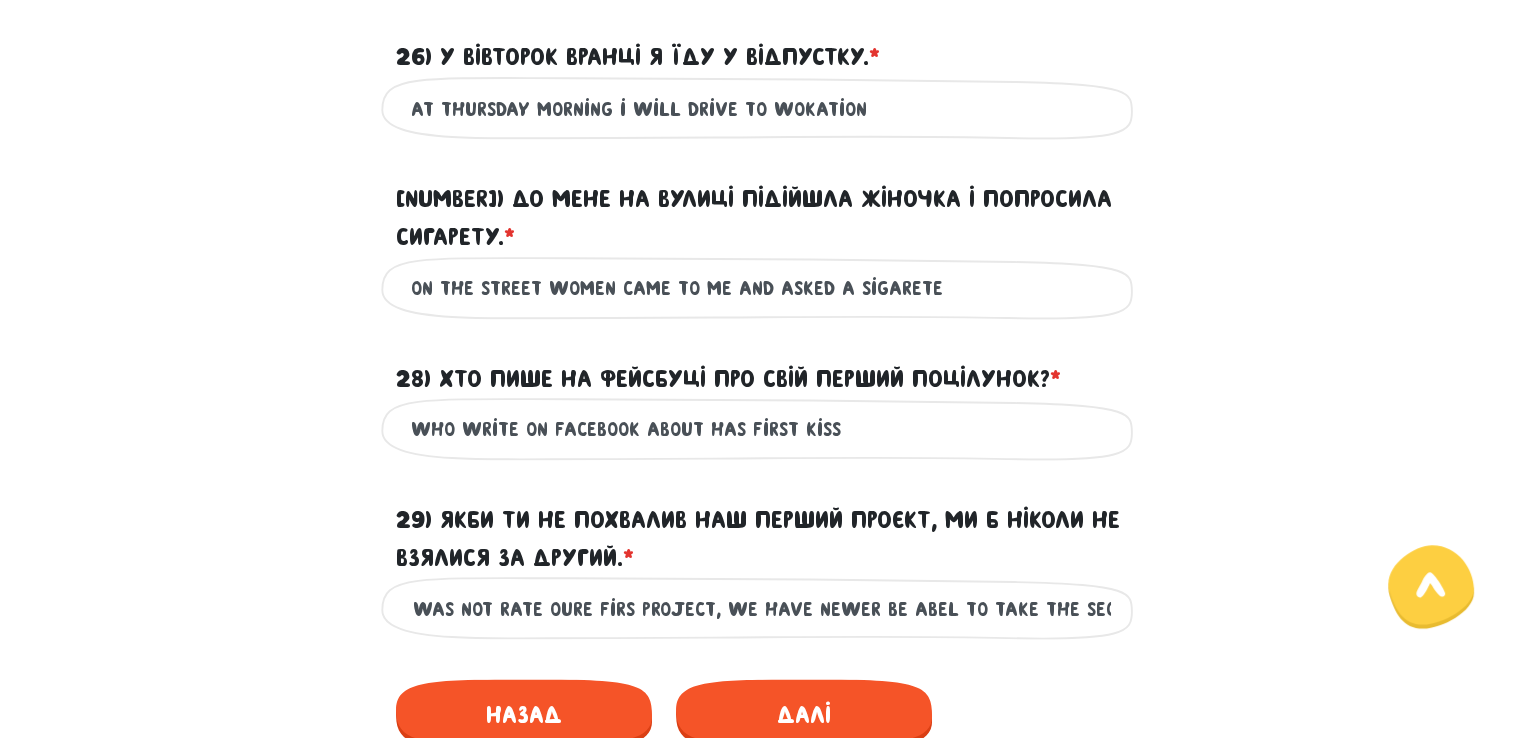 scroll, scrollTop: 0, scrollLeft: 44, axis: horizontal 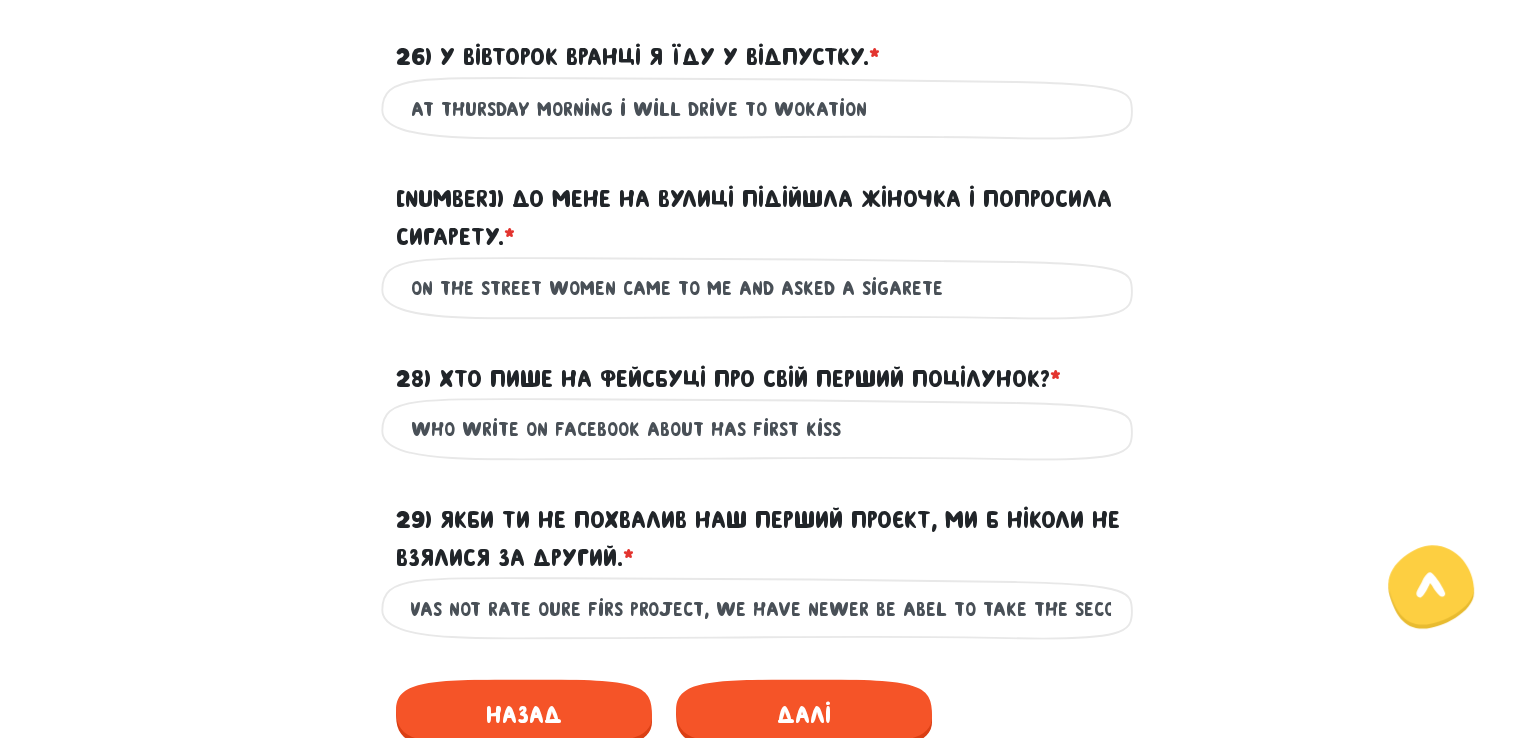type on "If I was not rate oure firs project, we have newer be abel to take the second" 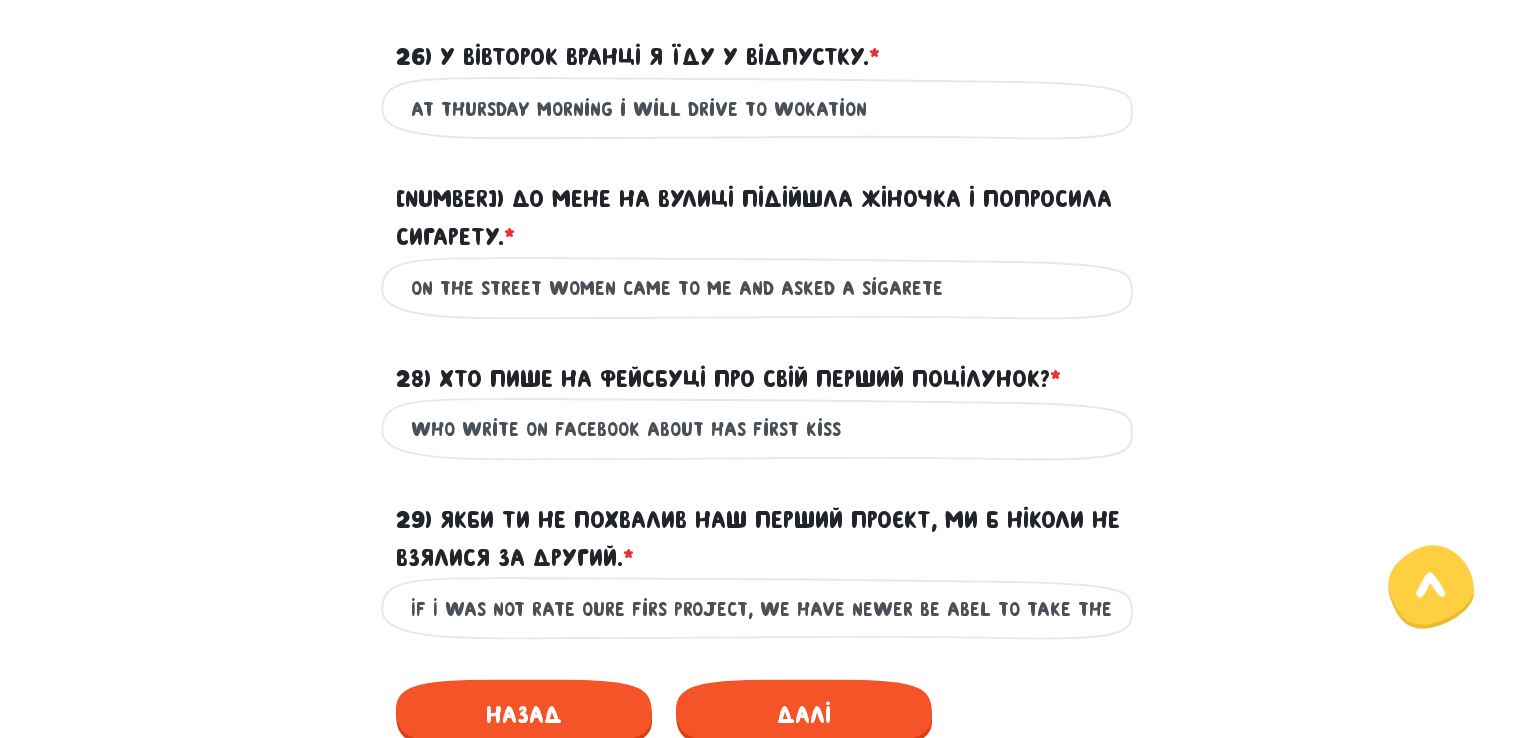 click on "Назад
Далі" at bounding box center (761, 709) 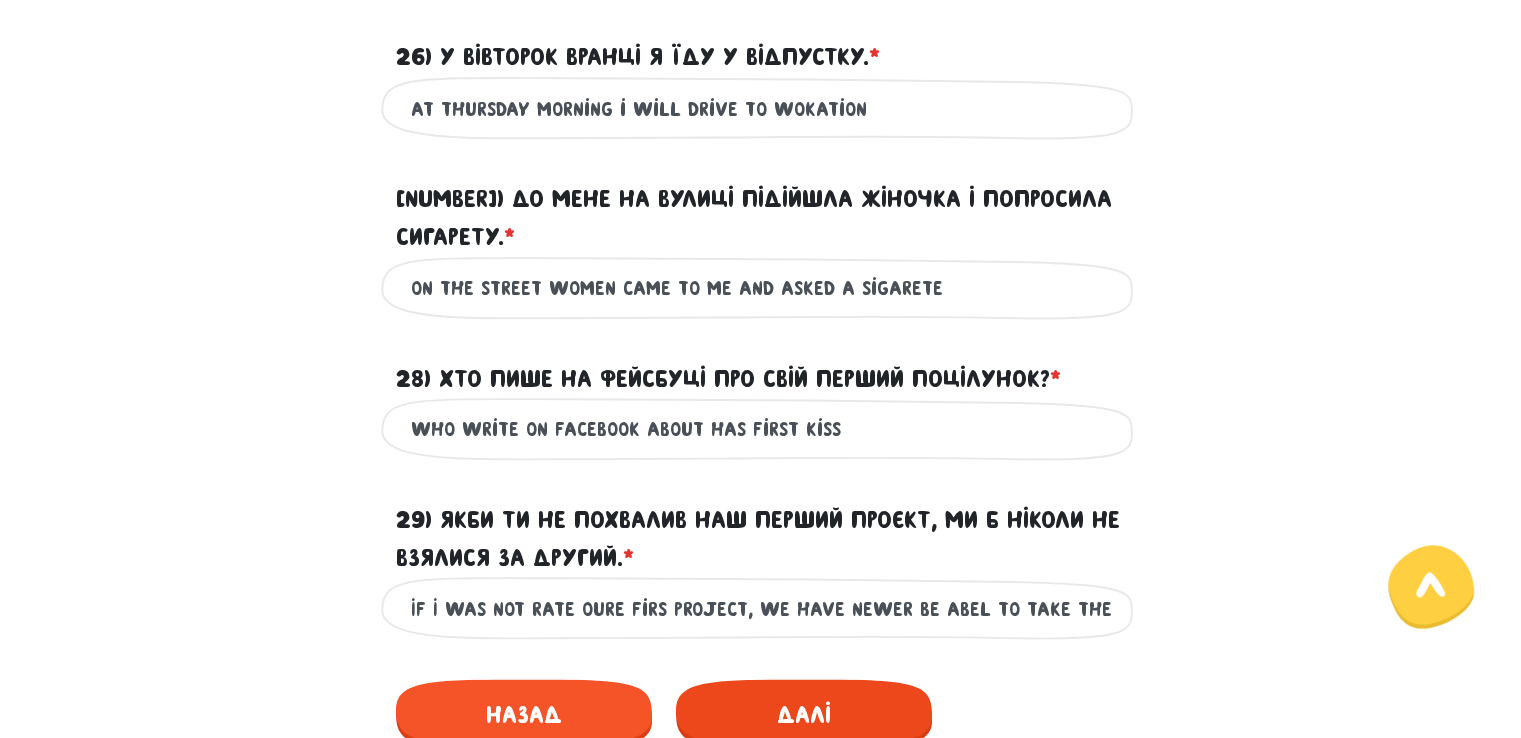 click on "Далі" at bounding box center (804, 713) 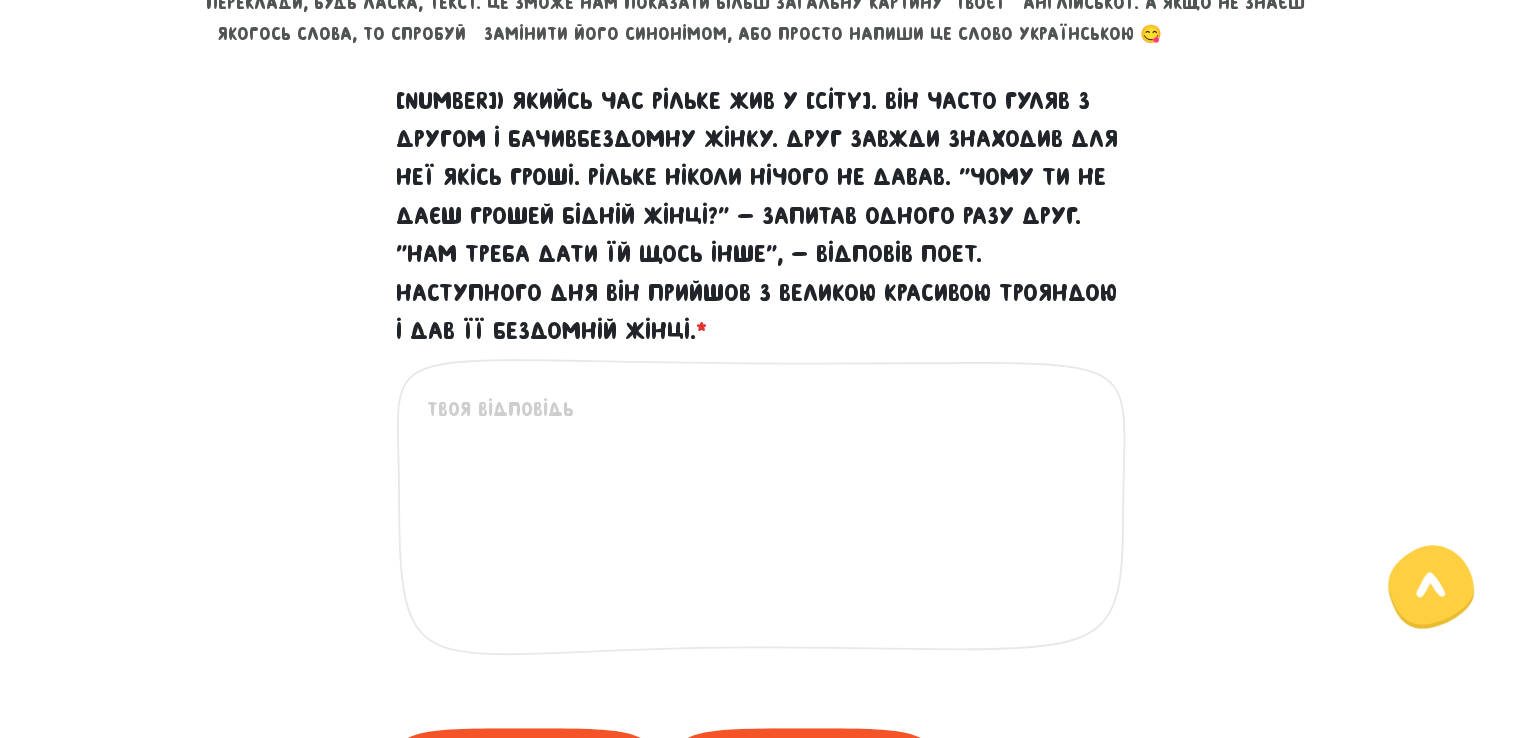 scroll, scrollTop: 889, scrollLeft: 0, axis: vertical 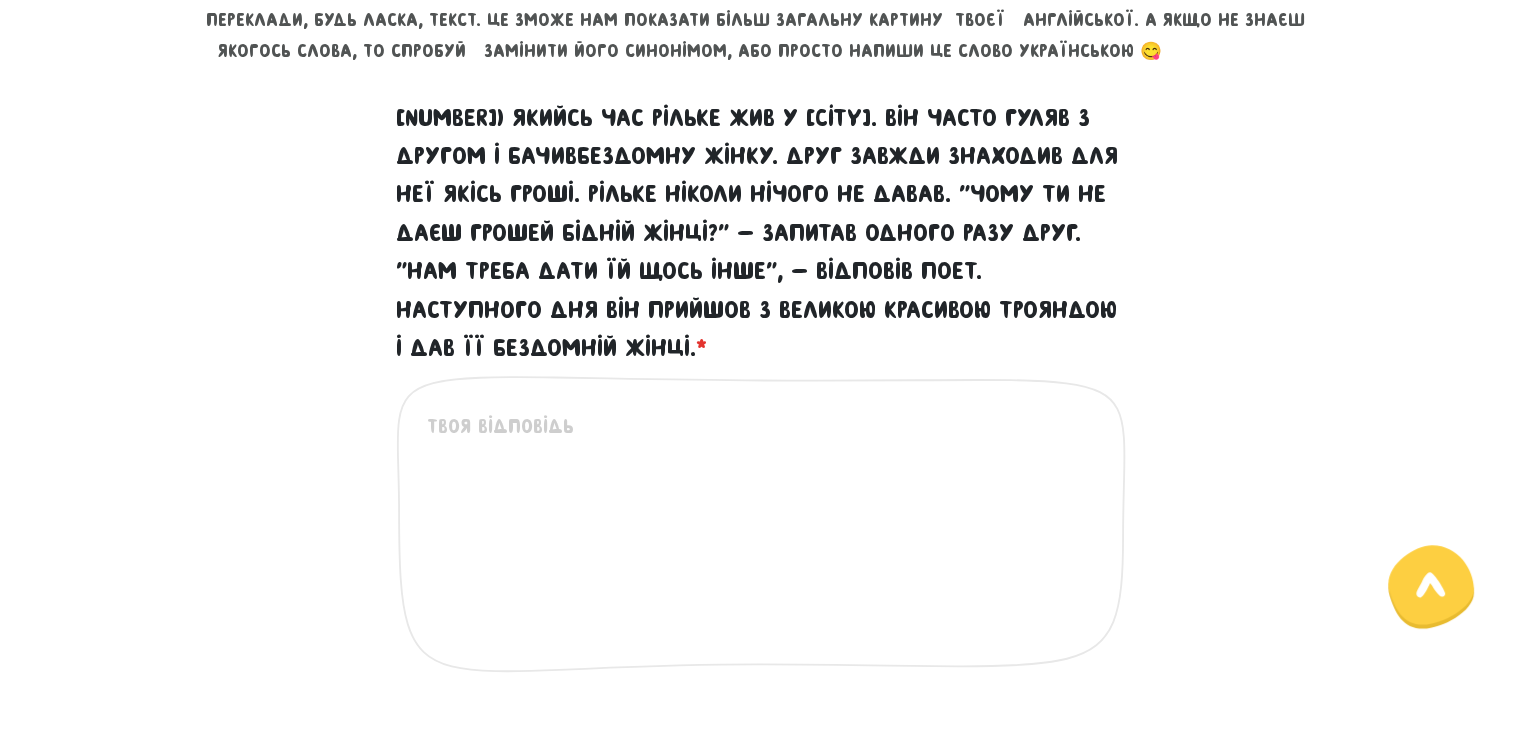 click on "30) Якийсь час [PERSON] жив у [CITY]. Він часто гуляв з другом і бачивбездомну жінку. Друг завжди знаходив для неї якісь гроші. [PERSON] ніколи нічого не давав. "Чому ти не даєш грошей бідній жінці?" - запитав одного разу друг. "Нам треба дати їй щось інше", - відповів поет. Наступного дня він прийшов з великою красивою трояндою і дав її бездомній жінці.
*" at bounding box center [762, 534] 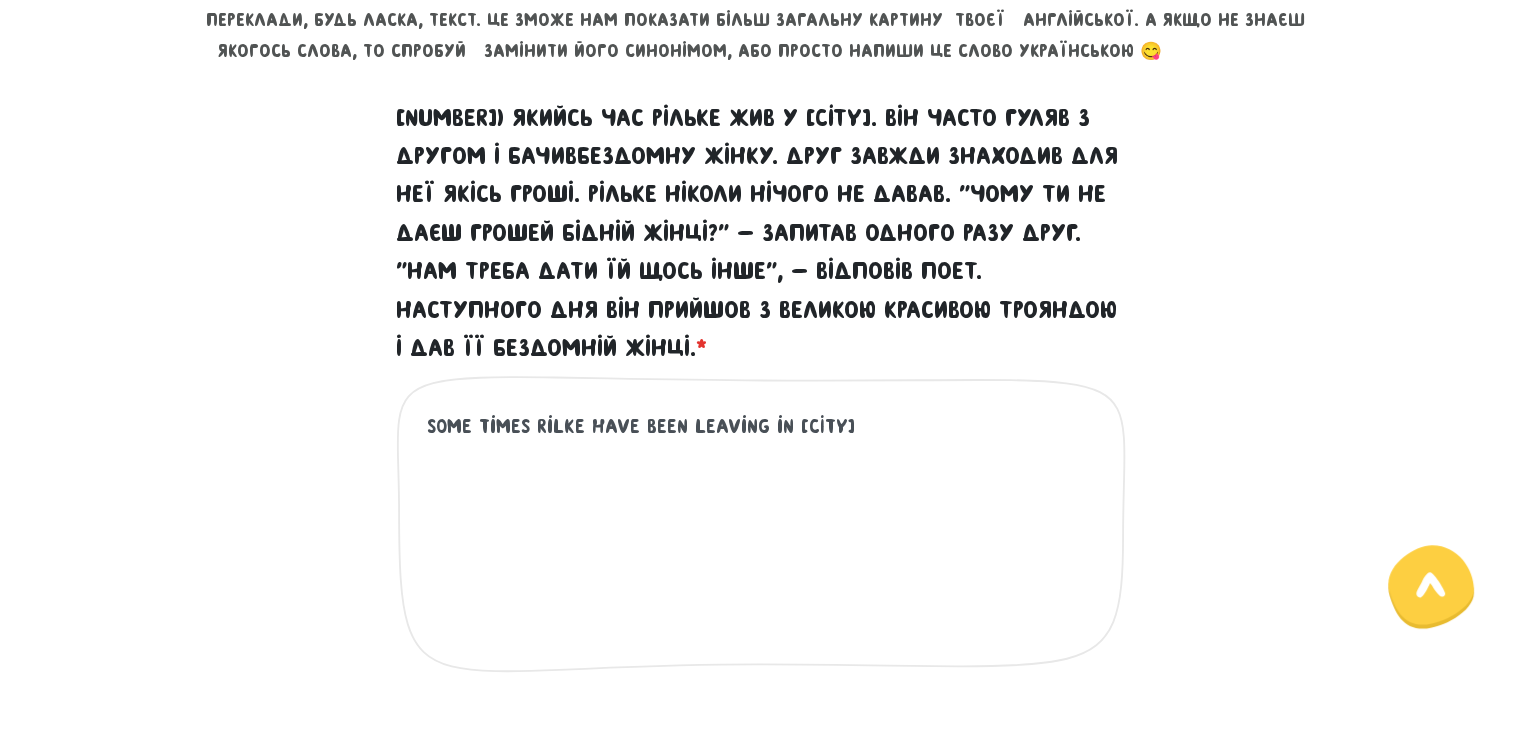 click on "Some times Rilke have been leaving in [CITY]" at bounding box center (762, 534) 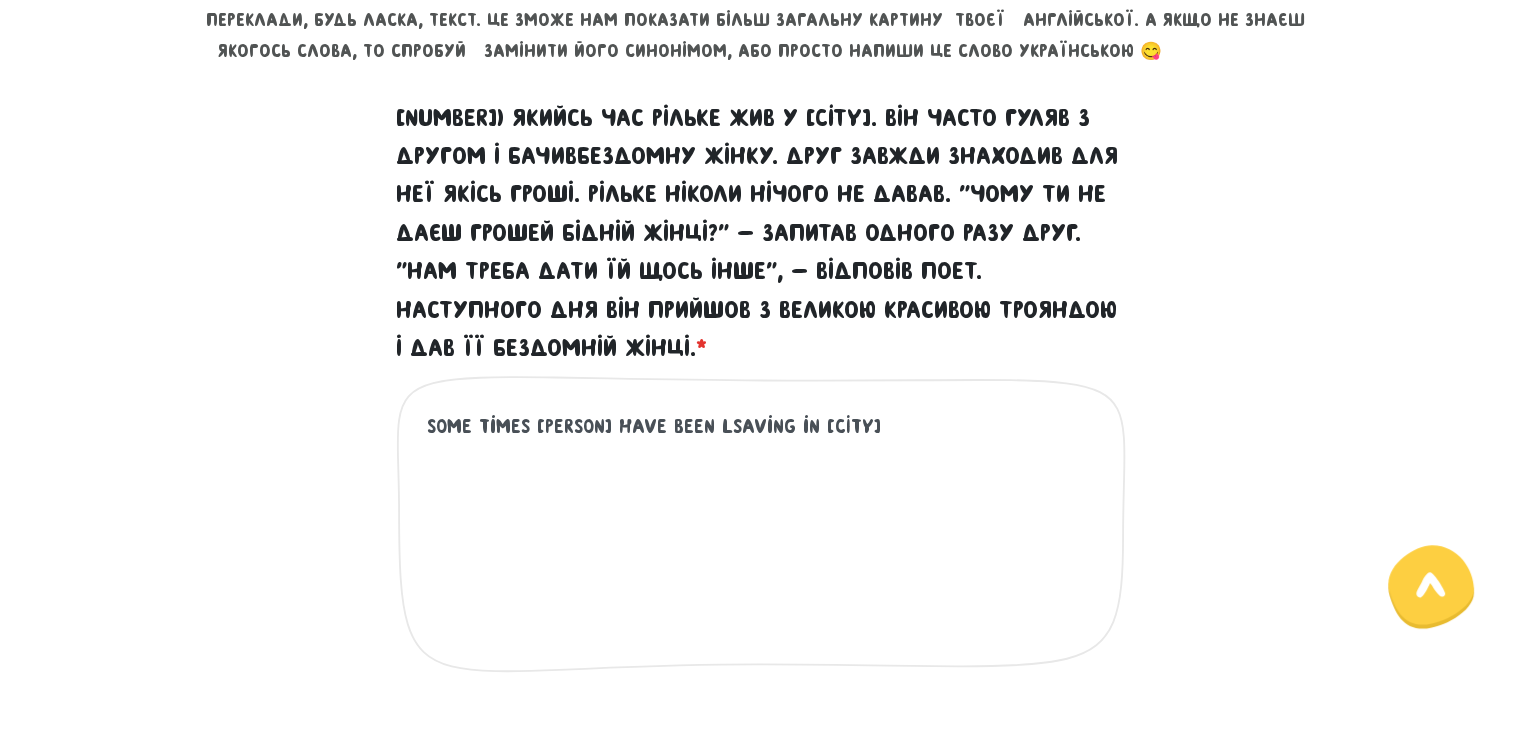 click on "Some times [PERSON] have been lsaving in [CITY]" at bounding box center (762, 534) 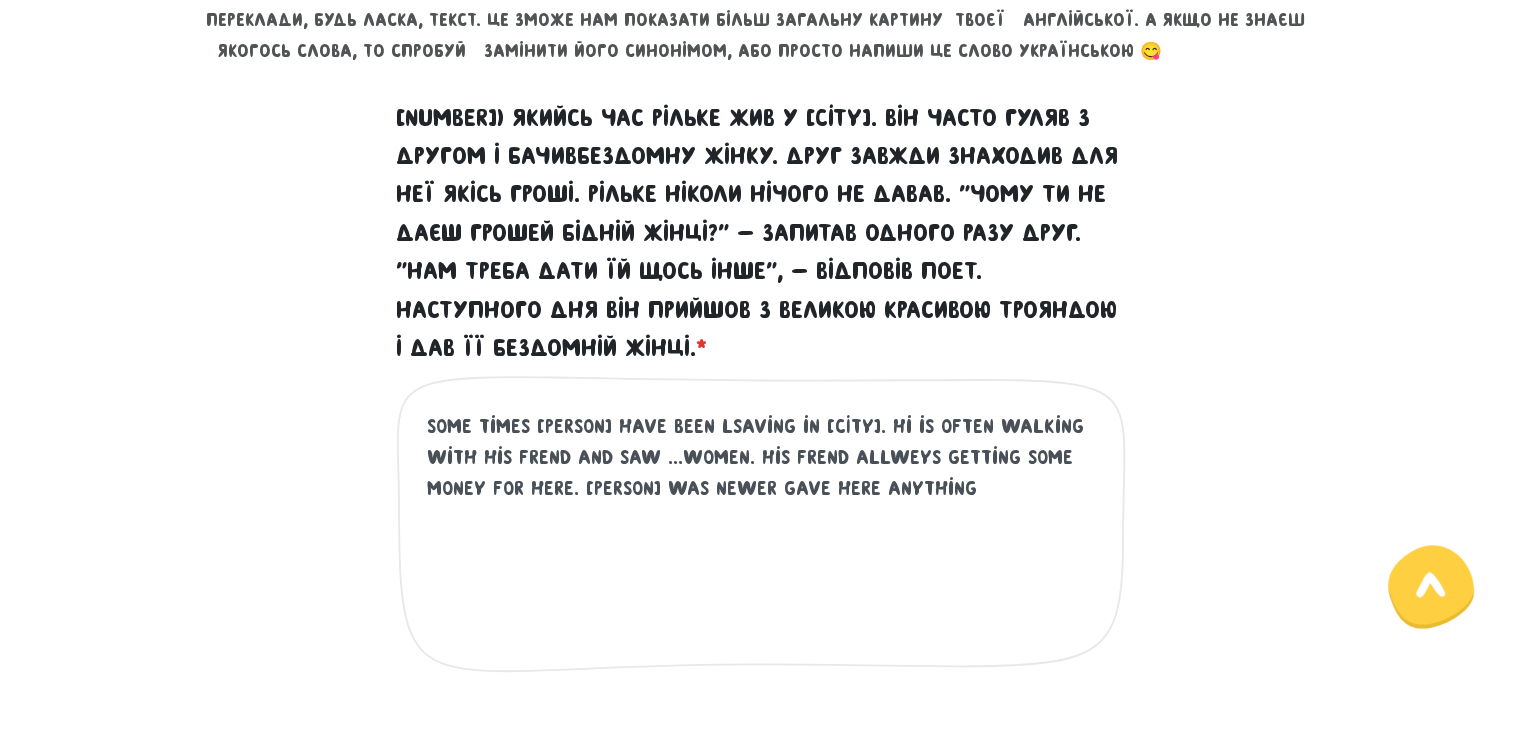 click on "Some times [PERSON] have been lsaving in [CITY]. Hi is often walking with his frend and saw ...women. His frend allweys getting some money for here. [PERSON] was newer gave here anything" at bounding box center (762, 534) 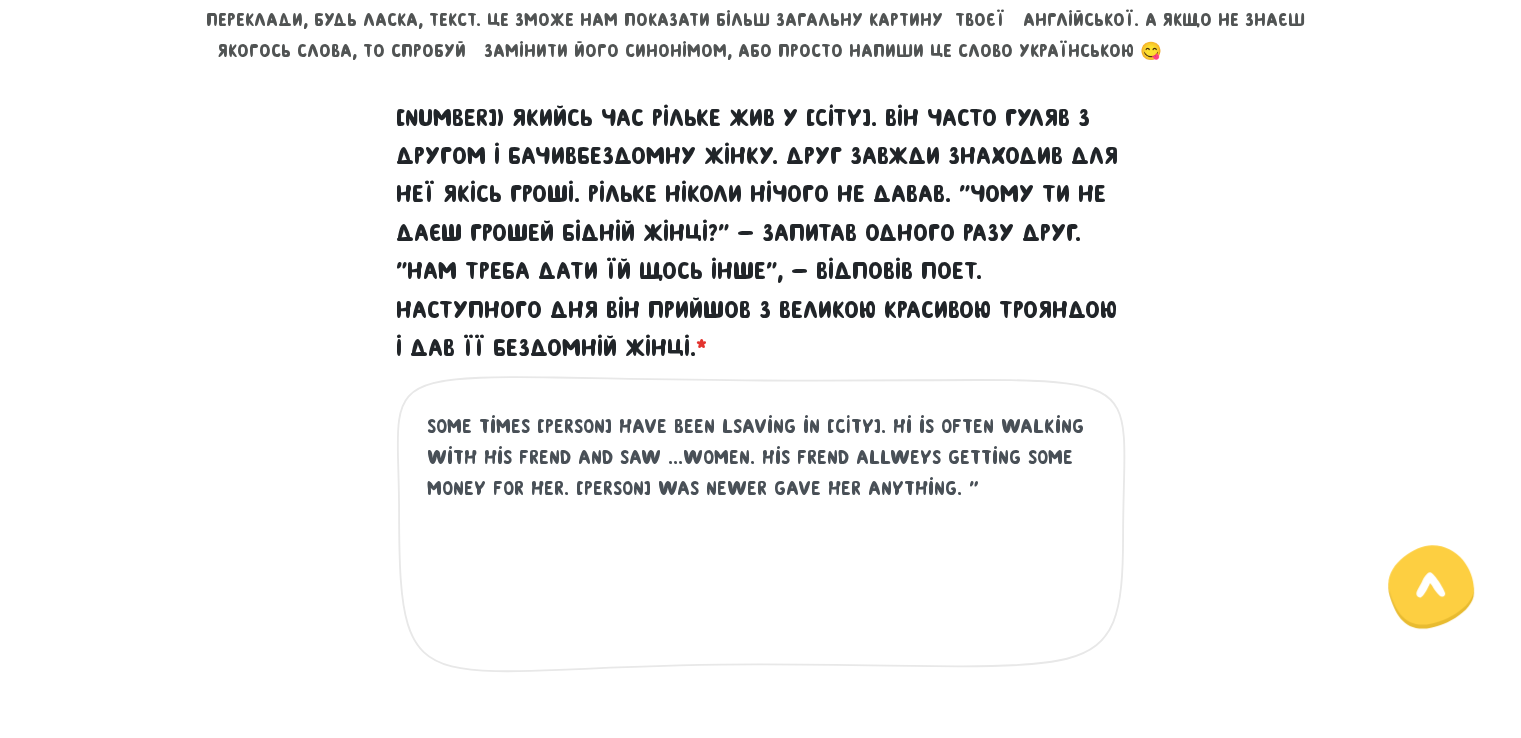 click on "Some times [PERSON] have been lsaving in [CITY]. Hi is often walking with his frend and saw ...women. His frend allweys getting some money for her. [PERSON] was newer gave her anything. "" at bounding box center (762, 534) 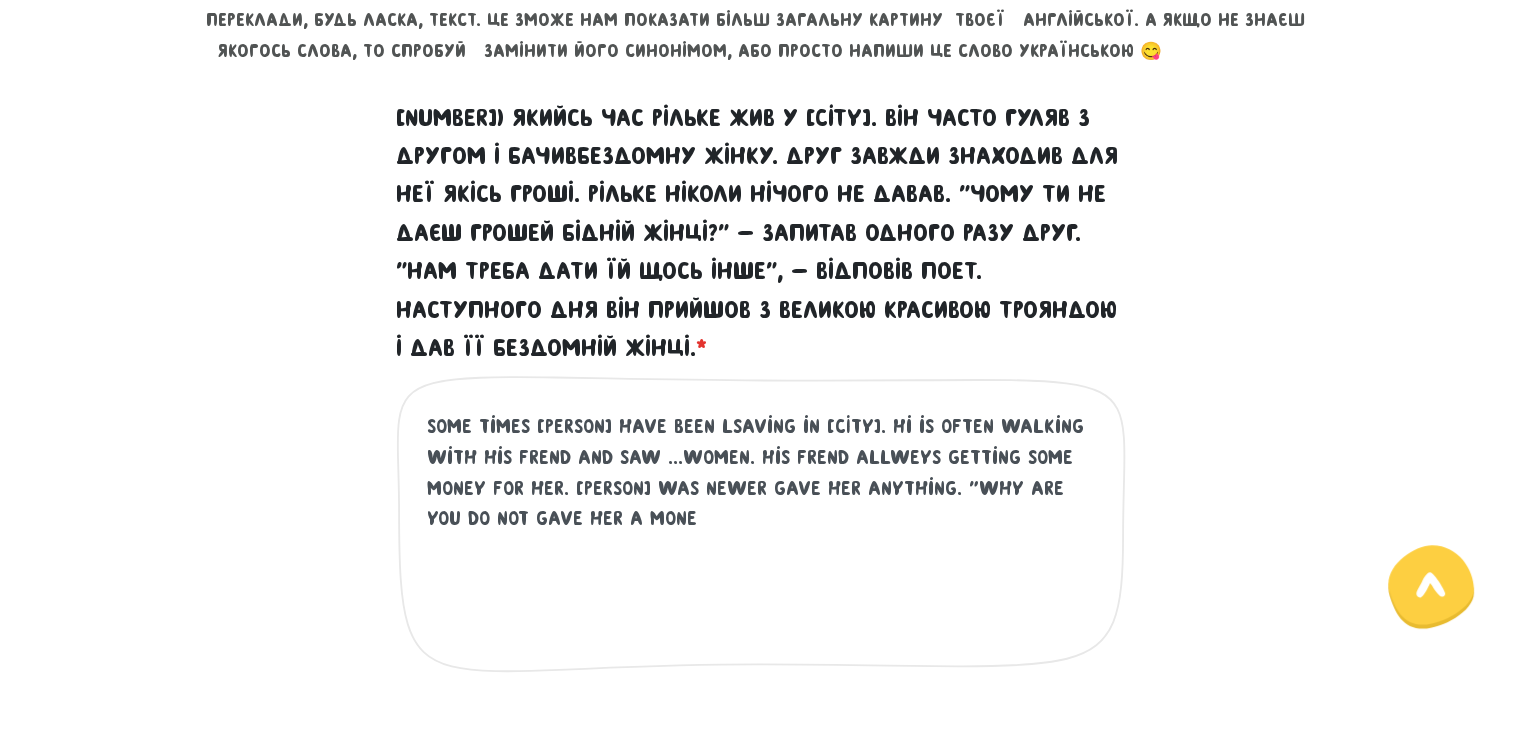 click on "Some times [PERSON] have been lsaving in [CITY]. Hi is often walking with his frend and saw ...women. His frend allweys getting some money for her. [PERSON] was newer gave her anything. "Why are you do not gave her a mone" at bounding box center (762, 534) 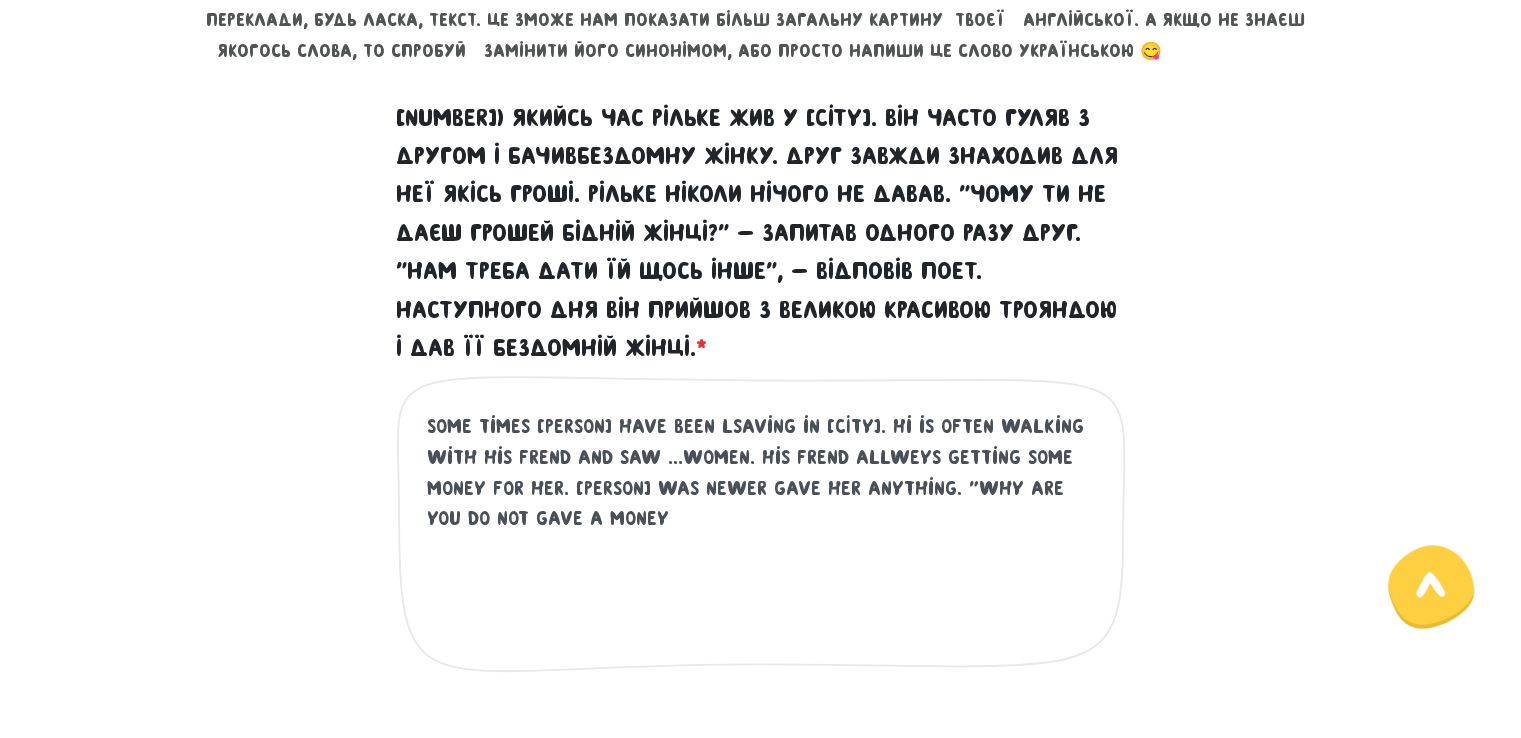 click on "Some times [PERSON] have been lsaving in [CITY]. Hi is often walking with his frend and saw ...women. His frend allweys getting some money for her. [PERSON] was newer gave her anything. "Why are you do not gave a money" at bounding box center (762, 534) 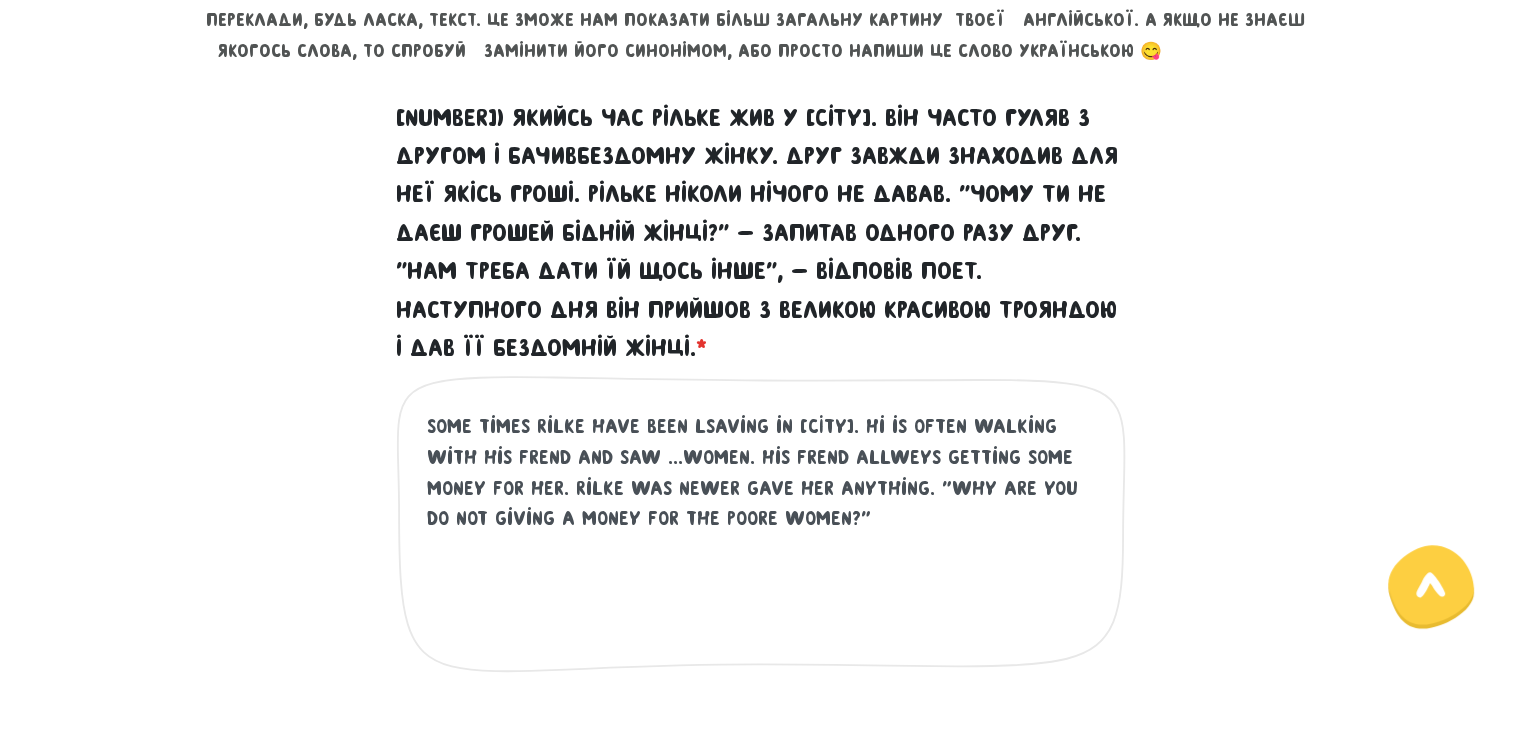 click on "Some times Rilke have been lsaving in [CITY]. Hi is often walking with his frend and saw ...women. His frend allweys getting some money for her. Rilke was newer gave her anything. "Why are you do not giving a money for the poore women?"" at bounding box center [762, 534] 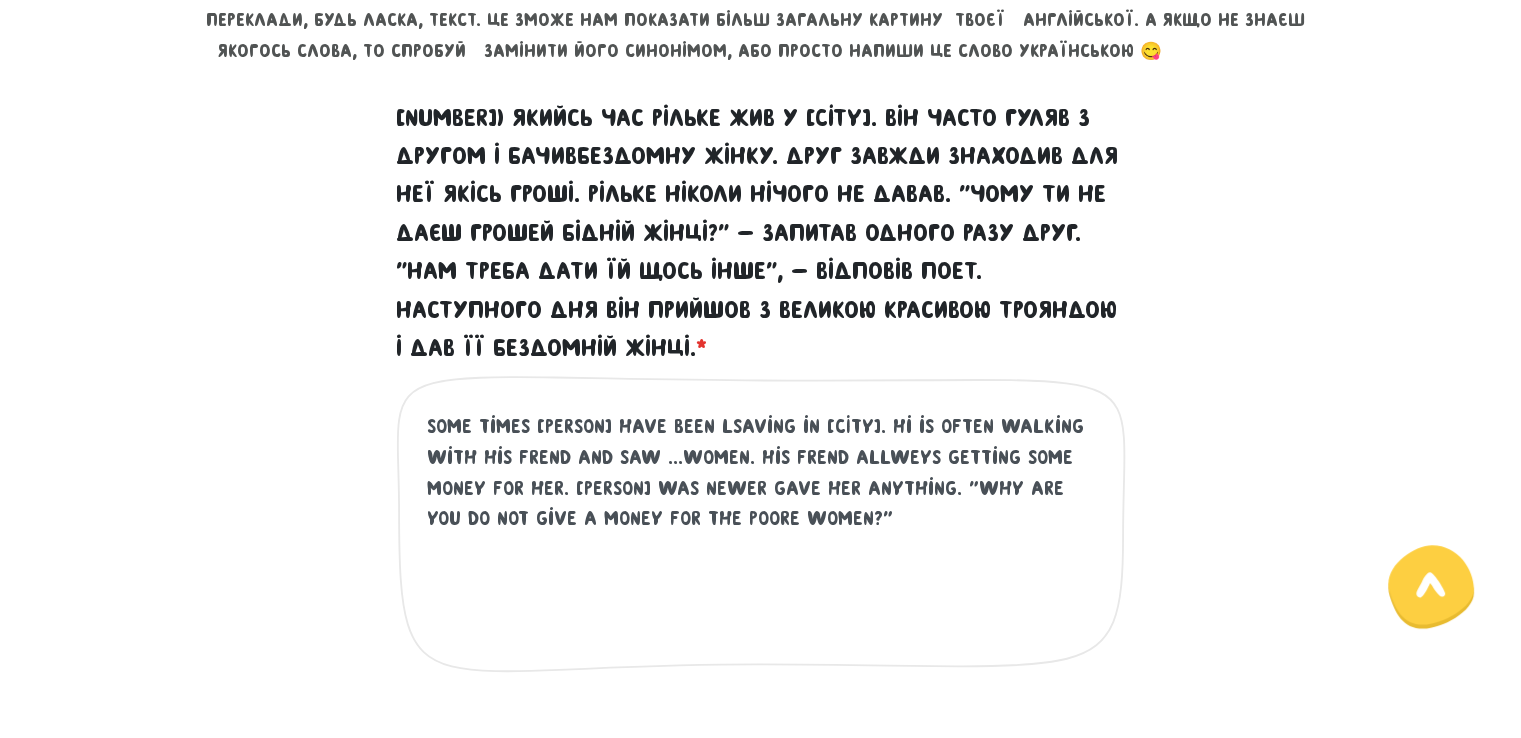 click on "Some times [PERSON] have been lsaving in [CITY]. Hi is often walking with his frend and saw ...women. His frend allweys getting some money for her. [PERSON] was newer gave her anything. "Why are you do not give a money for the poore women?"" at bounding box center (762, 534) 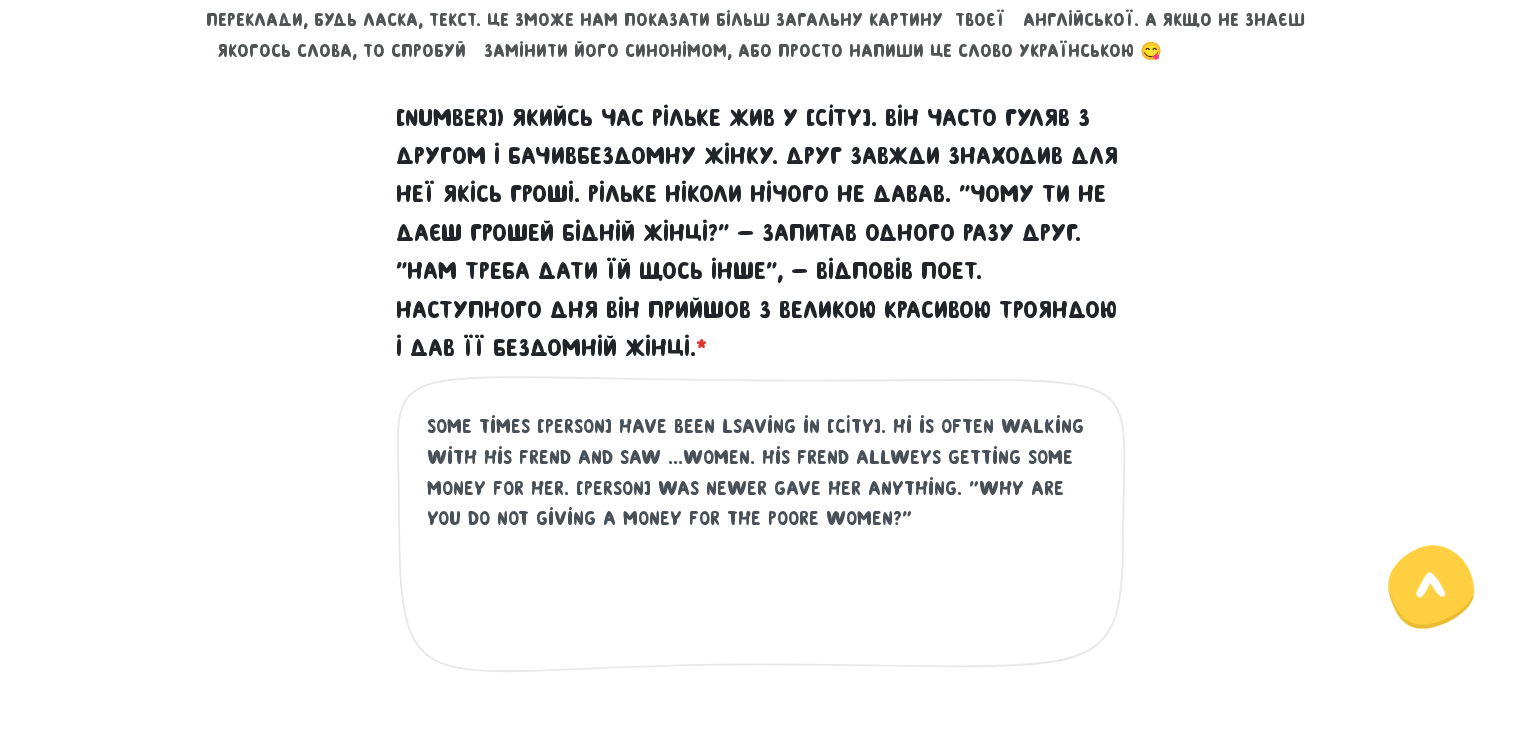 click on "Some times [PERSON] have been lsaving in [CITY]. Hi is often walking with his frend and saw ...women. His frend allweys getting some money for her. [PERSON] was newer gave her anything. "Why are you do not giving a money for the poore women?"" at bounding box center [762, 534] 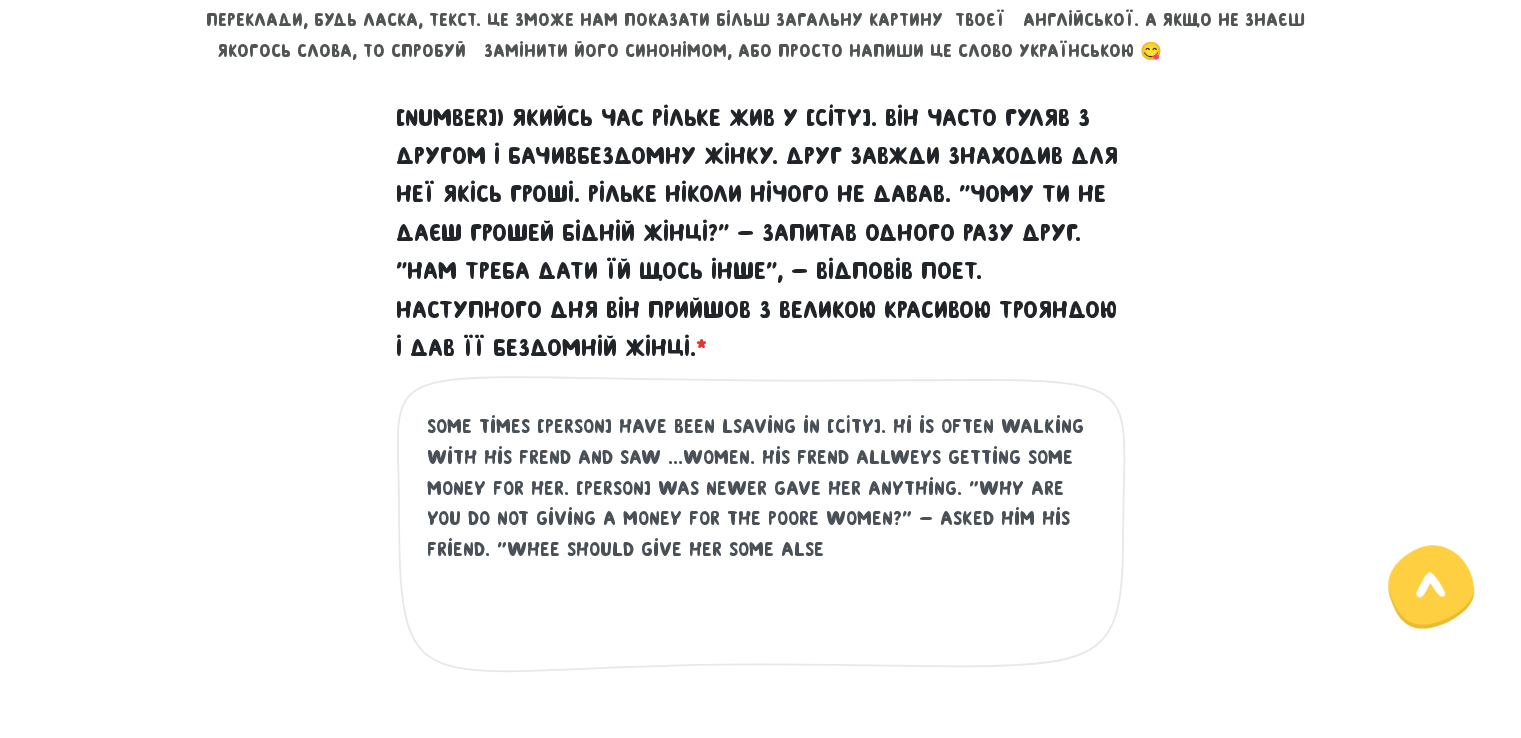 click on "Some times [PERSON] have been lsaving in [CITY]. Hi is often walking with his frend and saw ...women. His frend allweys getting some money for her. [PERSON] was newer gave her anything. "Why are you do not giving a money for the poore women?" - asked him his friend. "Whee should give her some alse" at bounding box center (762, 534) 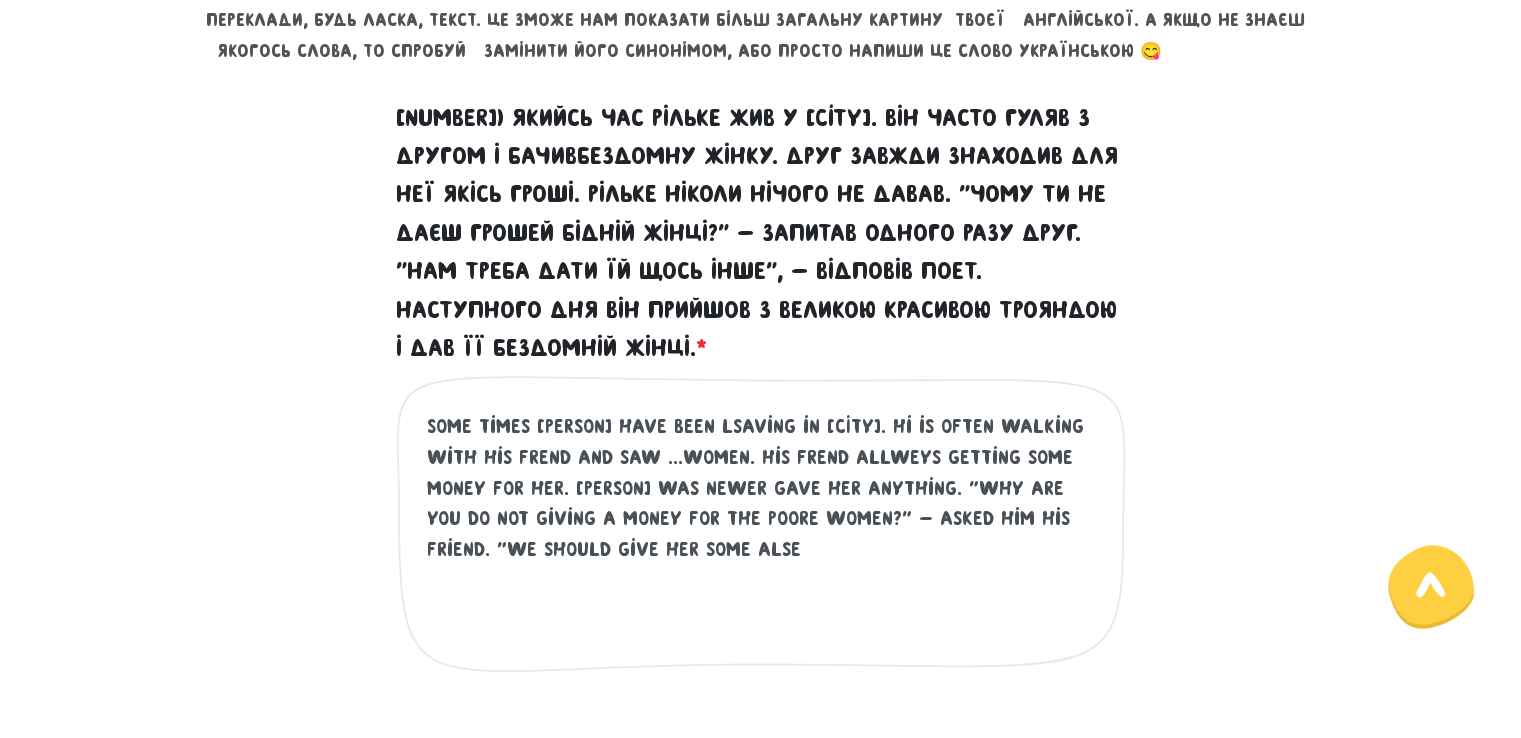 click on "Some times [PERSON] have been lsaving in [CITY]. Hi is often walking with his frend and saw ...women. His frend allweys getting some money for her. [PERSON] was newer gave her anything. "Why are you do not giving a money for the poore women?" - asked him his friend. "We should give her some alse" at bounding box center [762, 534] 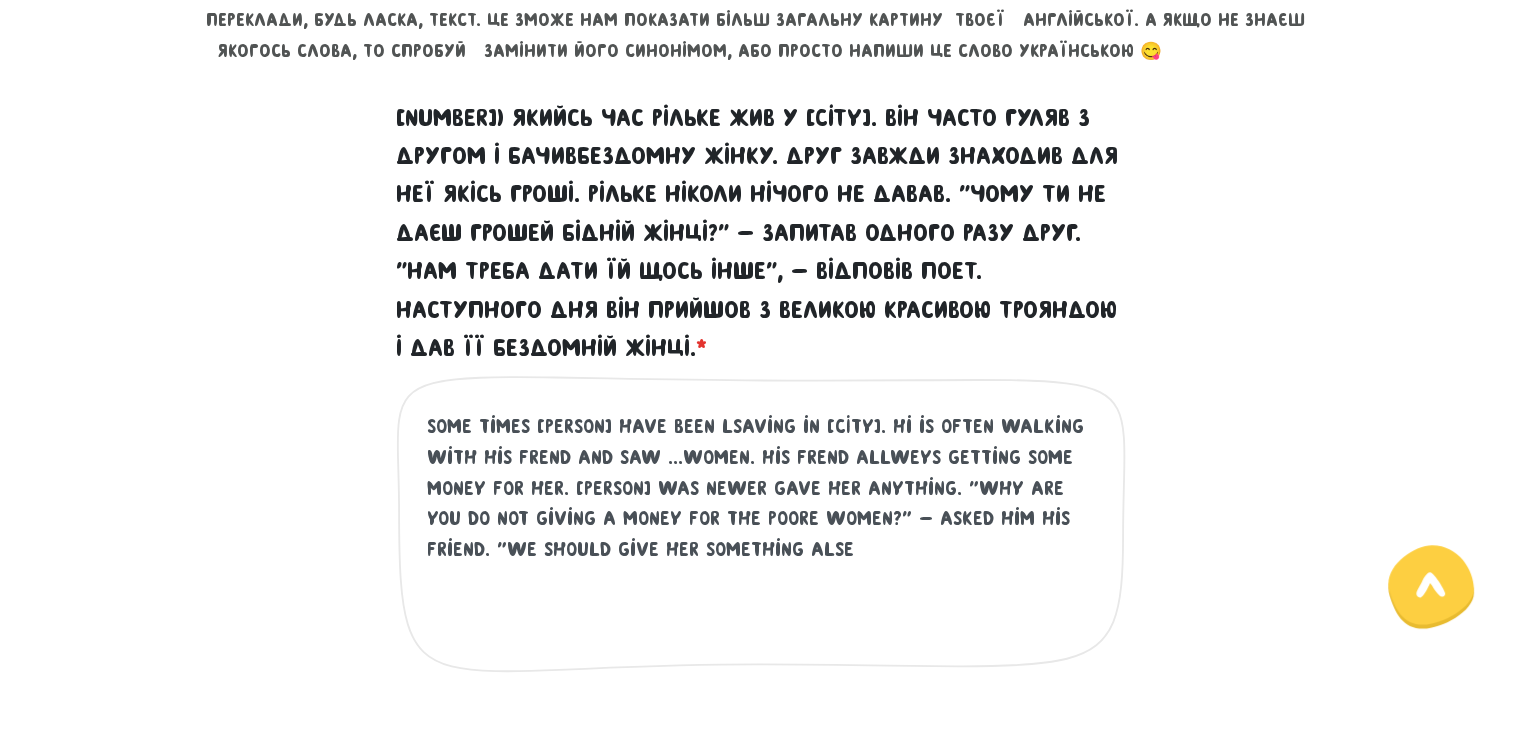 click on "Some times [PERSON] have been lsaving in [CITY]. Hi is often walking with his frend and saw ...women. His frend allweys getting some money for her. [PERSON] was newer gave her anything. "Why are you do not giving a money for the poore women?" - asked him his friend. "We should give her something alse" at bounding box center [762, 534] 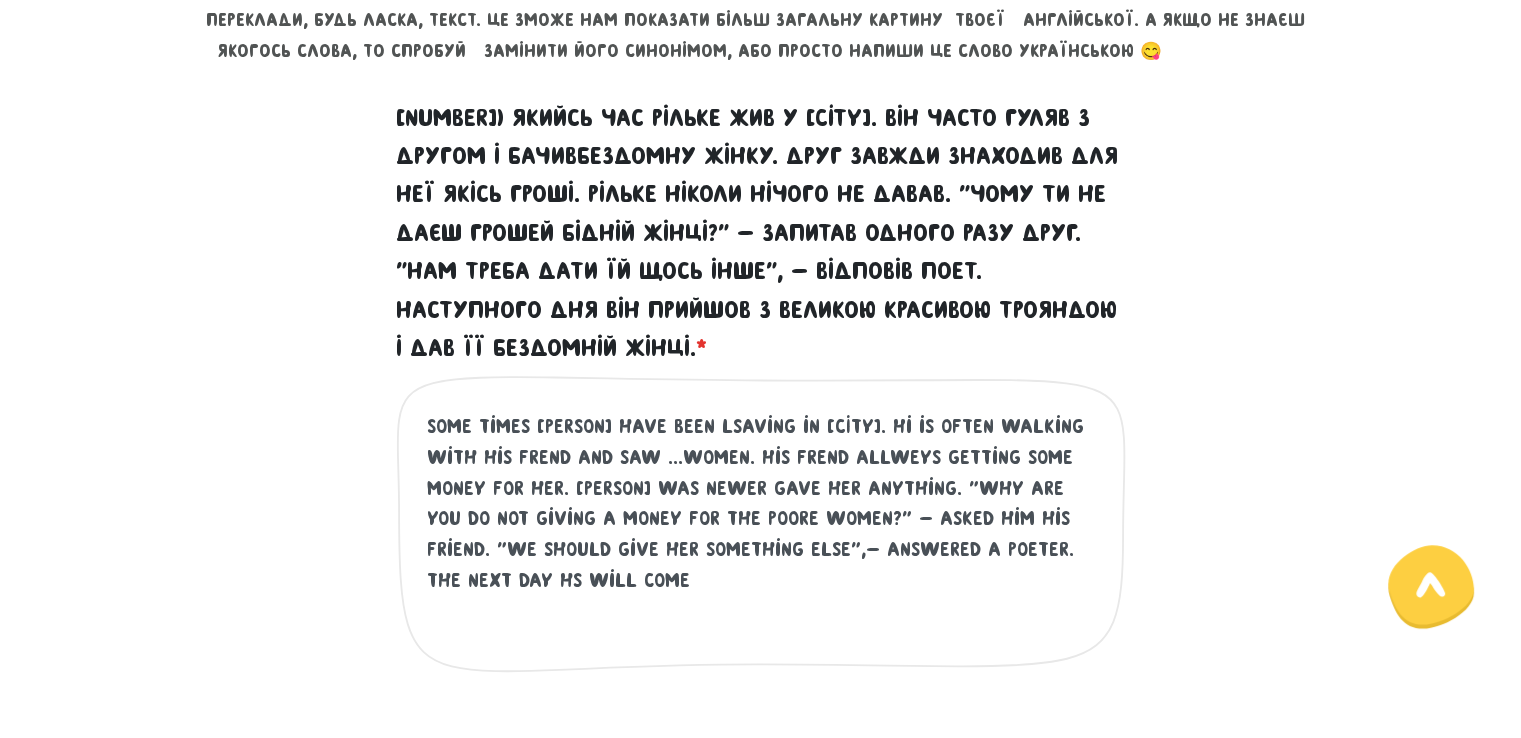 click on "Some times [PERSON] have been lsaving in [CITY]. Hi is often walking with his frend and saw ...women. His frend allweys getting some money for her. [PERSON] was newer gave her anything. "Why are you do not giving a money for the poore women?" - asked him his friend. "We should give her something else",- answered a poeter. The next day hs will come" at bounding box center [762, 534] 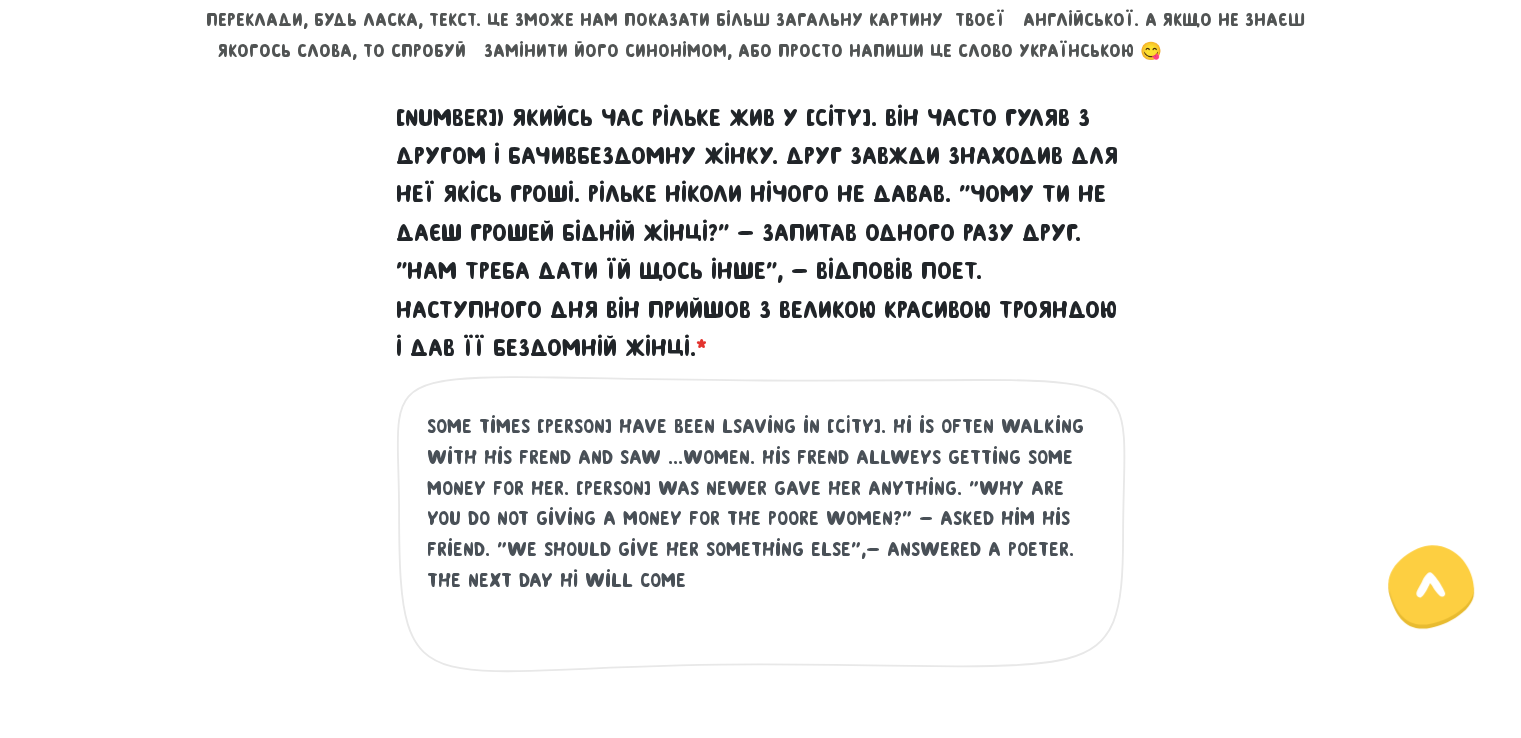 click on "Some times [PERSON] have been lsaving in [CITY]. Hi is often walking with his frend and saw ...women. His frend allweys getting some money for her. [PERSON] was newer gave her anything. "Why are you do not giving a money for the poore women?" - asked him his friend. "We should give her something else",- answered a poeter. The next day hі will come" at bounding box center [762, 534] 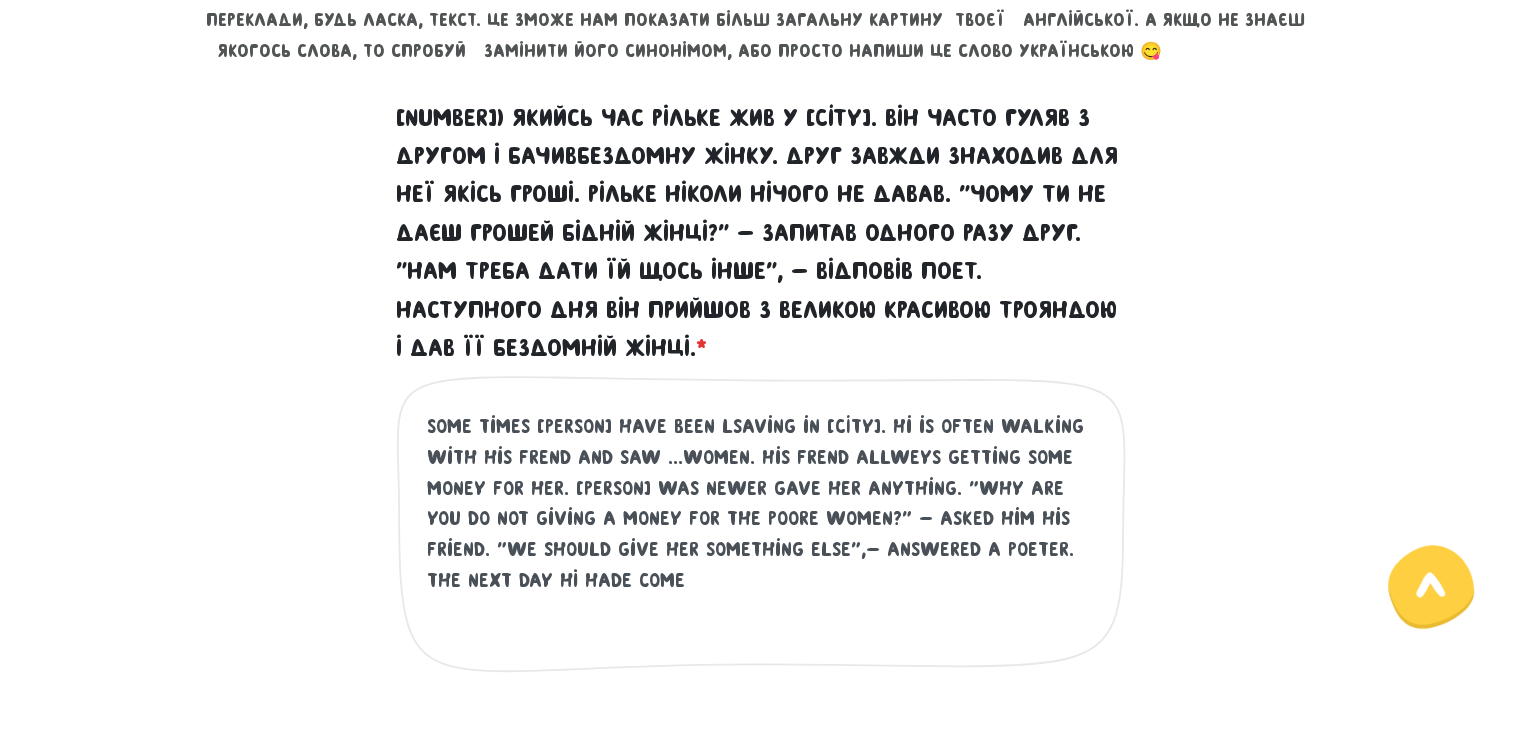 click on "Some times [PERSON] have been lsaving in [CITY]. Hi is often walking with his frend and saw ...women. His frend allweys getting some money for her. [PERSON] was newer gave her anything. "Why are you do not giving a money for the poore women?" - asked him his friend. "We should give her something else",- answered a poeter. The next day hі hade come" at bounding box center [762, 534] 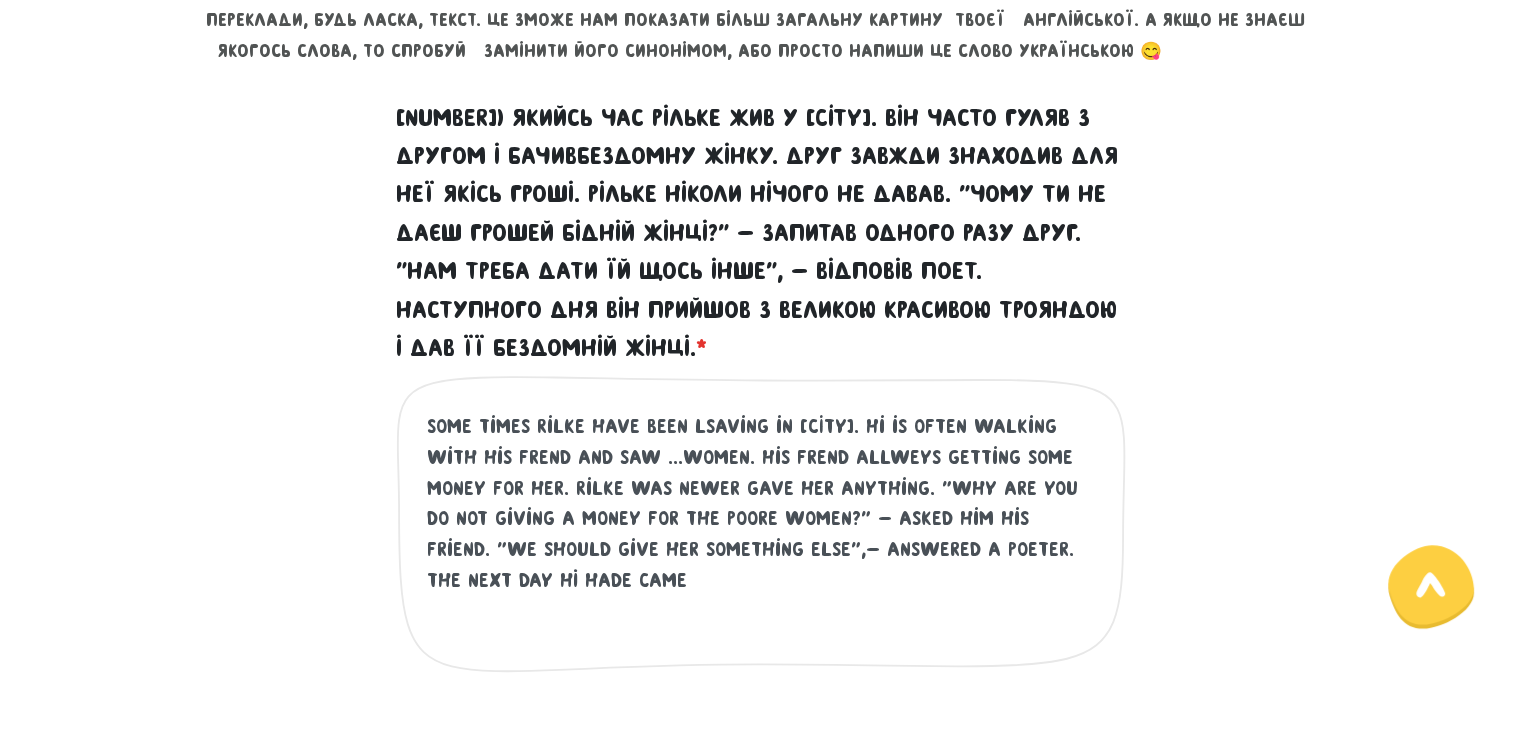click on "Some times Rilke have been lsaving in [CITY]. Hi is often walking with his frend and saw ...women. His frend allweys getting some money for her. Rilke was newer gave her anything. "Why are you do not giving a money for the poore women?" - asked him his friend. "We should give her something else",- answered a poeter. The next day hі hade came" at bounding box center [762, 534] 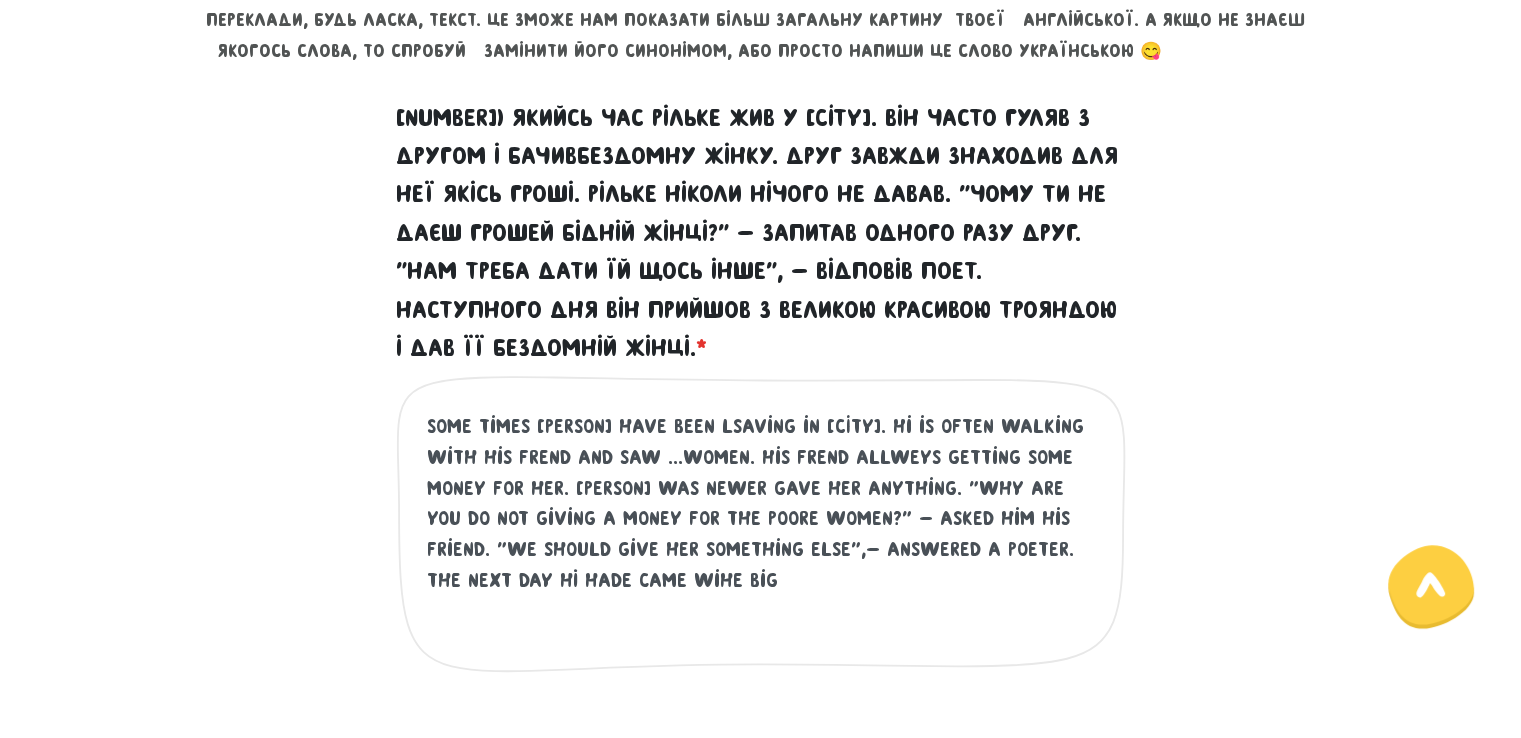 click on "Some times Rilke have been lsaving in [CITY]. Hi is often walking with his frend and saw ...women. His frend allweys getting some money for her. Rilke was newer gave her anything. "Why are you do not giving a money for the poore women?" - asked him his friend. "We should give her something else",- answered a poeter. The next day hі hade came wihe big
Це обов'язкове поле" at bounding box center [761, 540] 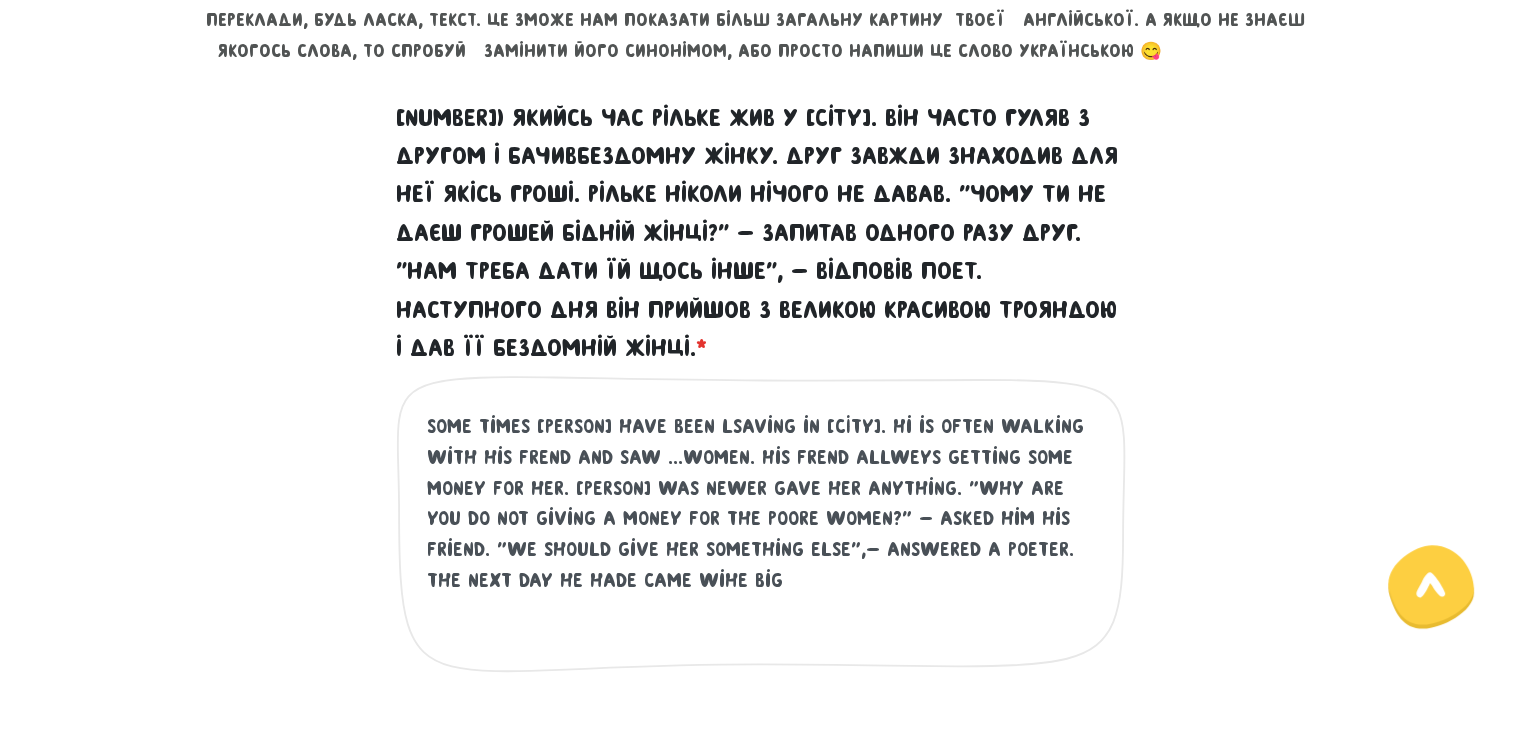 click on "Some times [PERSON] have been lsaving in [CITY]. Hi is often walking with his frend and saw ...women. His frend allweys getting some money for her. [PERSON] was newer gave her anything. "Why are you do not giving a money for the poore women?" - asked him his friend. "We should give her something else",- answered a poeter. The next day he hade came wihe big" at bounding box center [762, 534] 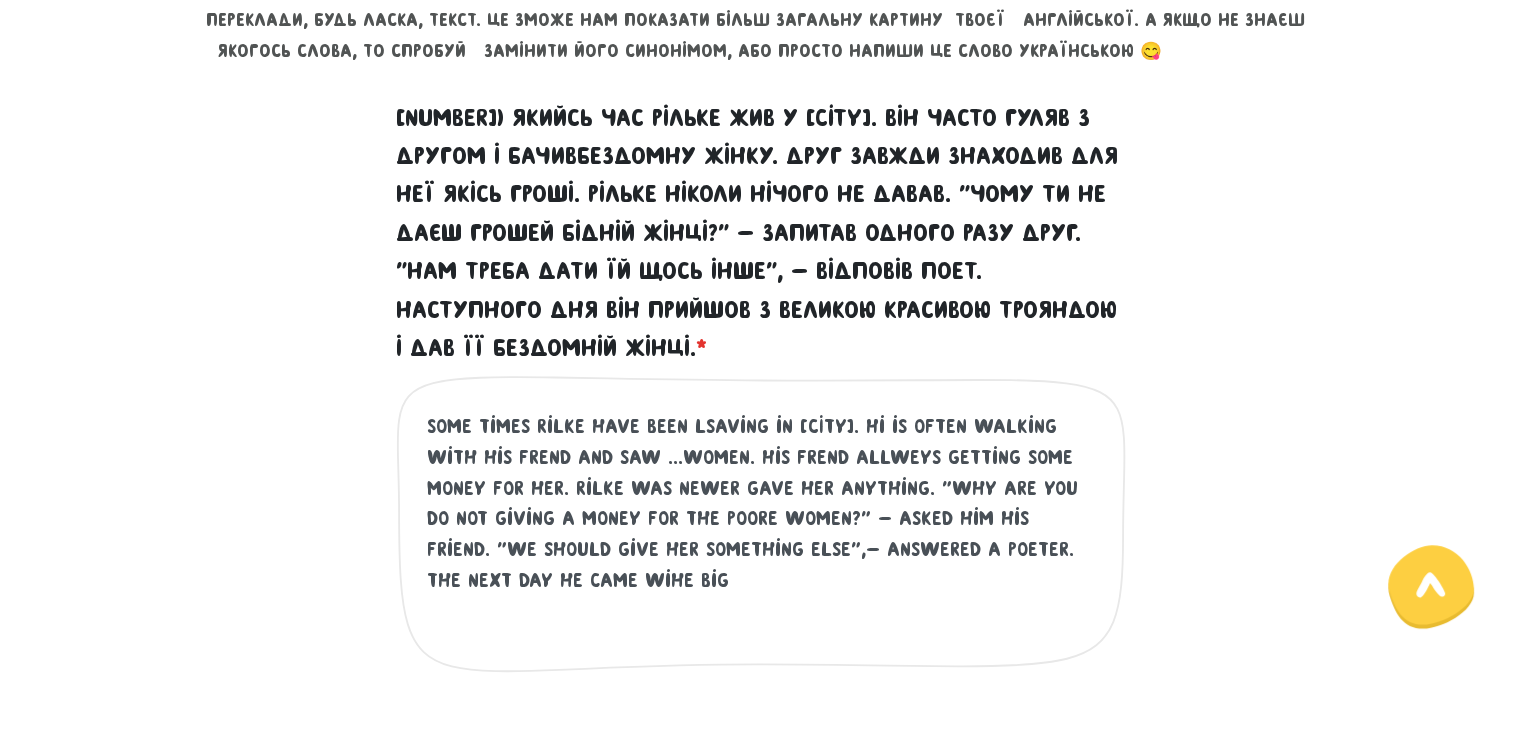 click on "Some times Rilke have been lsaving in [CITY]. Hi is often walking with his frend and saw ...women. His frend allweys getting some money for her. Rilke was newer gave her anything. "Why are you do not giving a money for the poore women?" - asked him his friend. "We should give her something else",- answered a poeter. The next day he came wihe big" at bounding box center [762, 534] 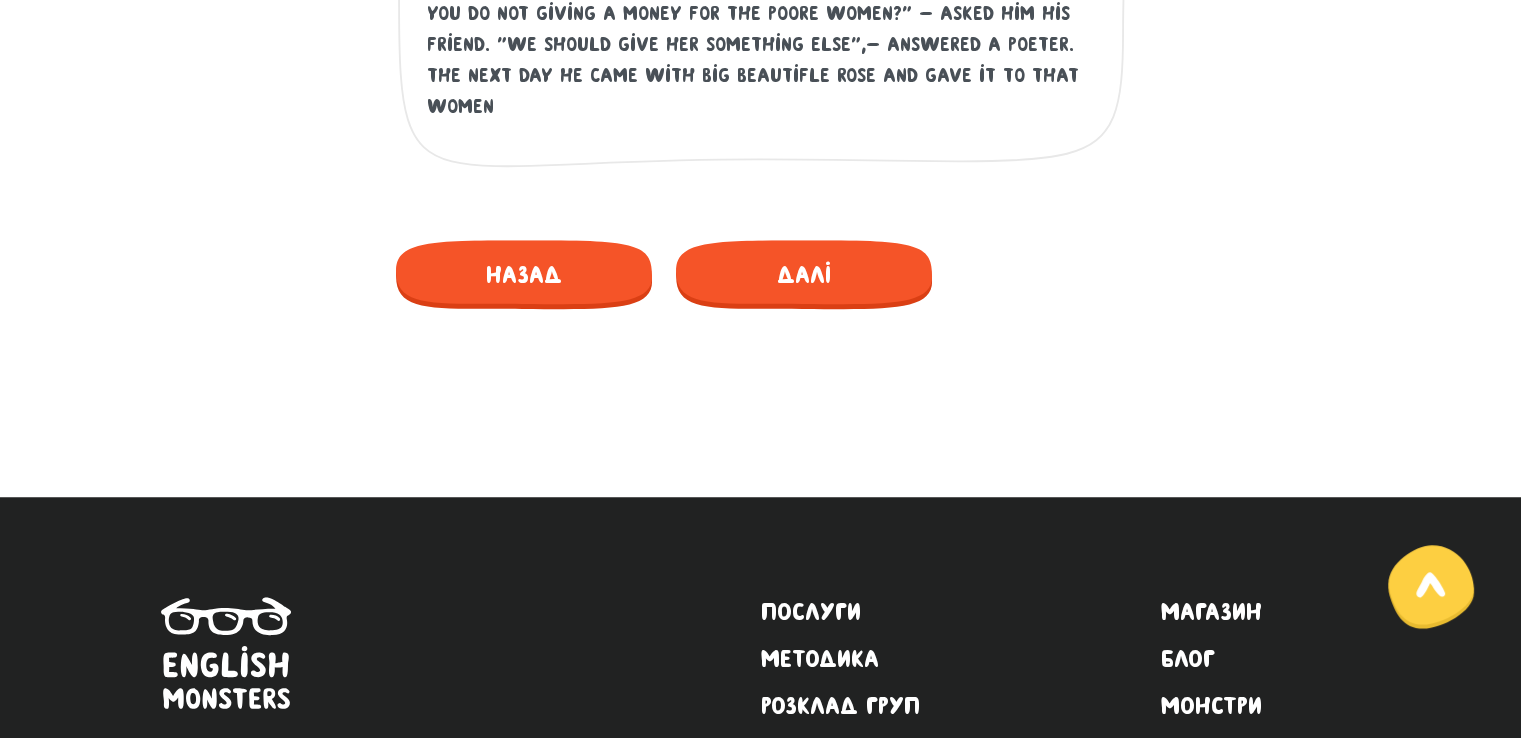 scroll, scrollTop: 1392, scrollLeft: 0, axis: vertical 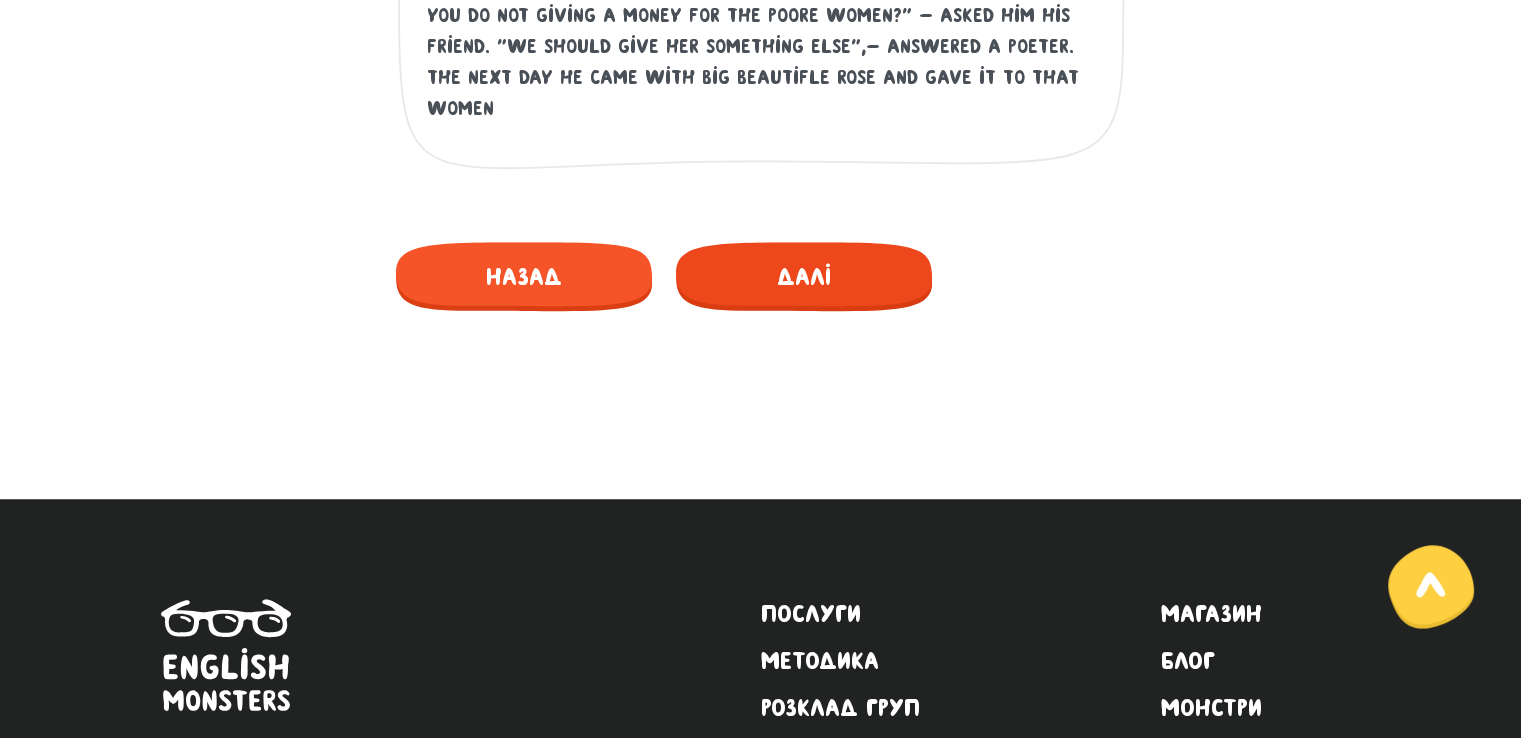 type on "Some times [PERSON] have been lsaving in [CITY]. Hi is often walking with his frend and saw ...women. His frend allweys getting some money for her. [PERSON] was newer gave her anything. "Why are you do not giving a money for the poore women?" - asked him his friend. "We should give her something else",- answered a poeter. The next day he came with big beautifle rose and gave it to that women" 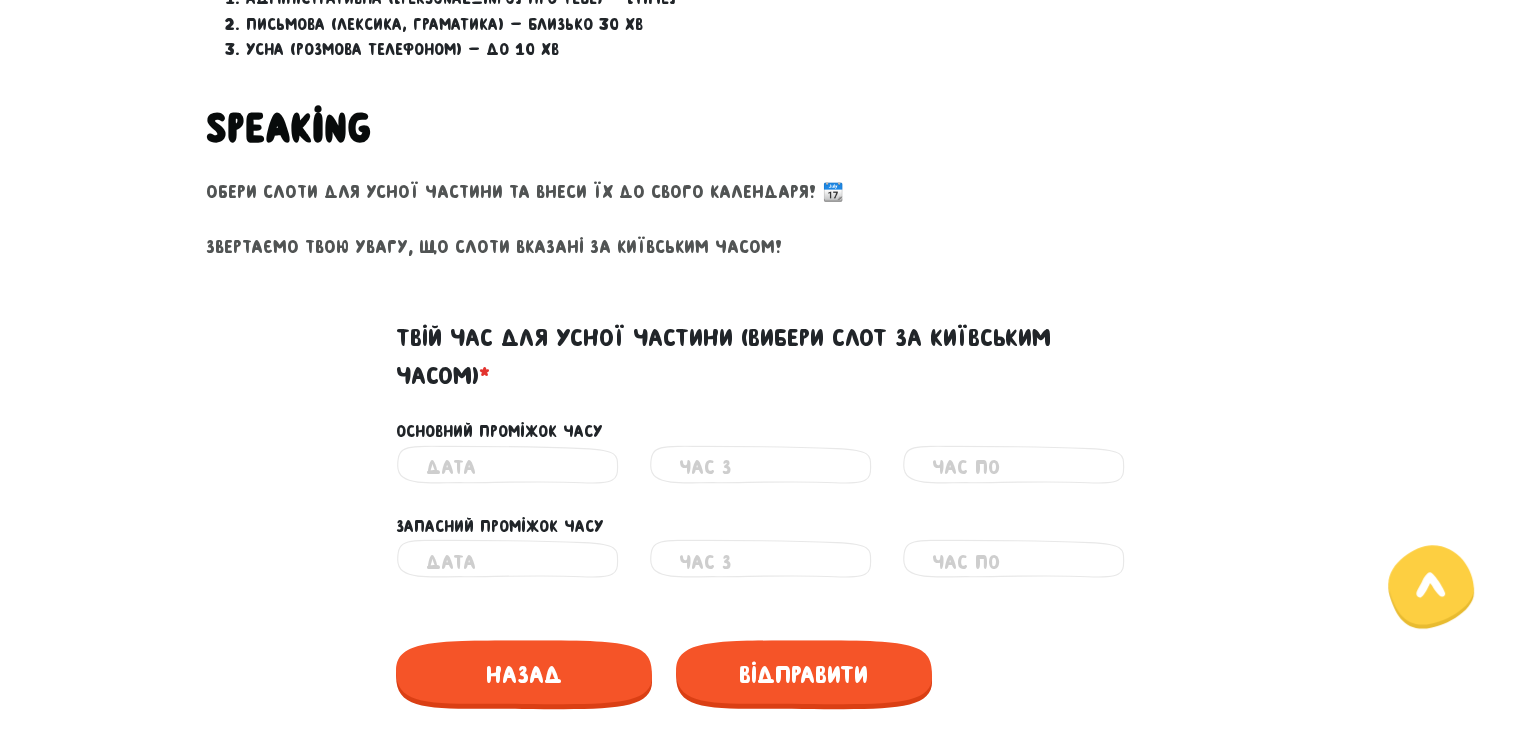 scroll, scrollTop: 737, scrollLeft: 0, axis: vertical 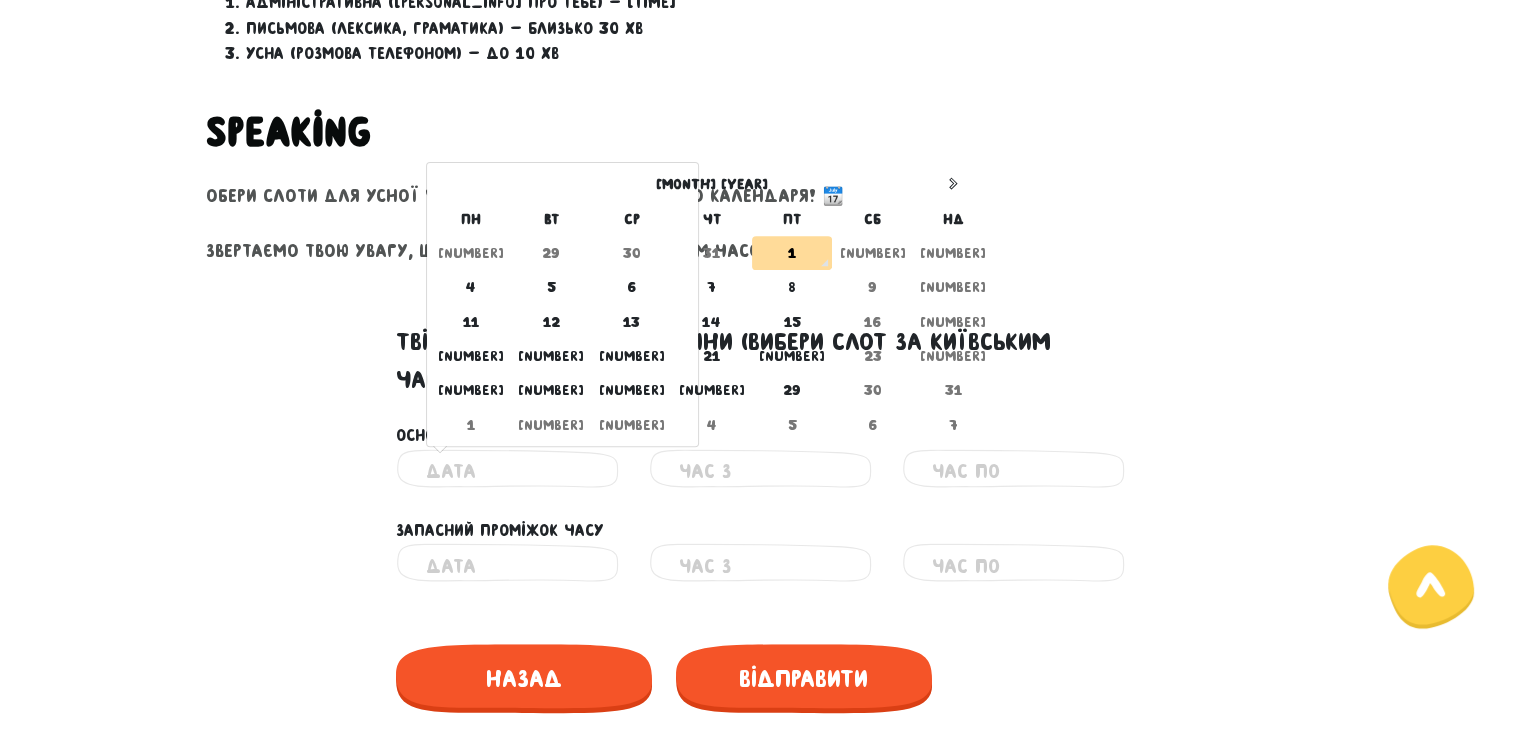 click at bounding box center [507, 471] 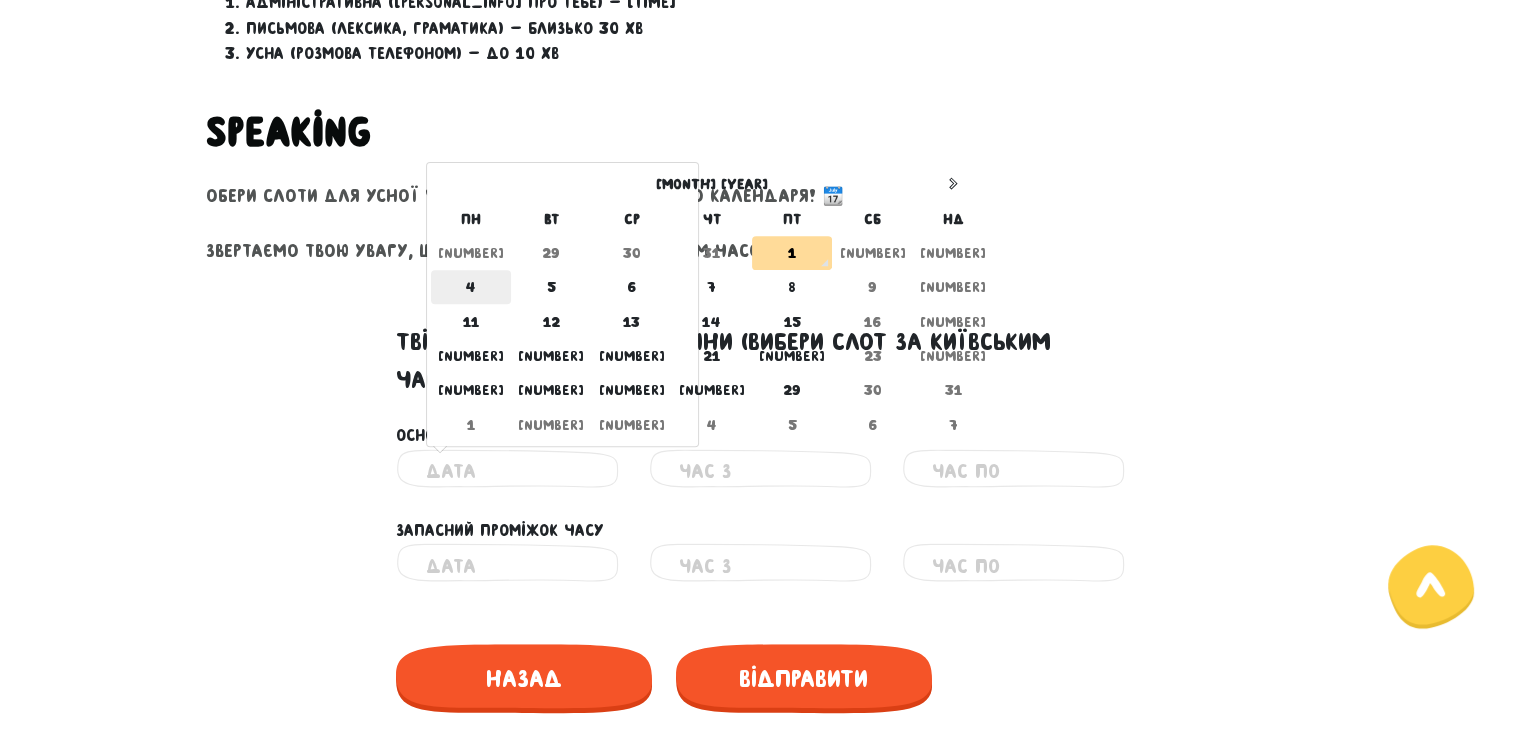 click on "4" at bounding box center (471, 287) 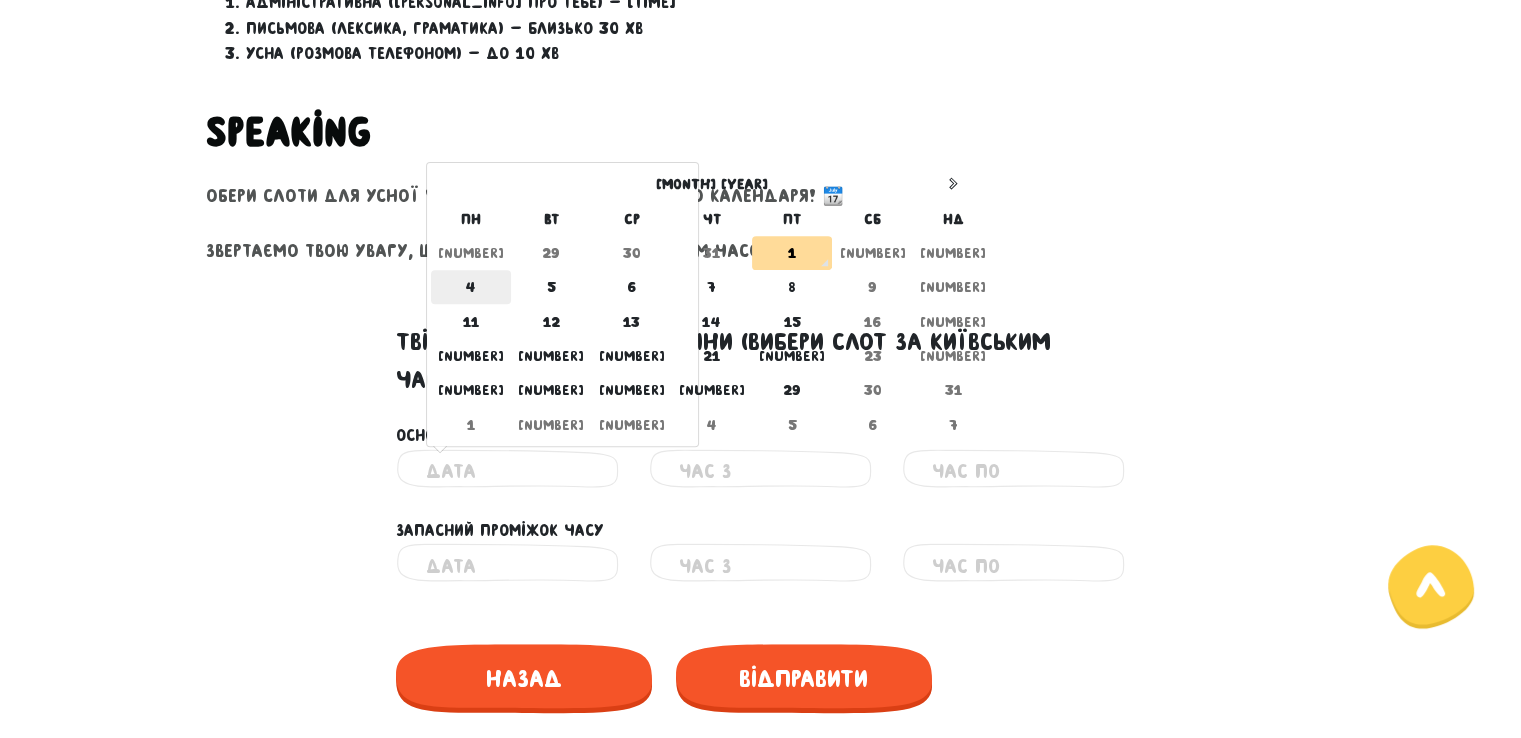 type on "[DATE]" 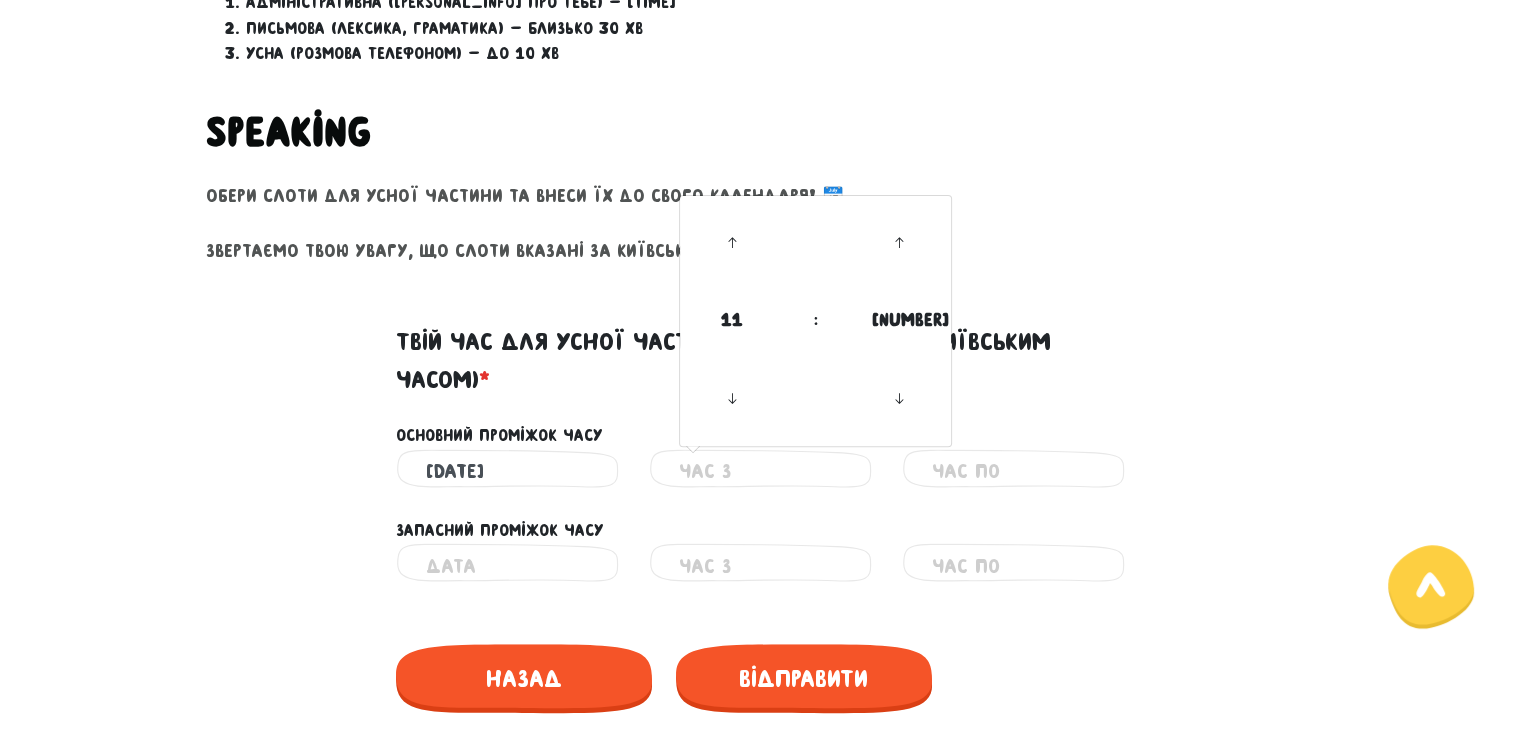click at bounding box center (760, 471) 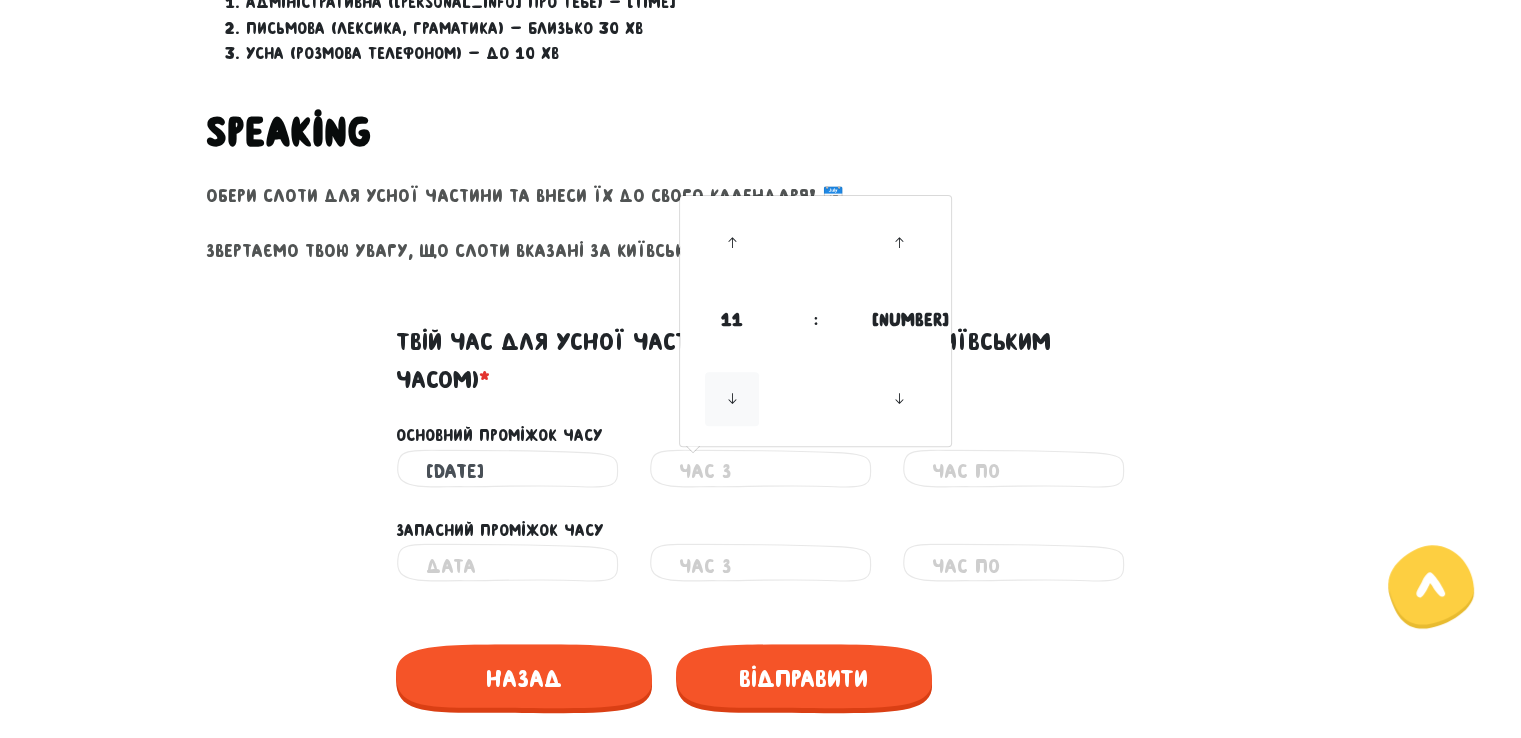 click at bounding box center [732, 399] 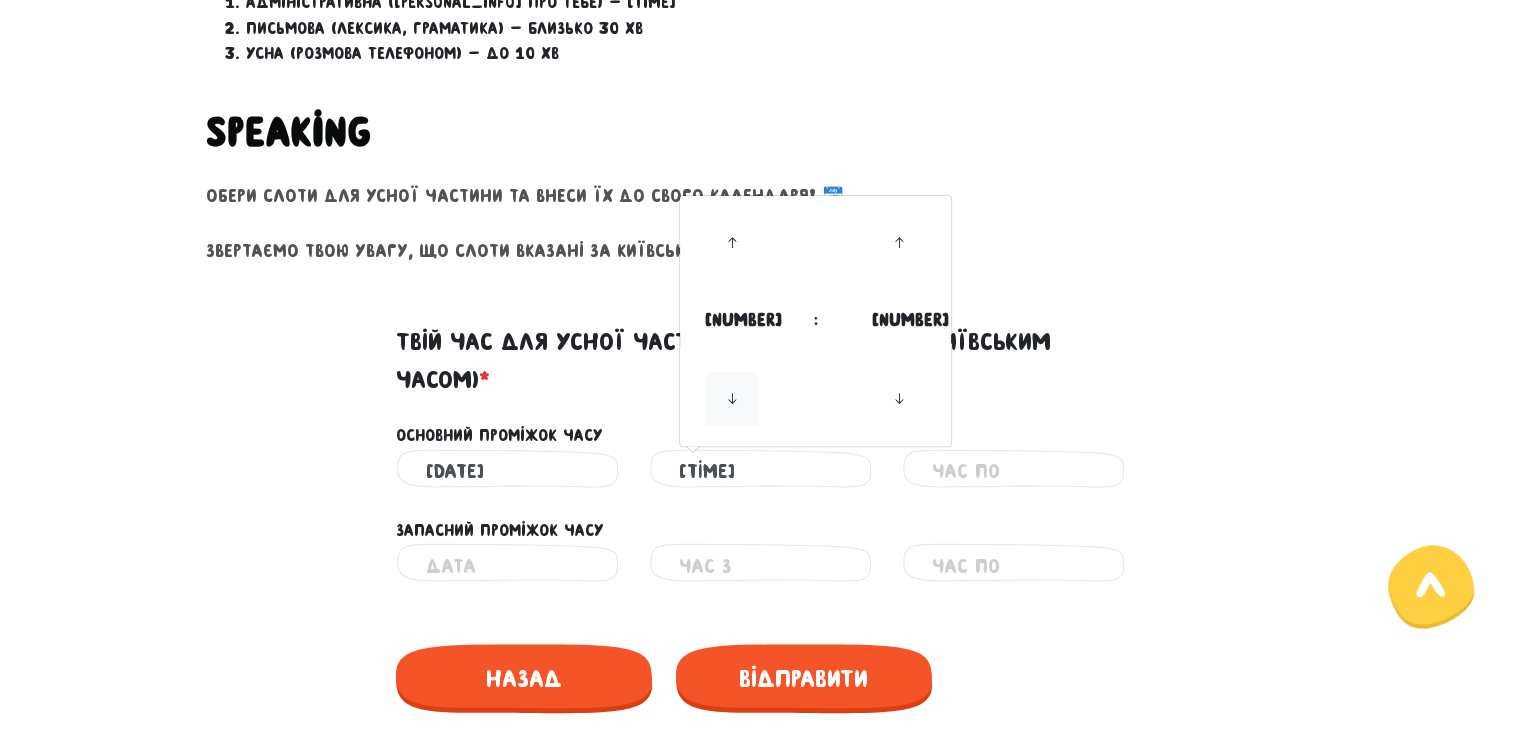click at bounding box center [732, 399] 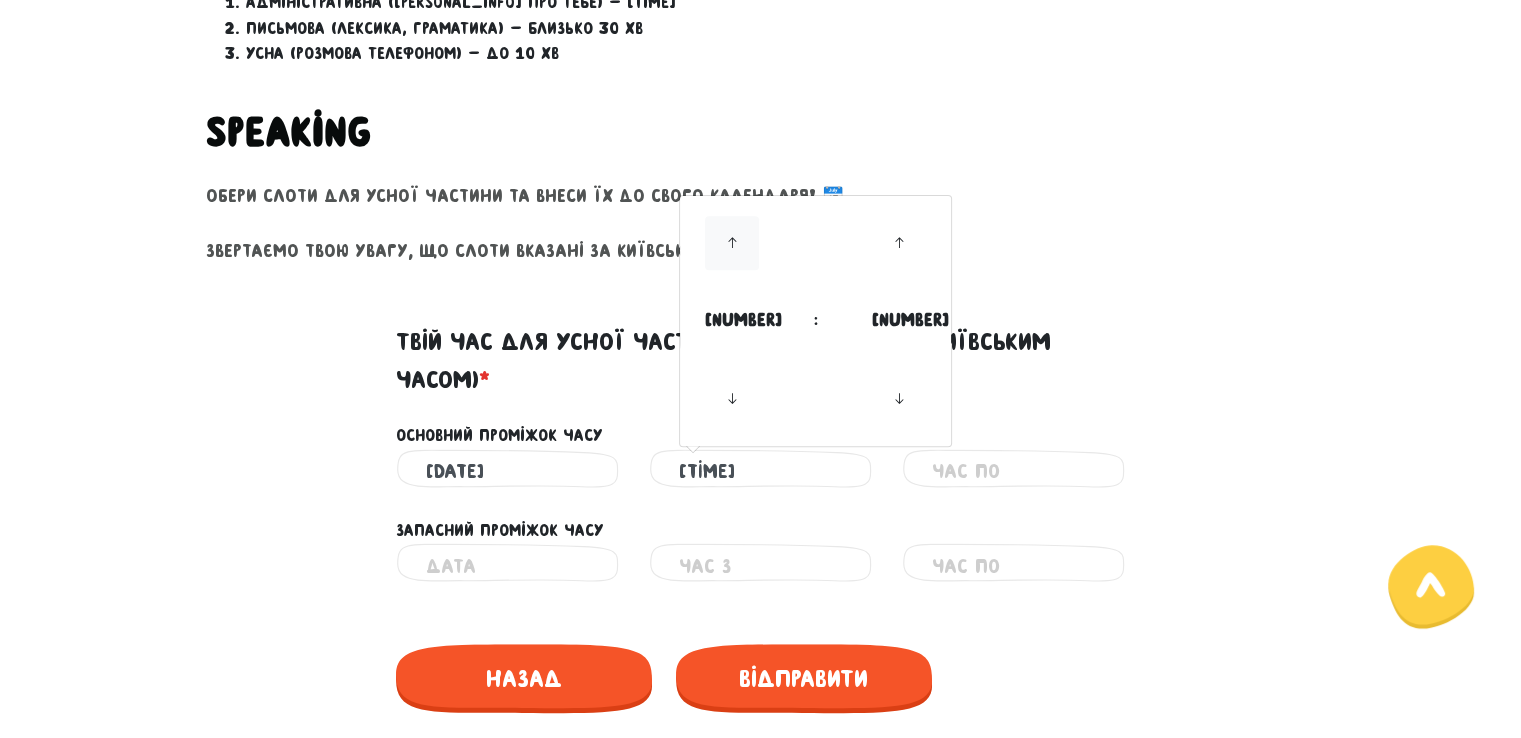 click at bounding box center [732, 243] 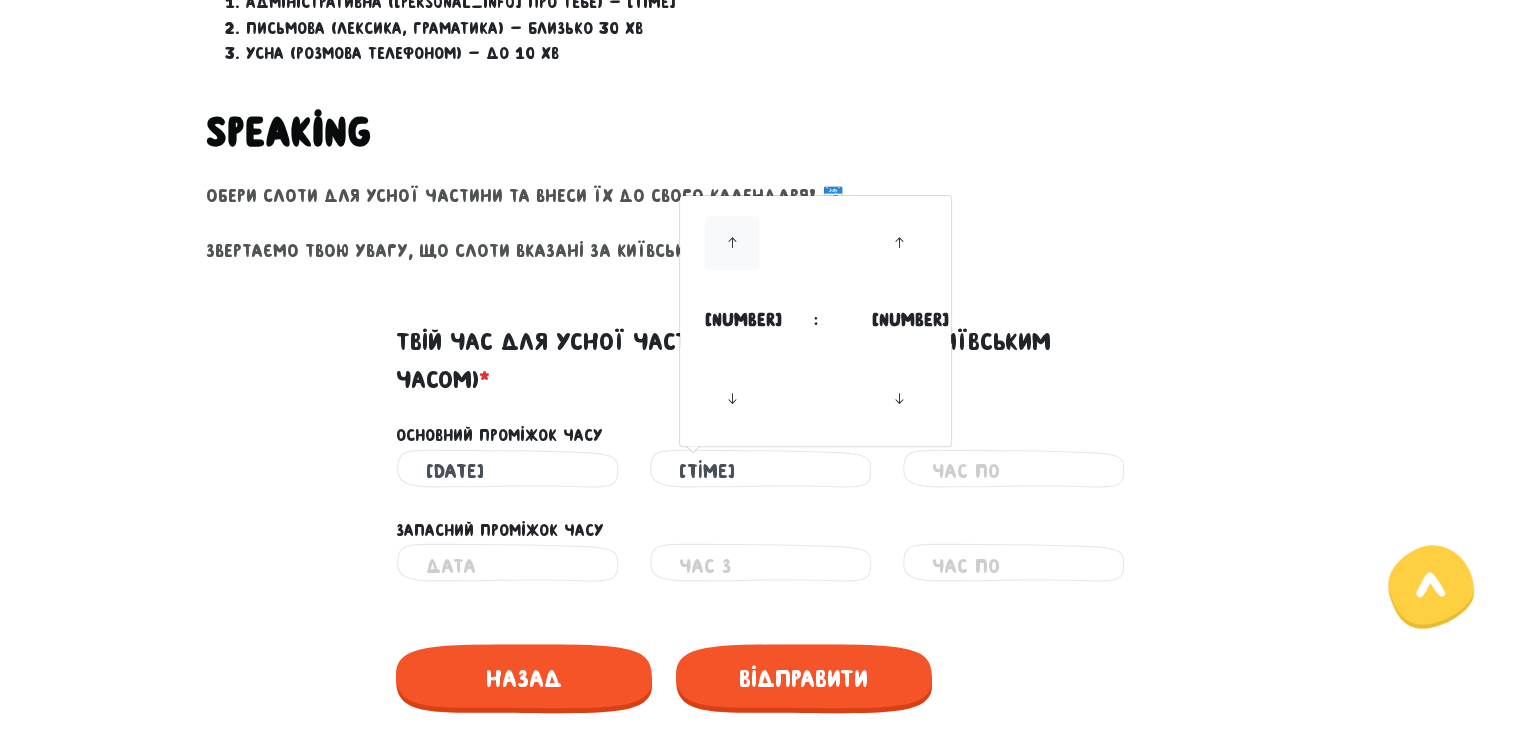click at bounding box center (732, 243) 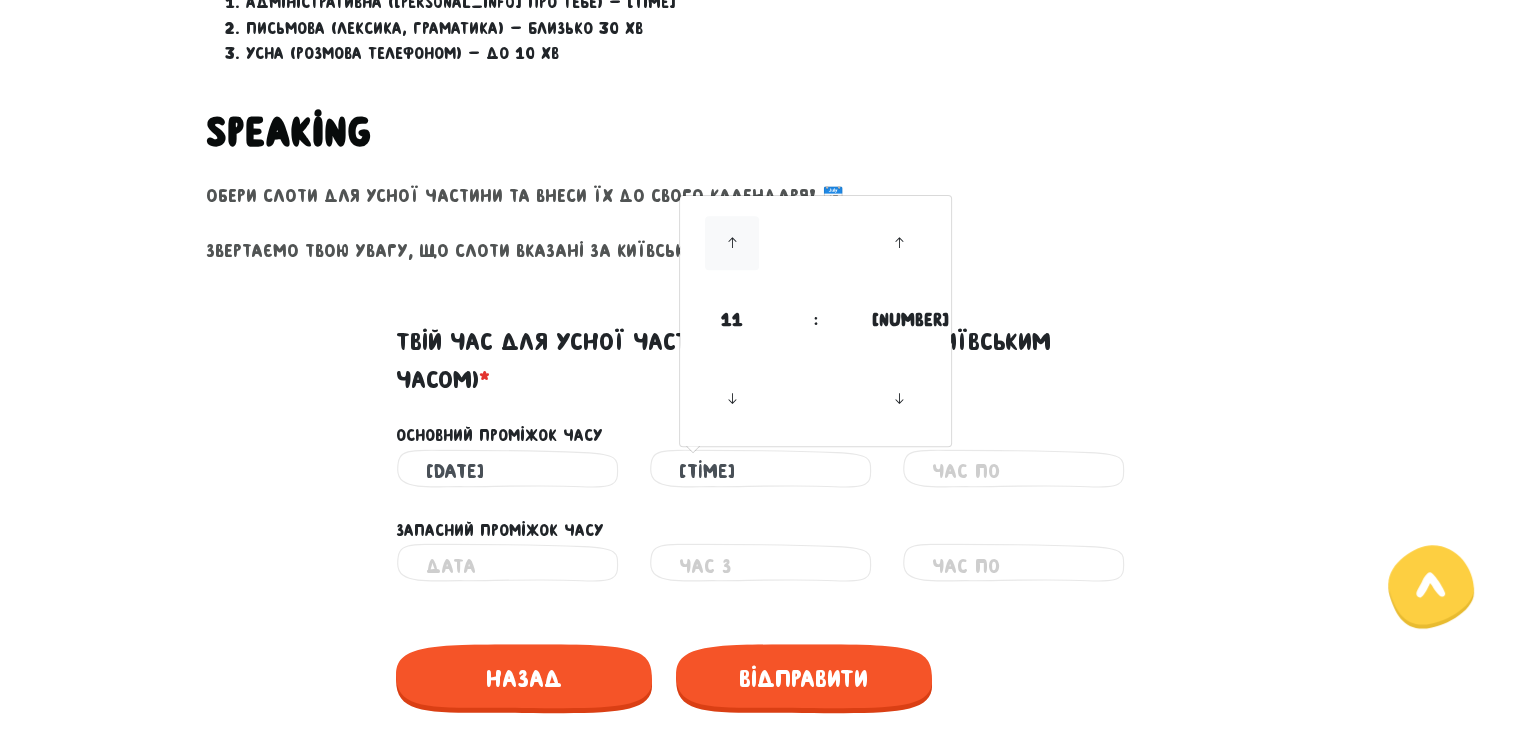 click at bounding box center [732, 243] 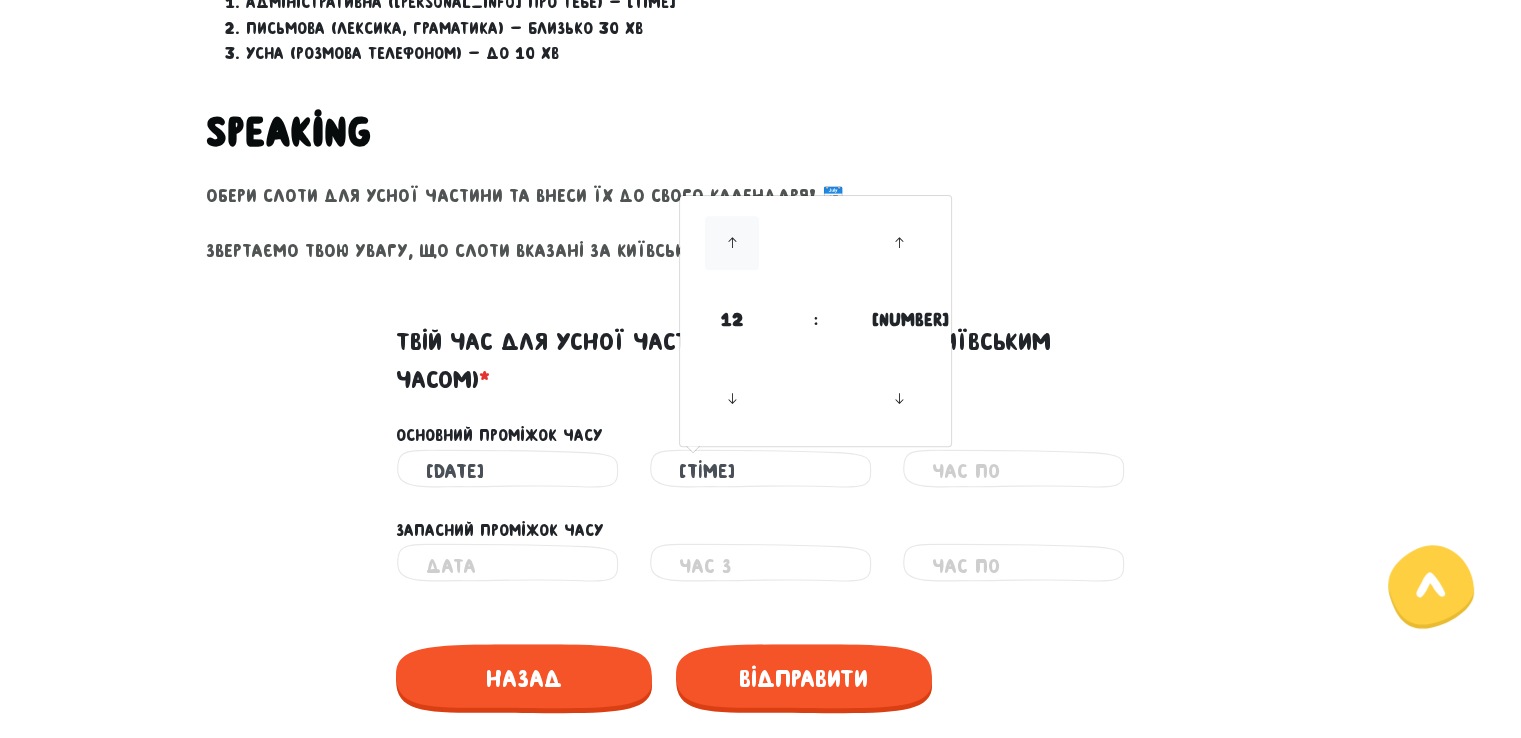 click at bounding box center (732, 243) 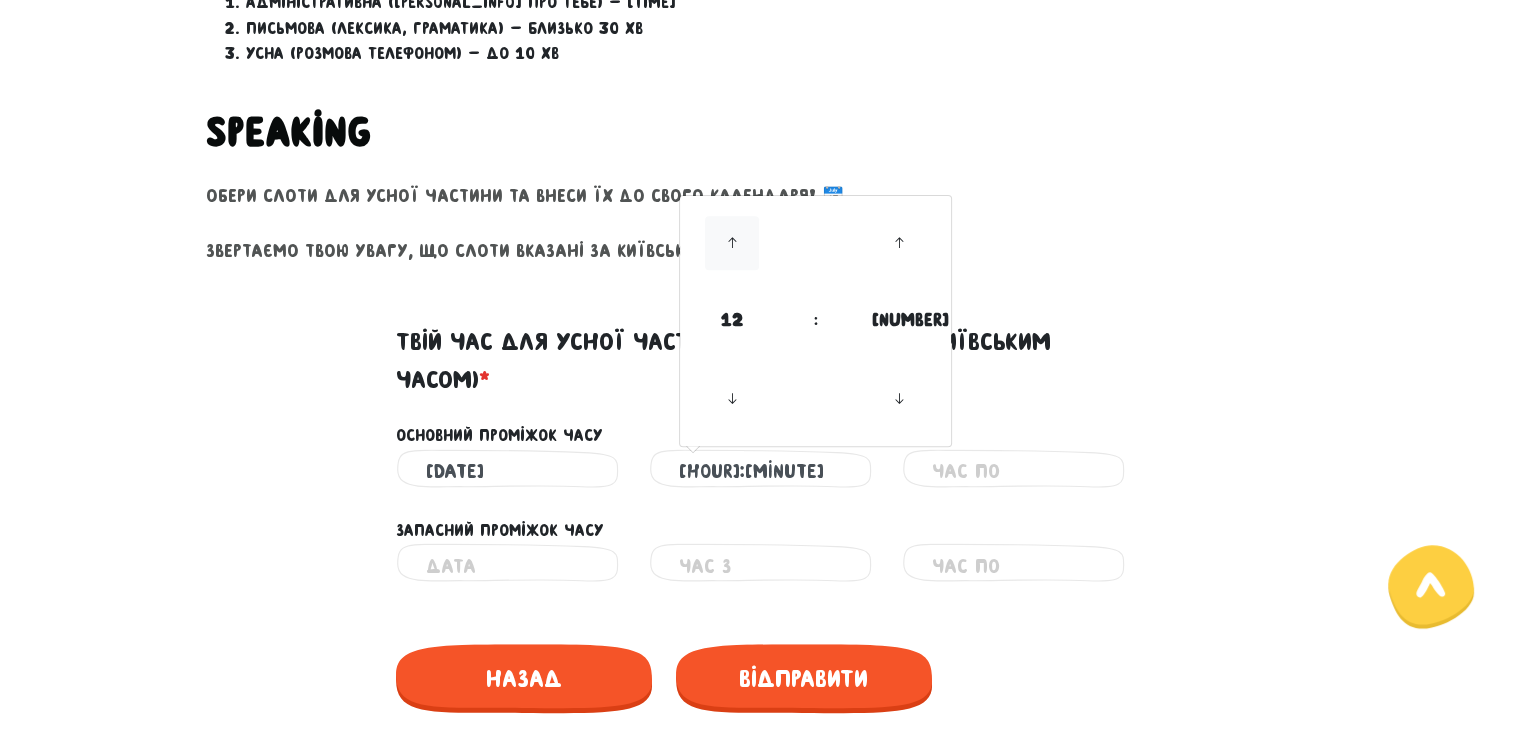 click at bounding box center [732, 243] 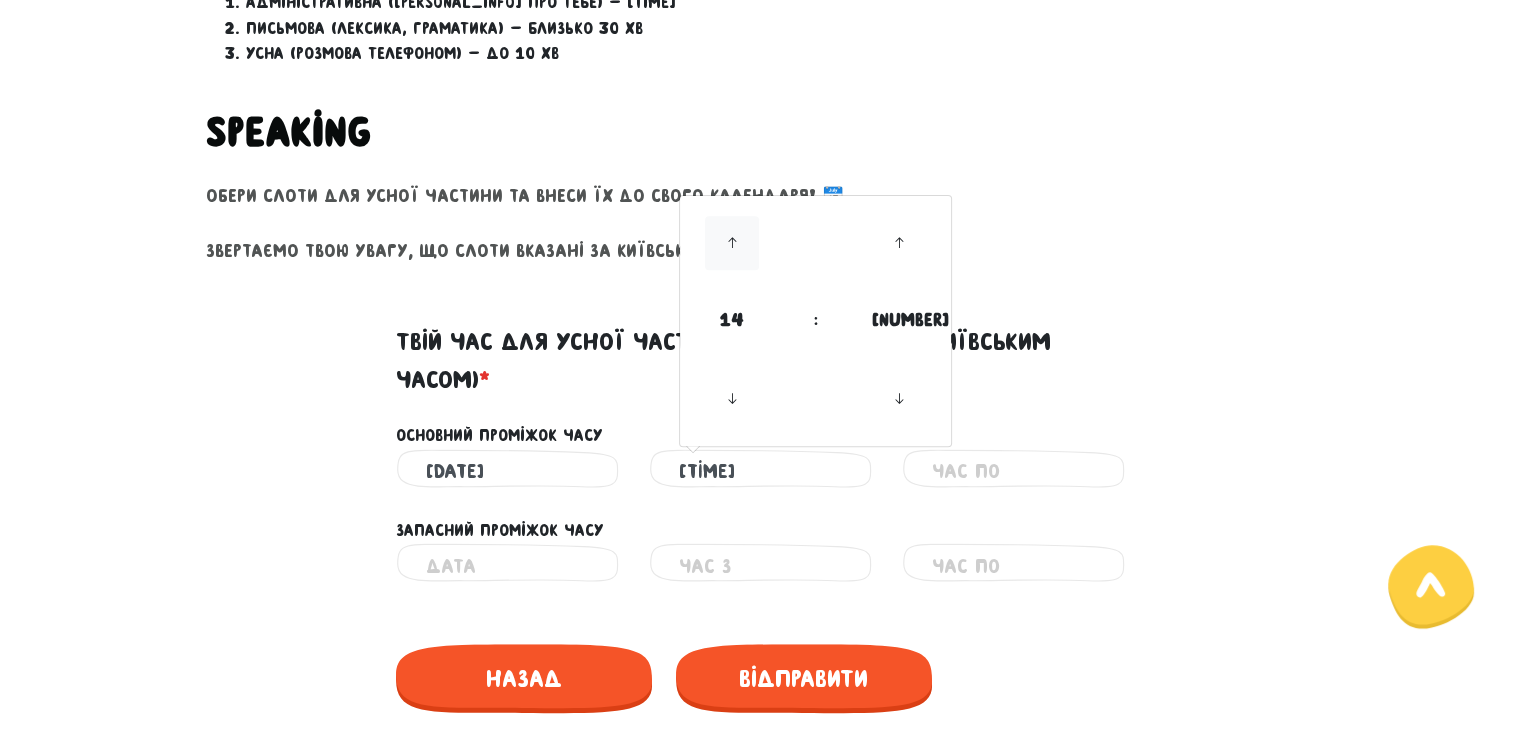click at bounding box center [732, 243] 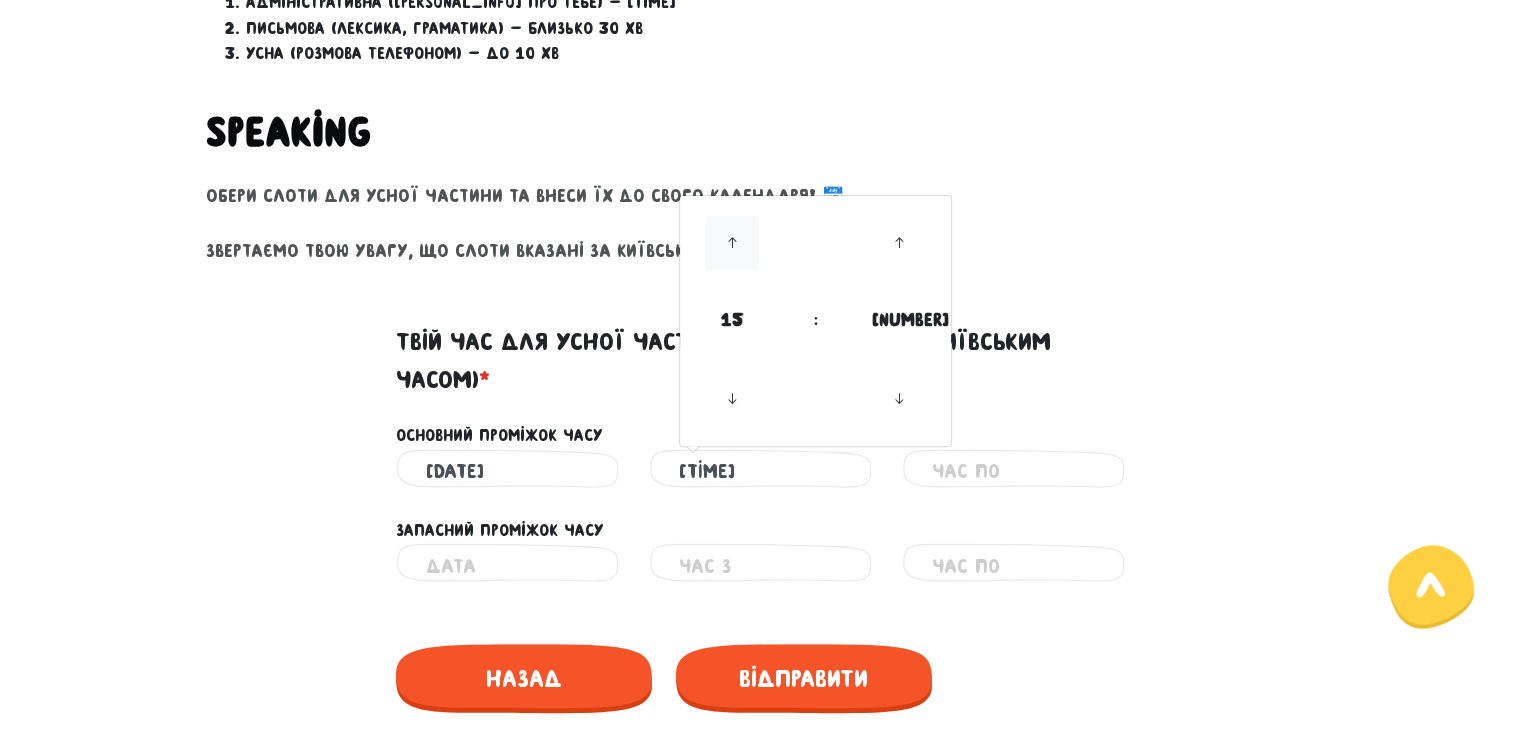 click at bounding box center [732, 243] 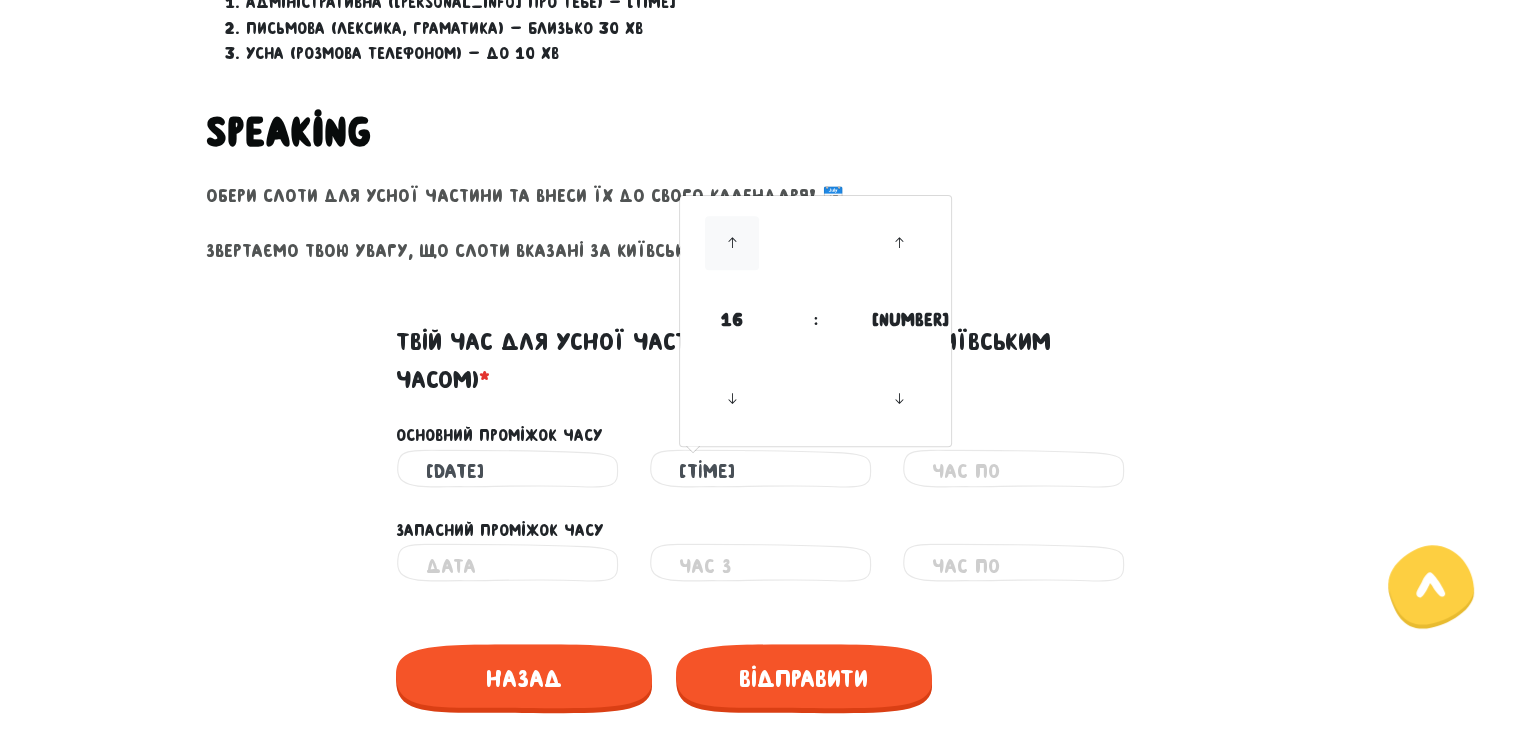 click at bounding box center [732, 243] 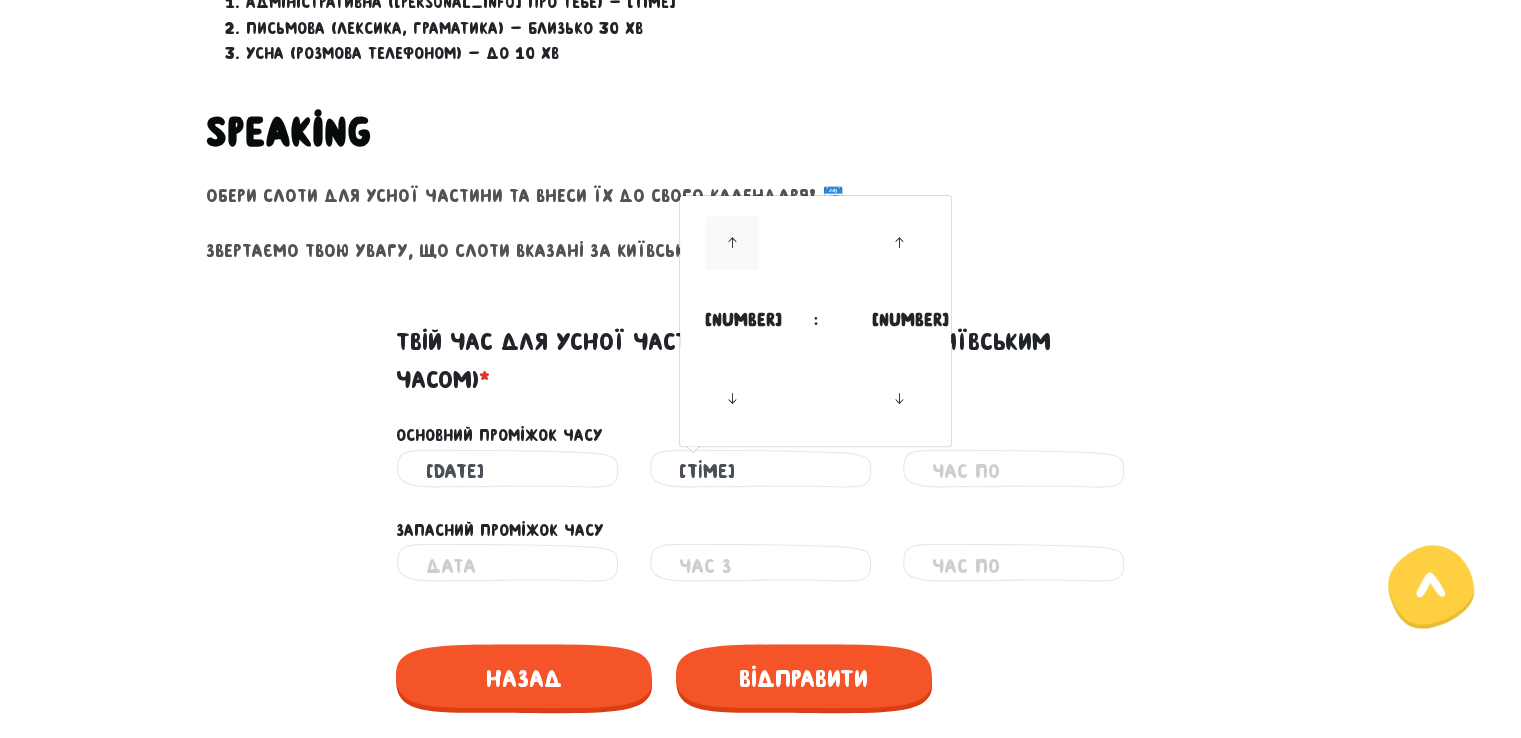 click at bounding box center [732, 243] 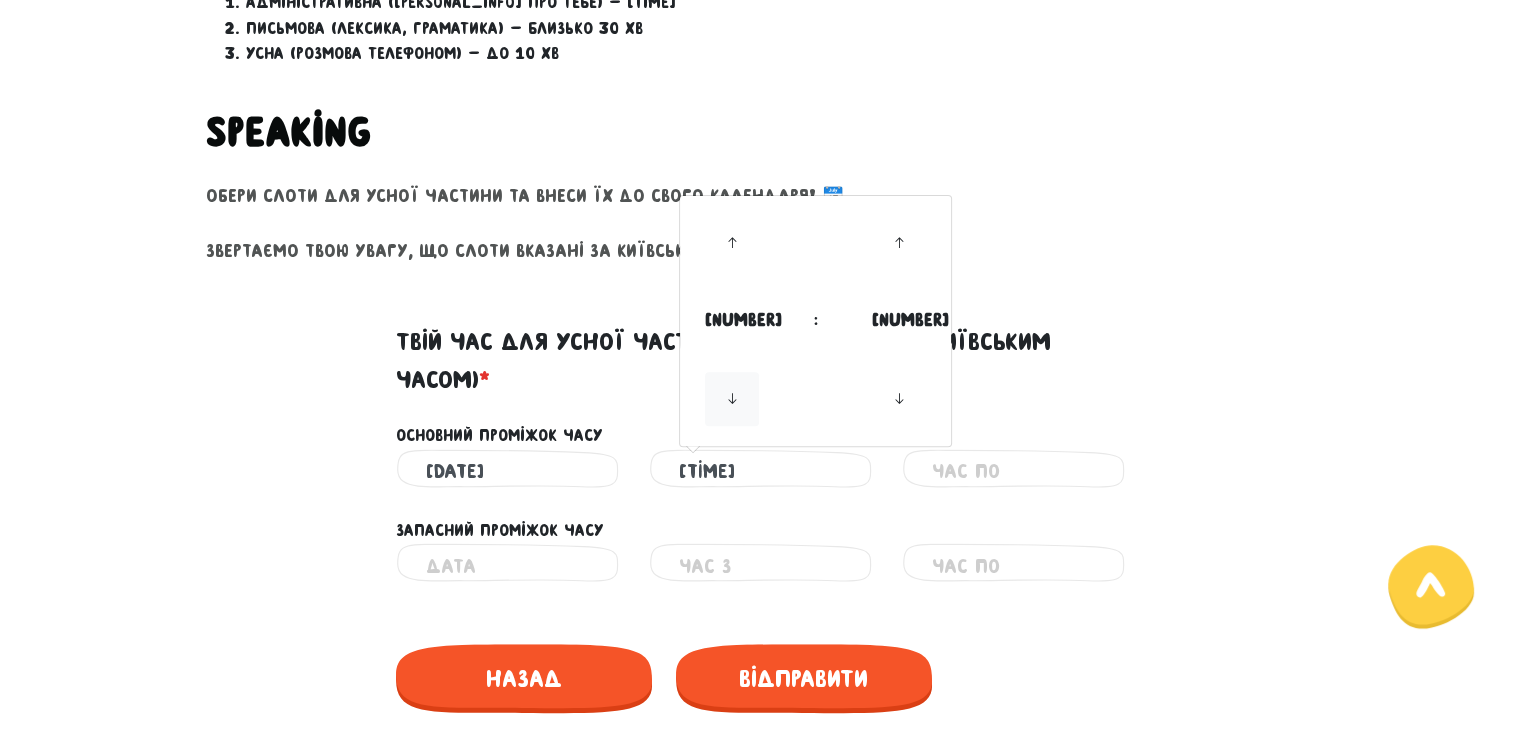 click at bounding box center [732, 399] 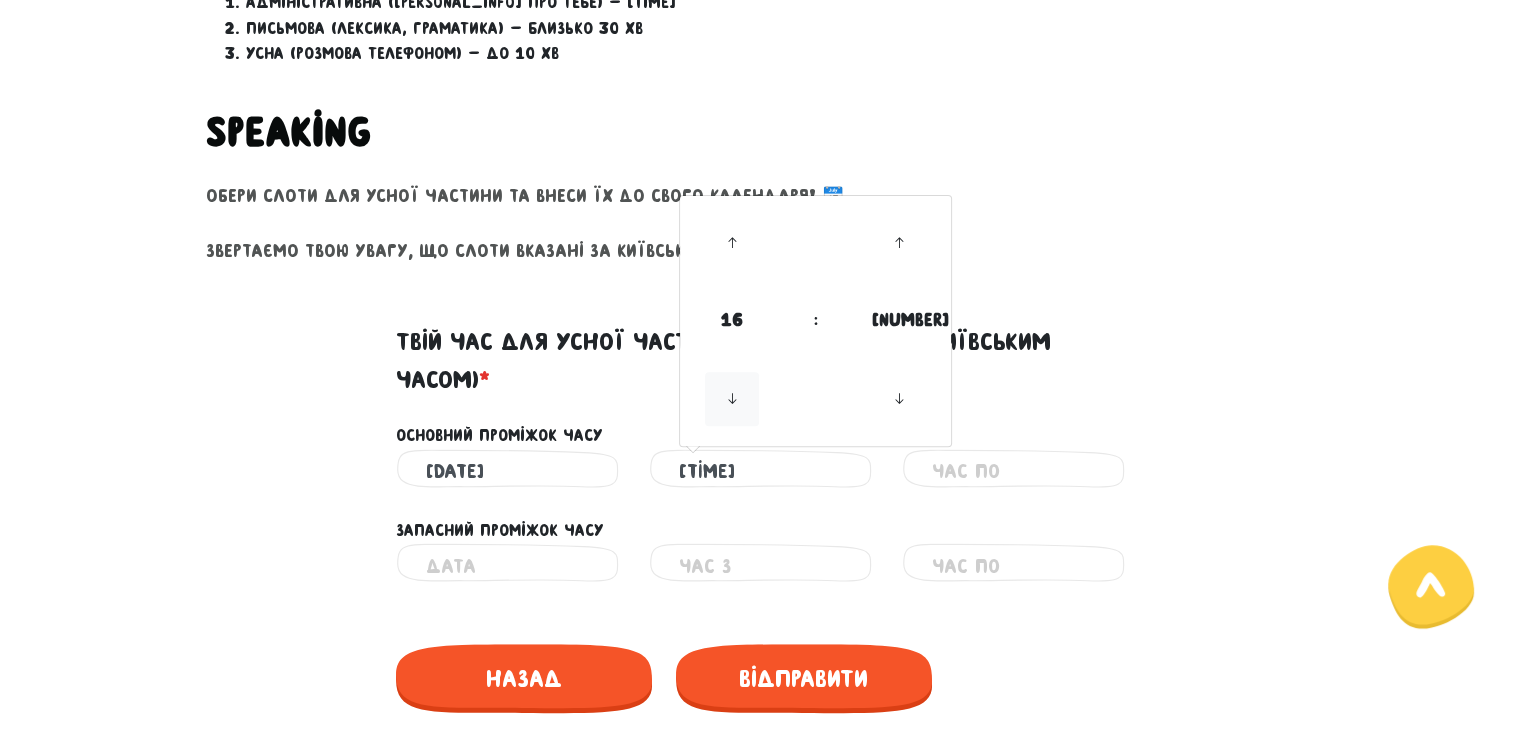 click at bounding box center (732, 399) 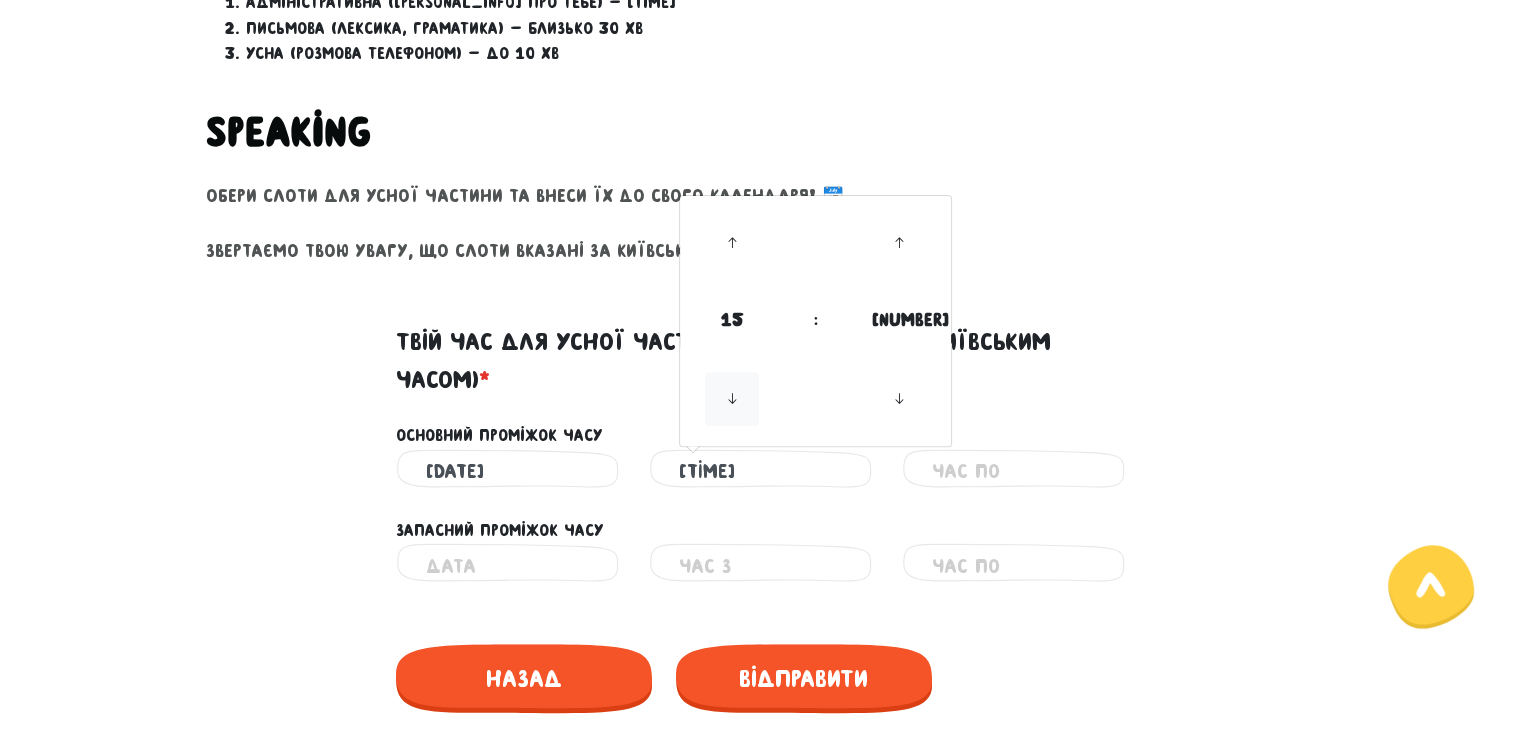 click at bounding box center [732, 399] 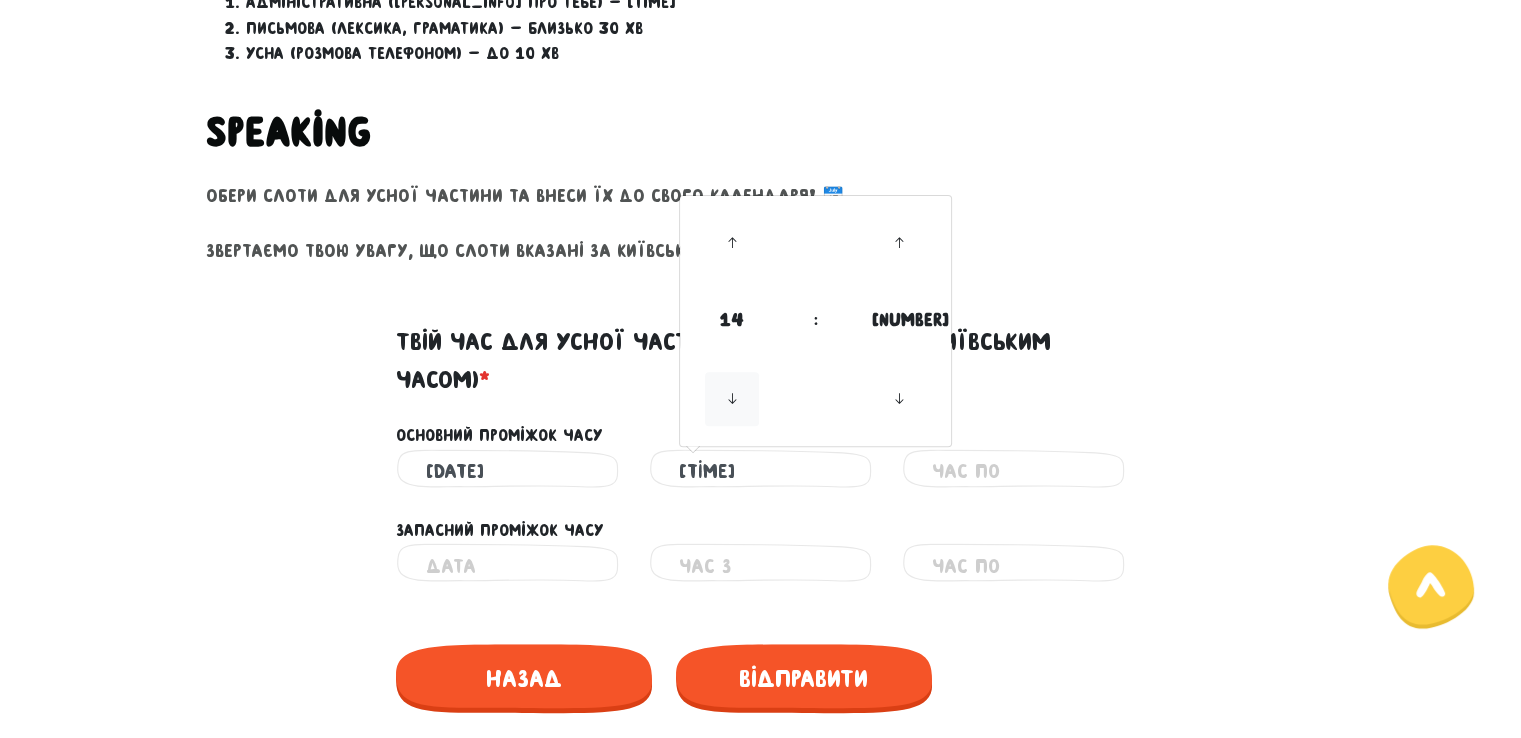 click at bounding box center [732, 399] 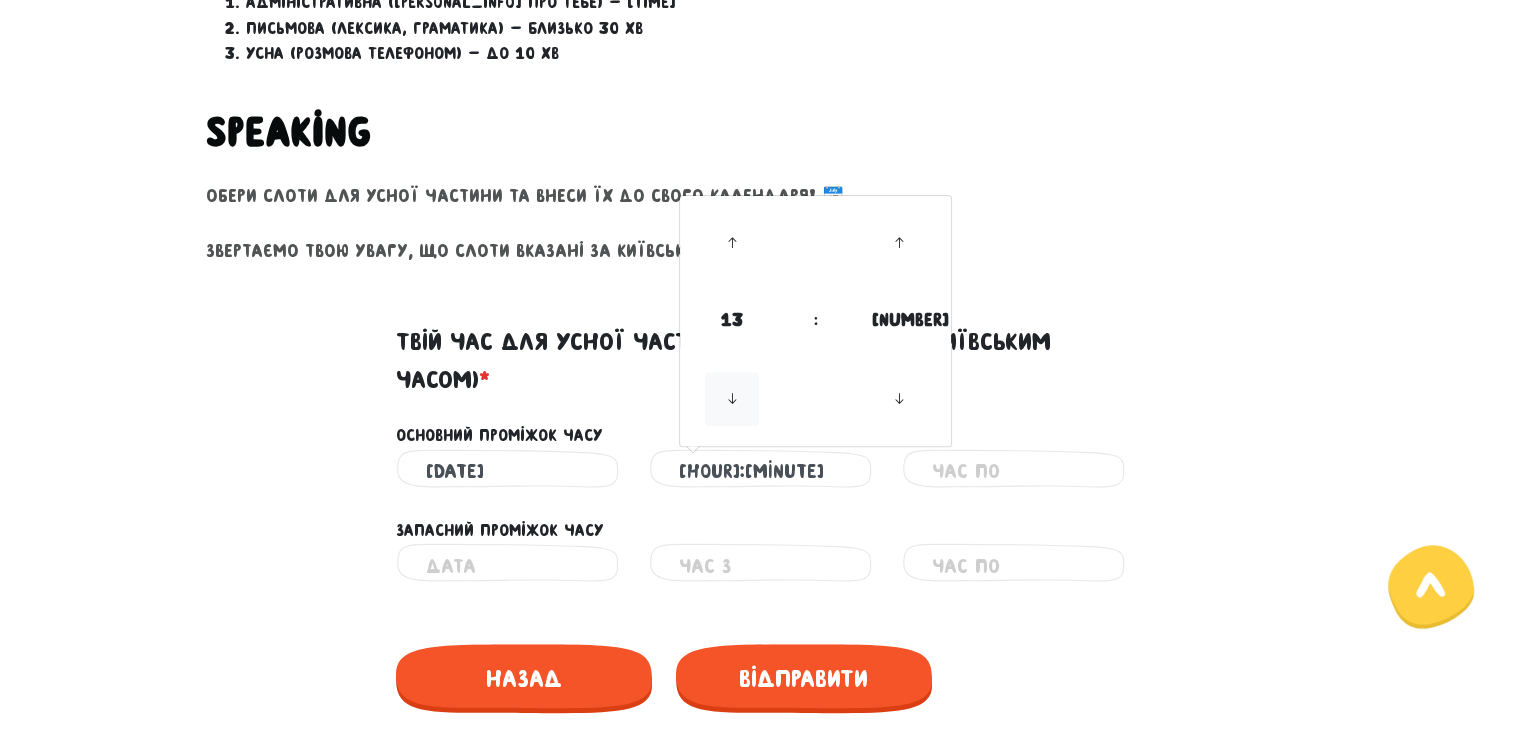 click at bounding box center (732, 399) 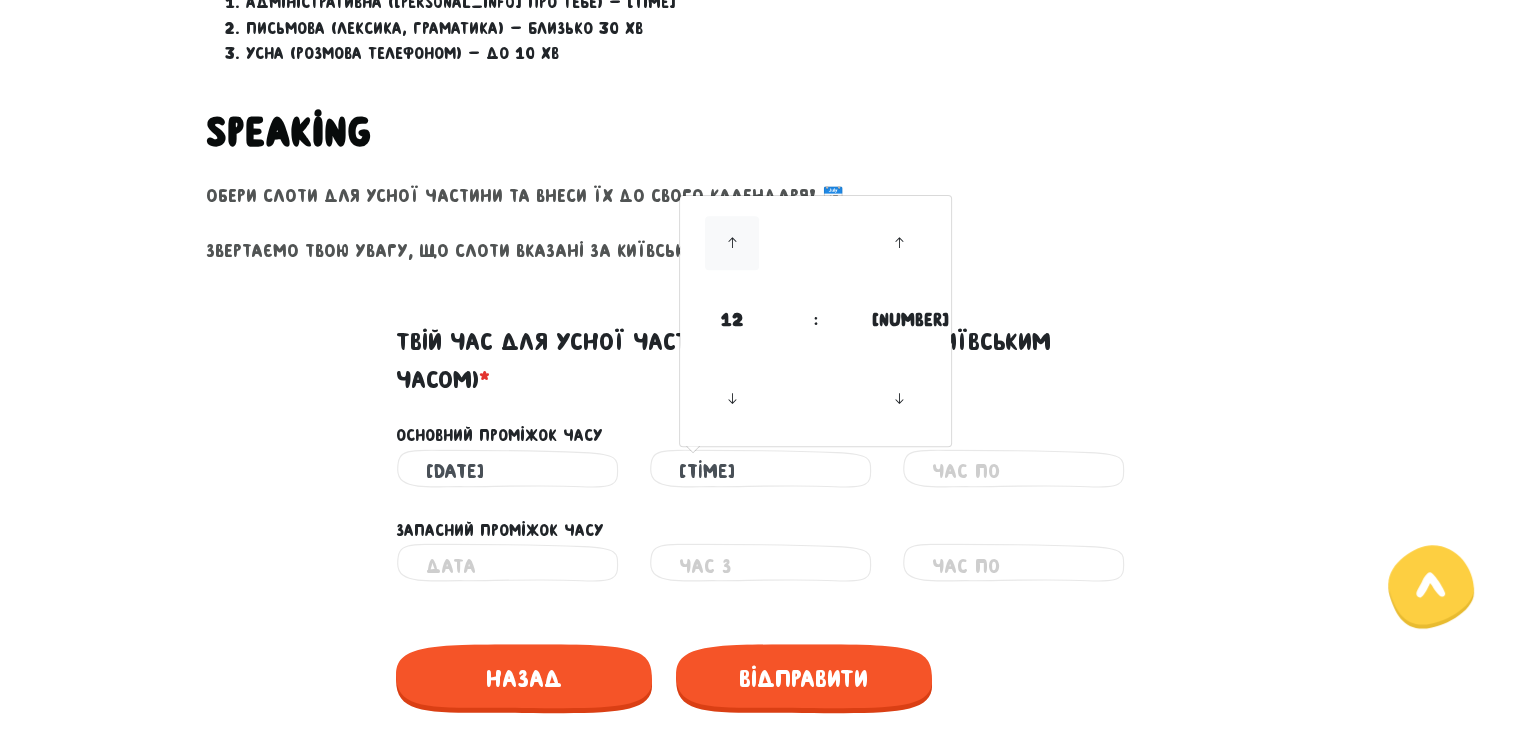 click at bounding box center (732, 243) 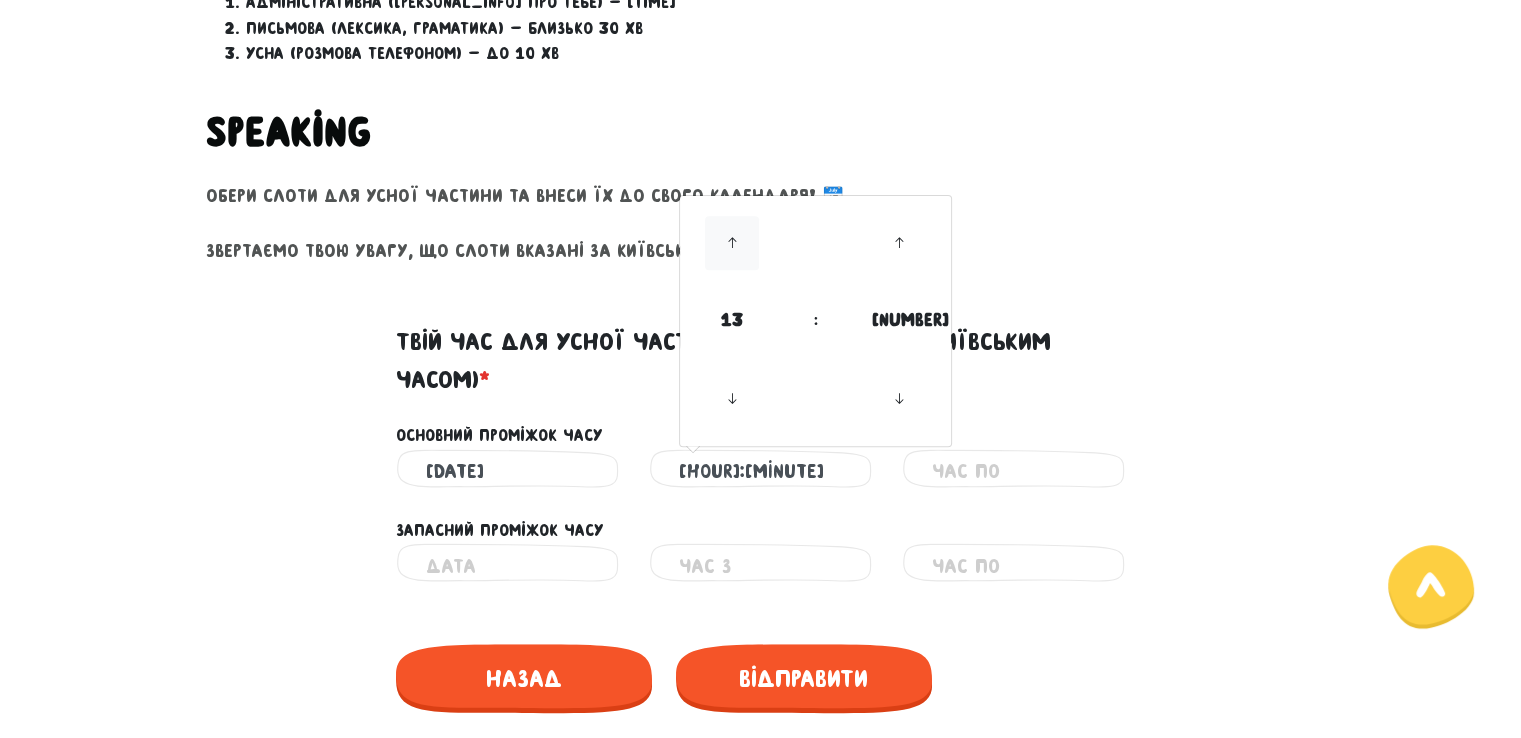click at bounding box center (732, 243) 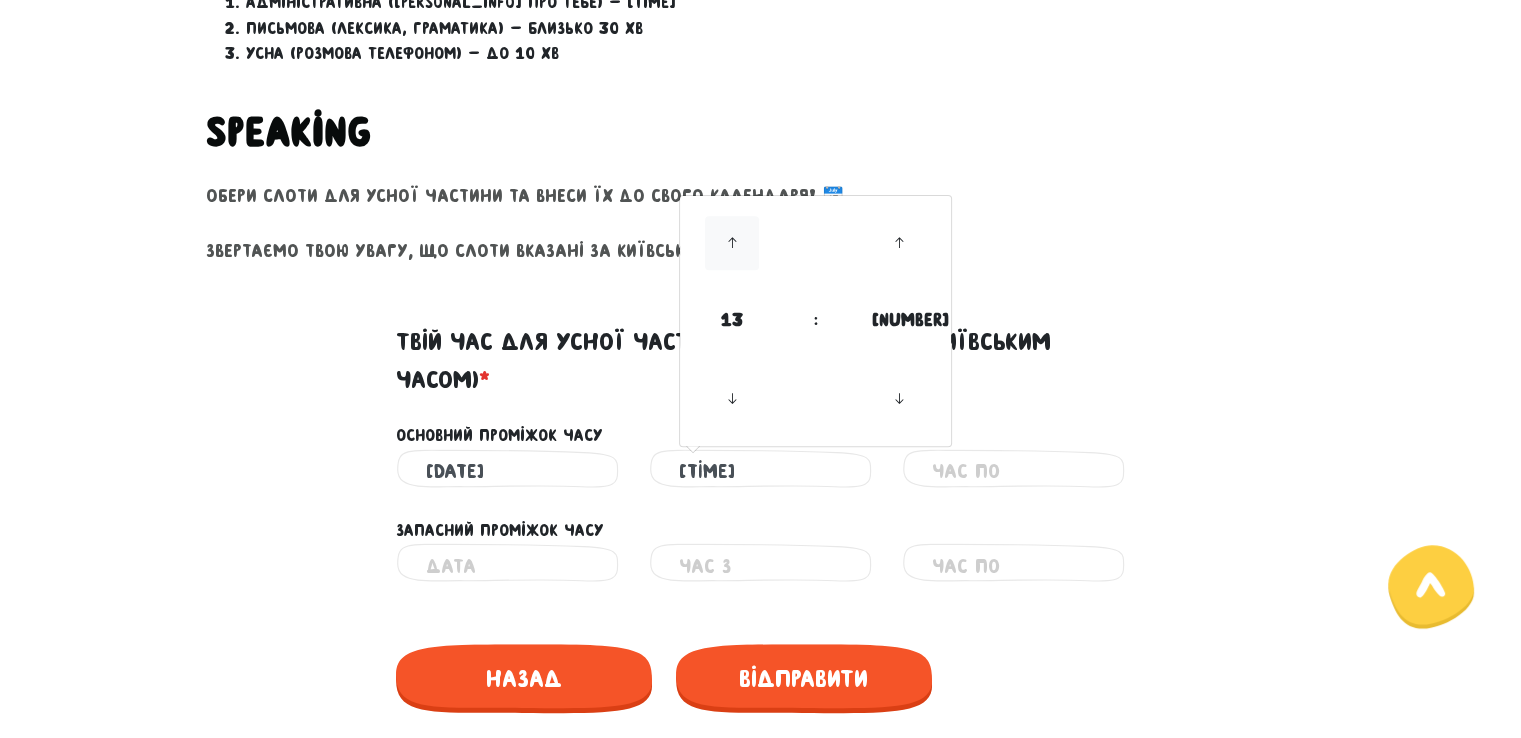 click at bounding box center (732, 243) 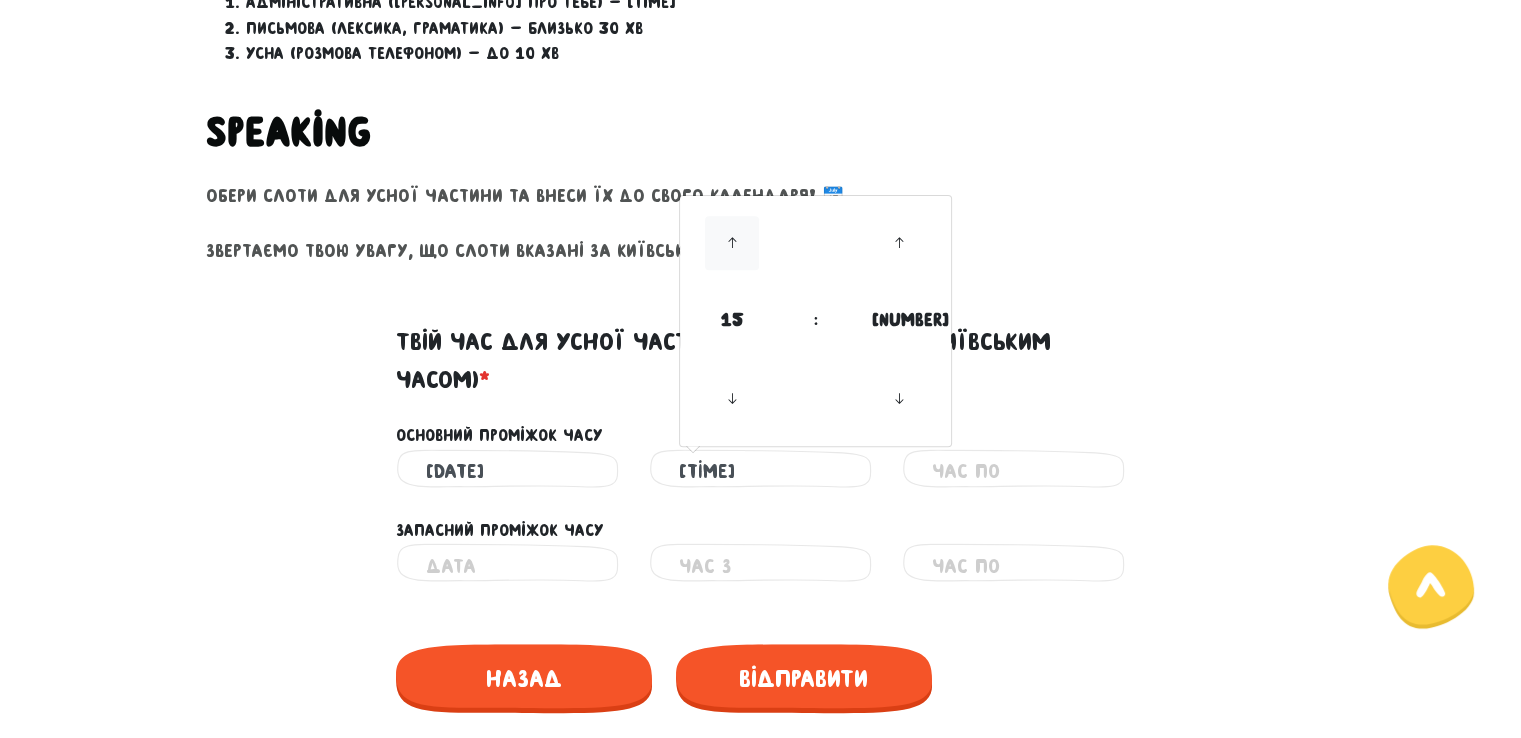 click at bounding box center (732, 243) 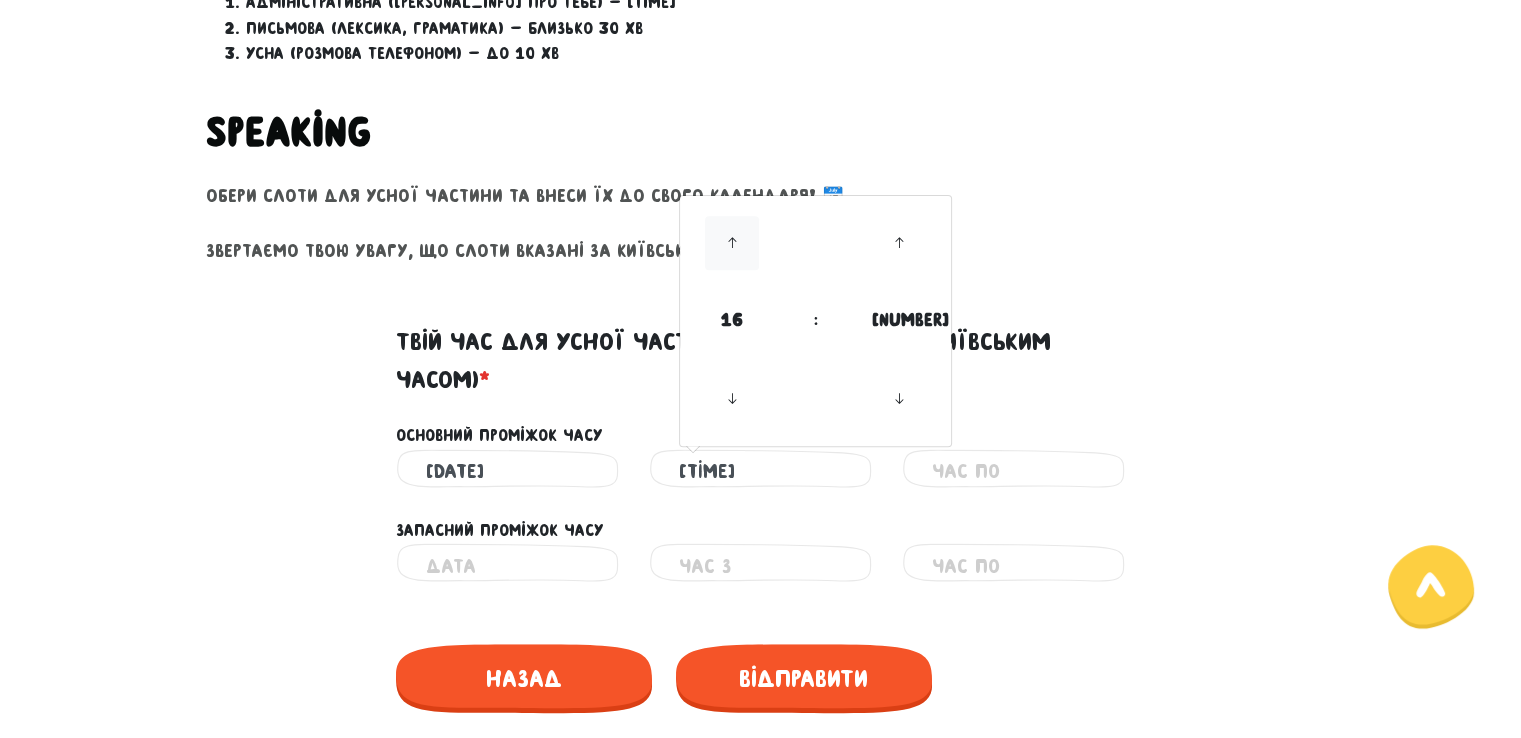 click at bounding box center [732, 243] 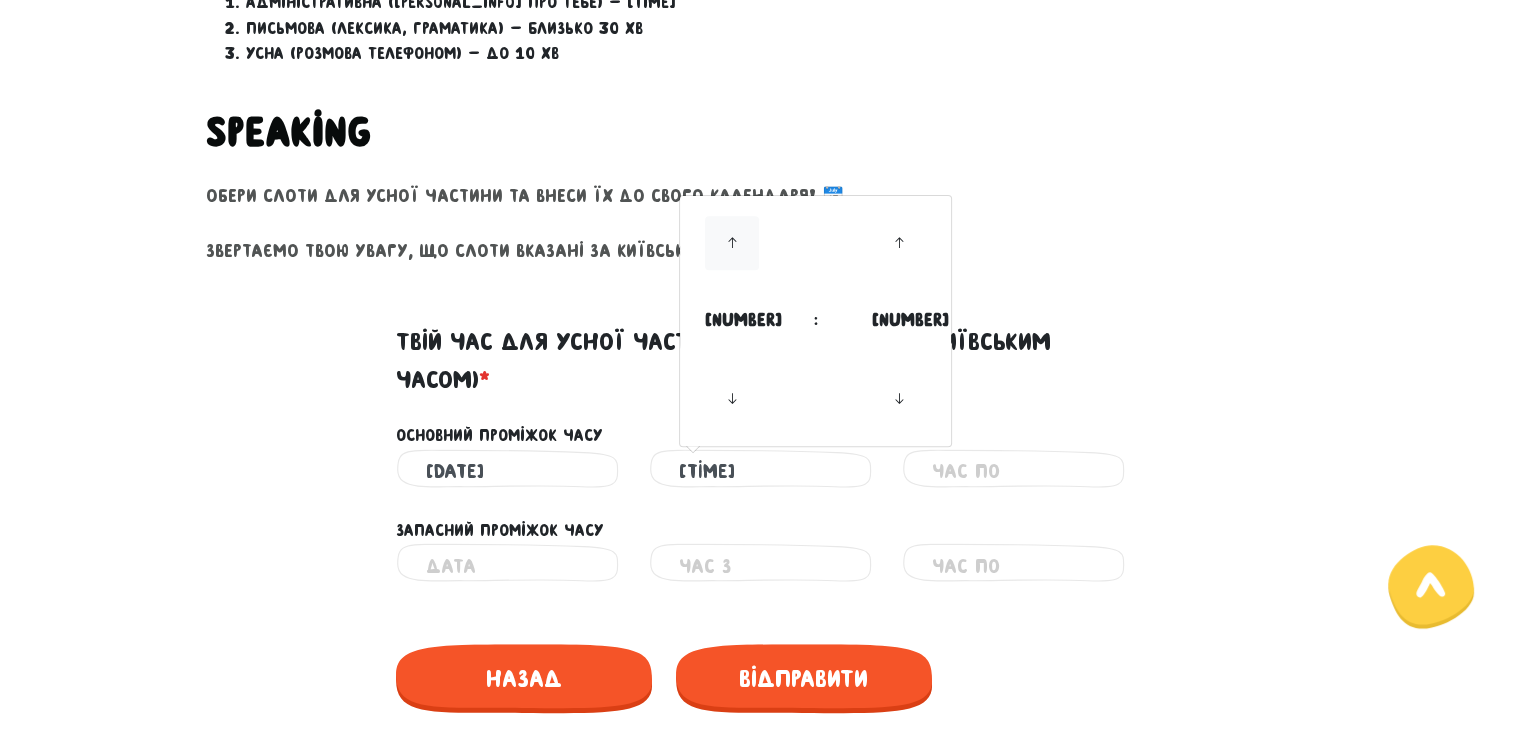 click at bounding box center [732, 243] 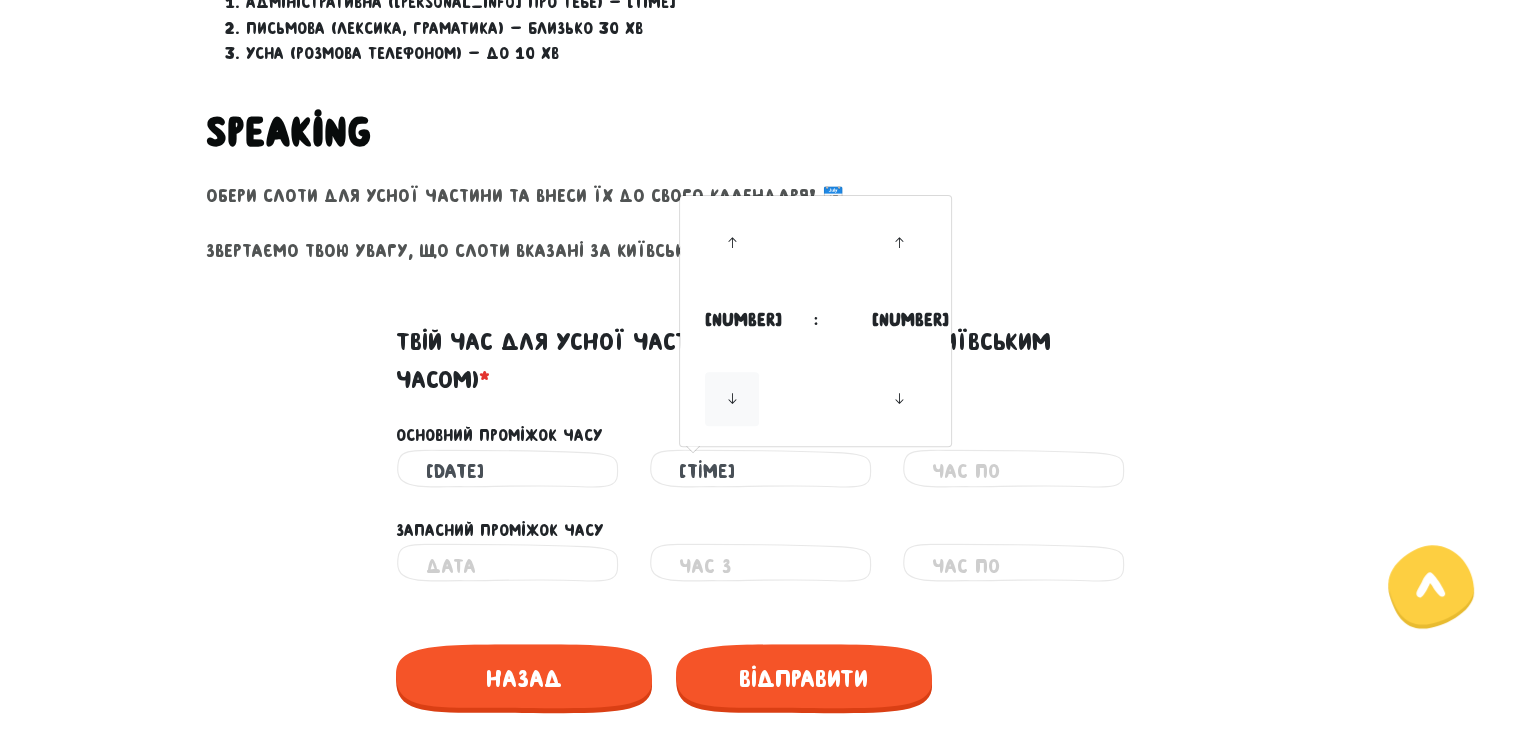 click at bounding box center [732, 399] 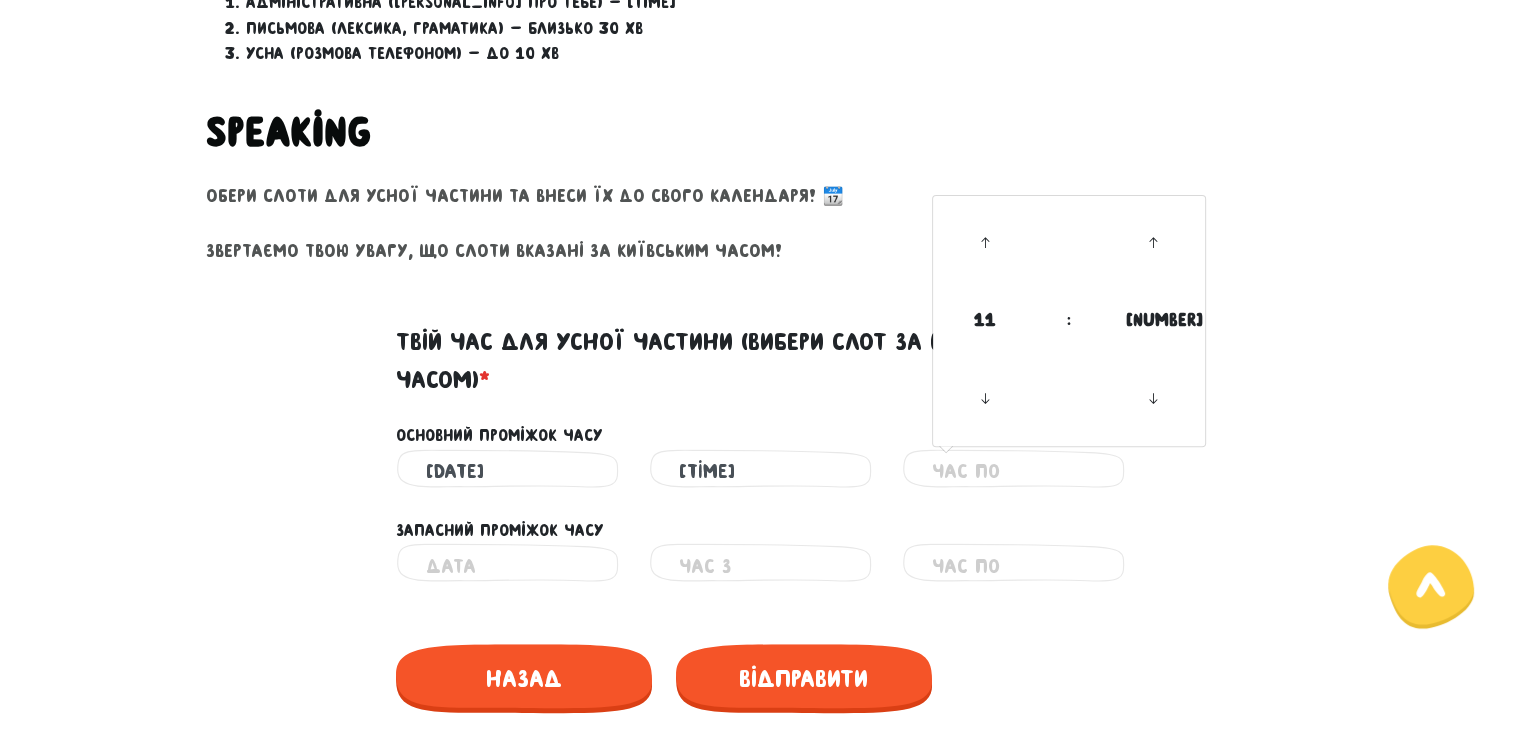 click at bounding box center [1013, 471] 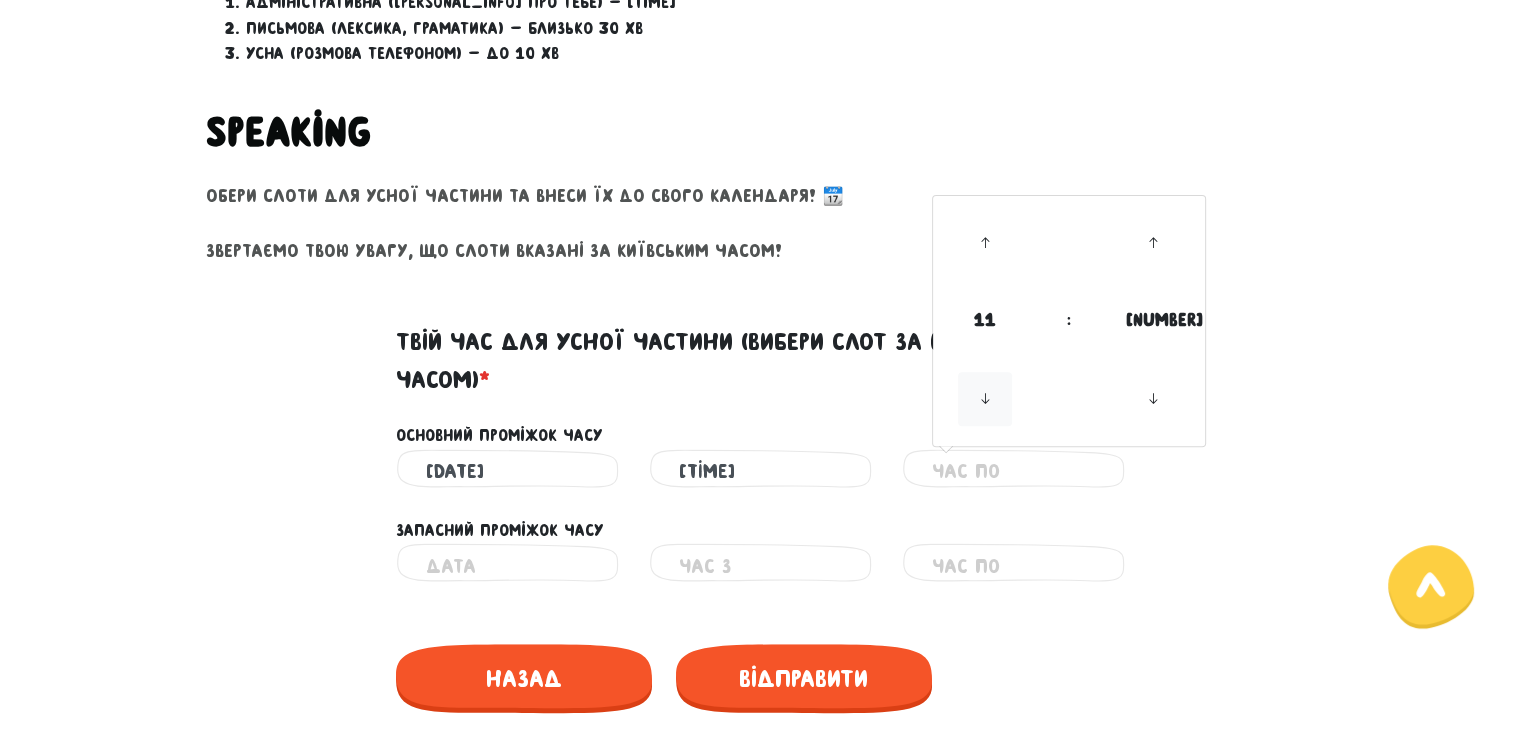 click at bounding box center [985, 399] 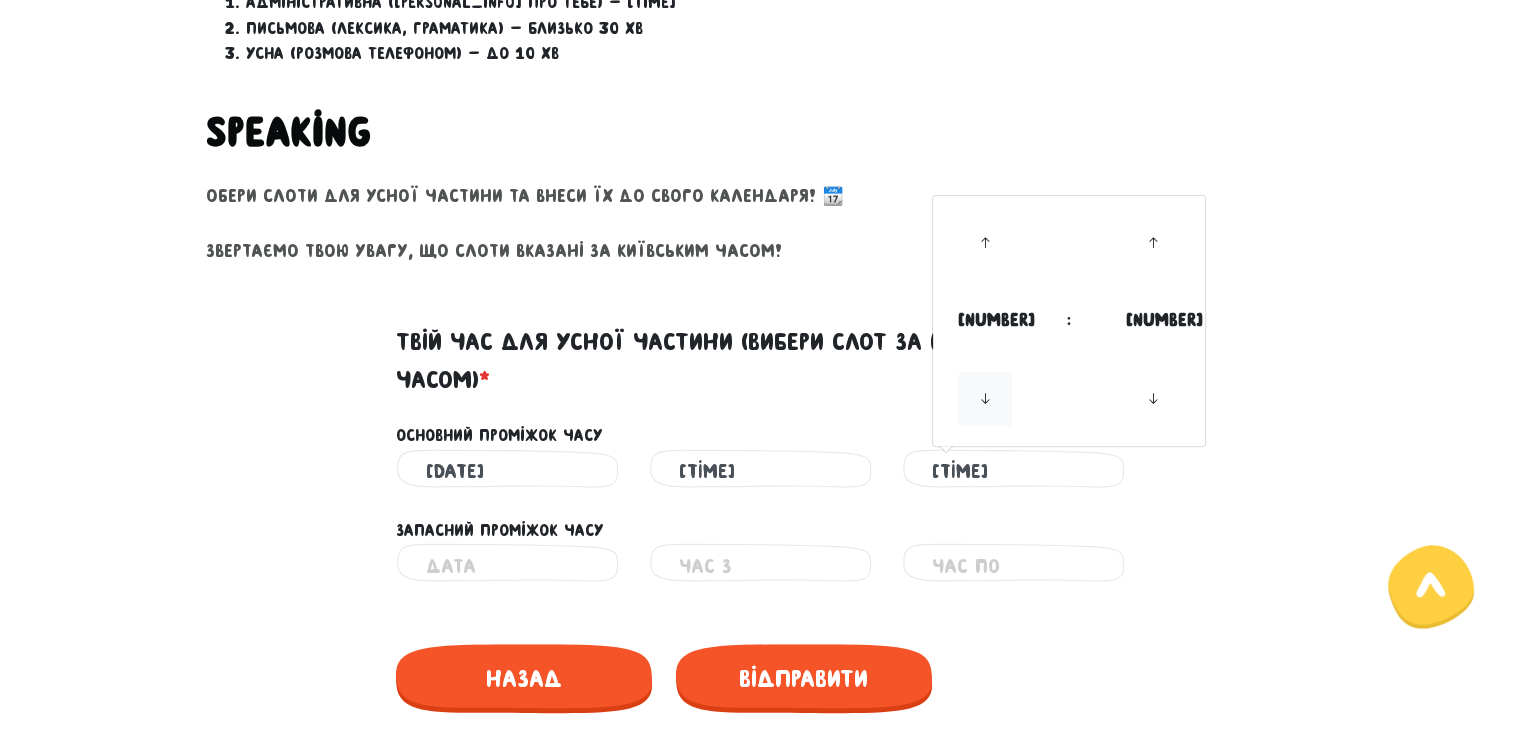 click at bounding box center (985, 399) 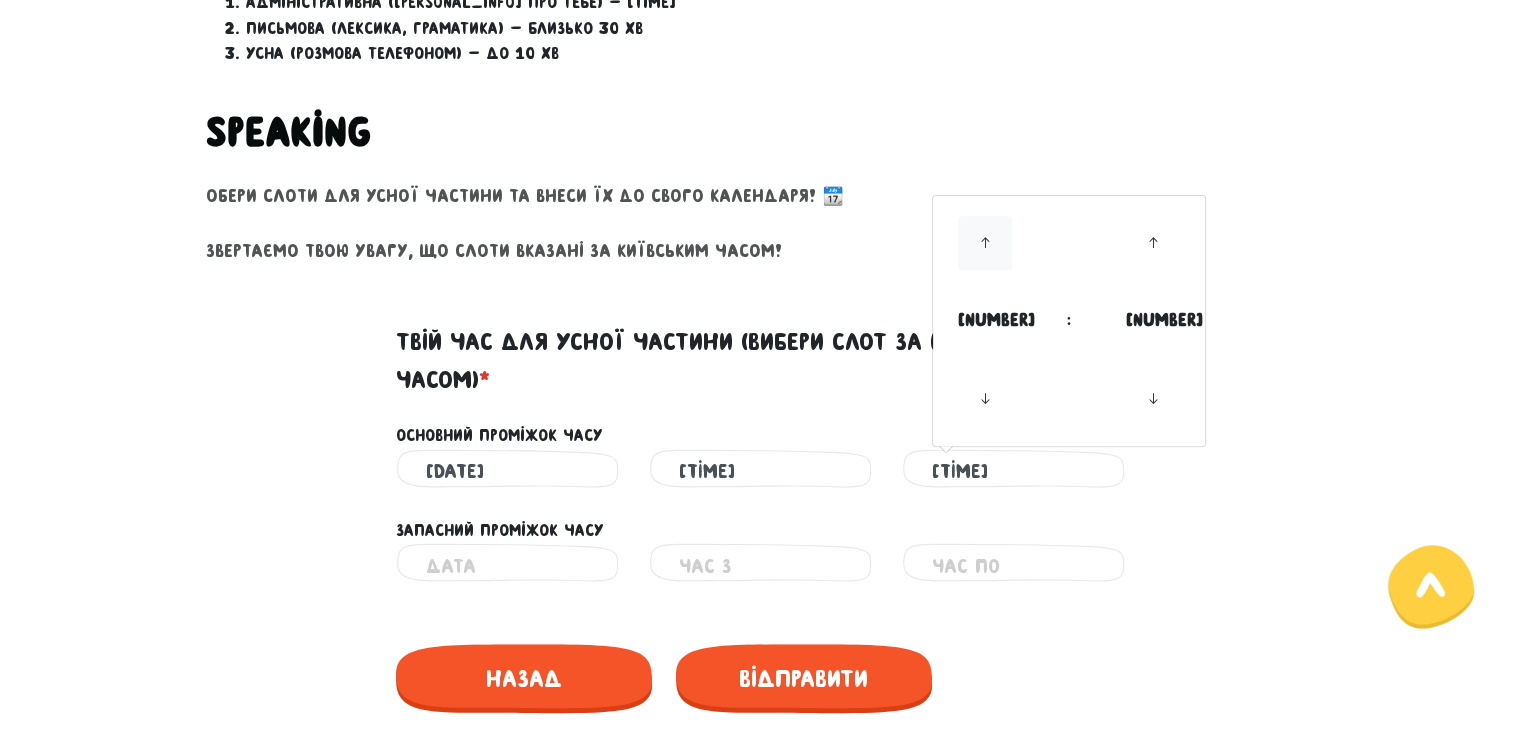drag, startPoint x: 983, startPoint y: 392, endPoint x: 985, endPoint y: 238, distance: 154.01299 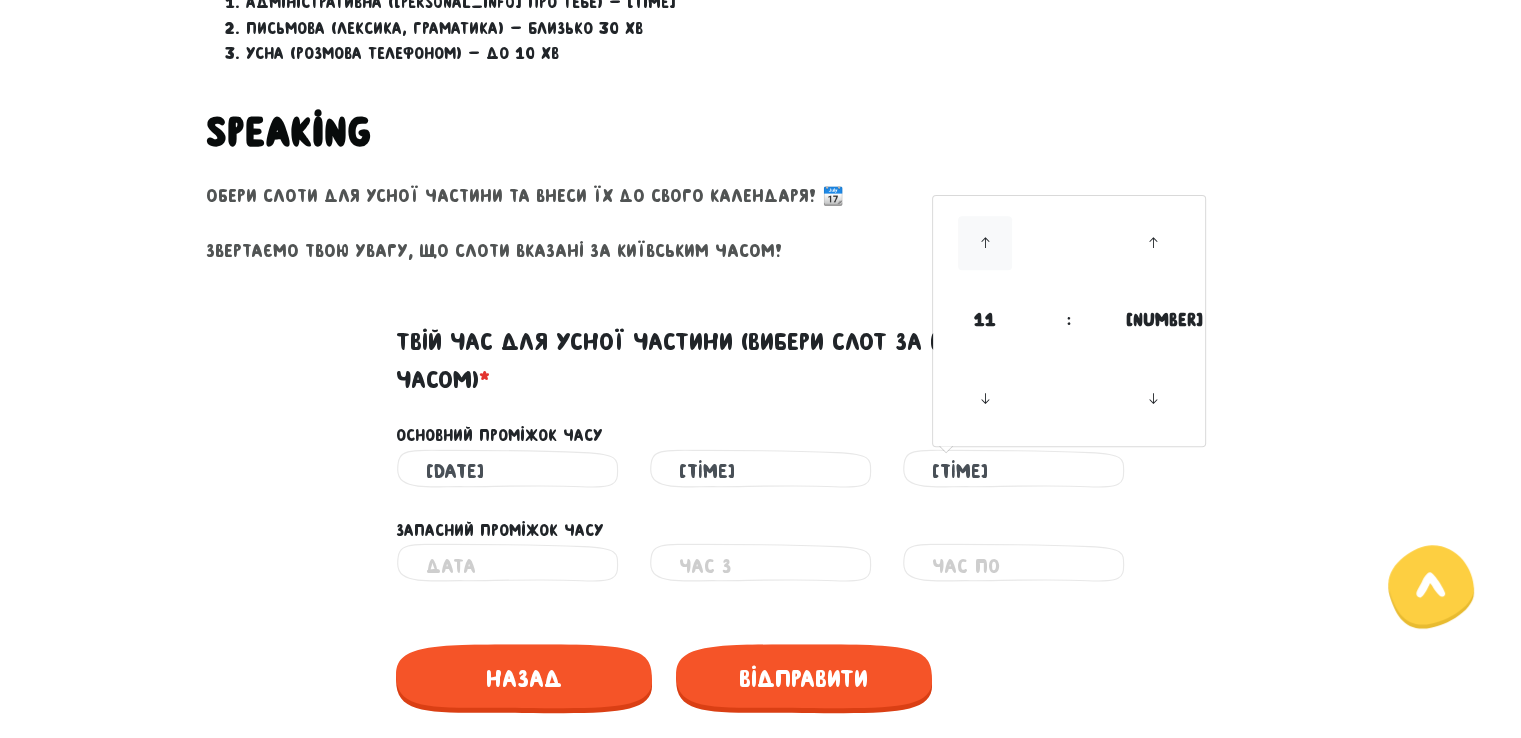 click at bounding box center [985, 243] 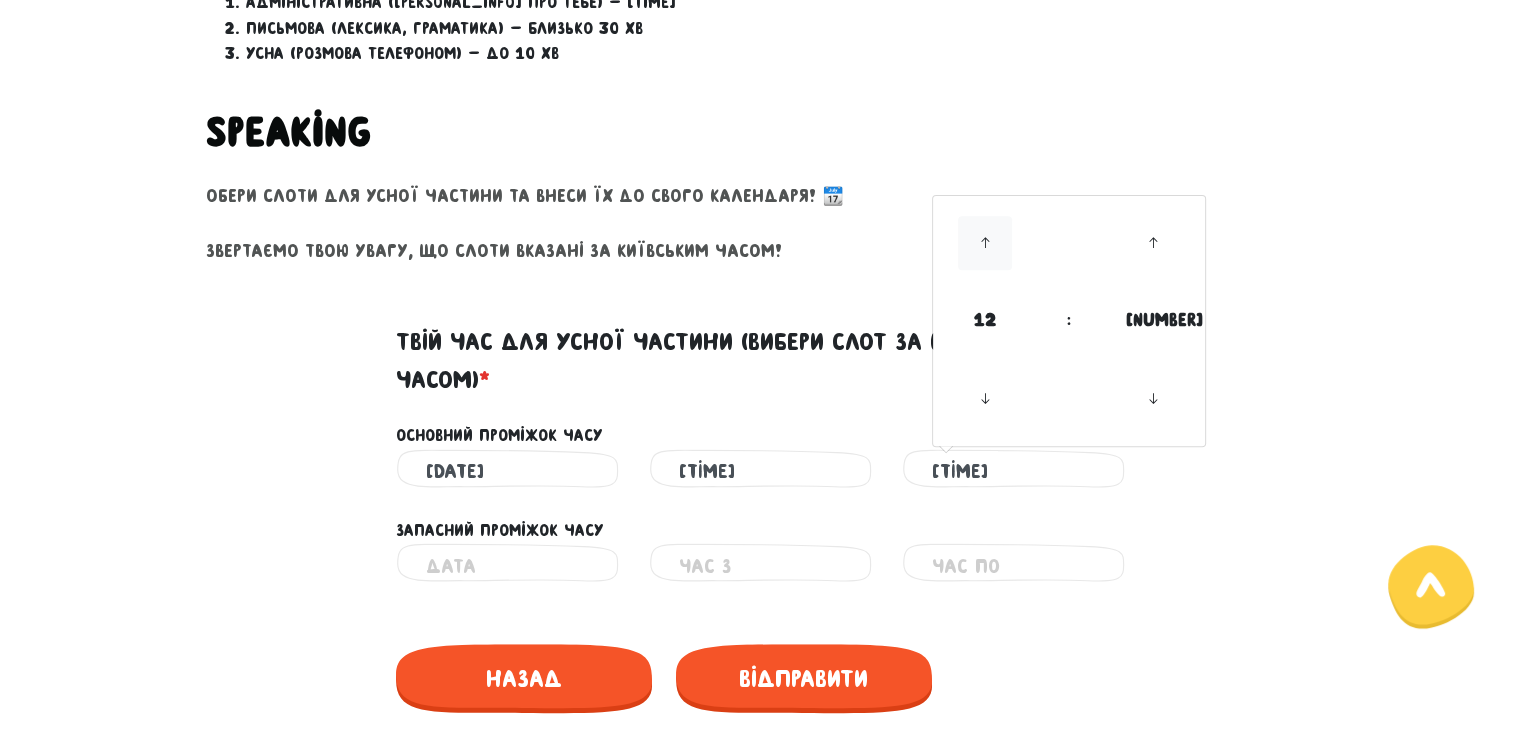 click at bounding box center [985, 243] 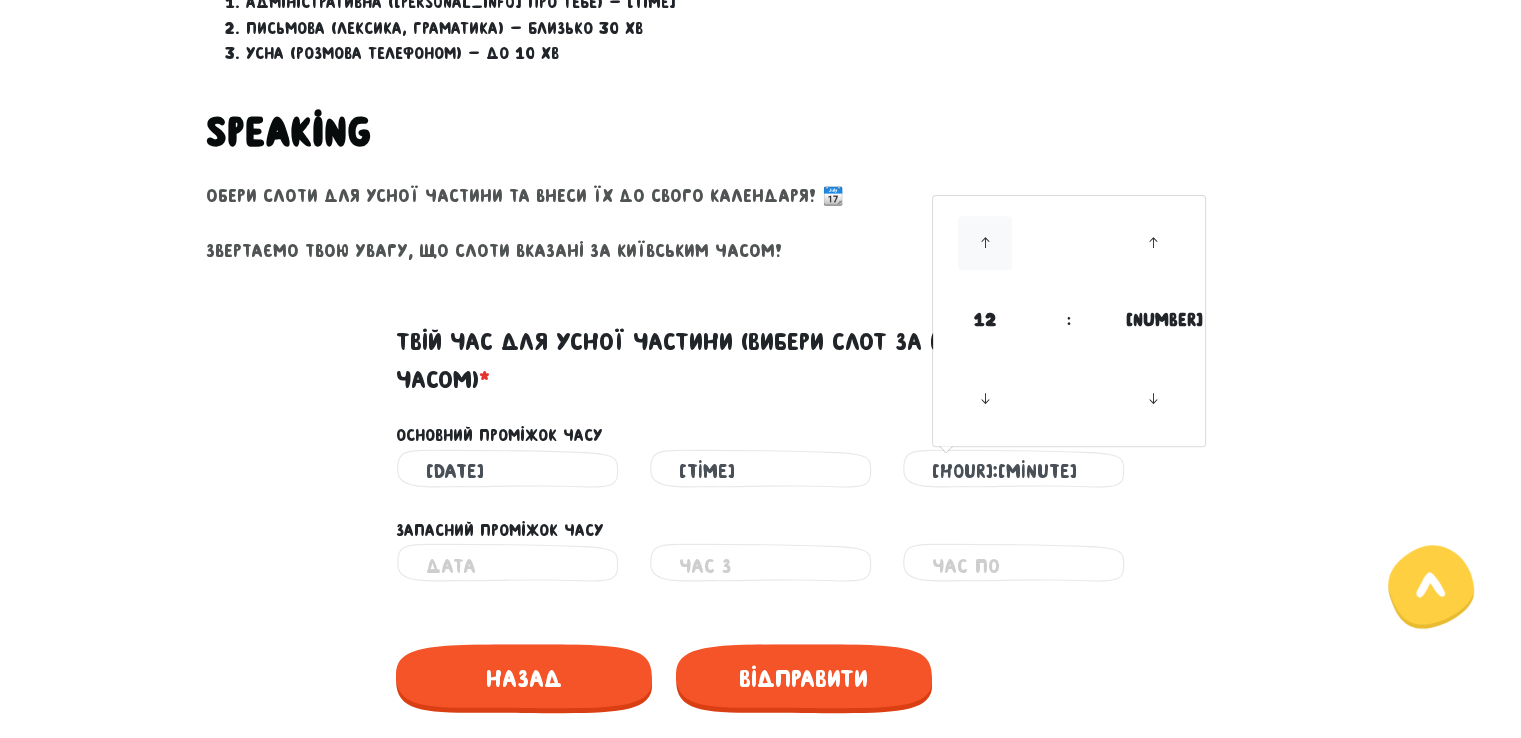 click at bounding box center [985, 243] 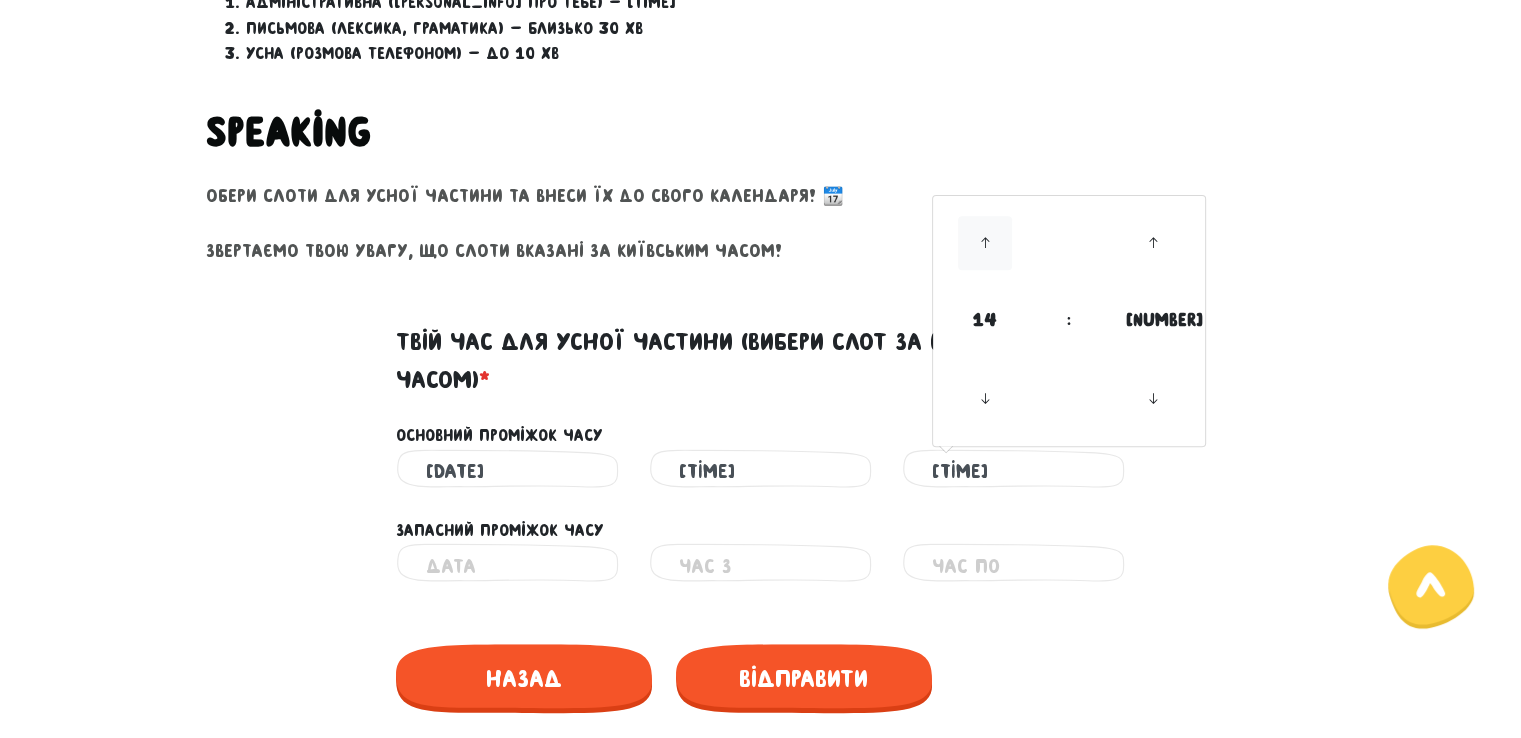 click at bounding box center (985, 243) 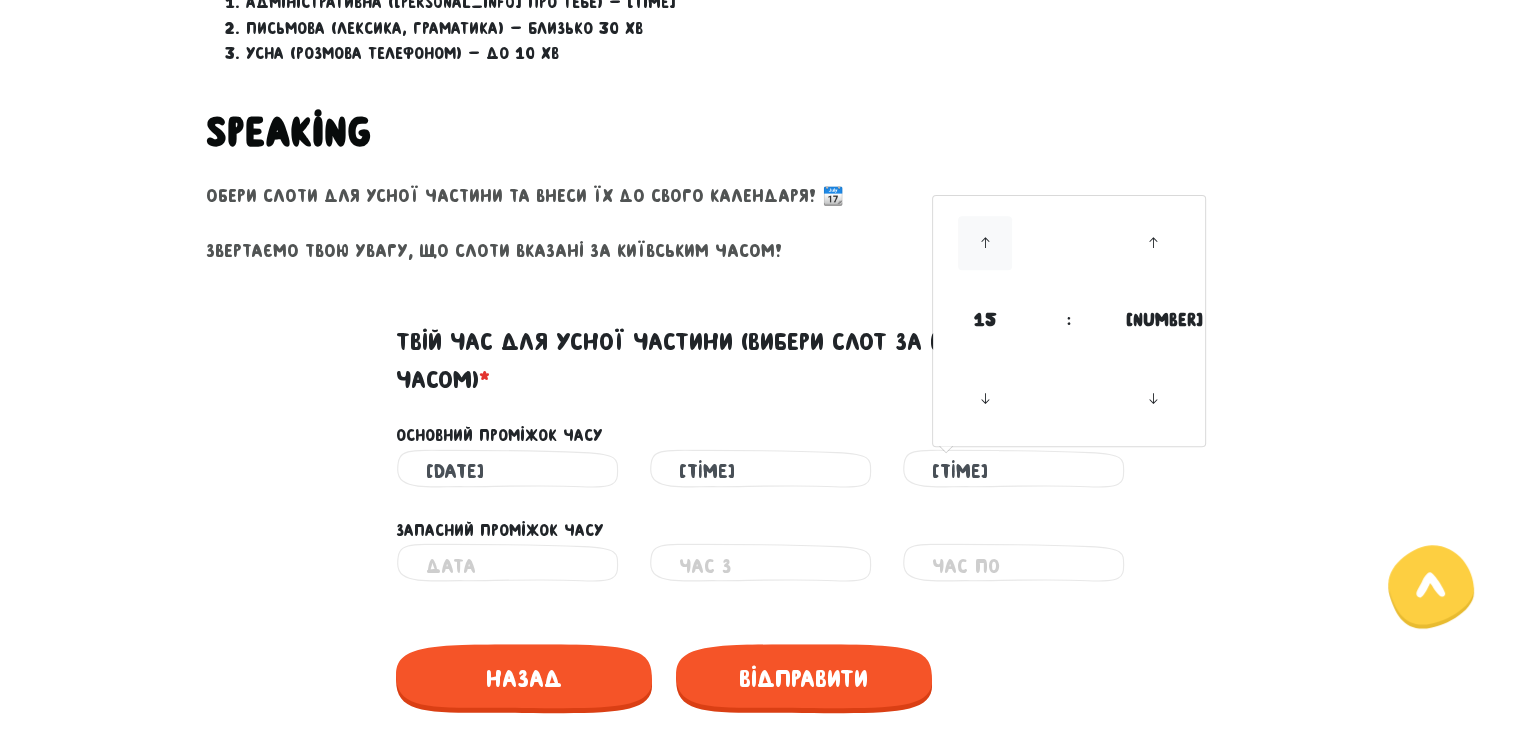 click at bounding box center [985, 243] 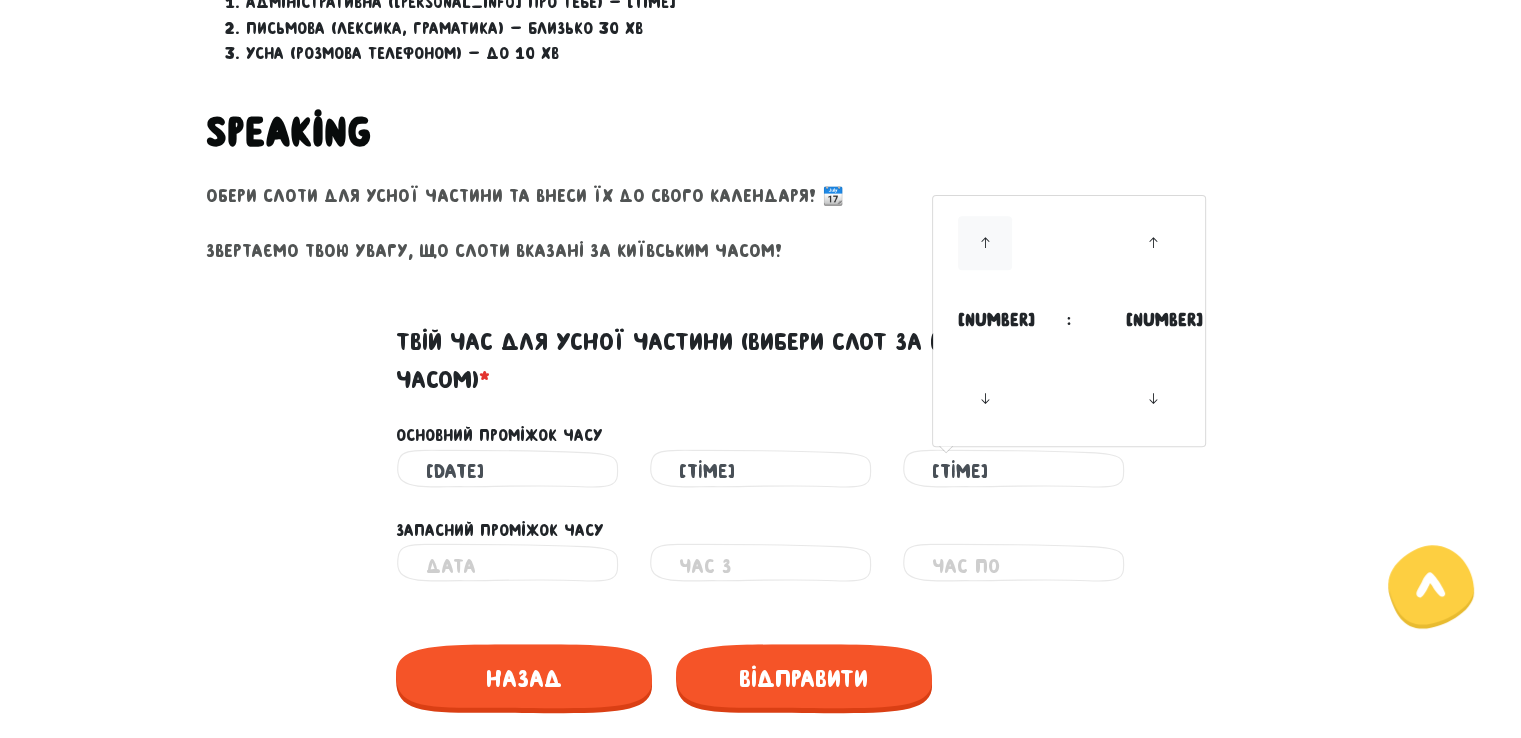 click at bounding box center [985, 243] 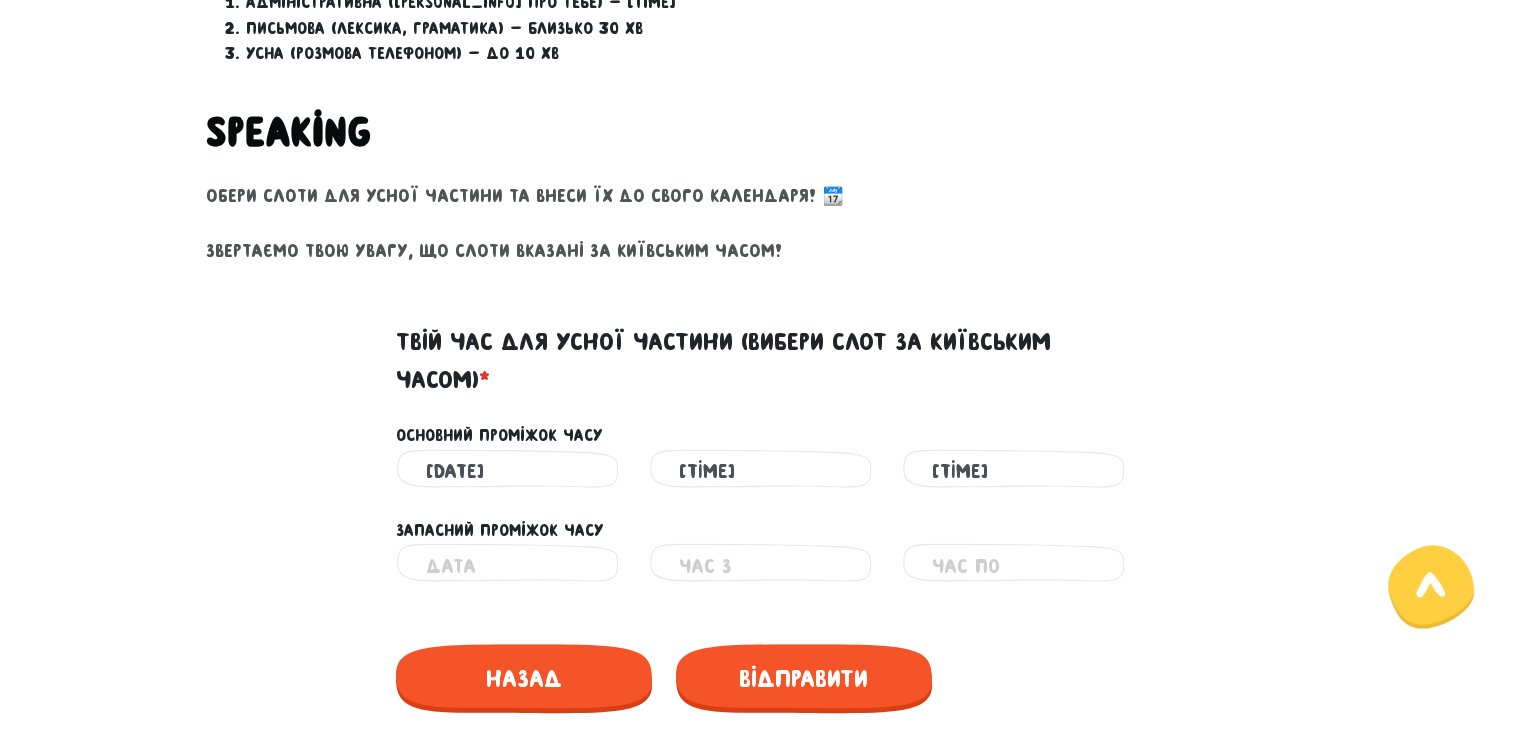 click on "[DATE]
Неправильний час
[TIME]
Неправильний час
[TIME]
Неправильний час" at bounding box center (761, 471) 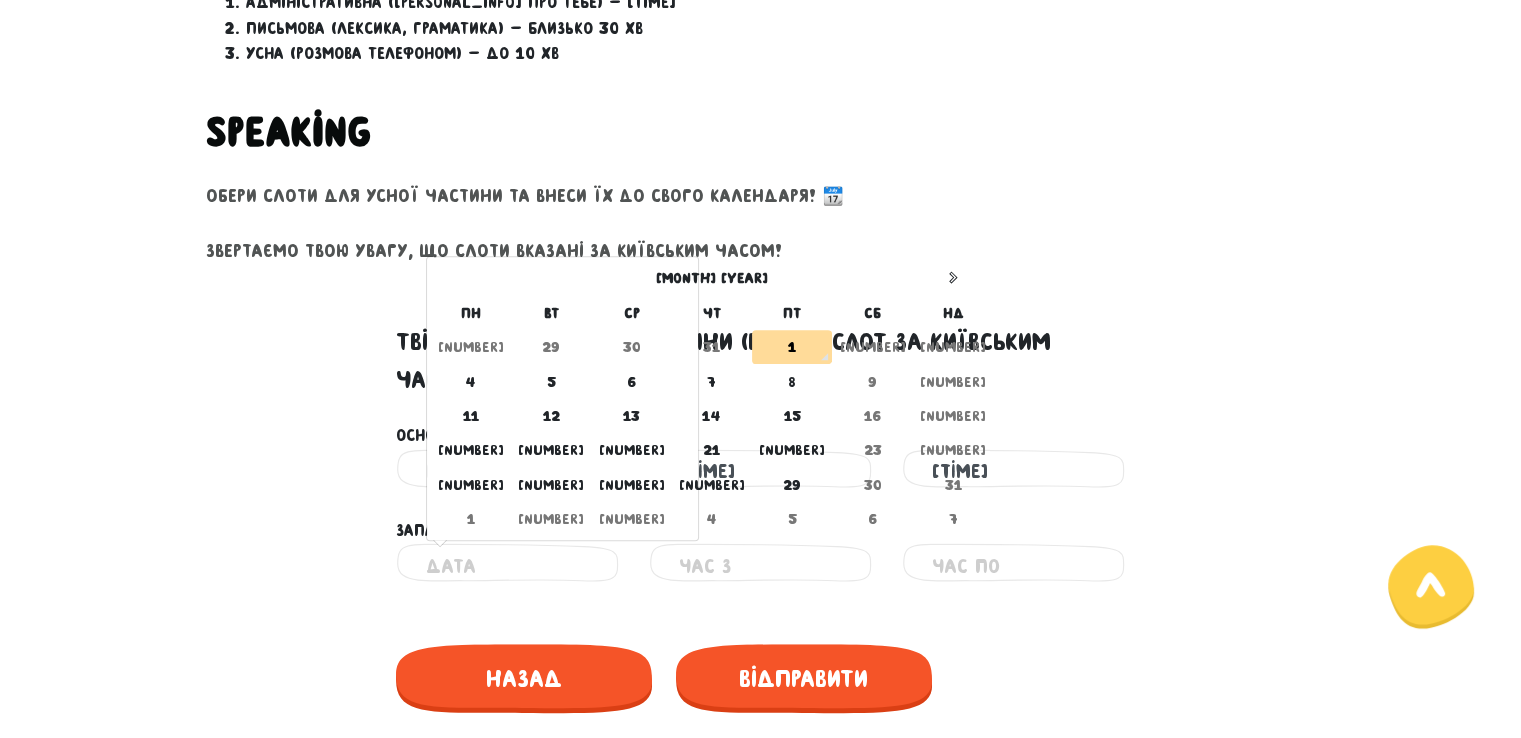 click at bounding box center [507, 565] 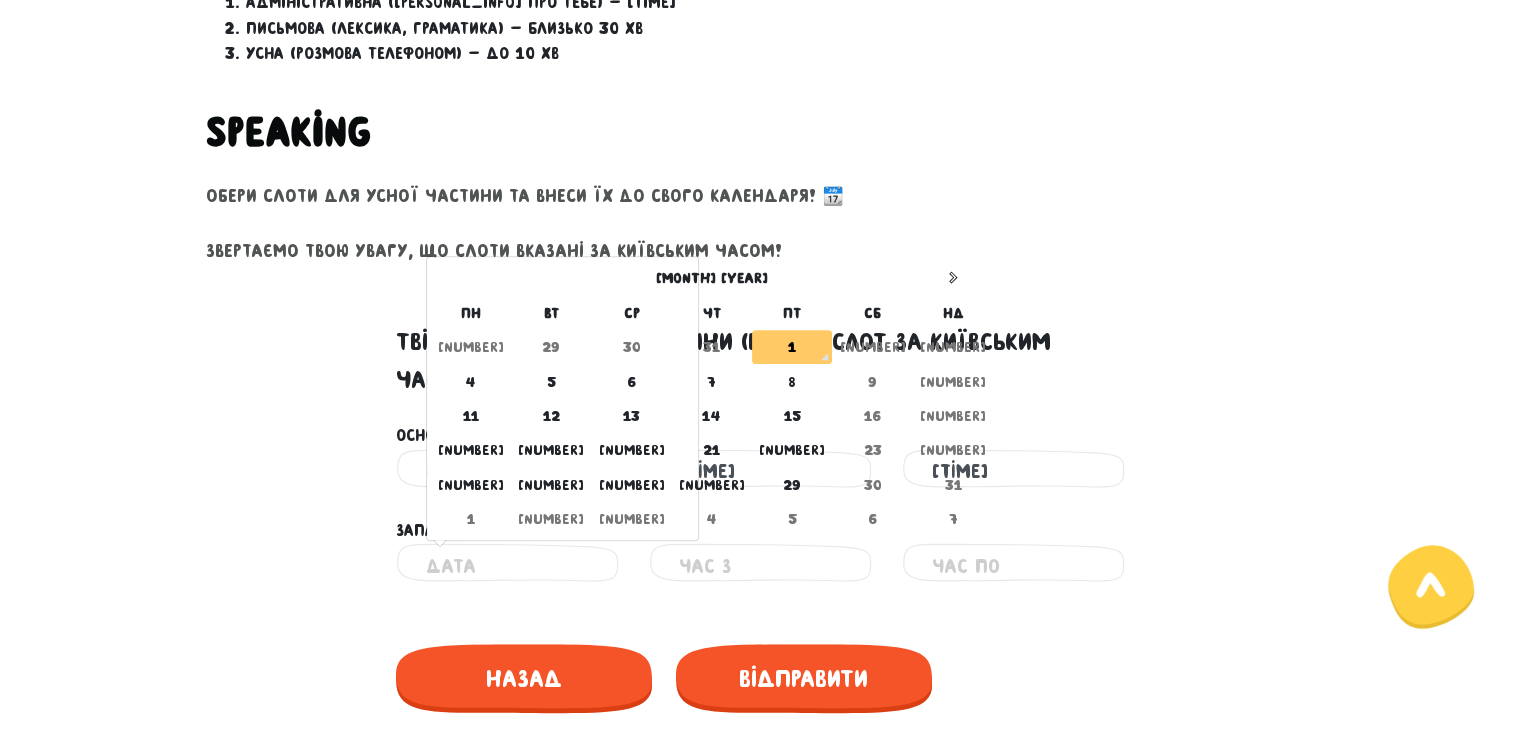 click on "1" at bounding box center (792, 347) 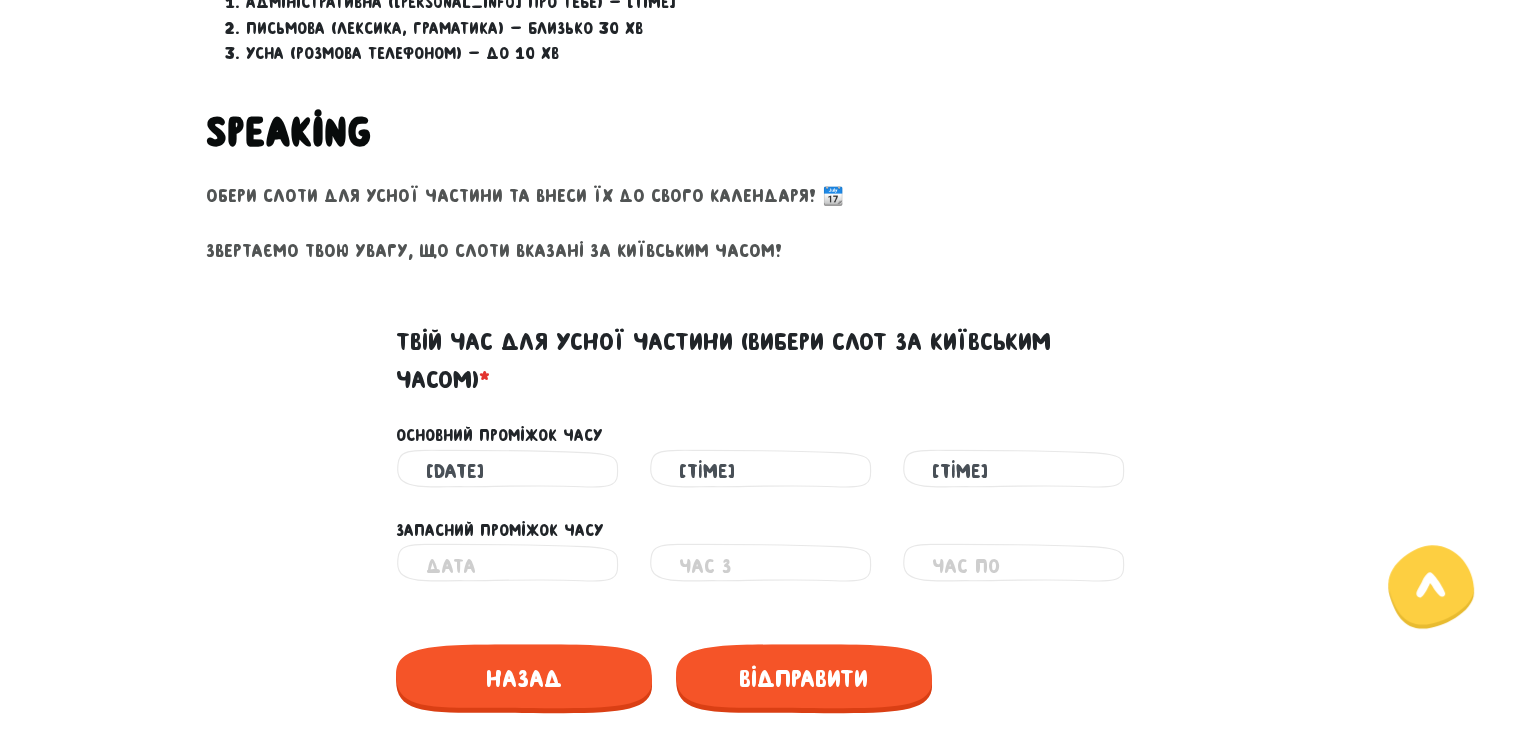 click on "[DATE]" at bounding box center (507, 471) 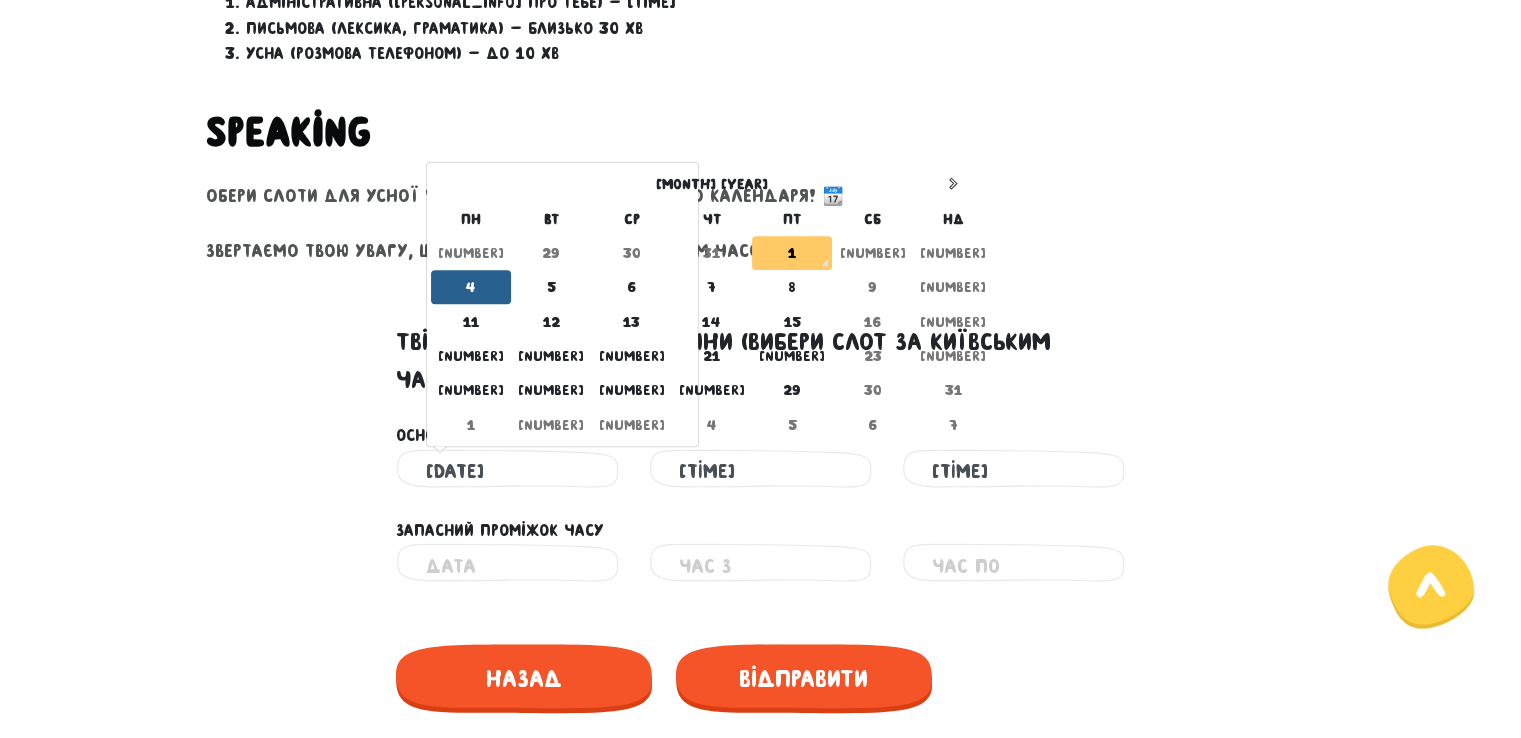 click on "1" at bounding box center (792, 253) 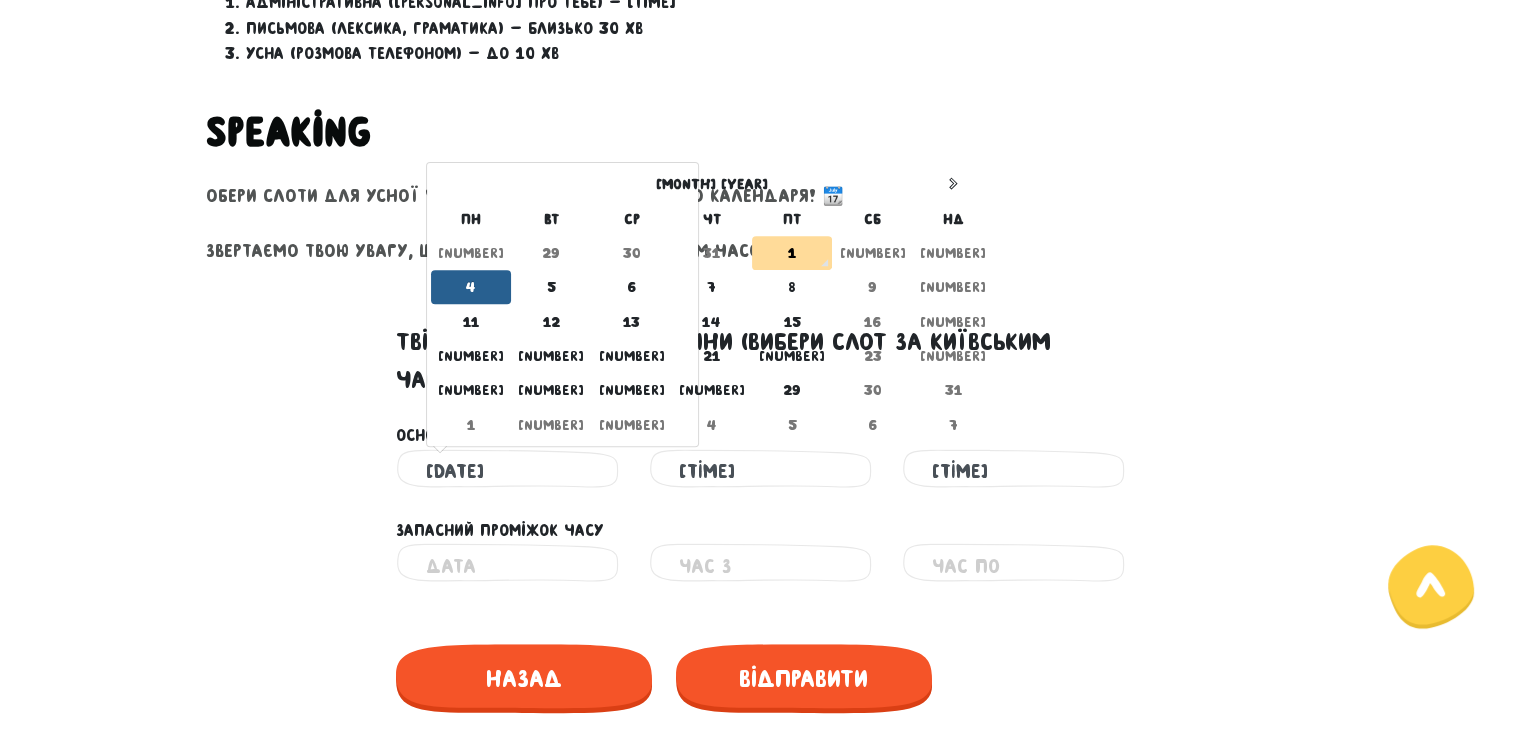 click on "[DATE]" at bounding box center (507, 471) 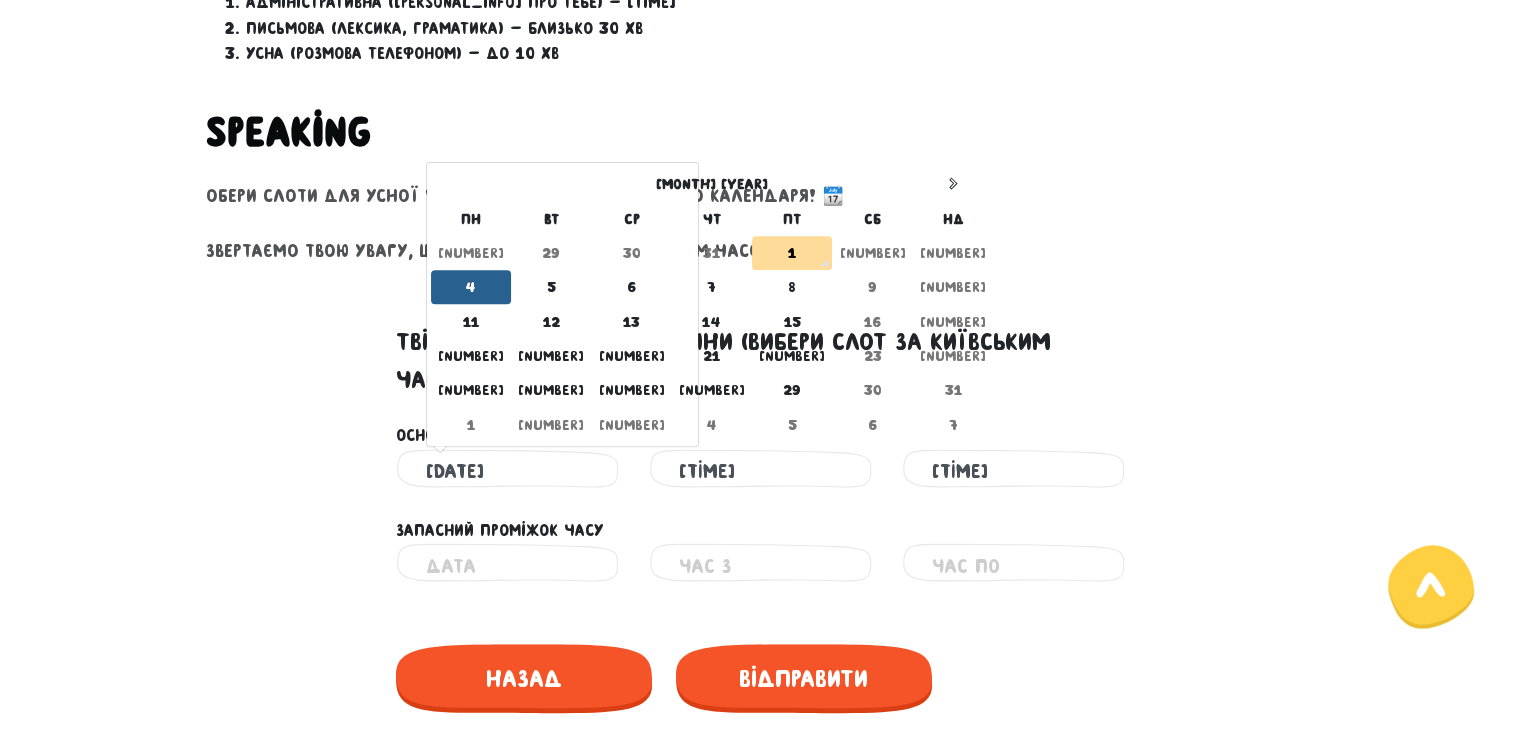click on "[NUMBER]" at bounding box center [872, 253] 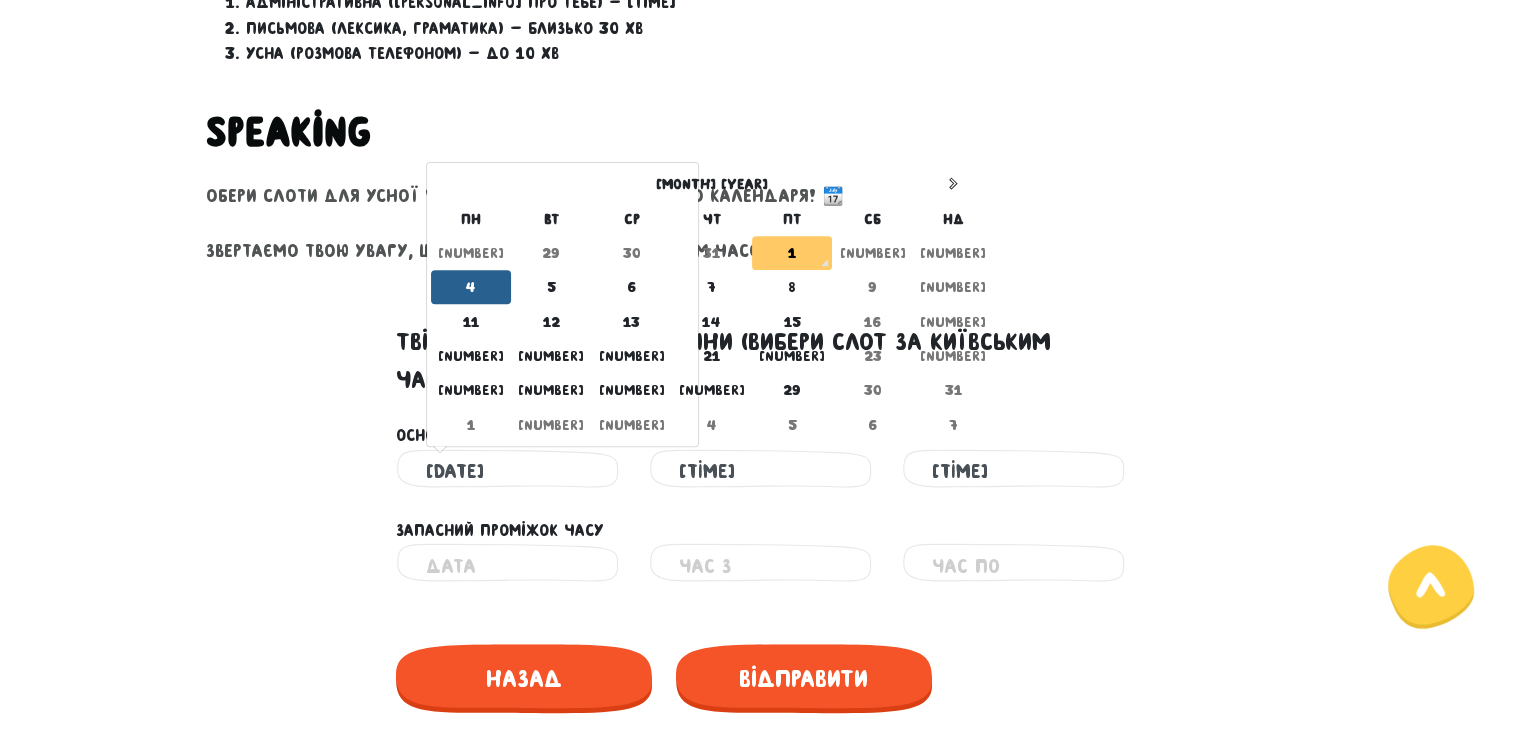 click on "1" at bounding box center (792, 253) 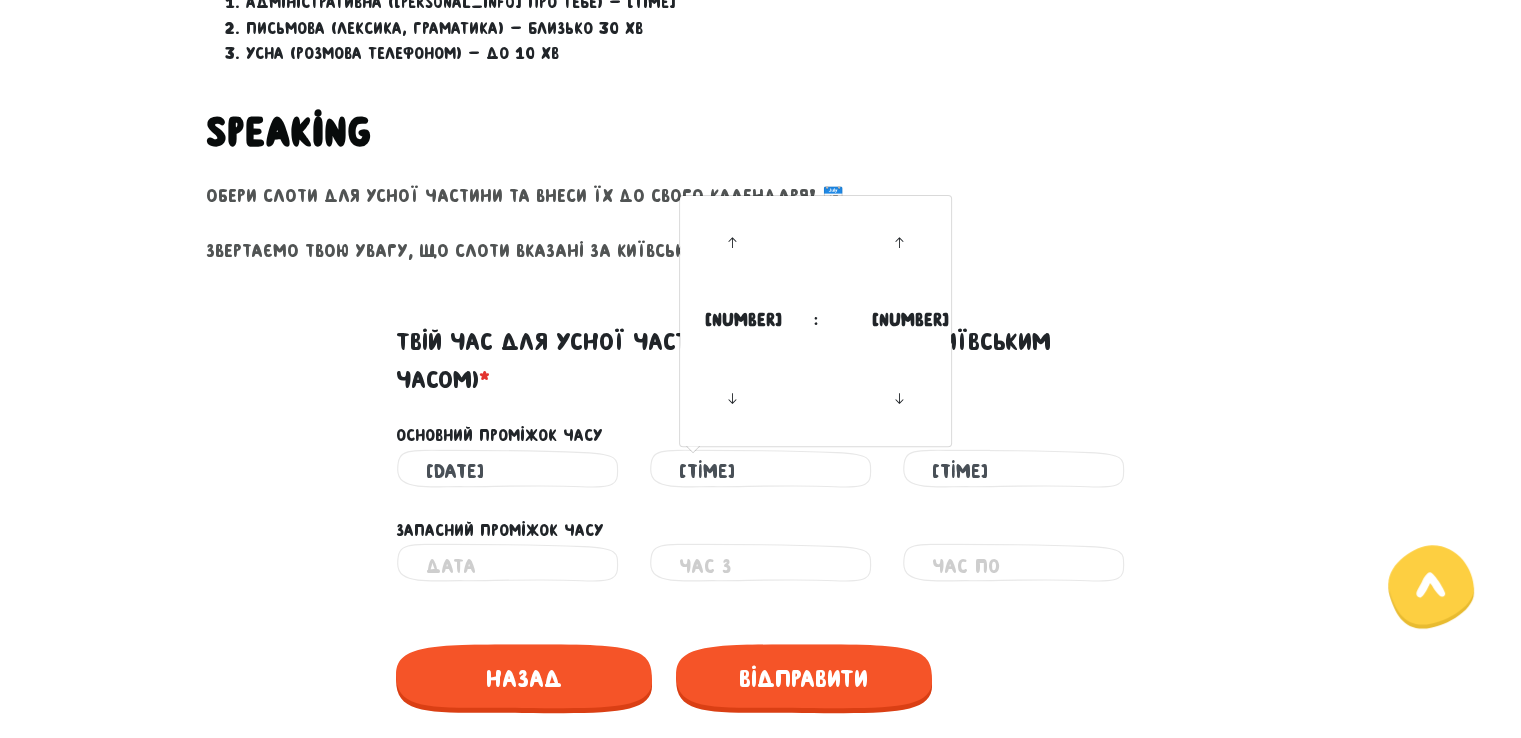 click on "[TIME]" at bounding box center (760, 471) 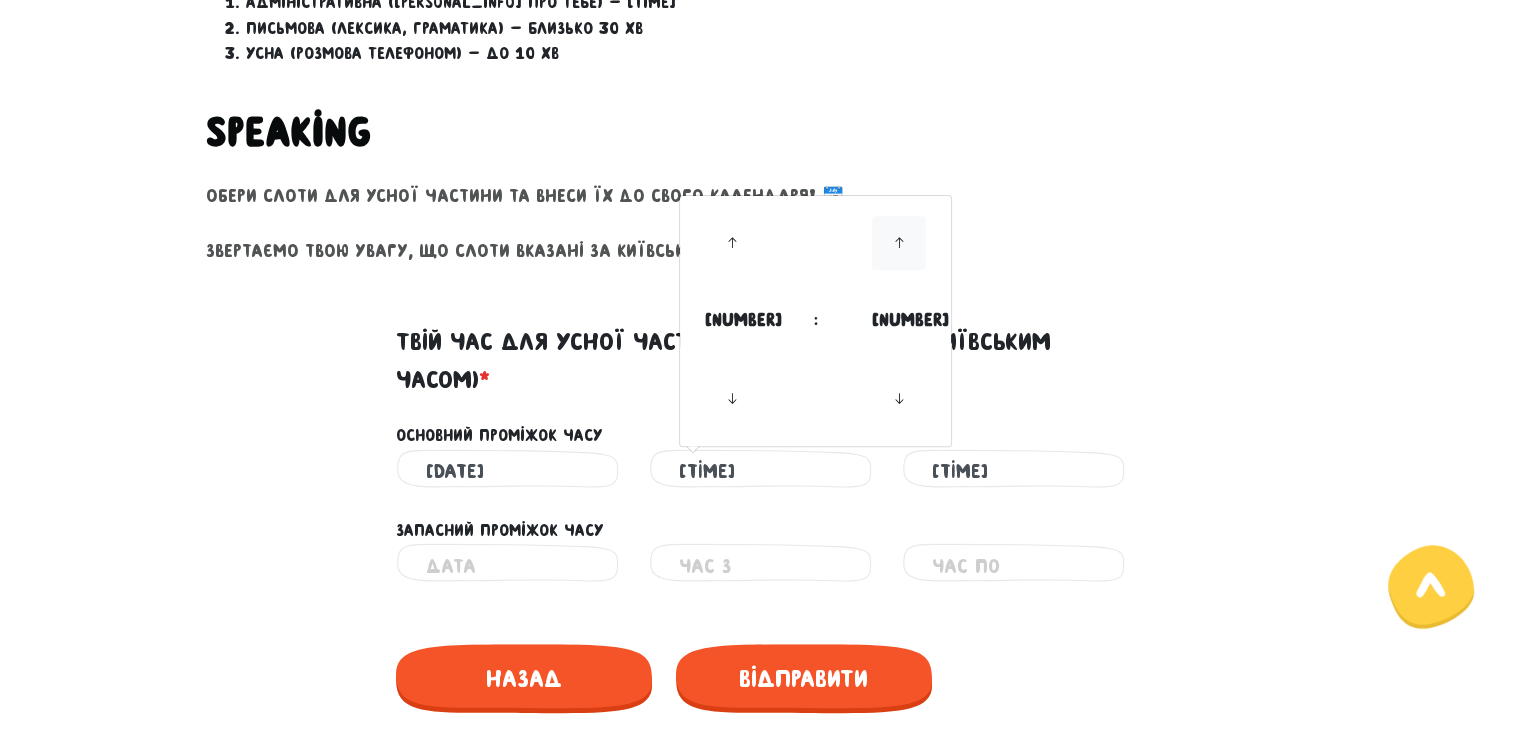 click at bounding box center (899, 243) 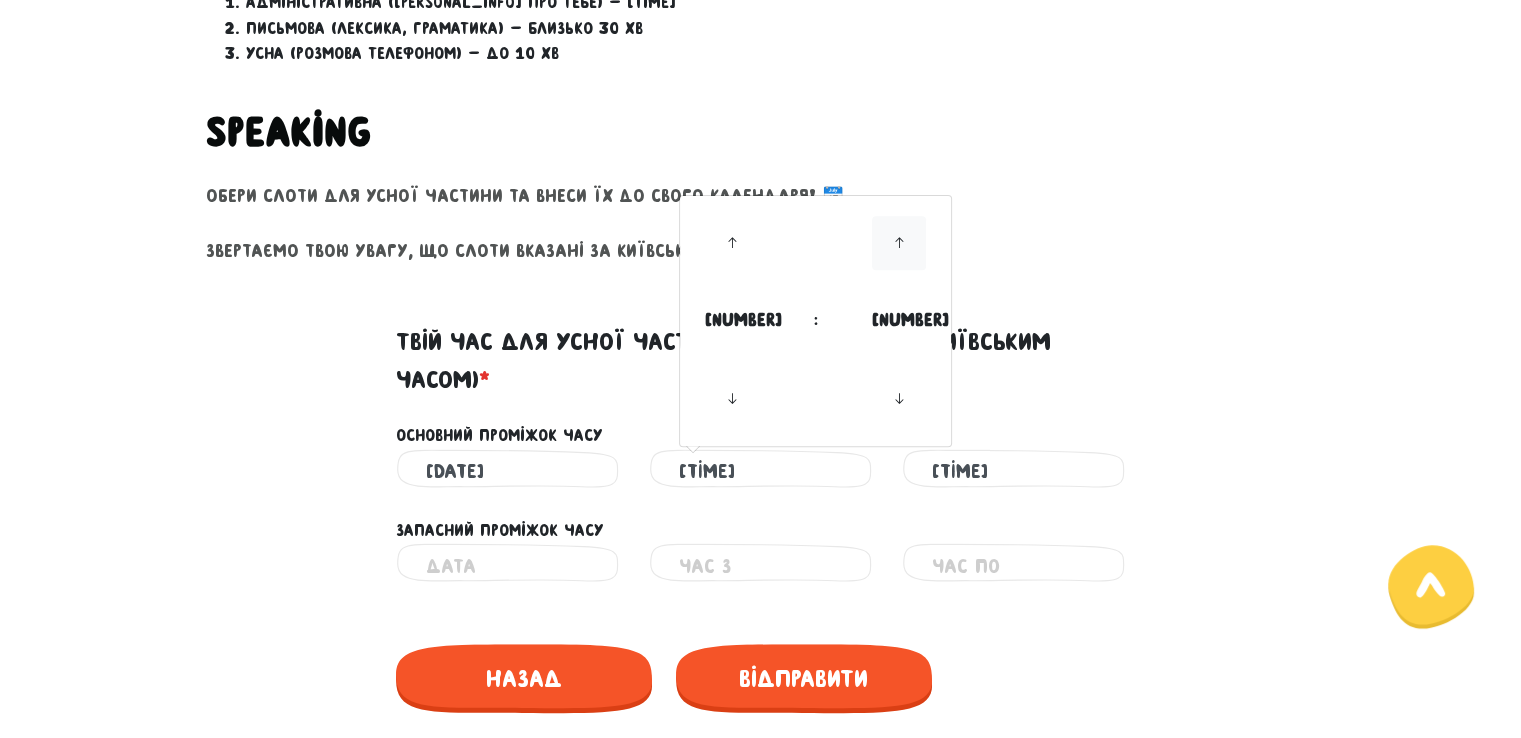 click at bounding box center (899, 243) 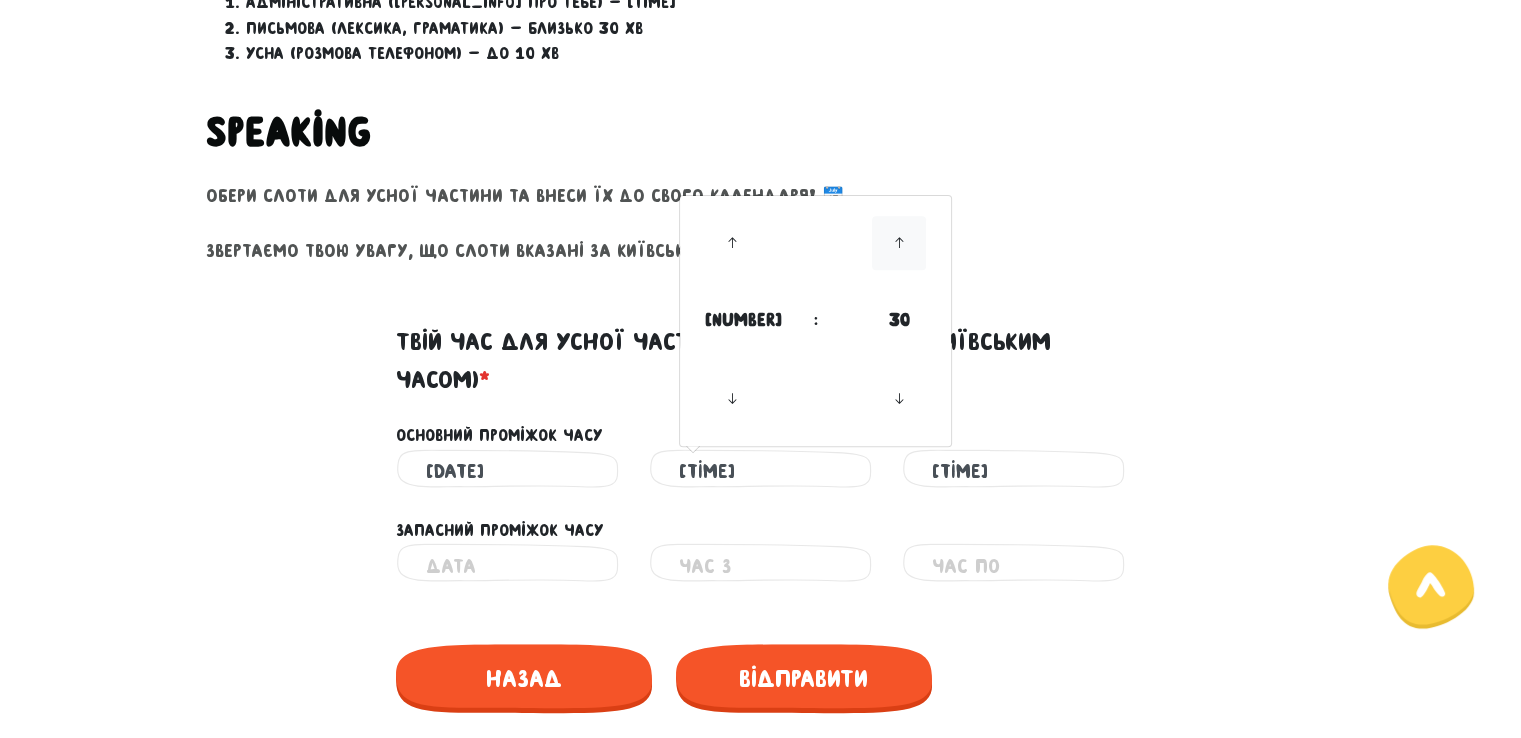 click at bounding box center [899, 243] 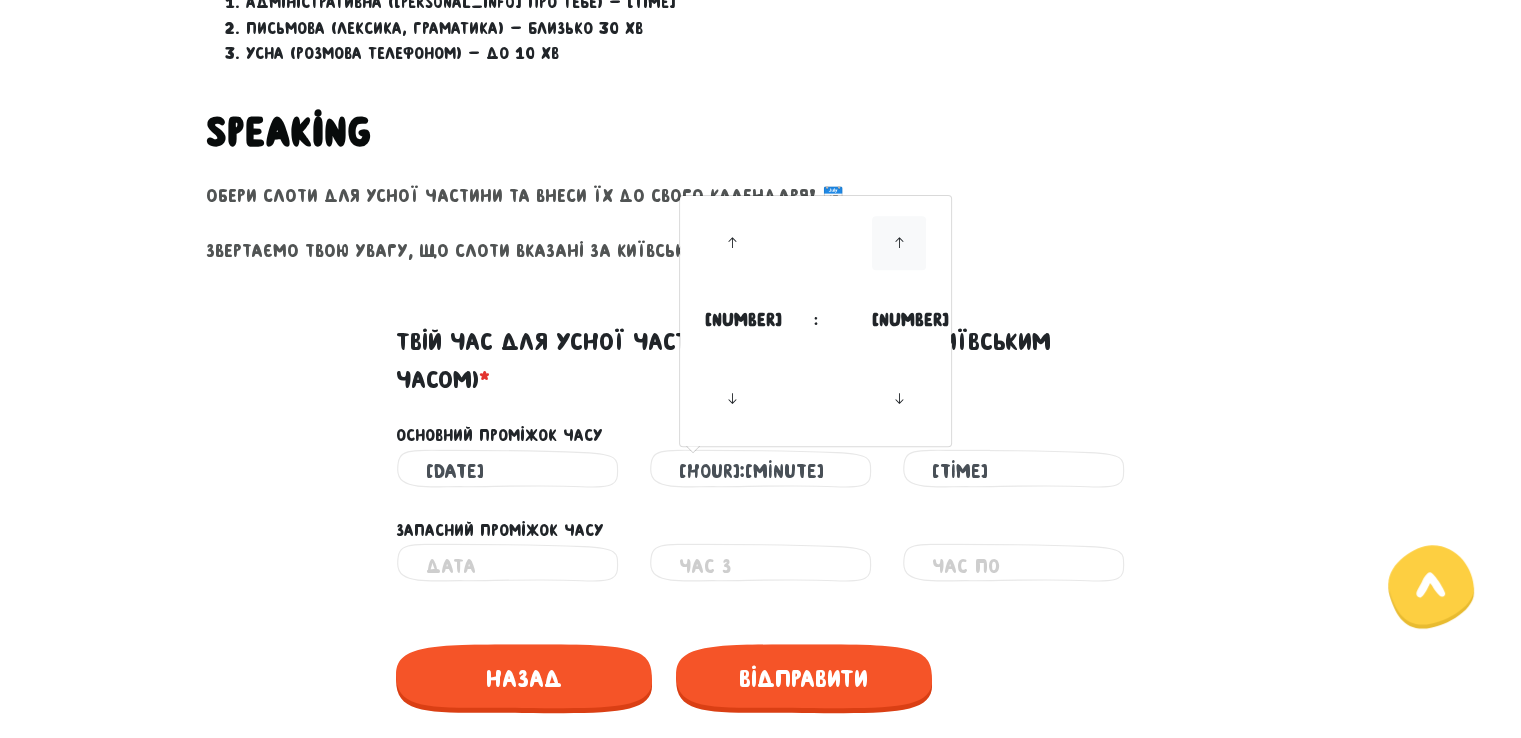 click at bounding box center [899, 243] 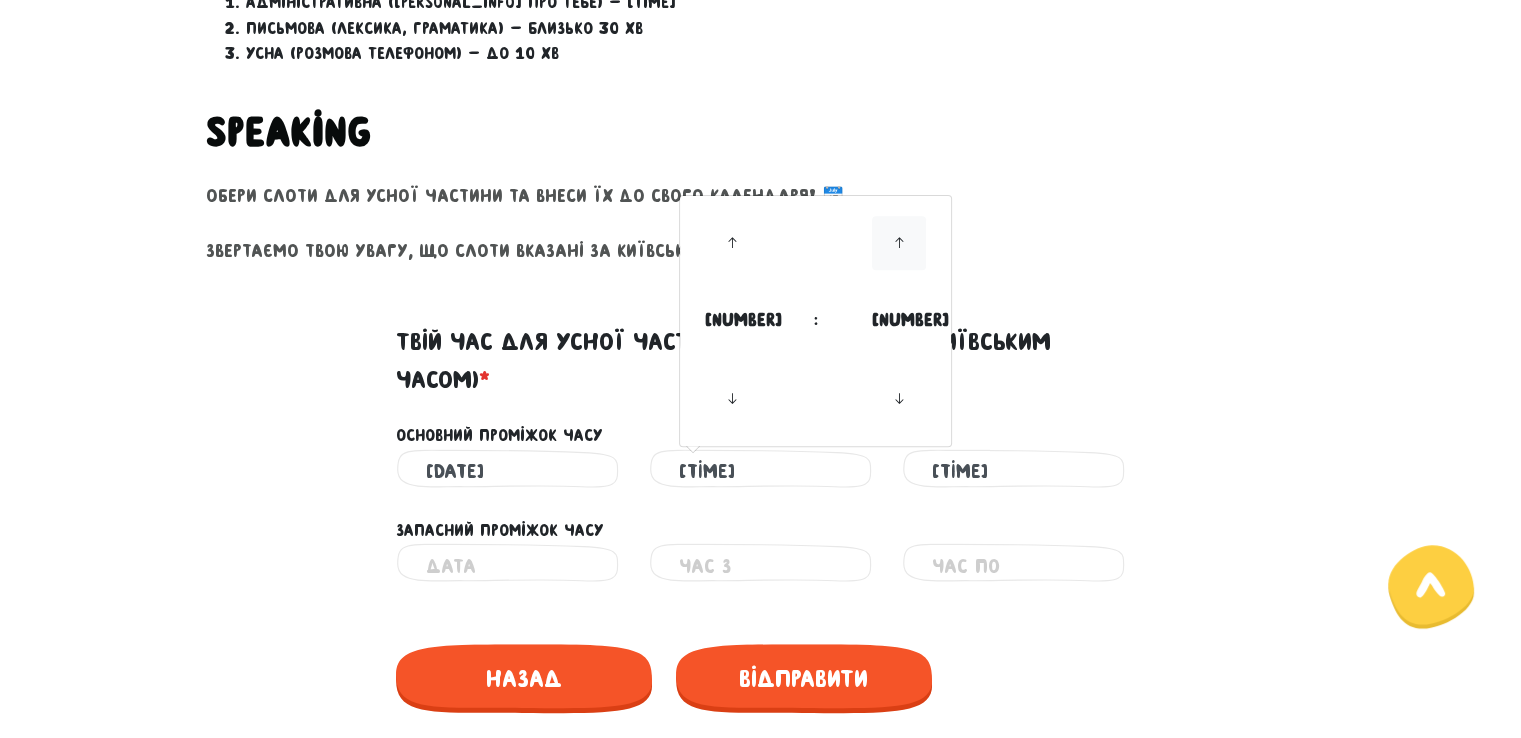 click at bounding box center (899, 243) 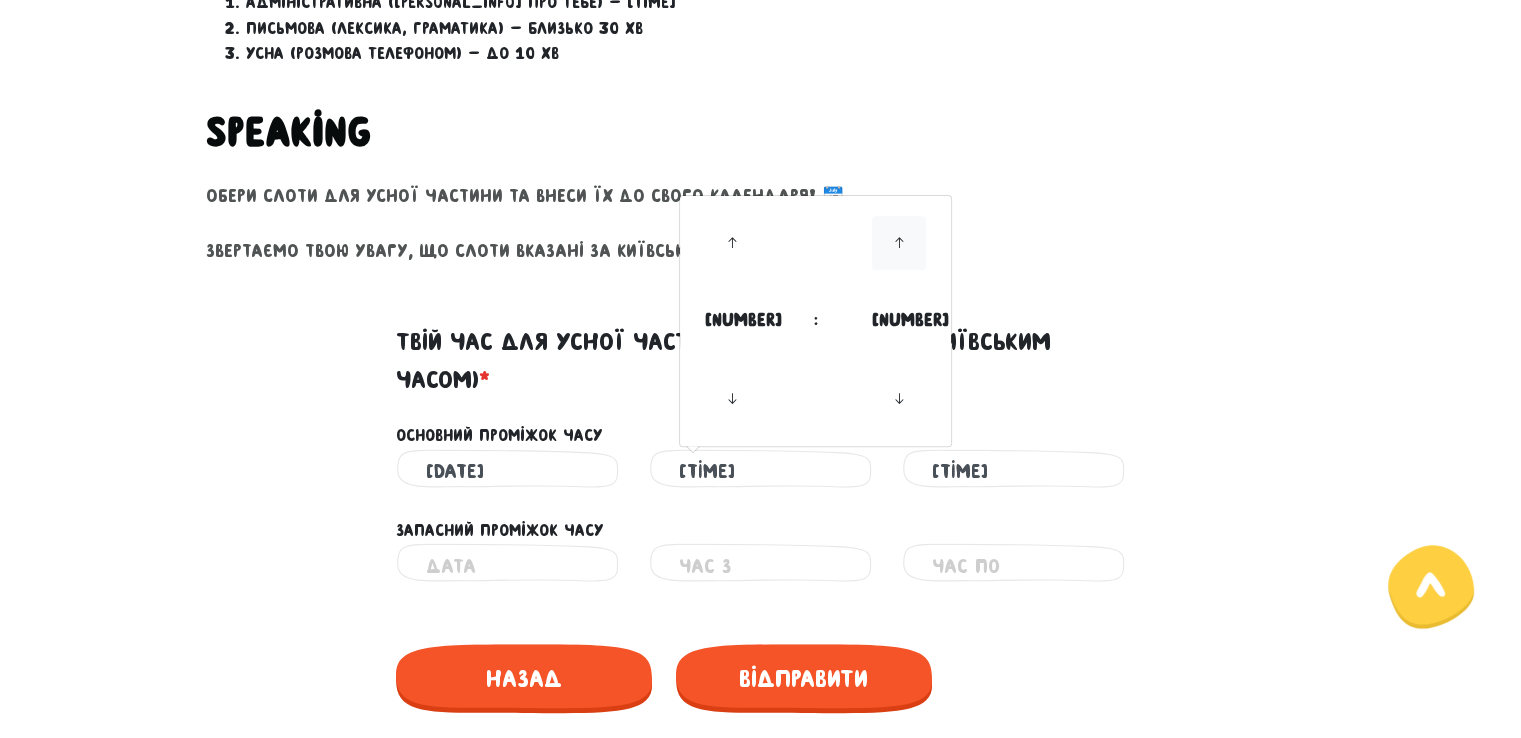 click at bounding box center (899, 243) 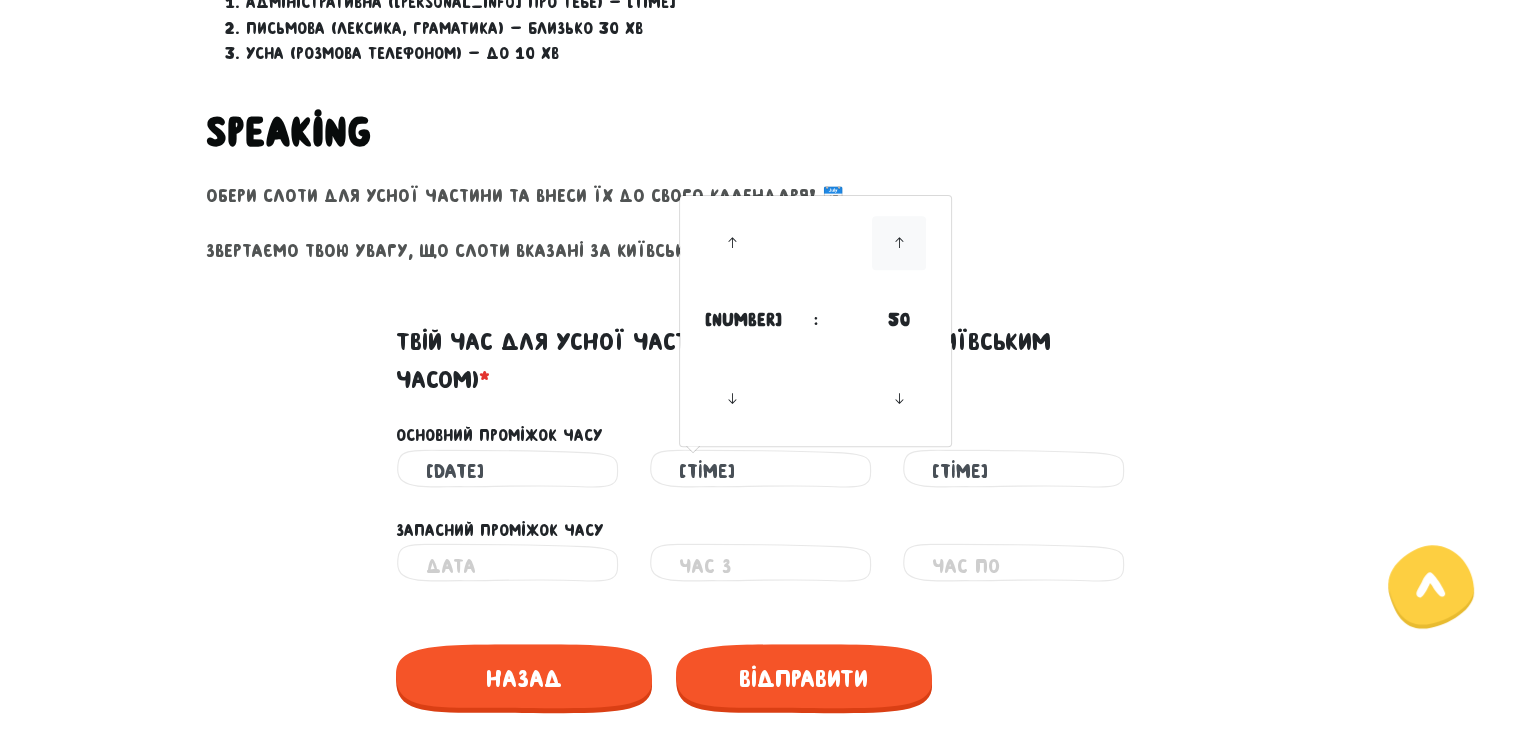 click at bounding box center (899, 243) 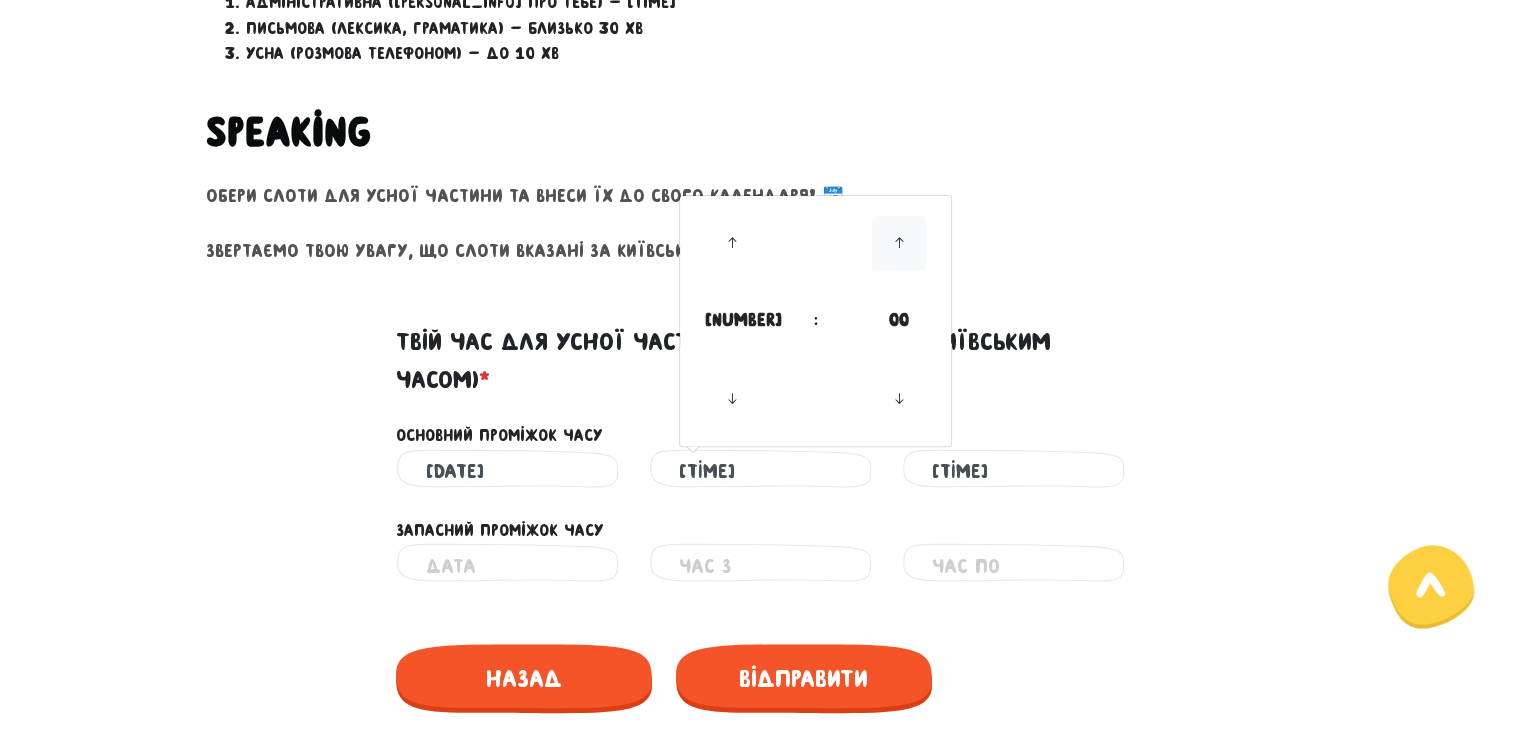 click at bounding box center [899, 243] 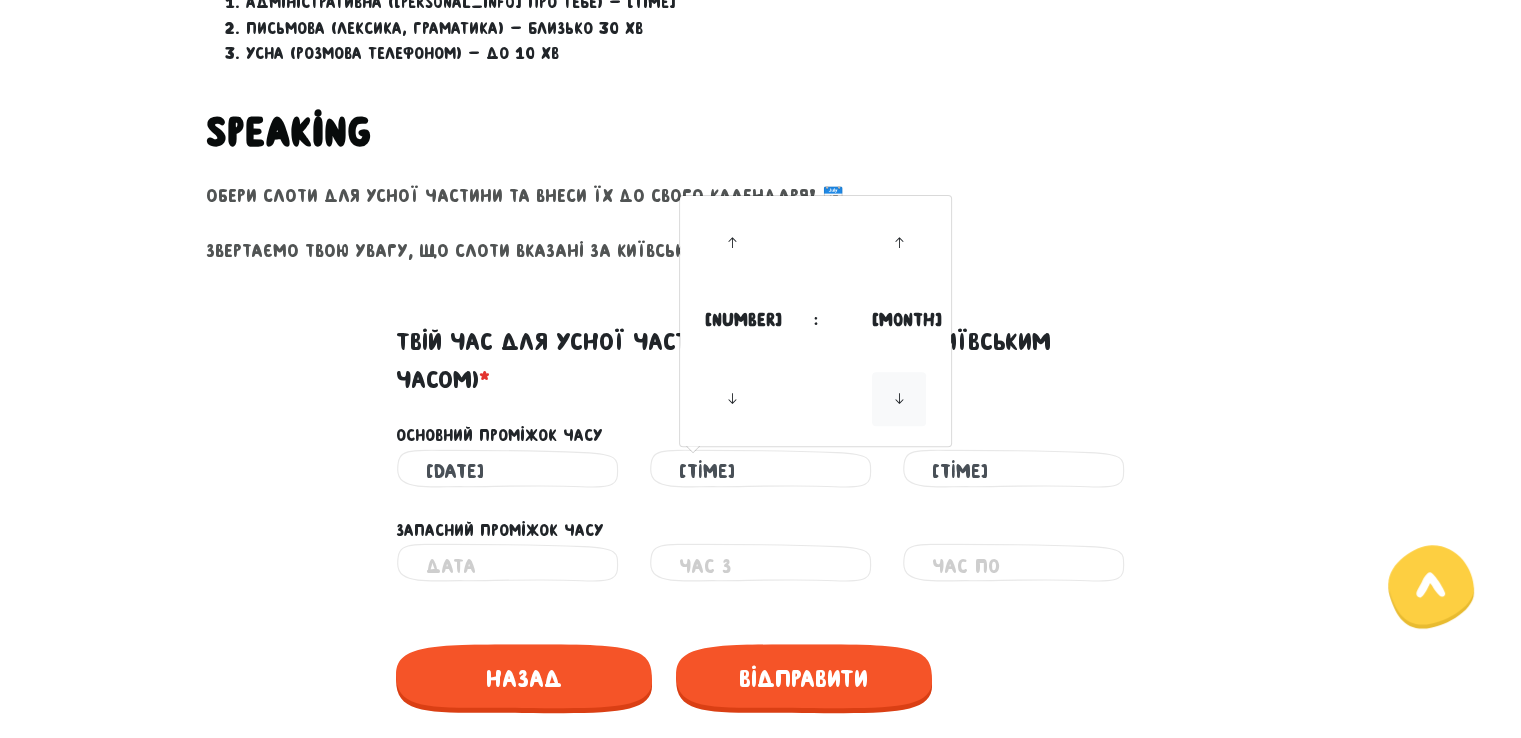 click at bounding box center [899, 399] 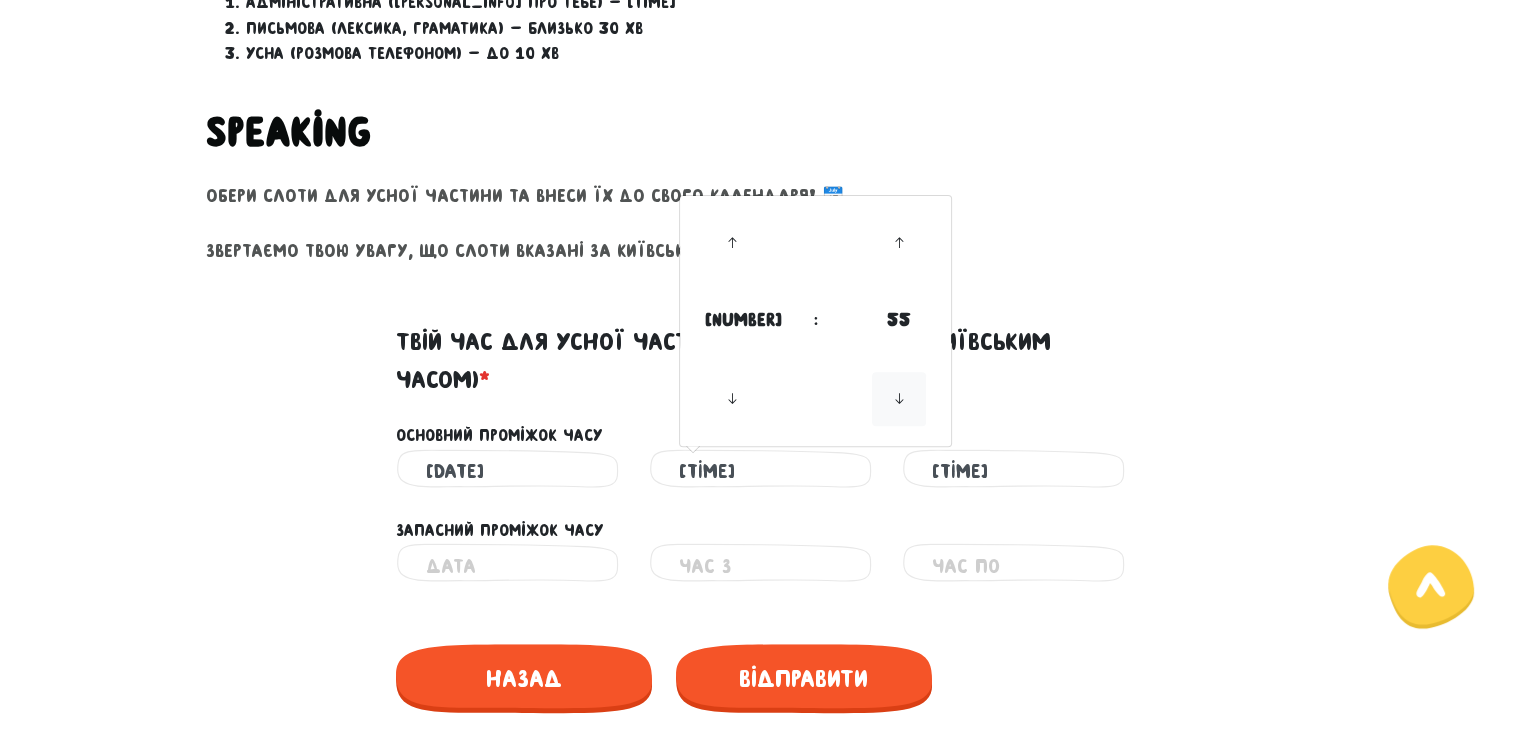 click at bounding box center (899, 399) 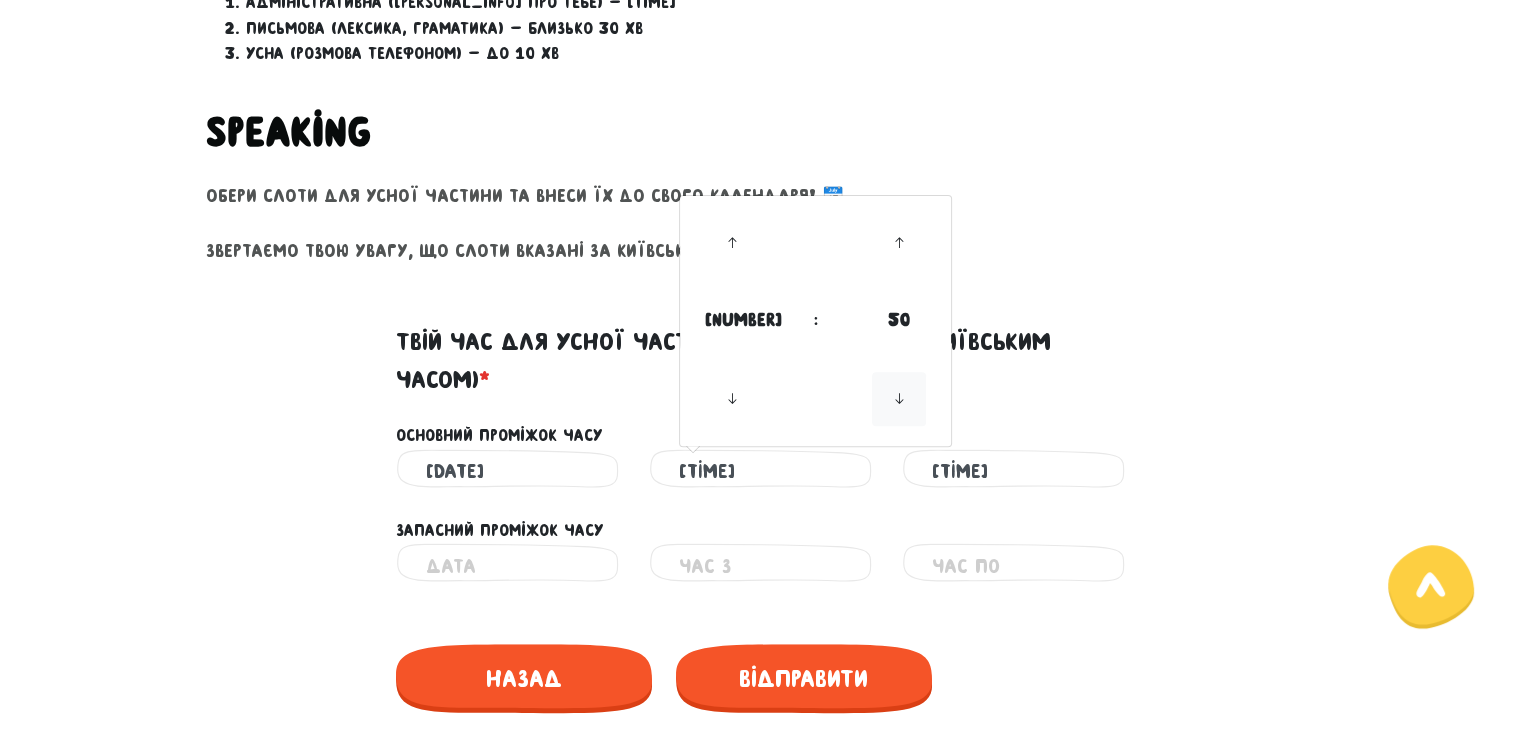 click at bounding box center [899, 399] 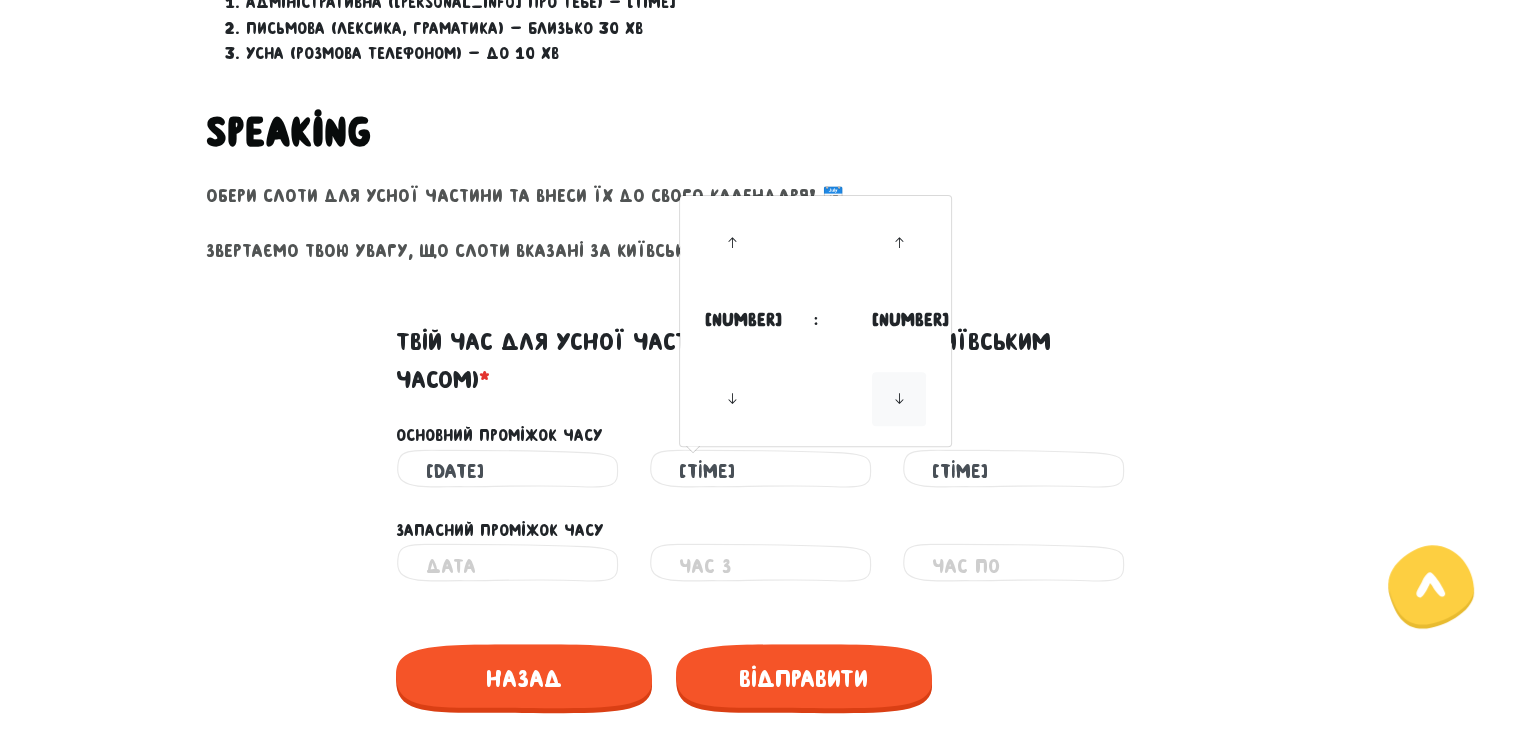 click at bounding box center (899, 399) 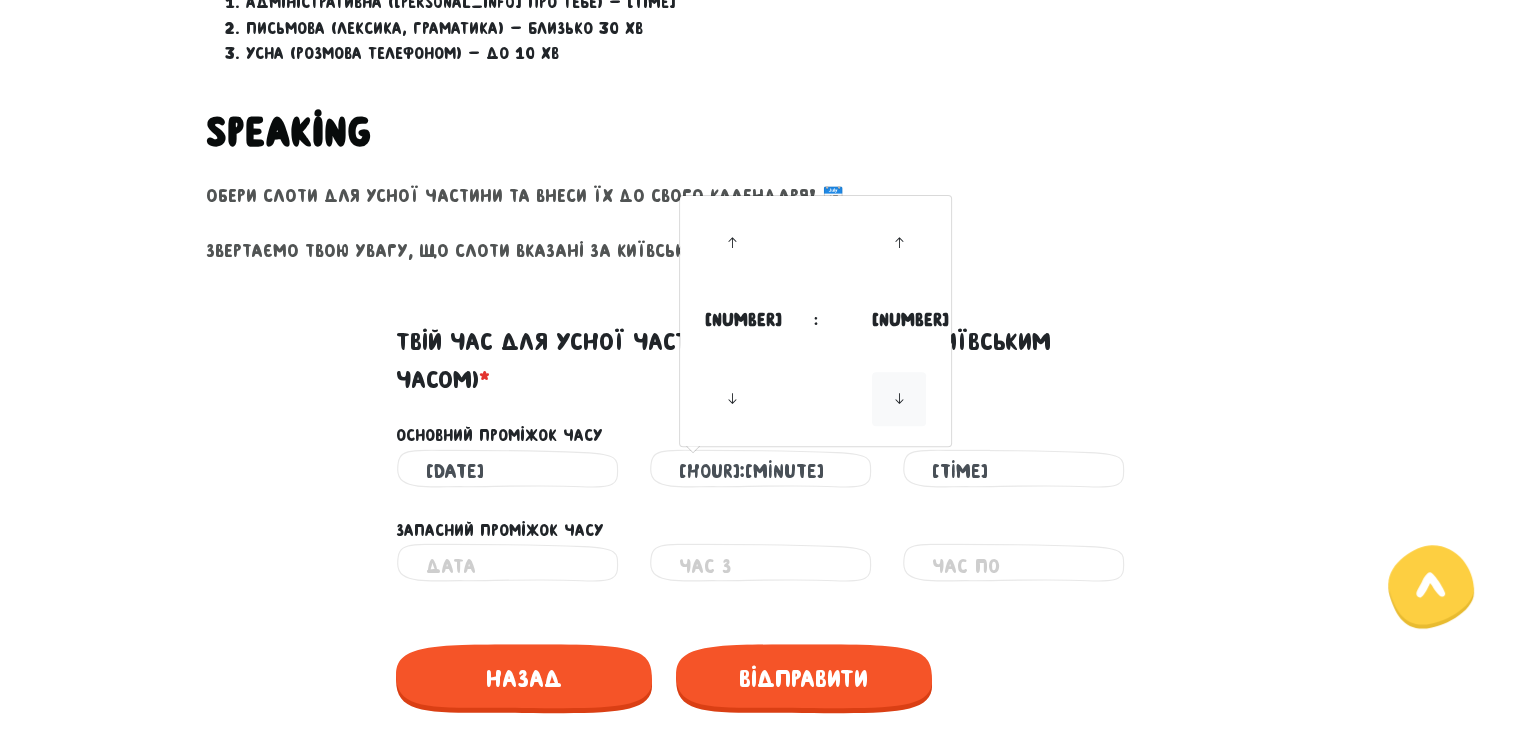 click at bounding box center (899, 399) 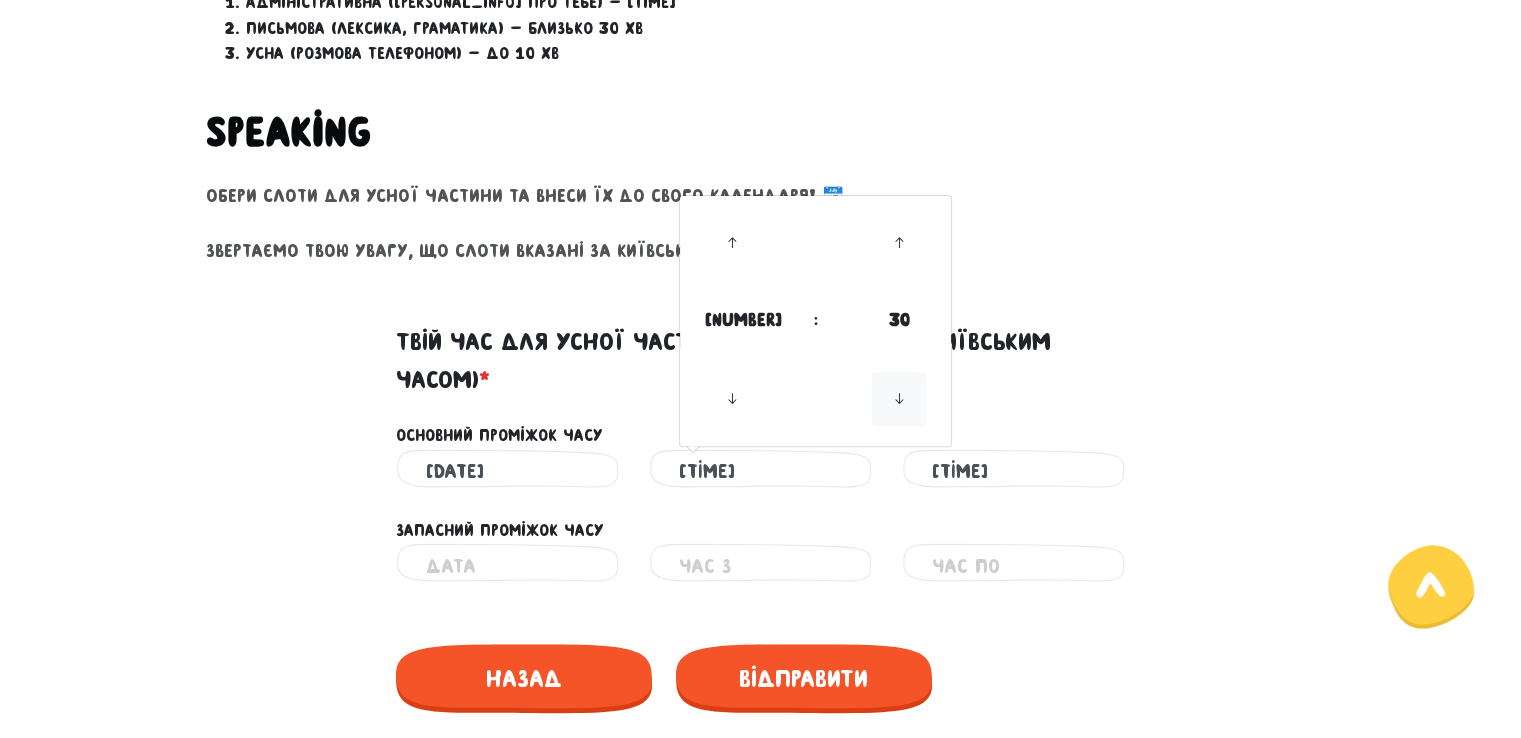 click at bounding box center (899, 399) 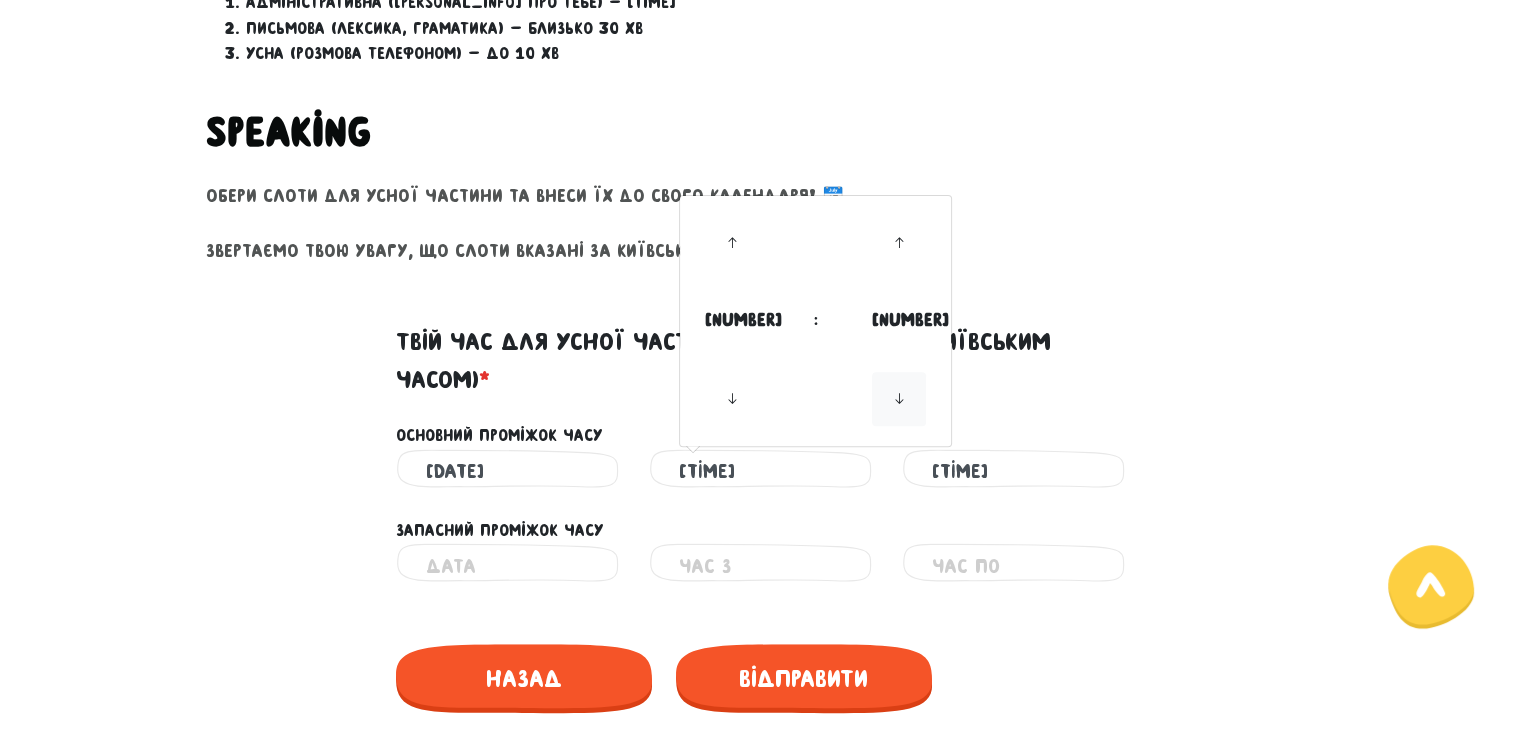 click at bounding box center (899, 399) 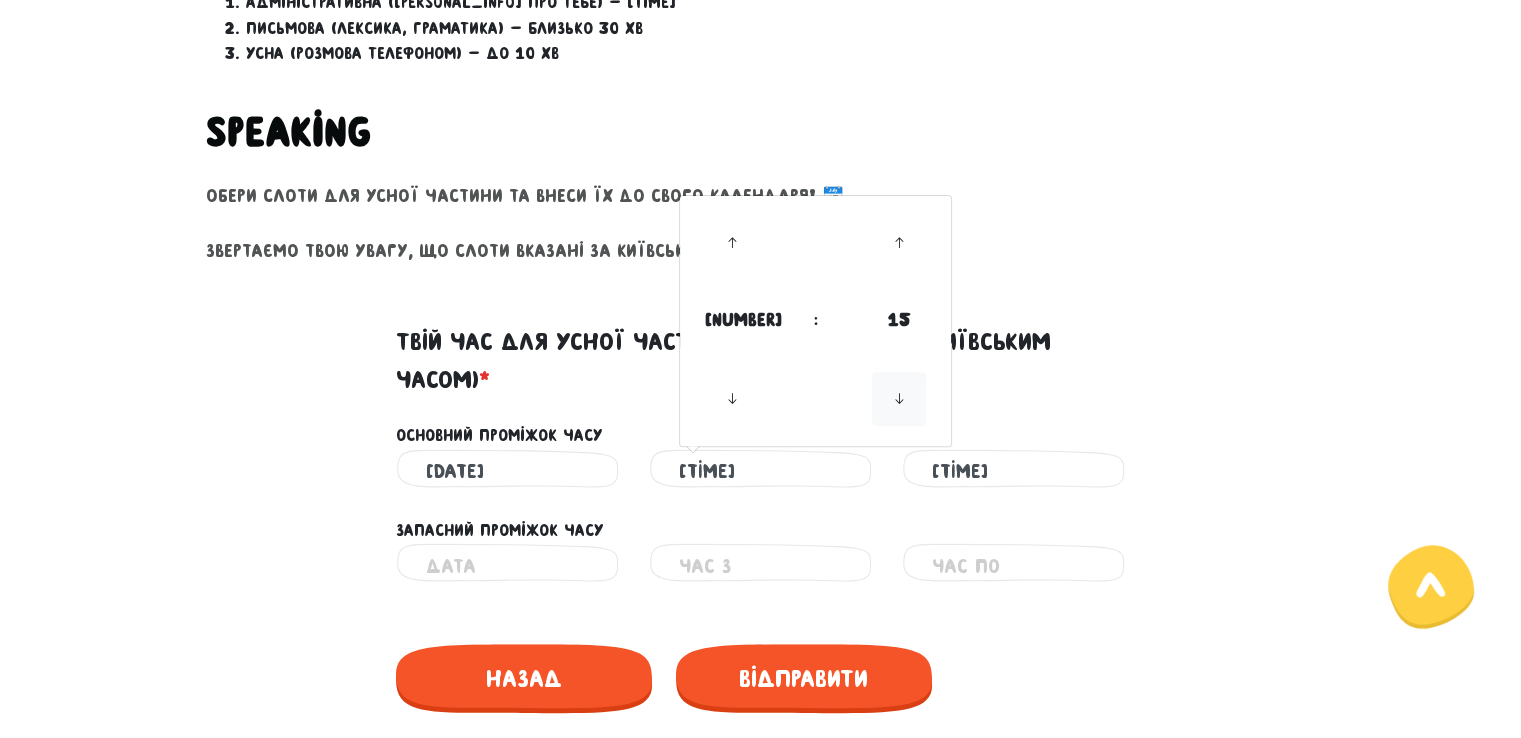 click at bounding box center (899, 399) 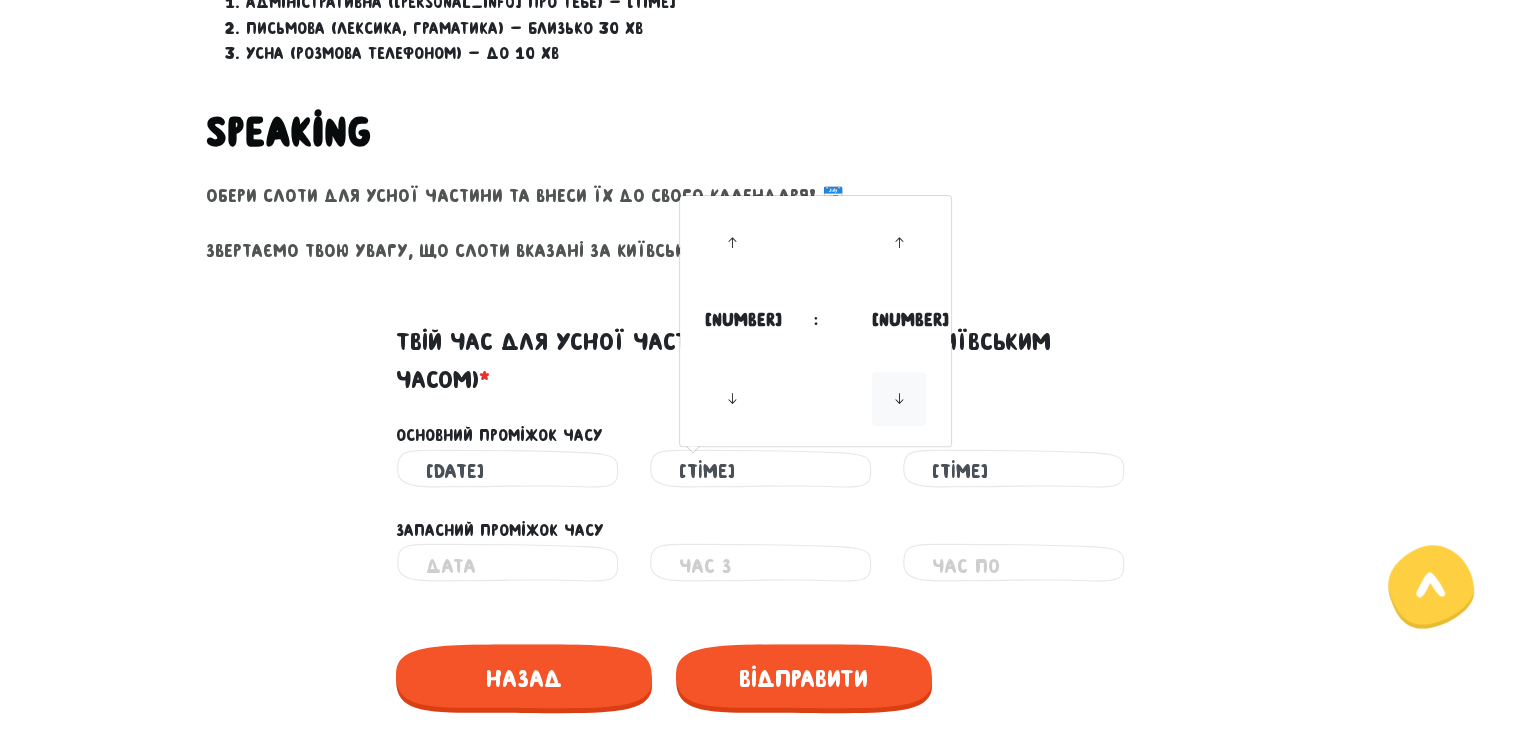 click at bounding box center (899, 399) 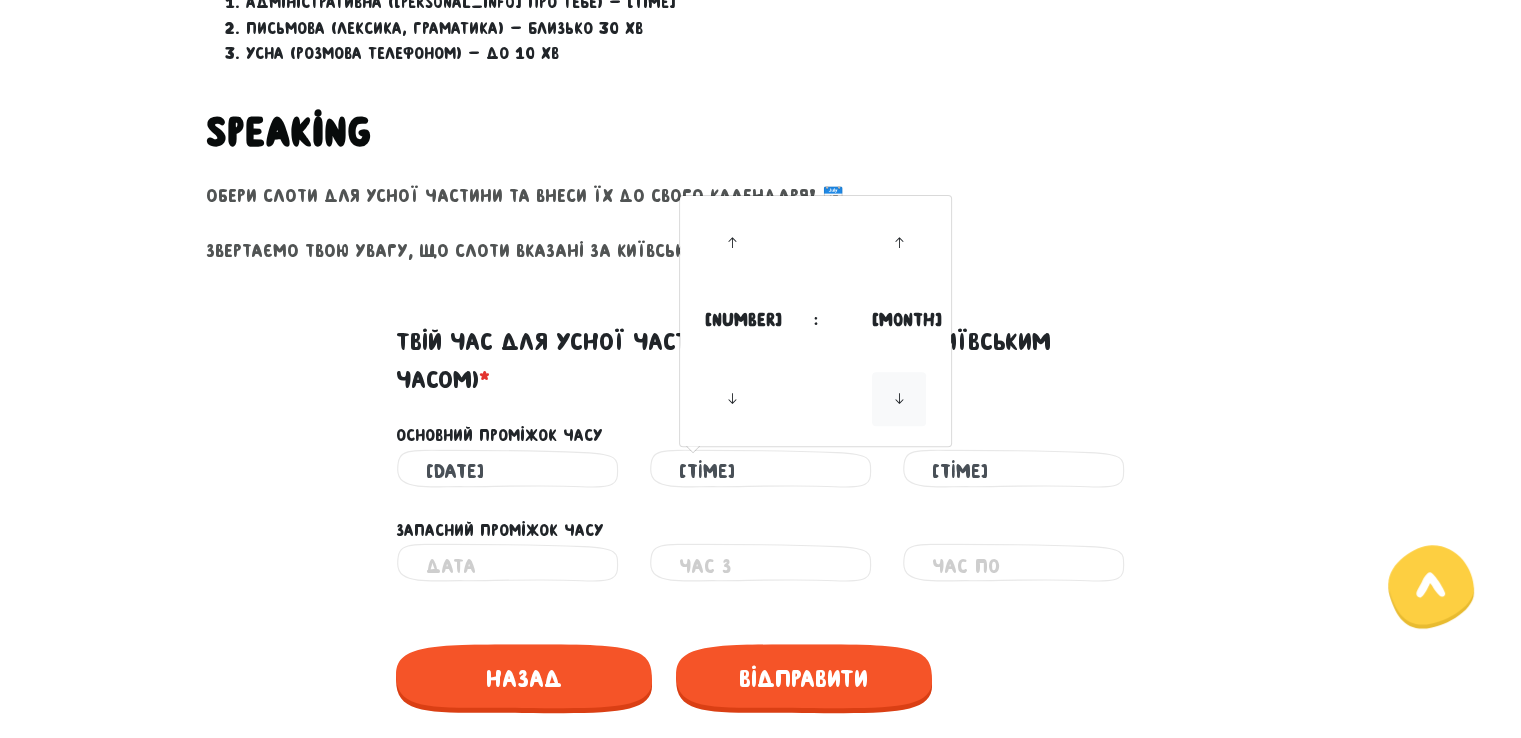 click at bounding box center (899, 399) 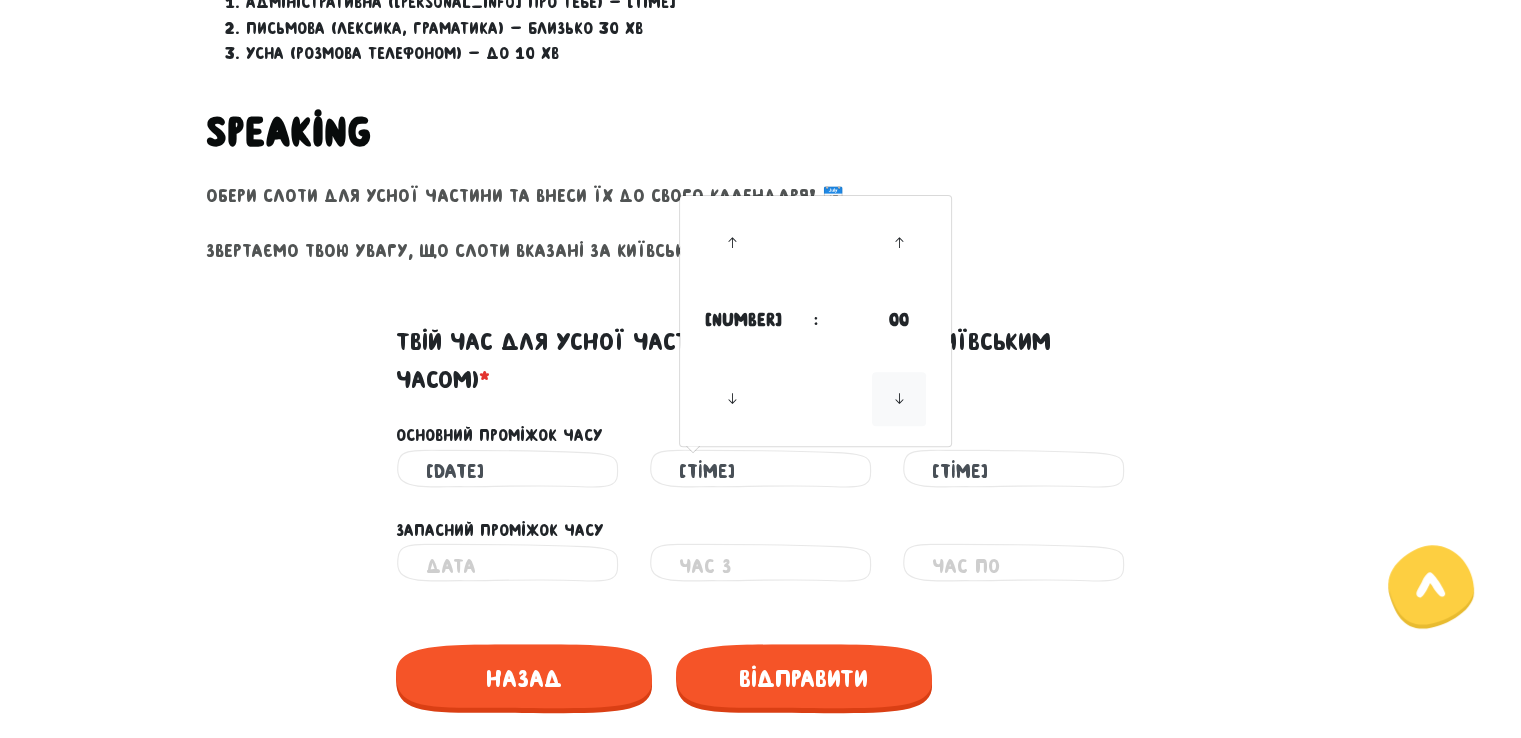 type on "[TIME]" 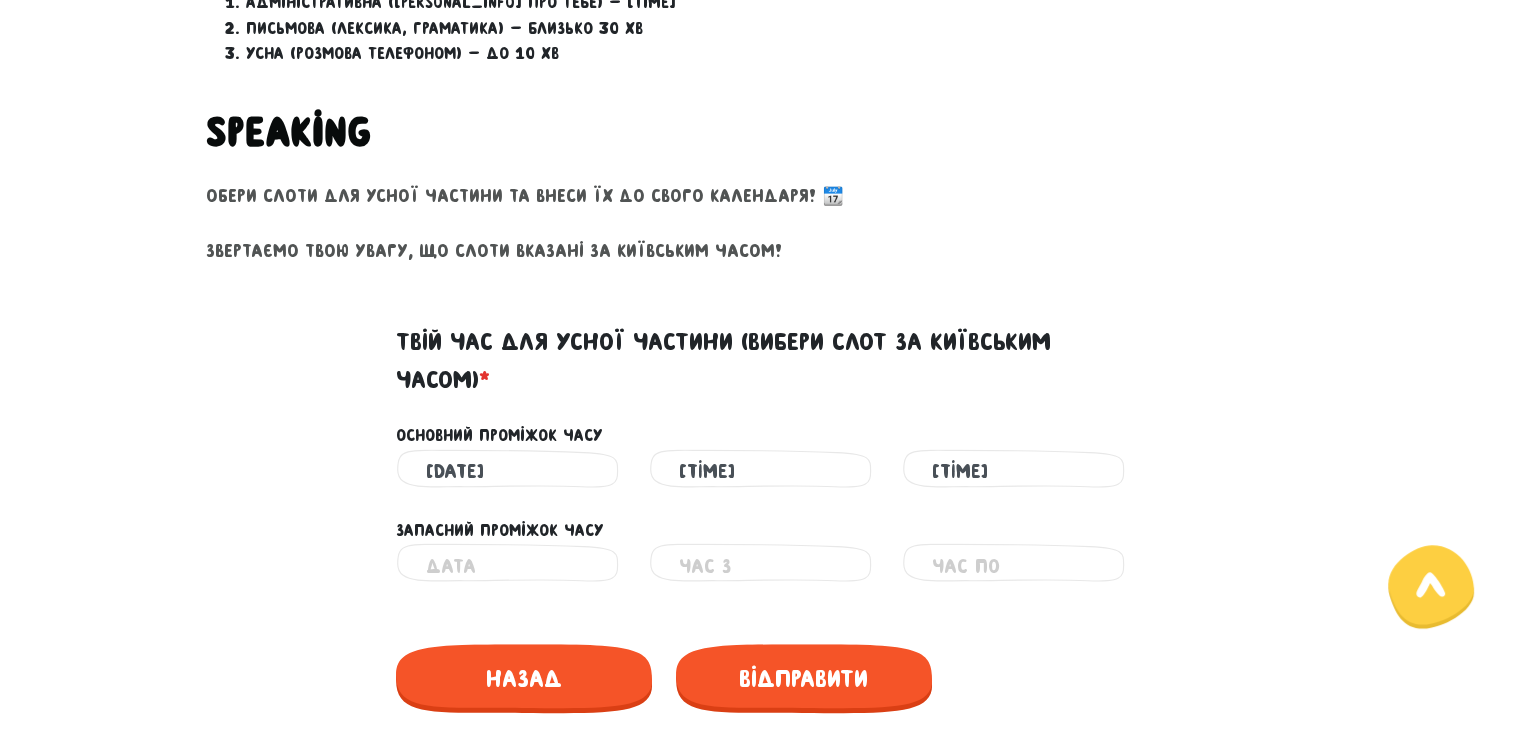 click on "Запасний проміжок часу" at bounding box center (761, 519) 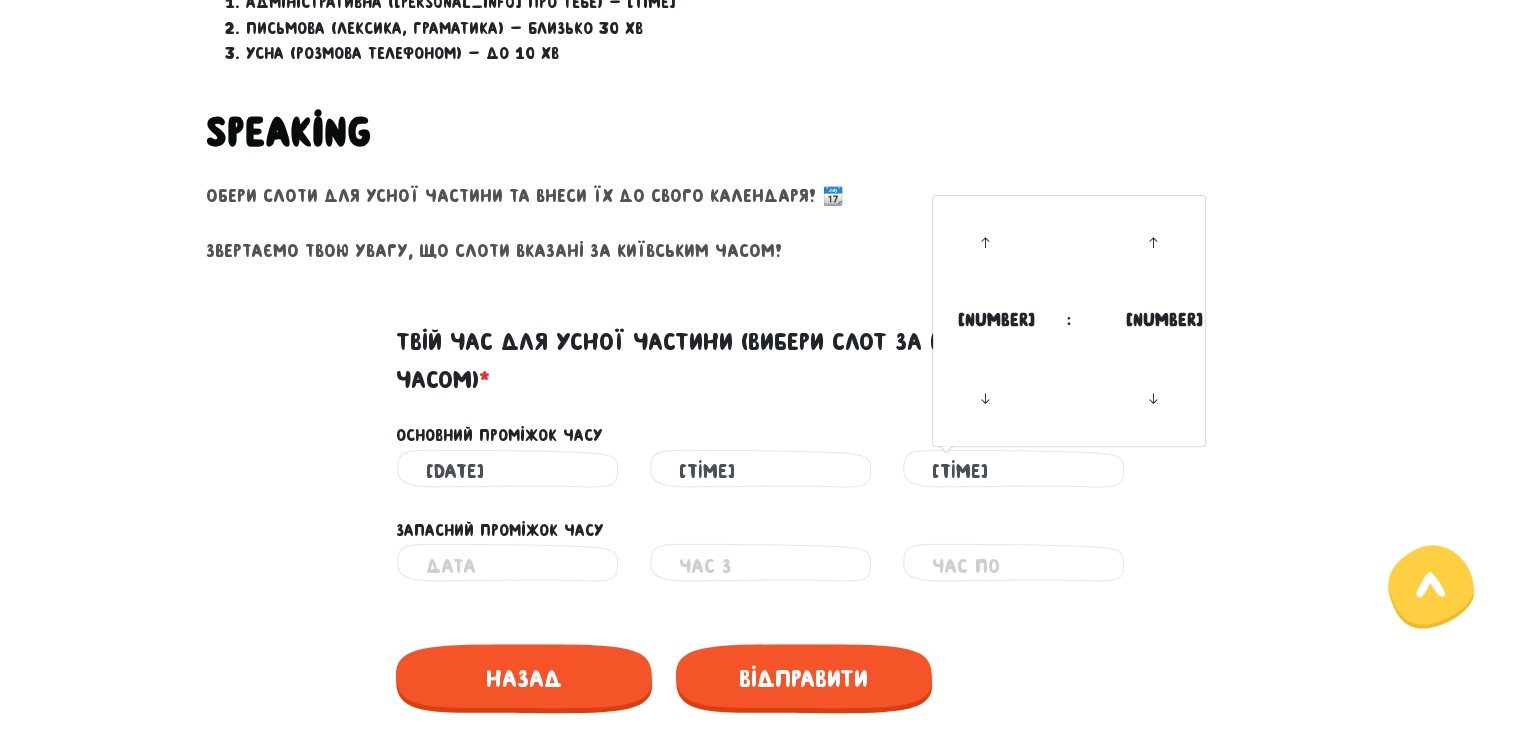 click on "[TIME]" at bounding box center [1013, 471] 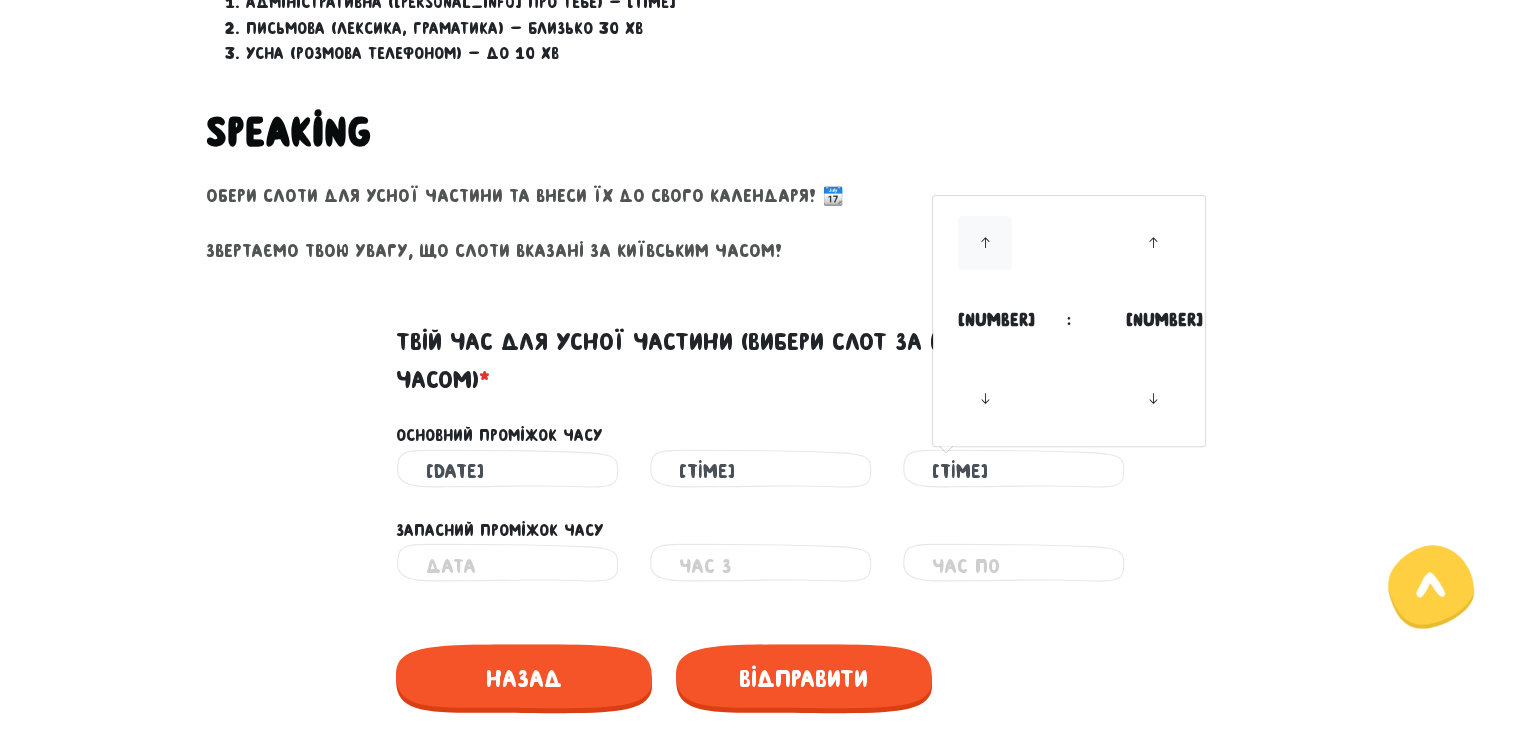 click at bounding box center (985, 243) 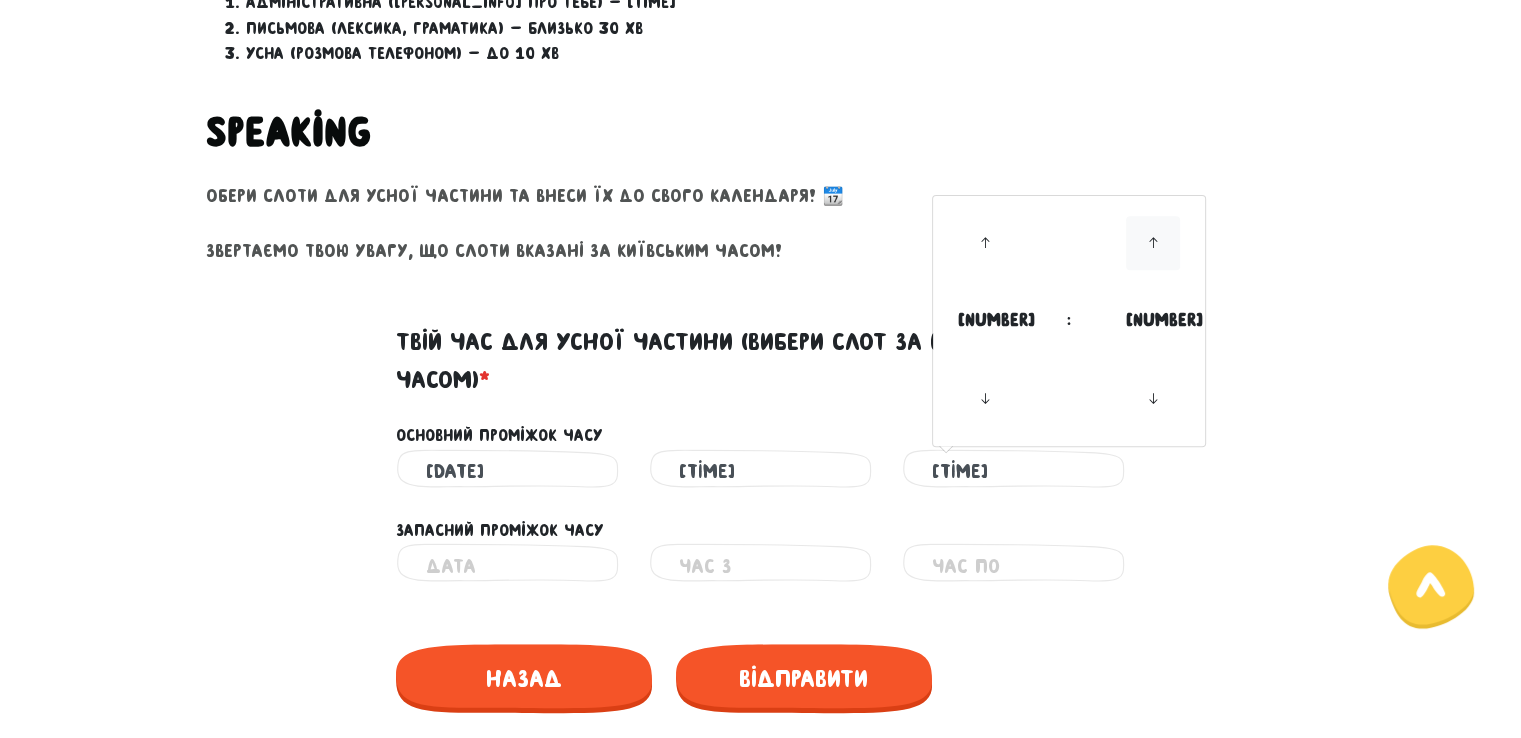 click at bounding box center (1153, 243) 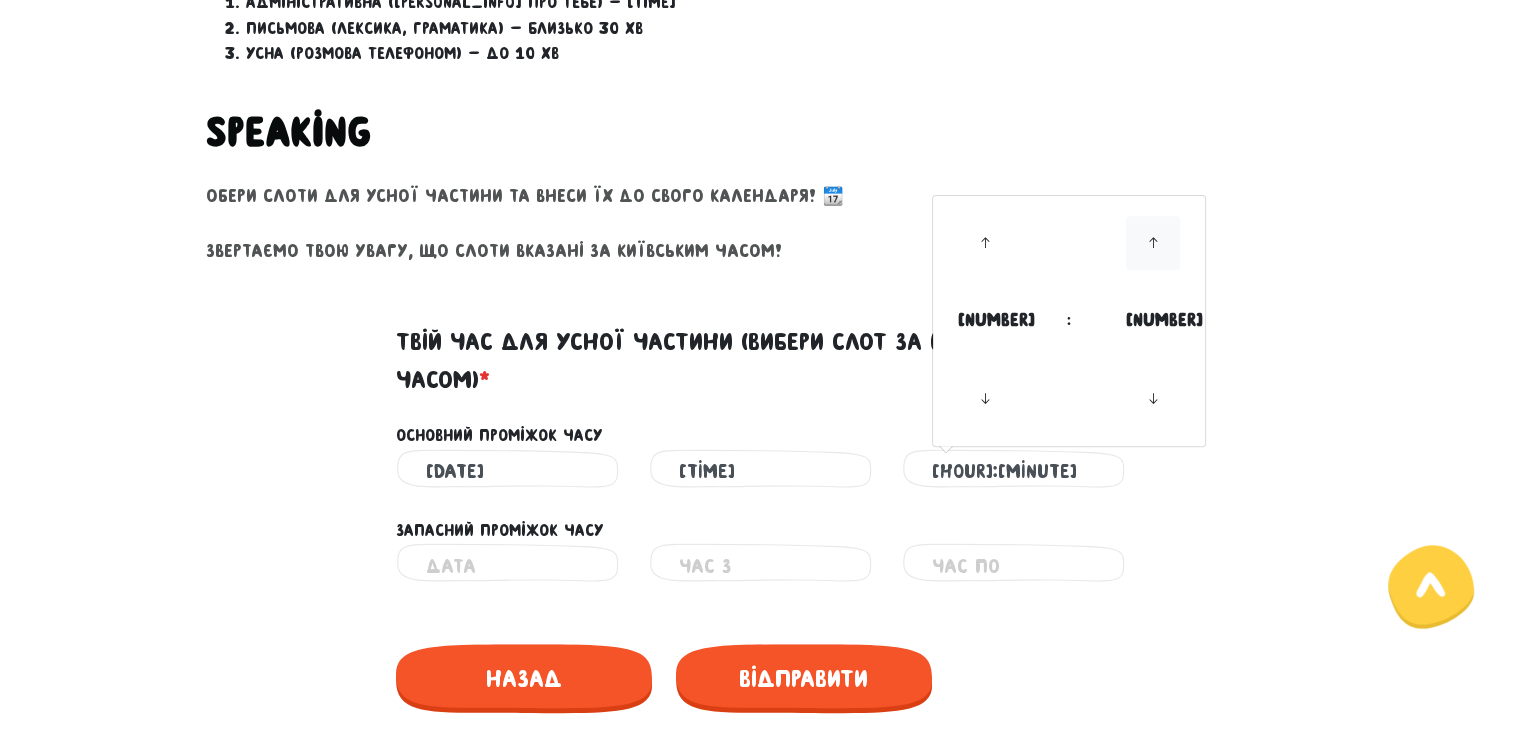 click at bounding box center [1153, 243] 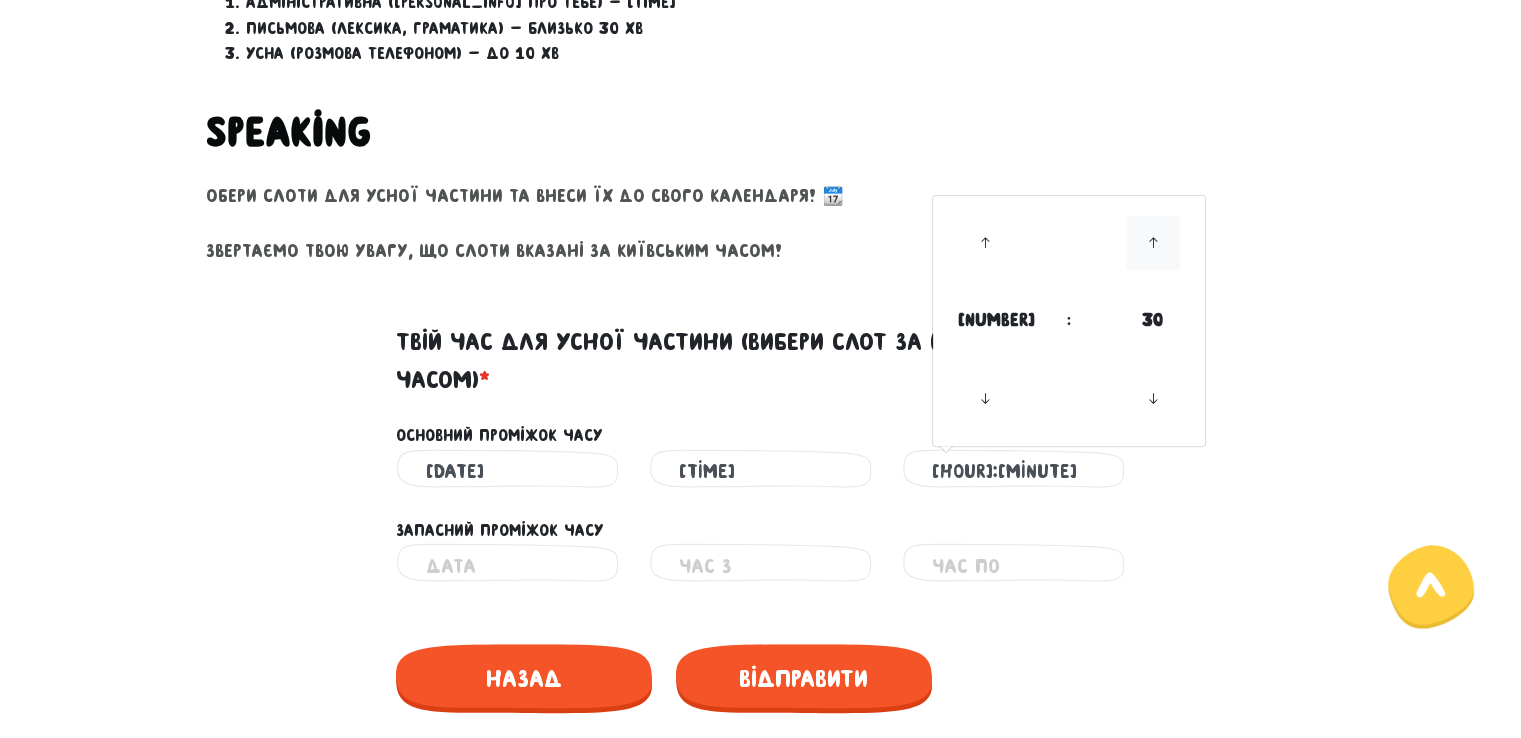 click at bounding box center (1153, 243) 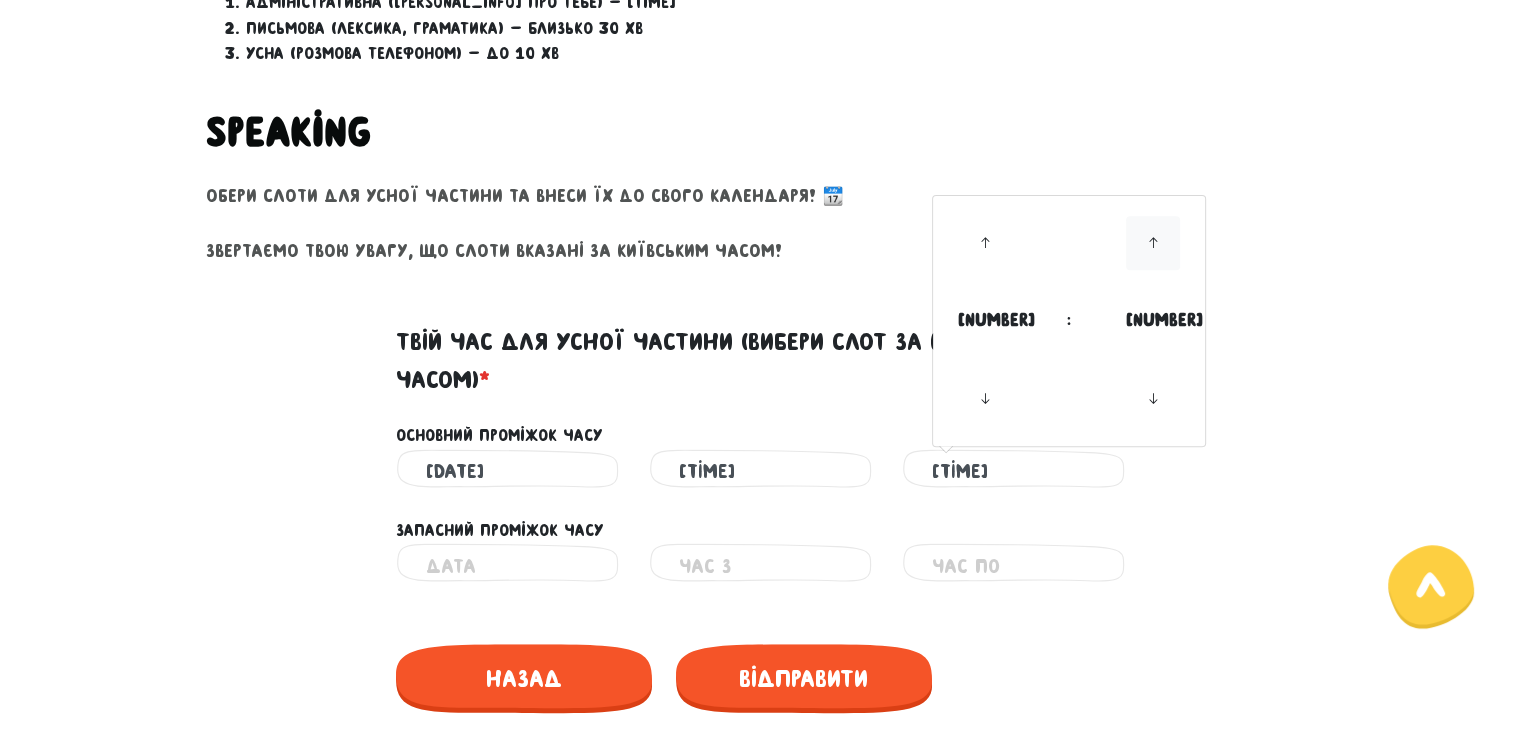 click at bounding box center [1153, 243] 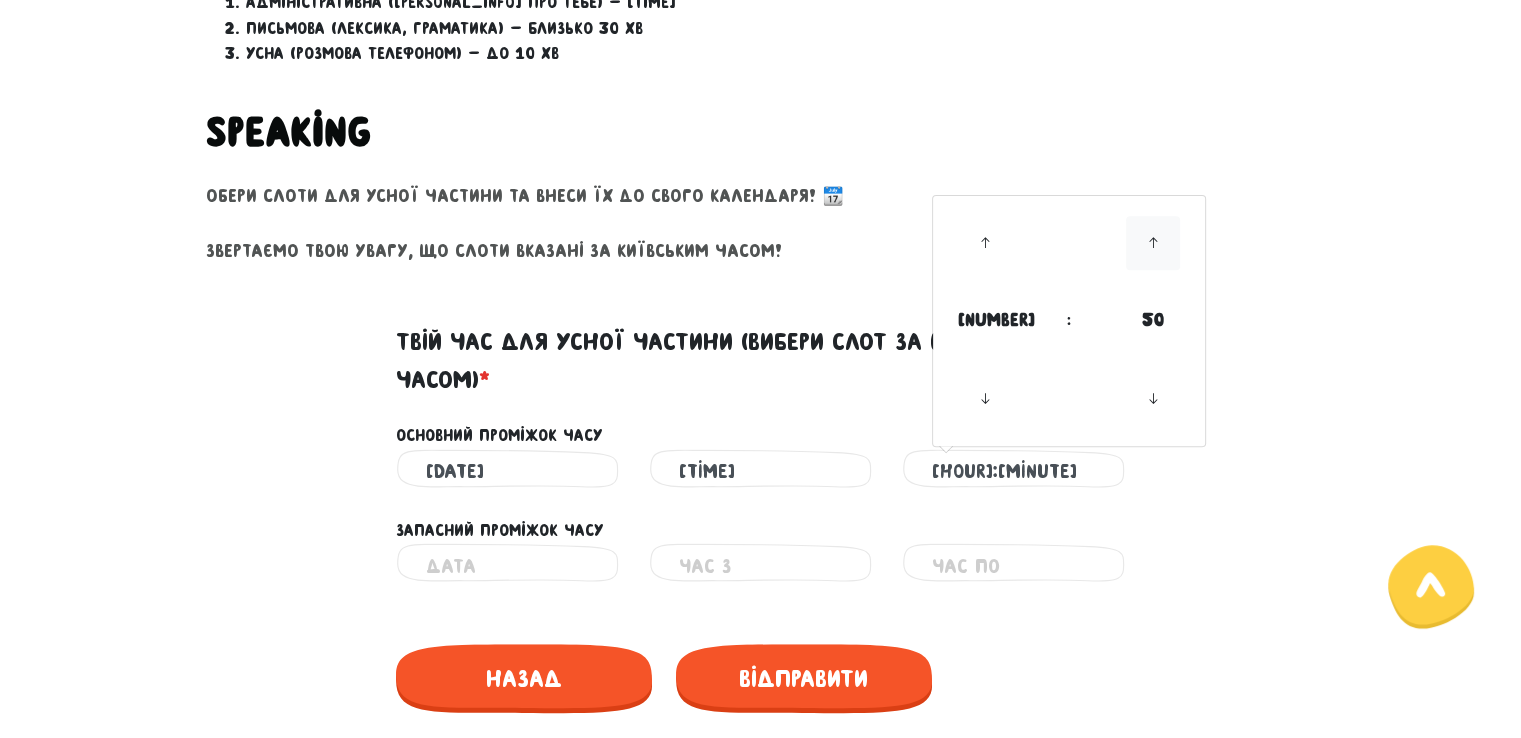 click at bounding box center [1153, 243] 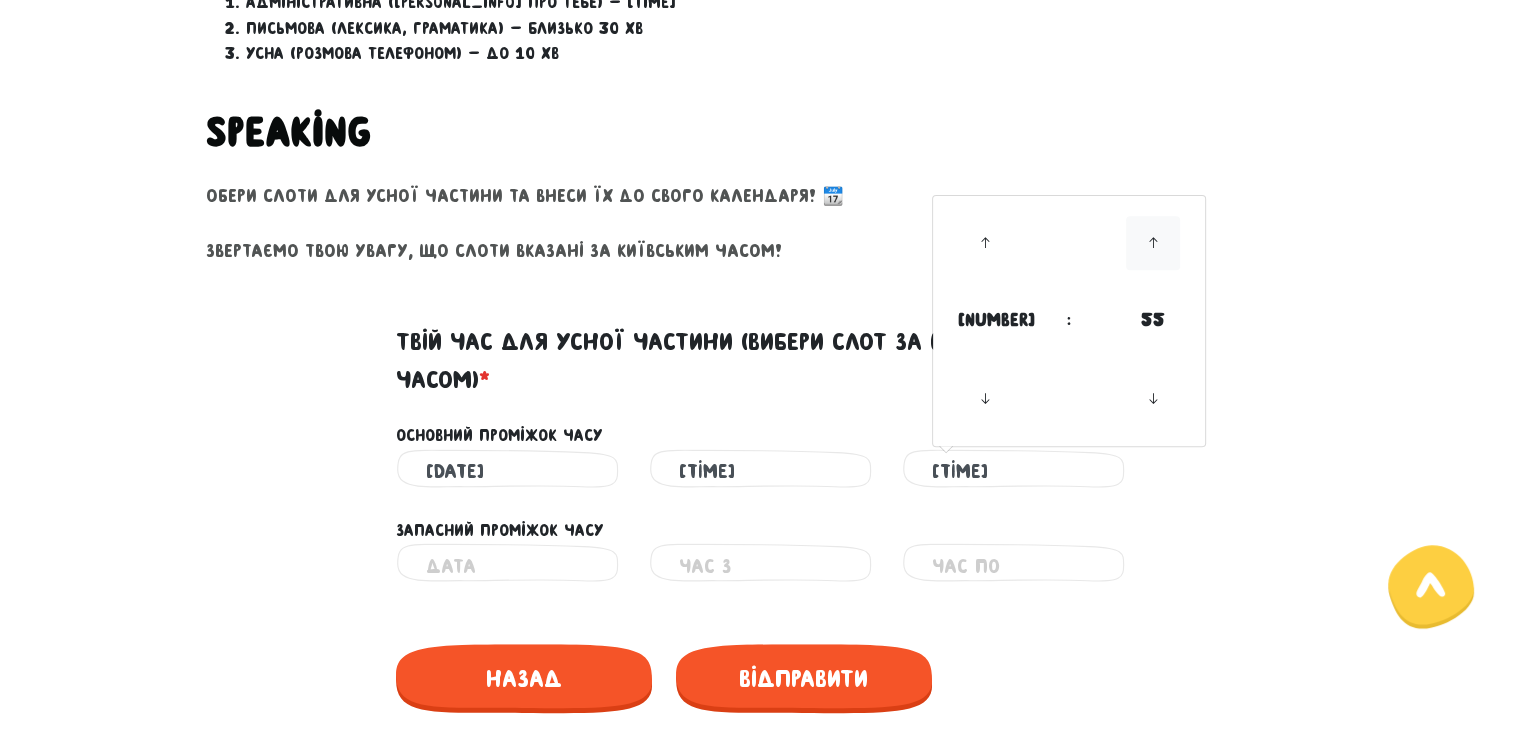 click at bounding box center (1153, 243) 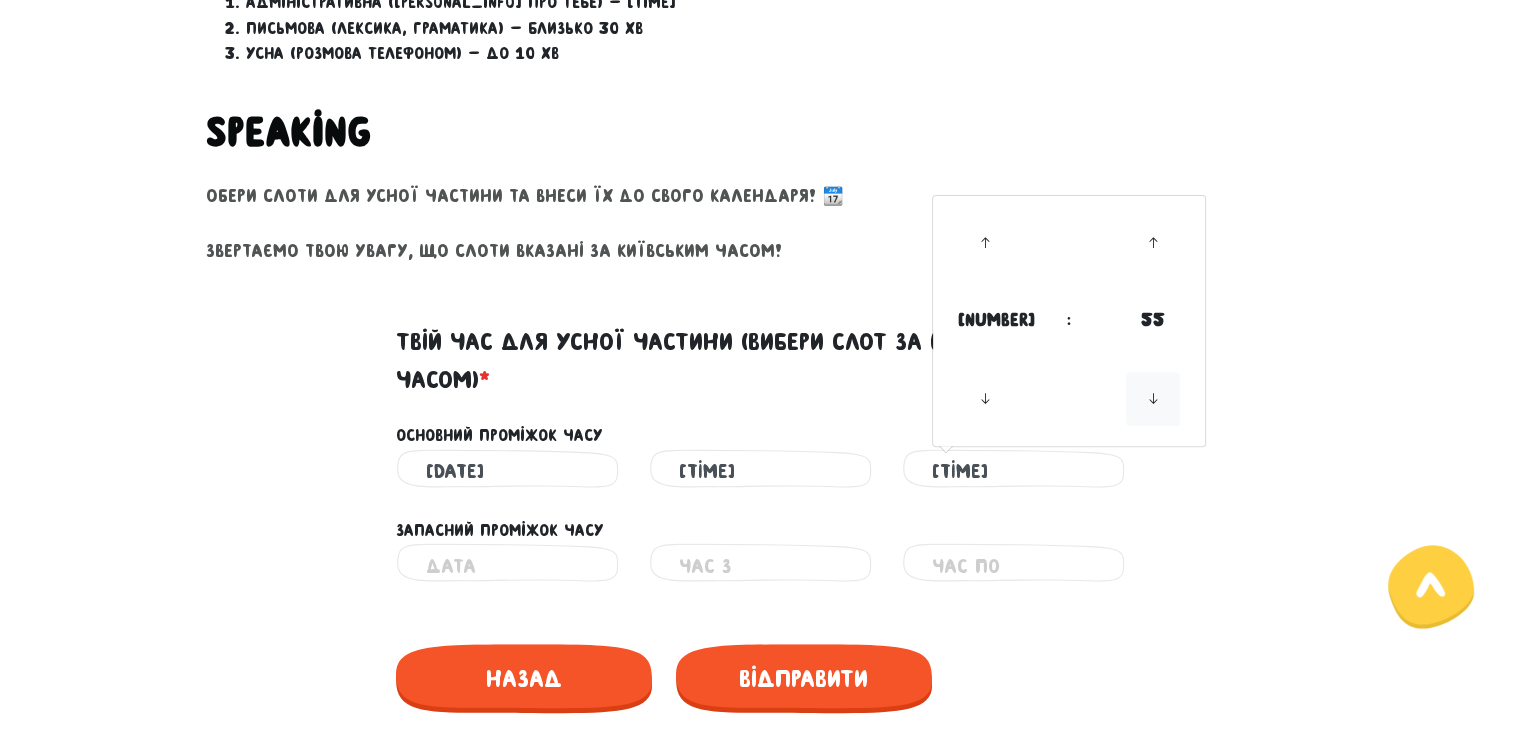drag, startPoint x: 1157, startPoint y: 240, endPoint x: 1150, endPoint y: 410, distance: 170.14406 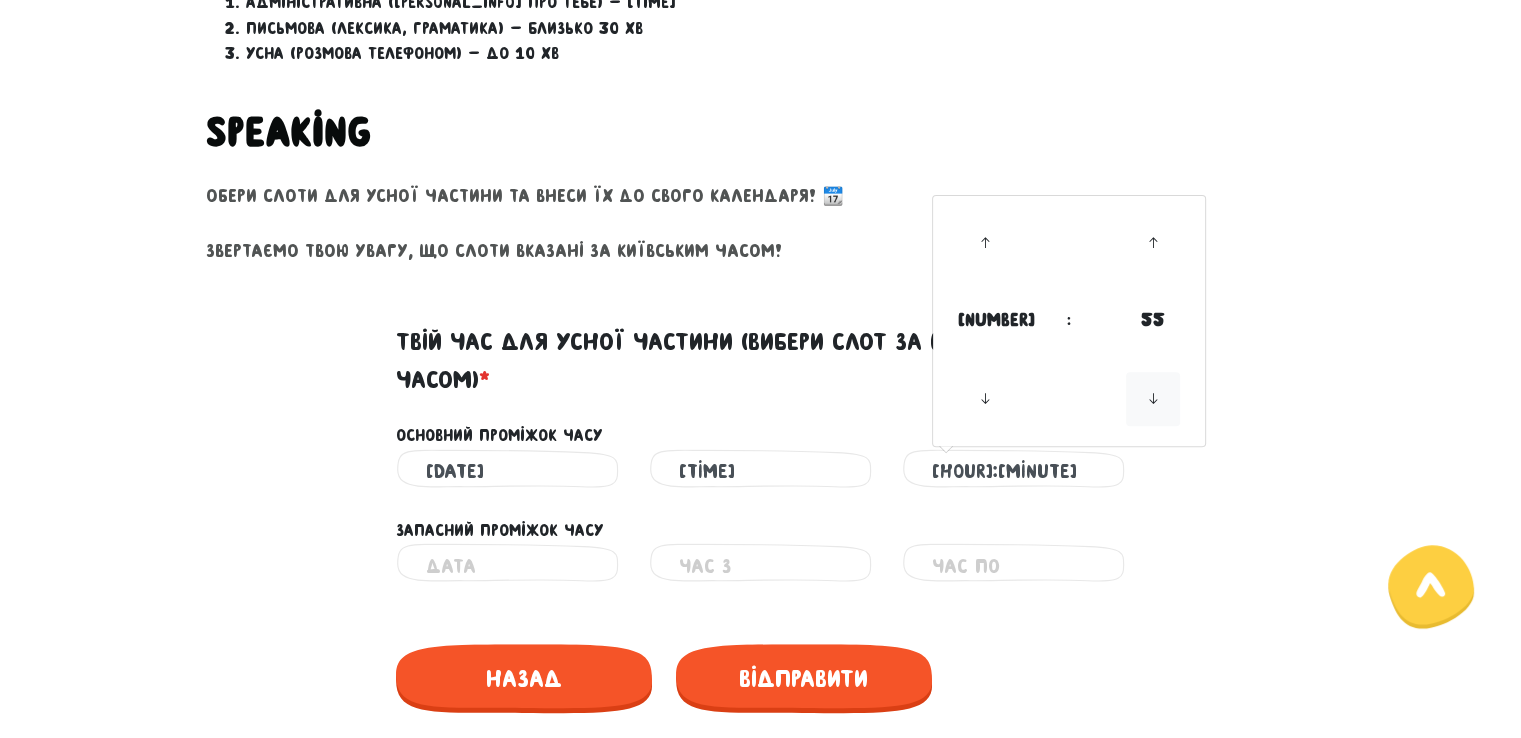 click at bounding box center [1153, 399] 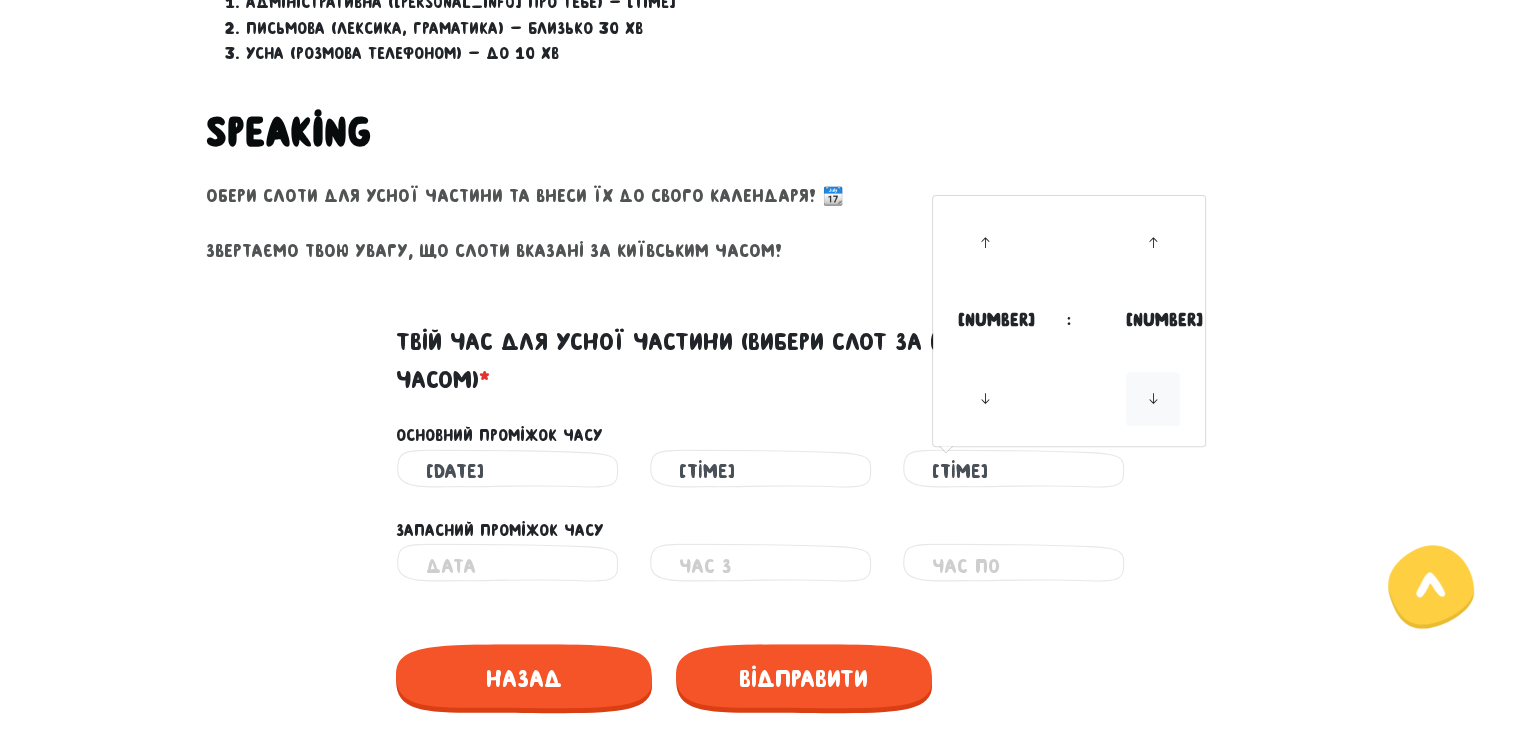 click at bounding box center (1153, 399) 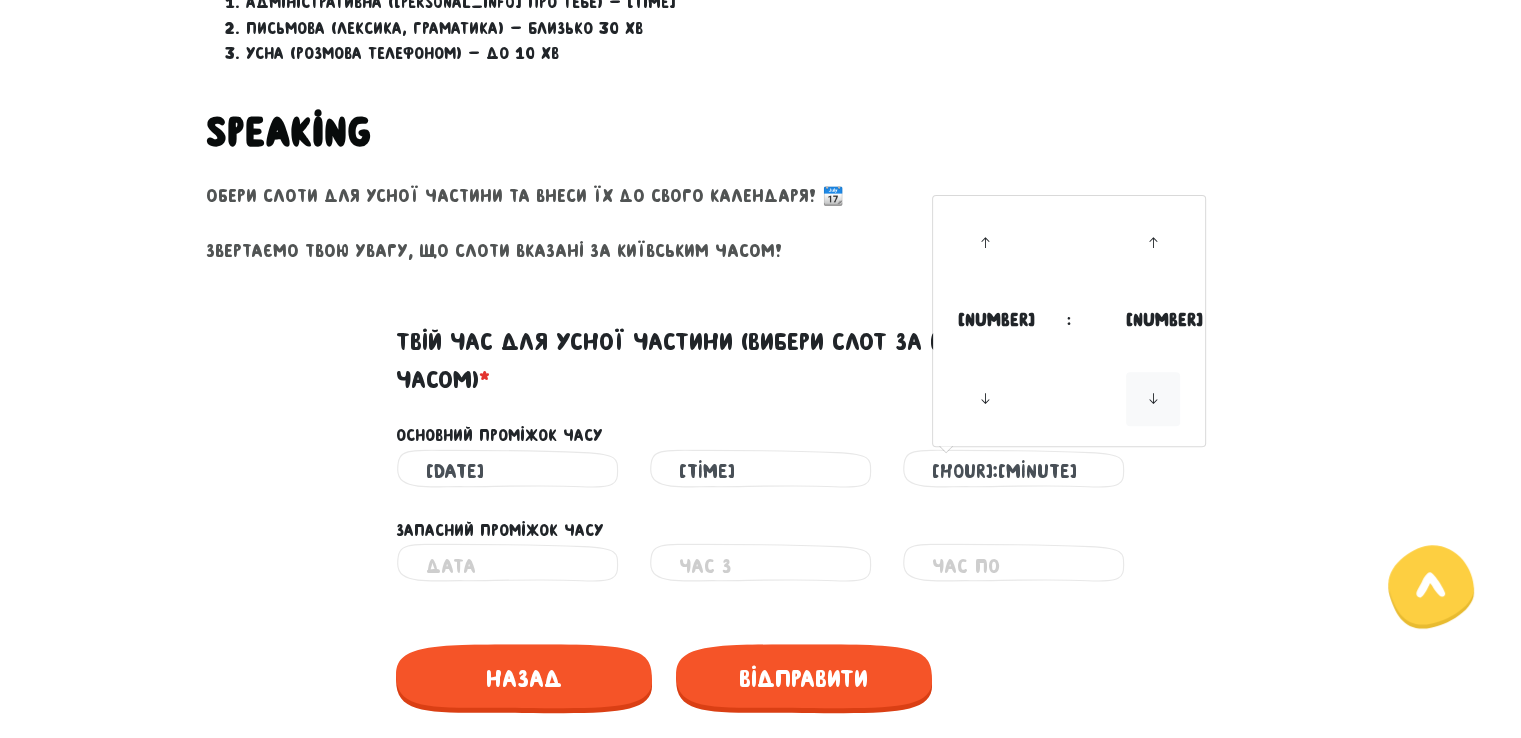 click at bounding box center [1153, 399] 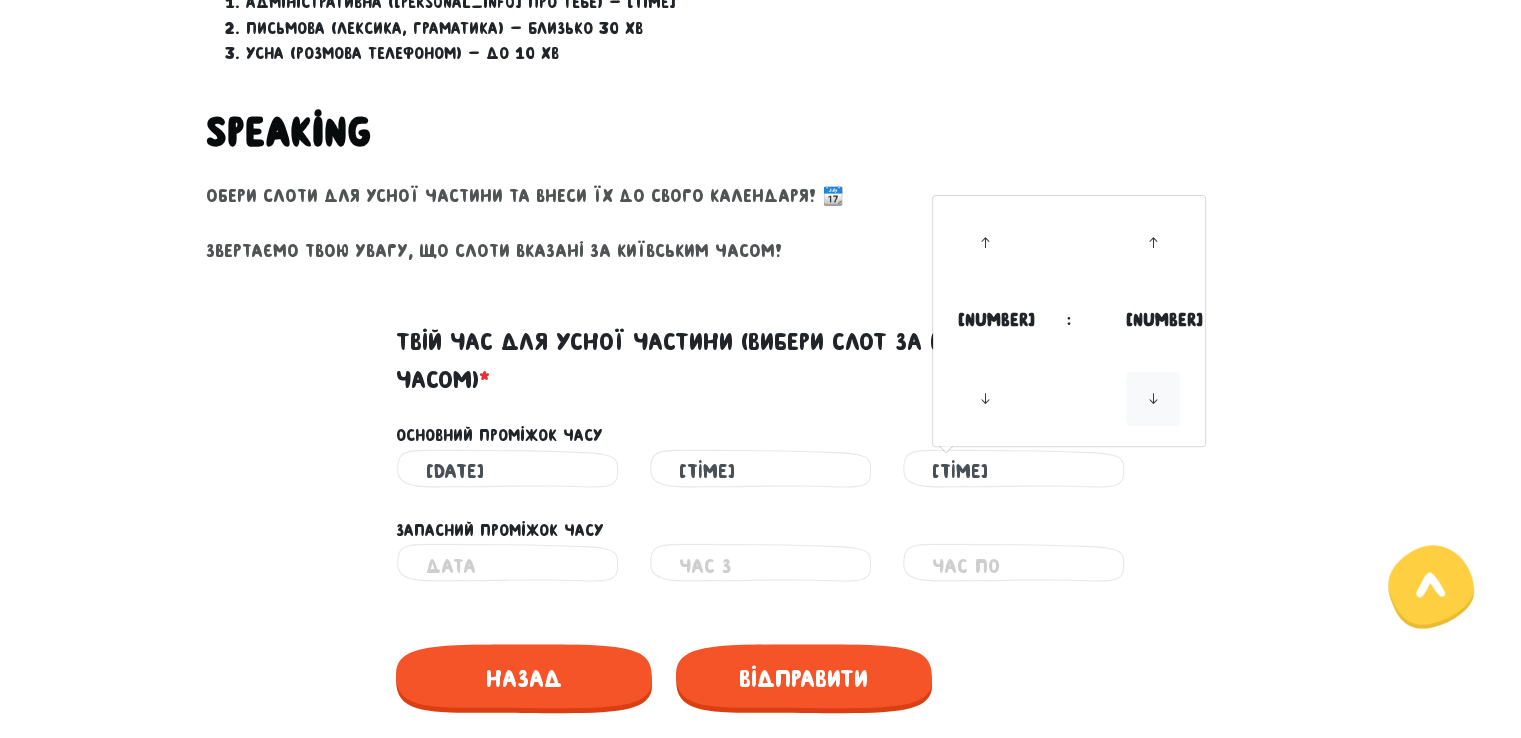 click at bounding box center (1153, 399) 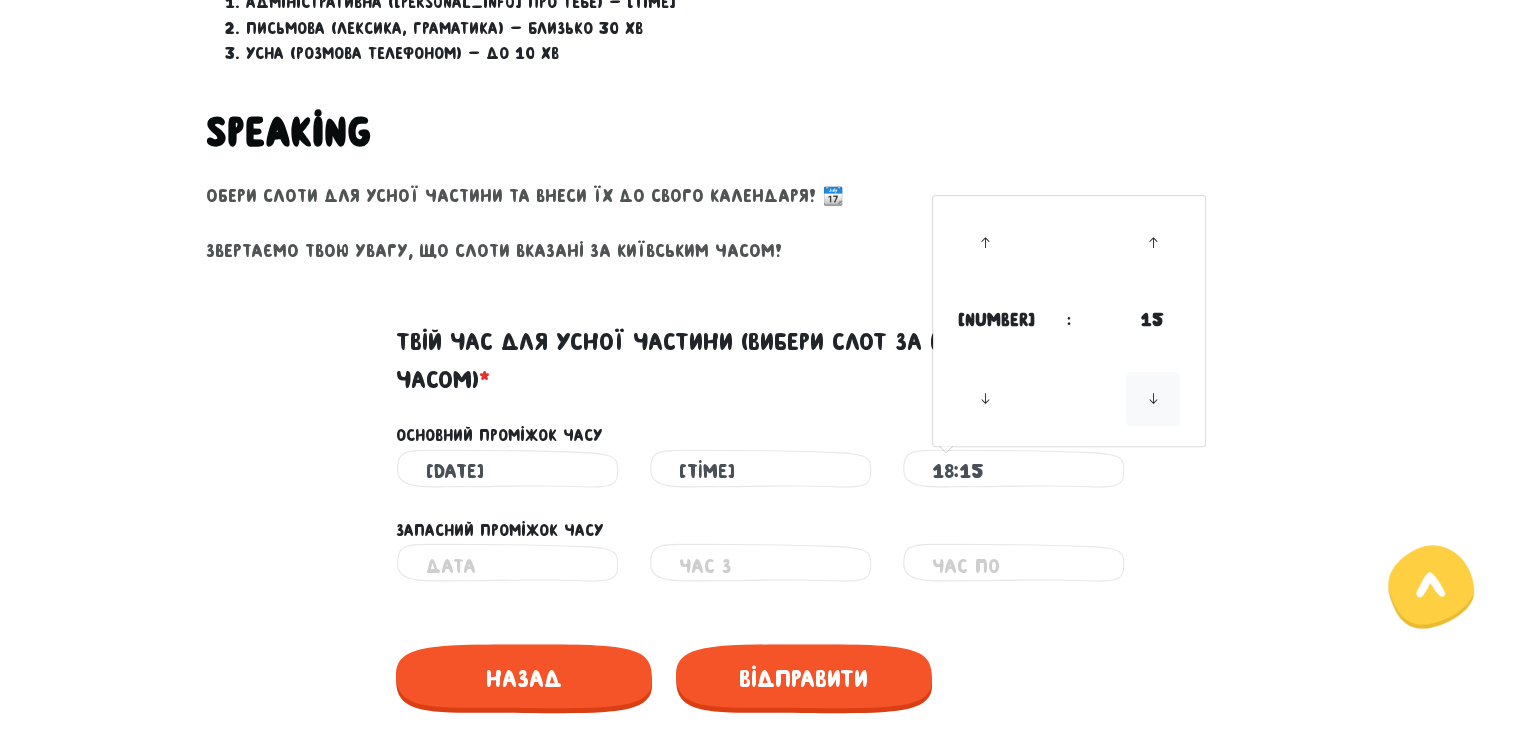 click at bounding box center [1153, 399] 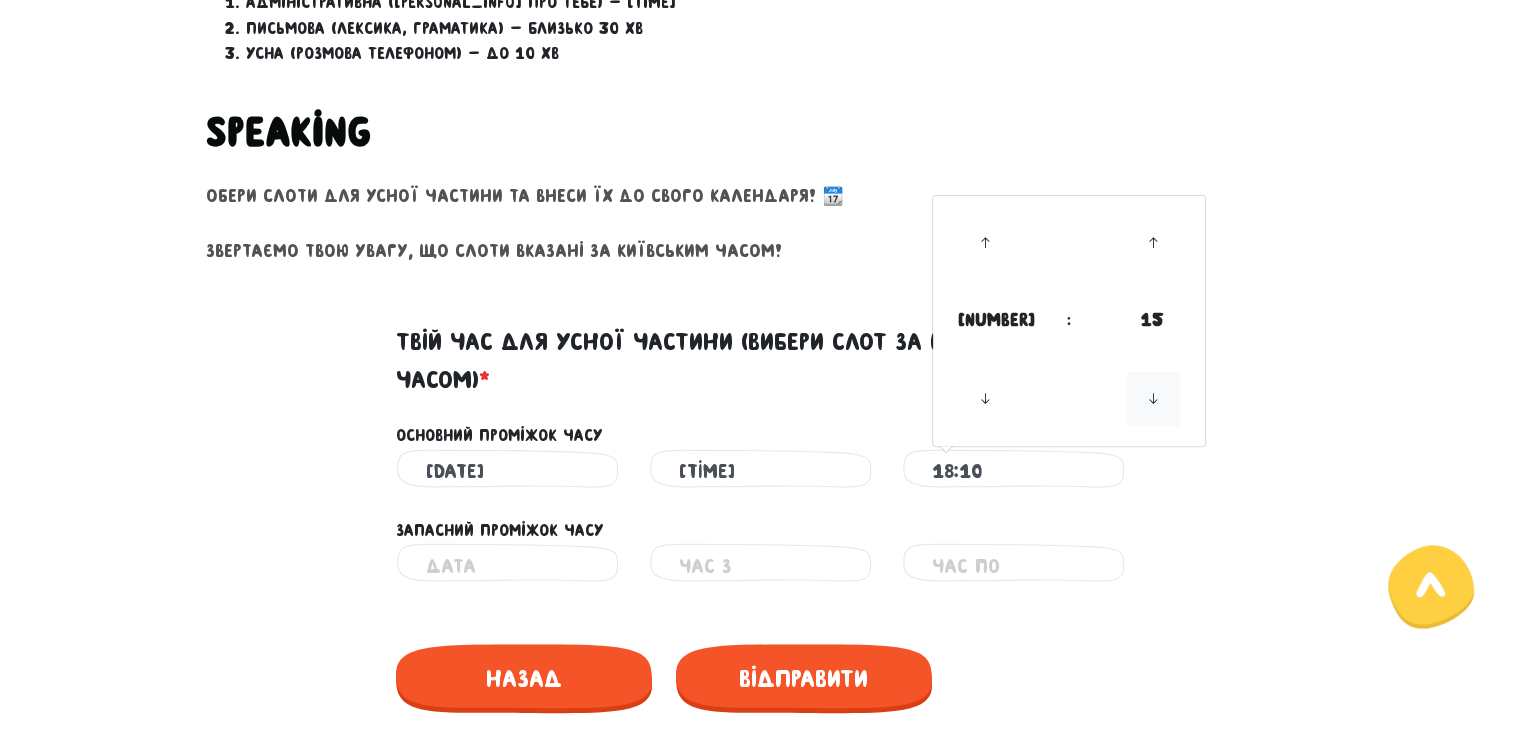 click at bounding box center (1153, 399) 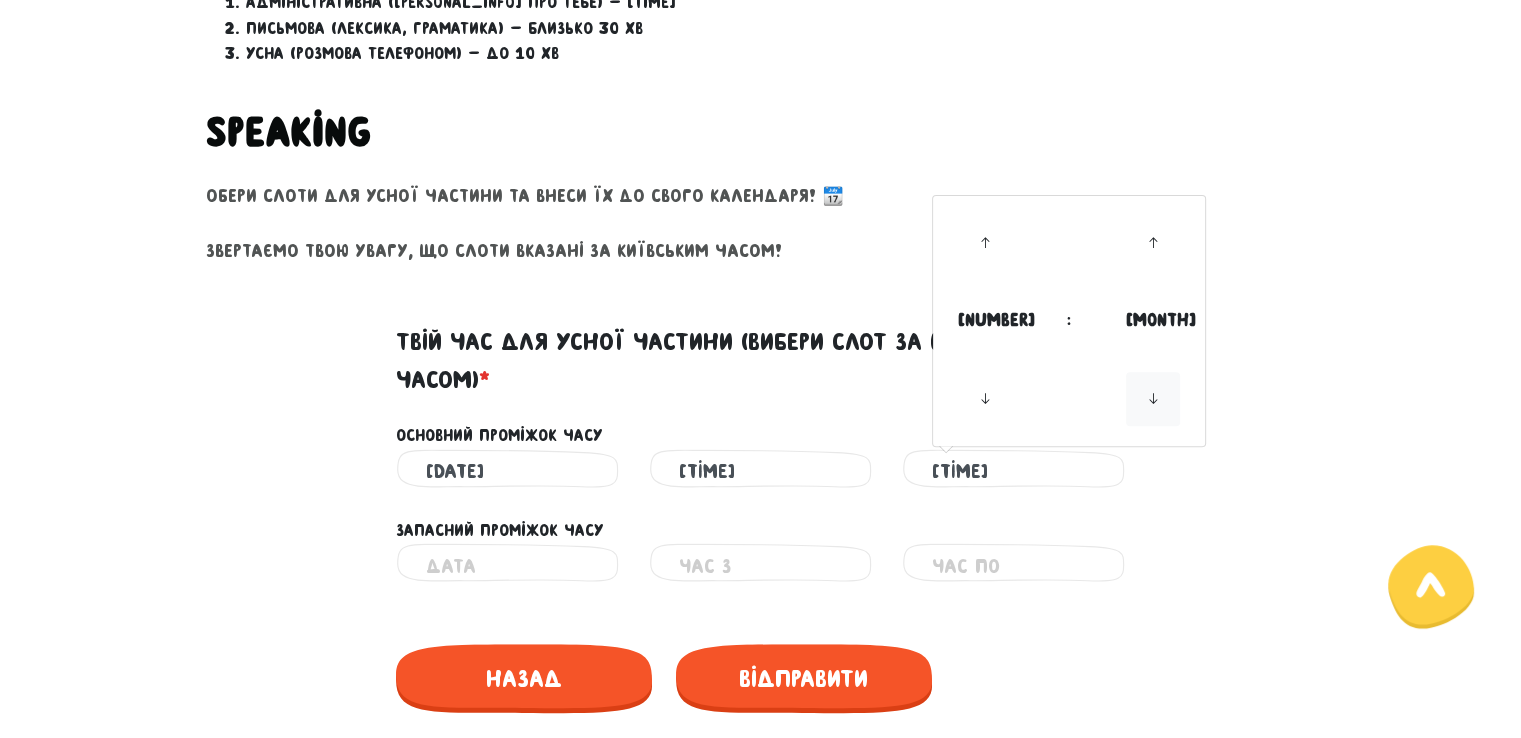 click at bounding box center [1153, 399] 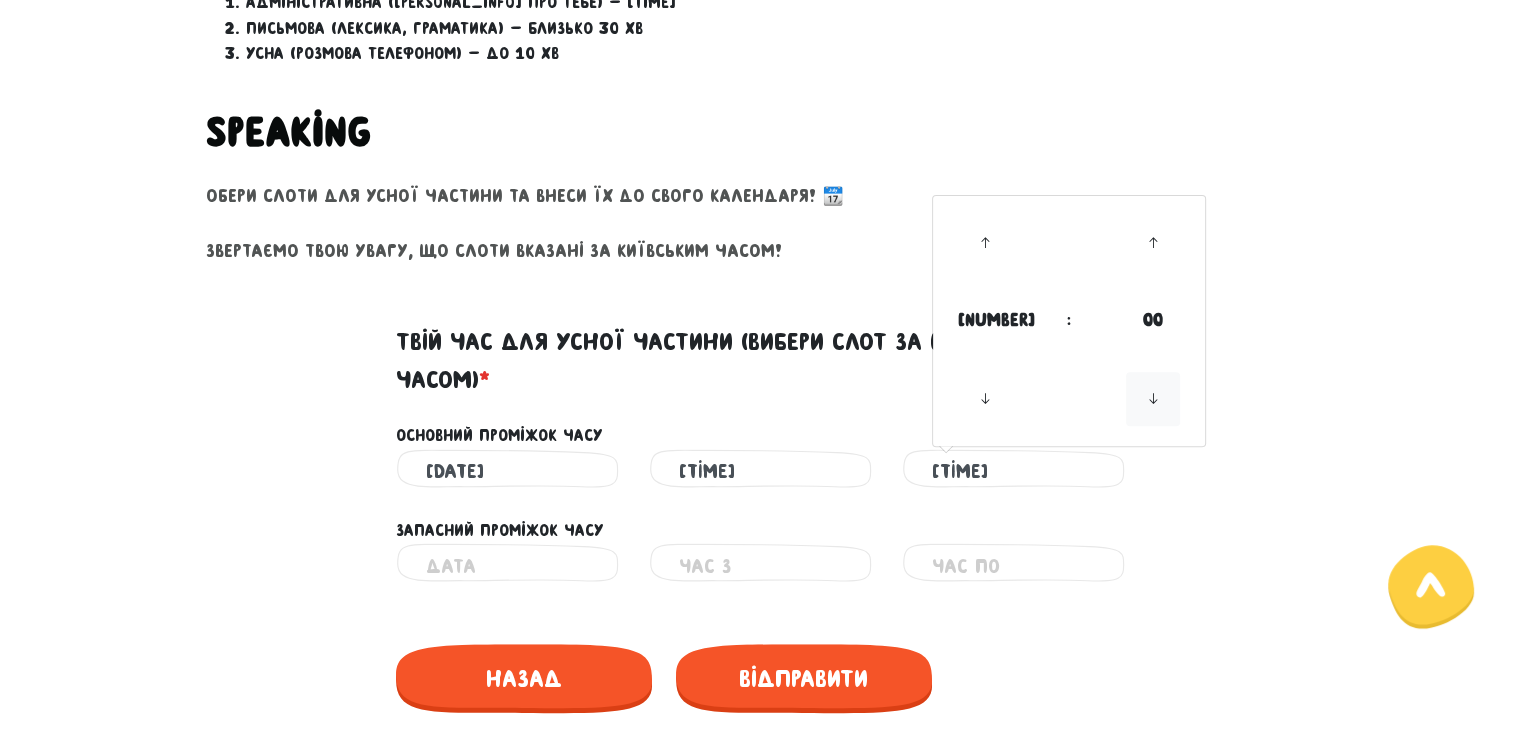 click at bounding box center (1153, 399) 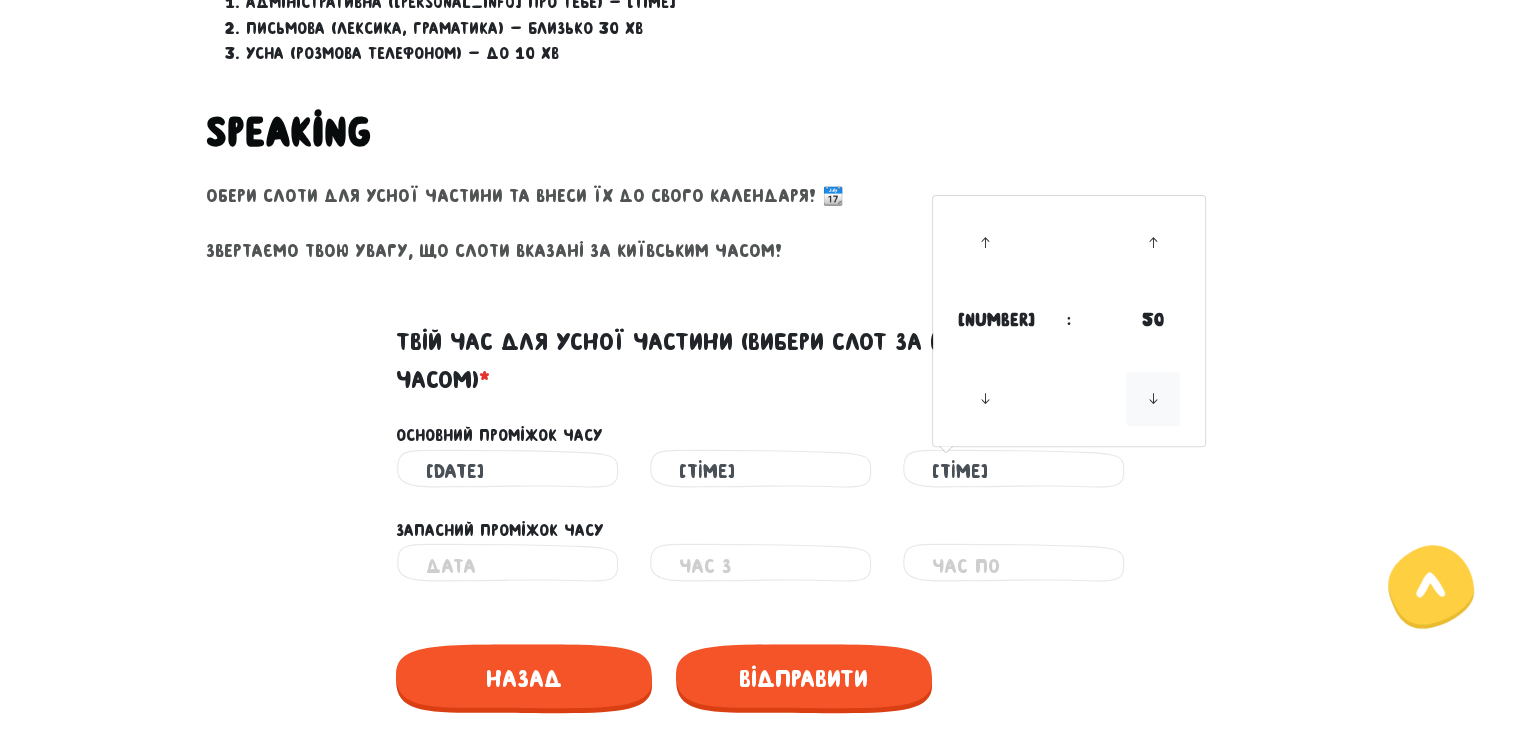 click at bounding box center [1153, 399] 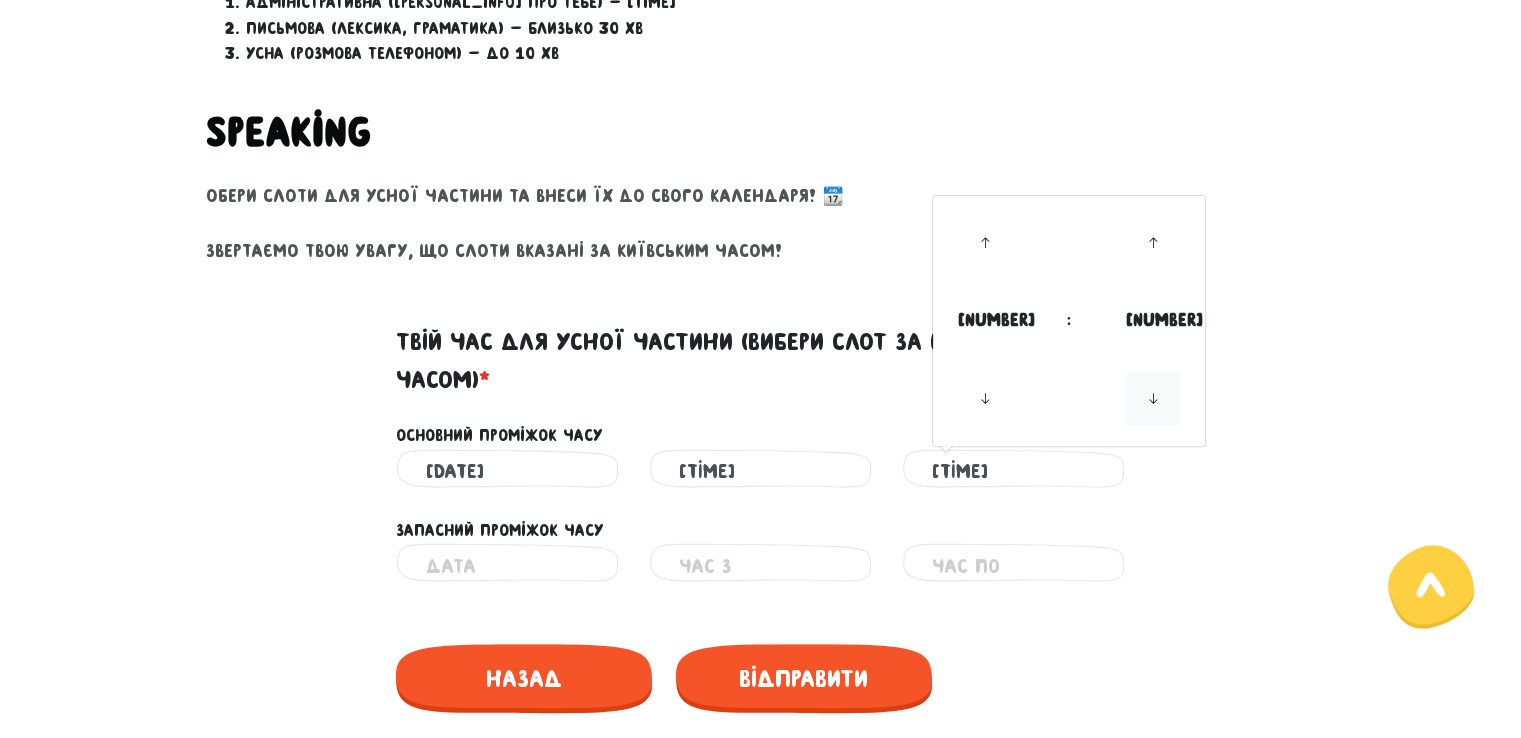 click at bounding box center (1153, 399) 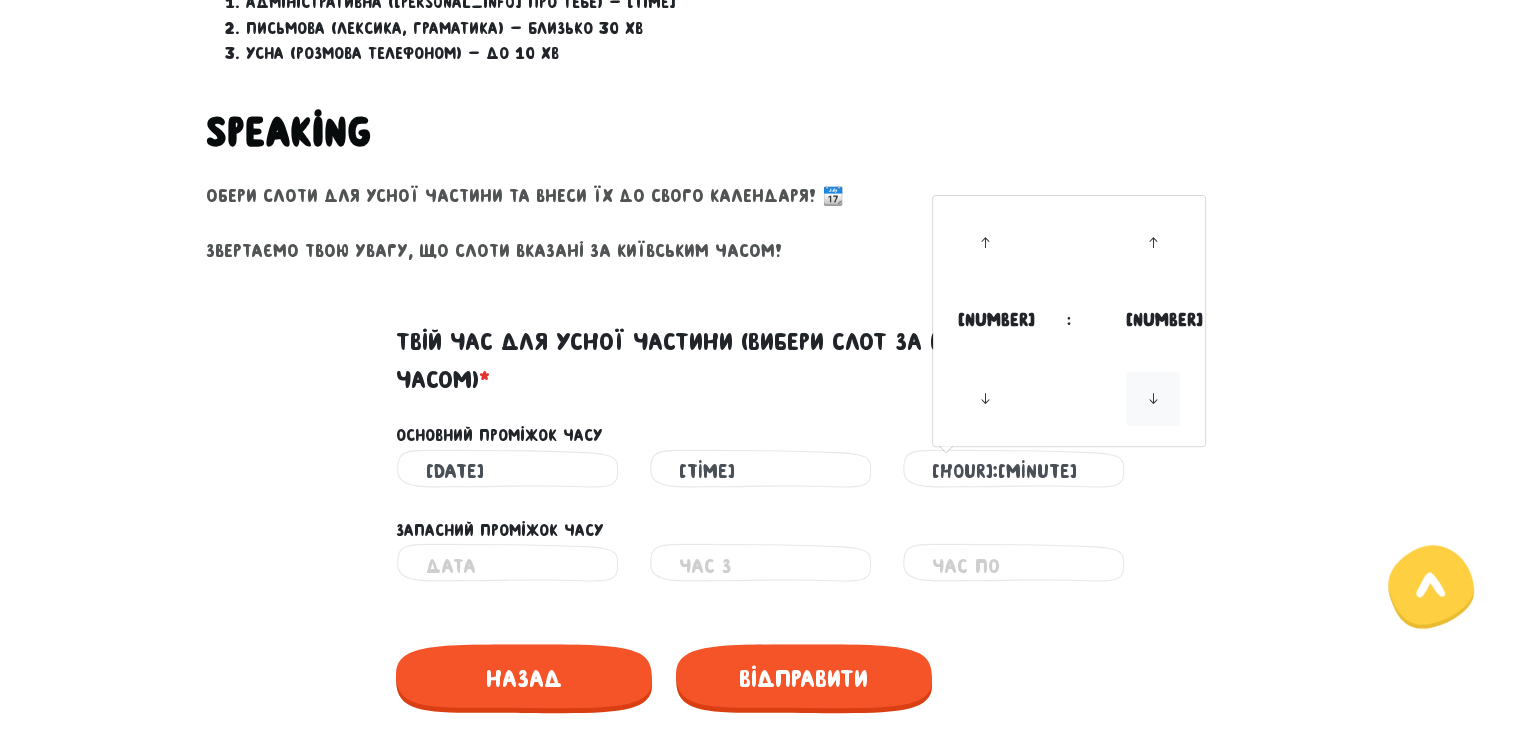 click at bounding box center (1153, 399) 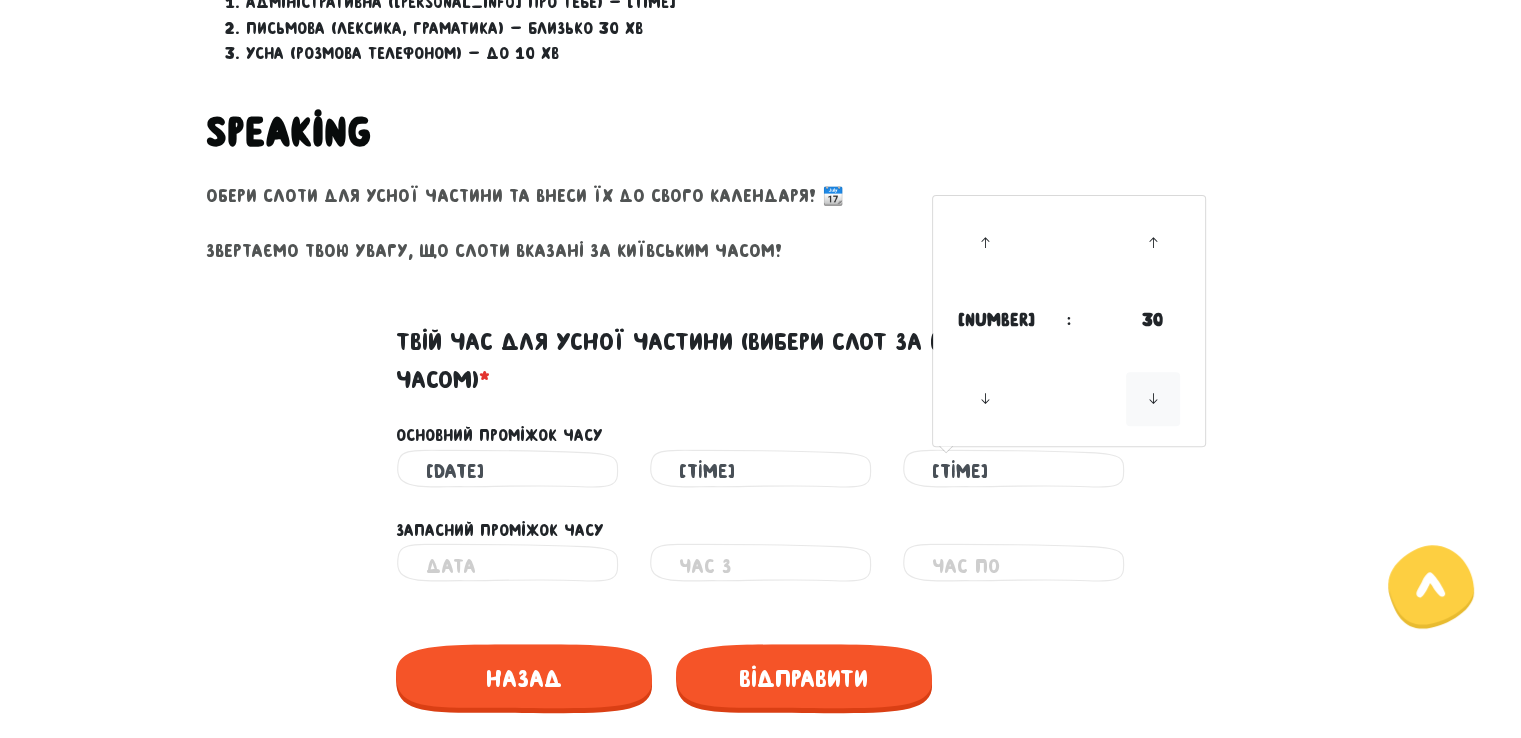 click at bounding box center (1153, 399) 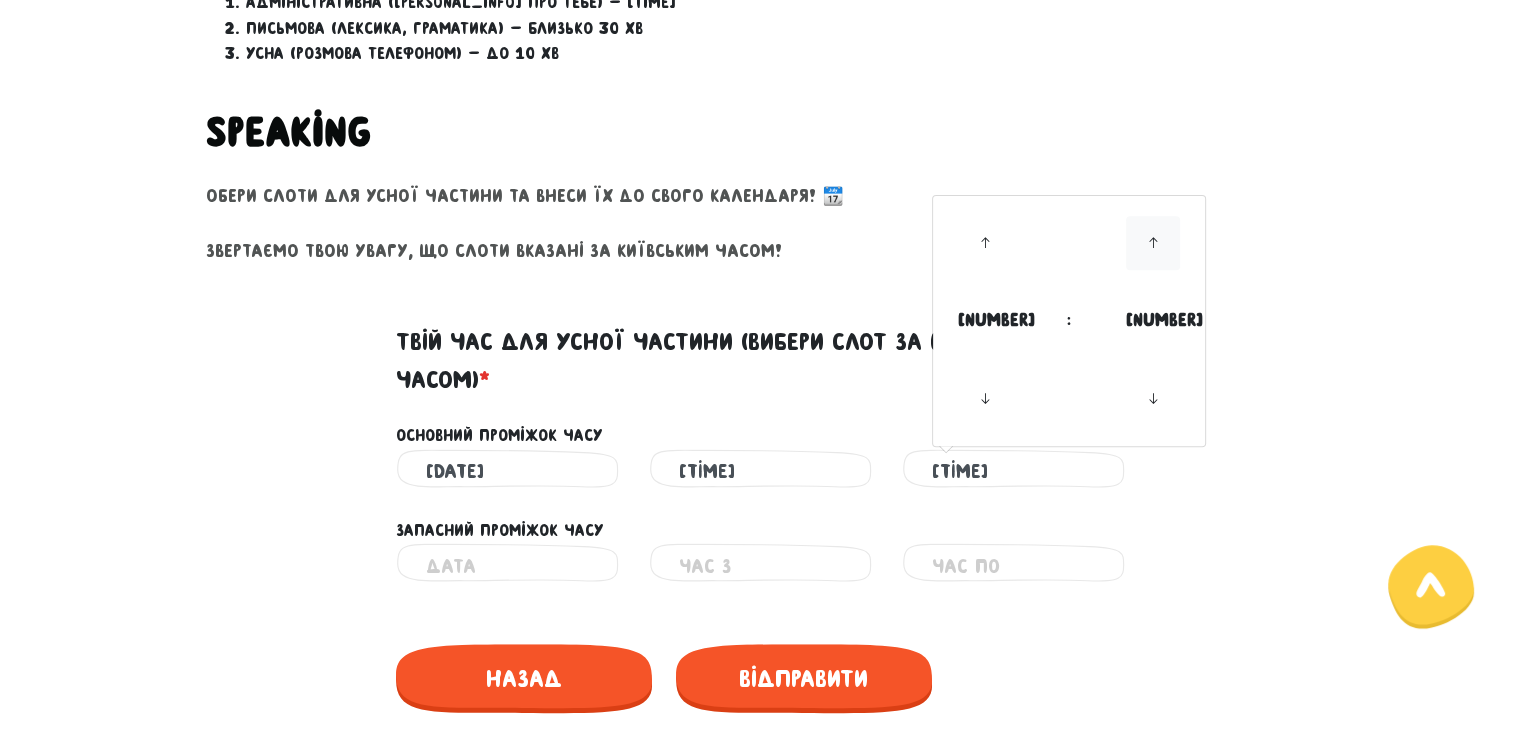click at bounding box center [1153, 243] 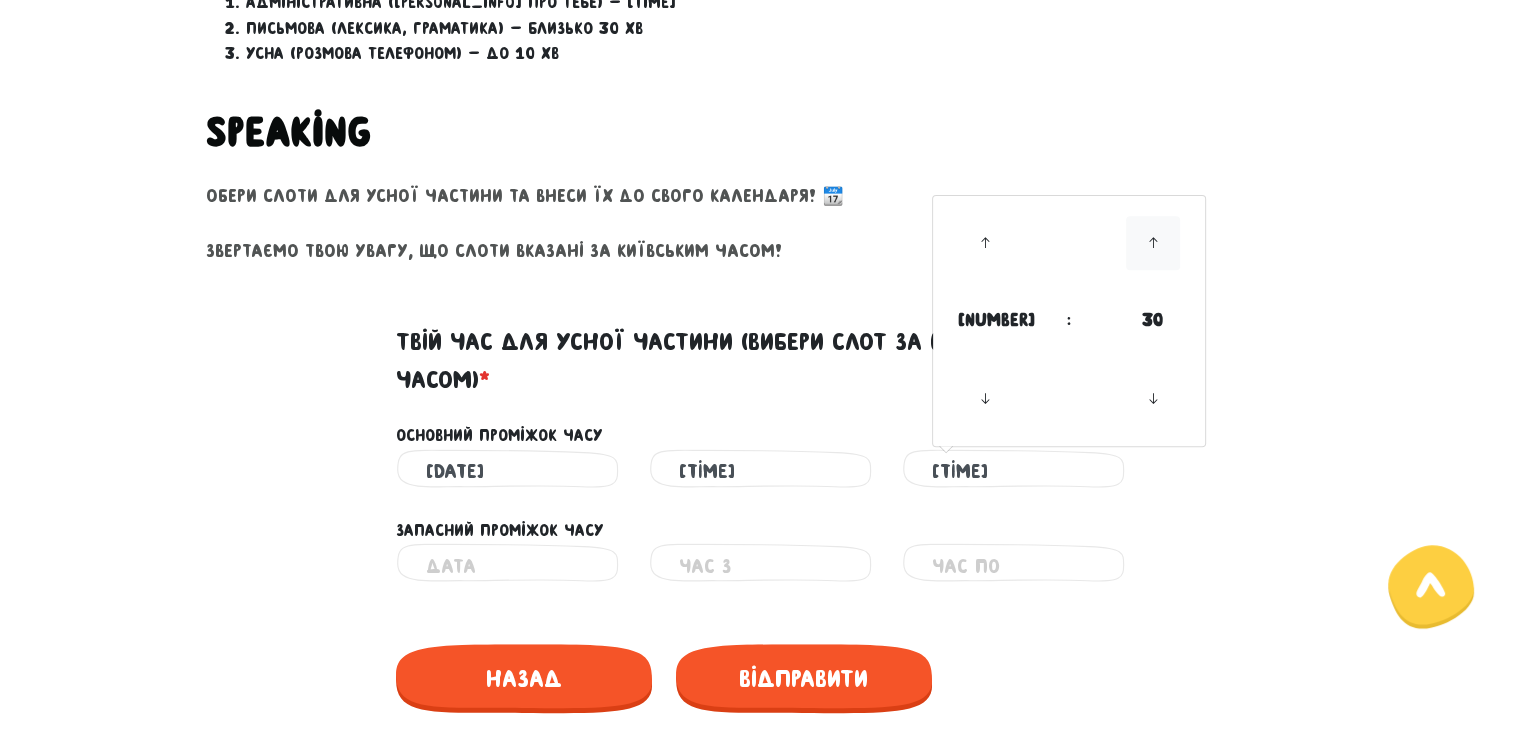 click at bounding box center (1153, 243) 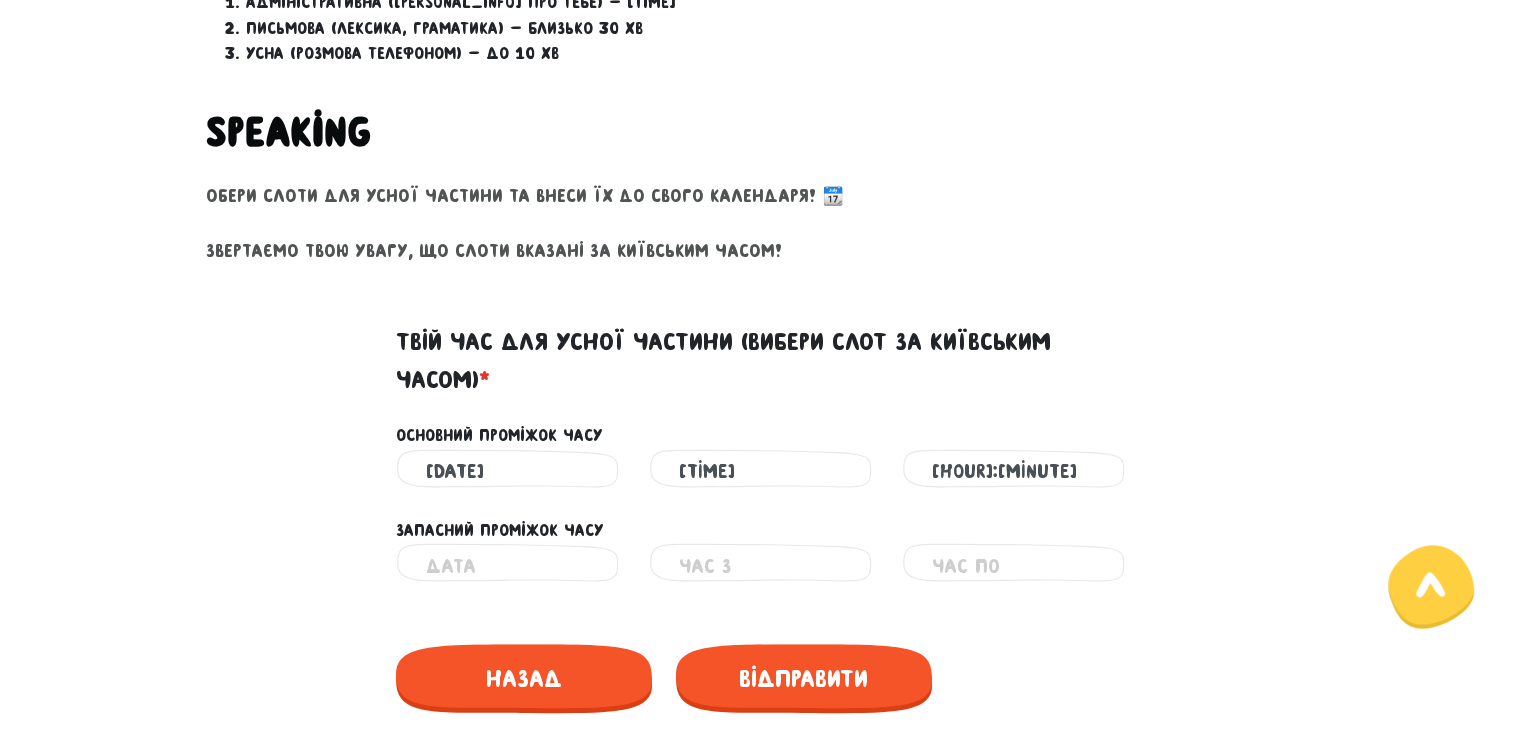 click on "Це обов'язкове поле" at bounding box center (761, 596) 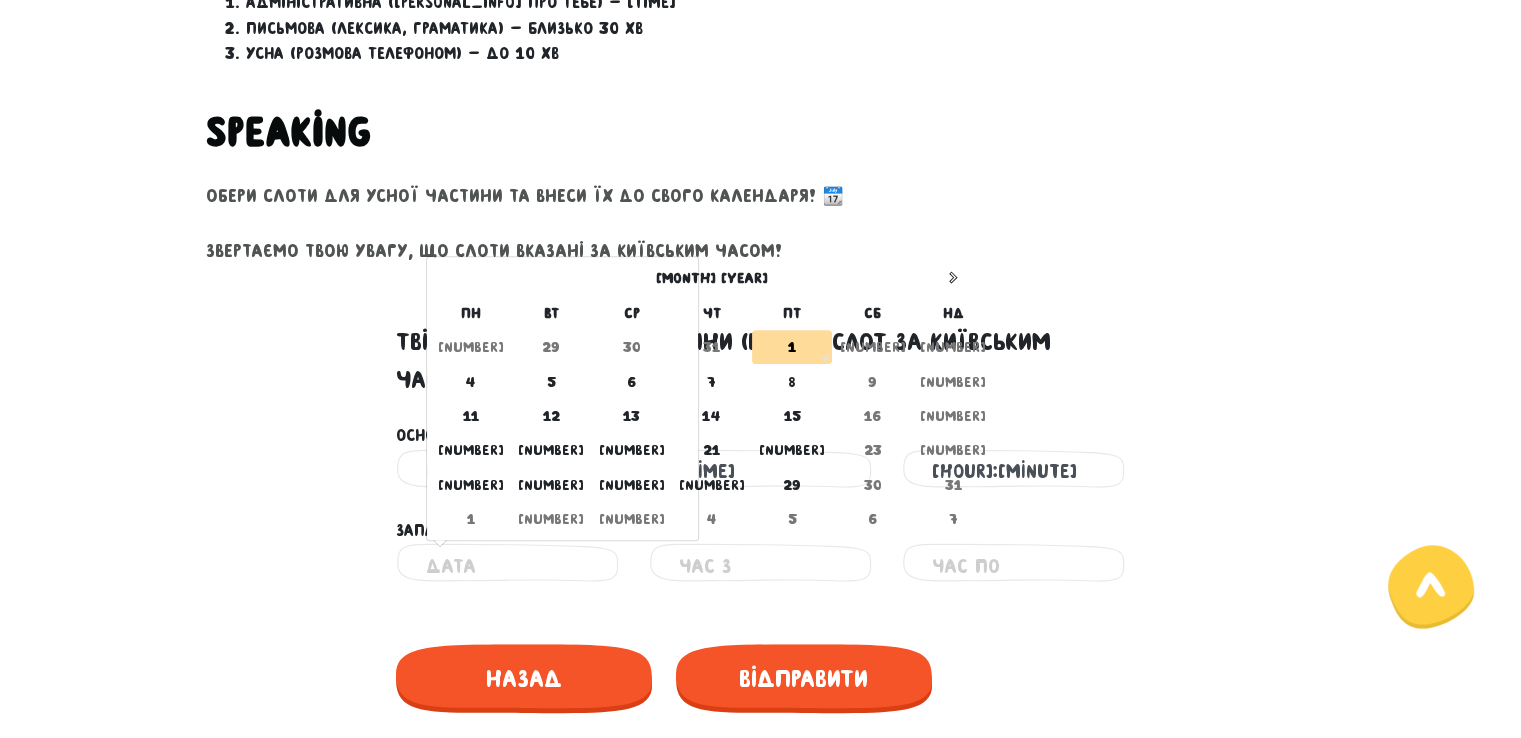 click at bounding box center [507, 565] 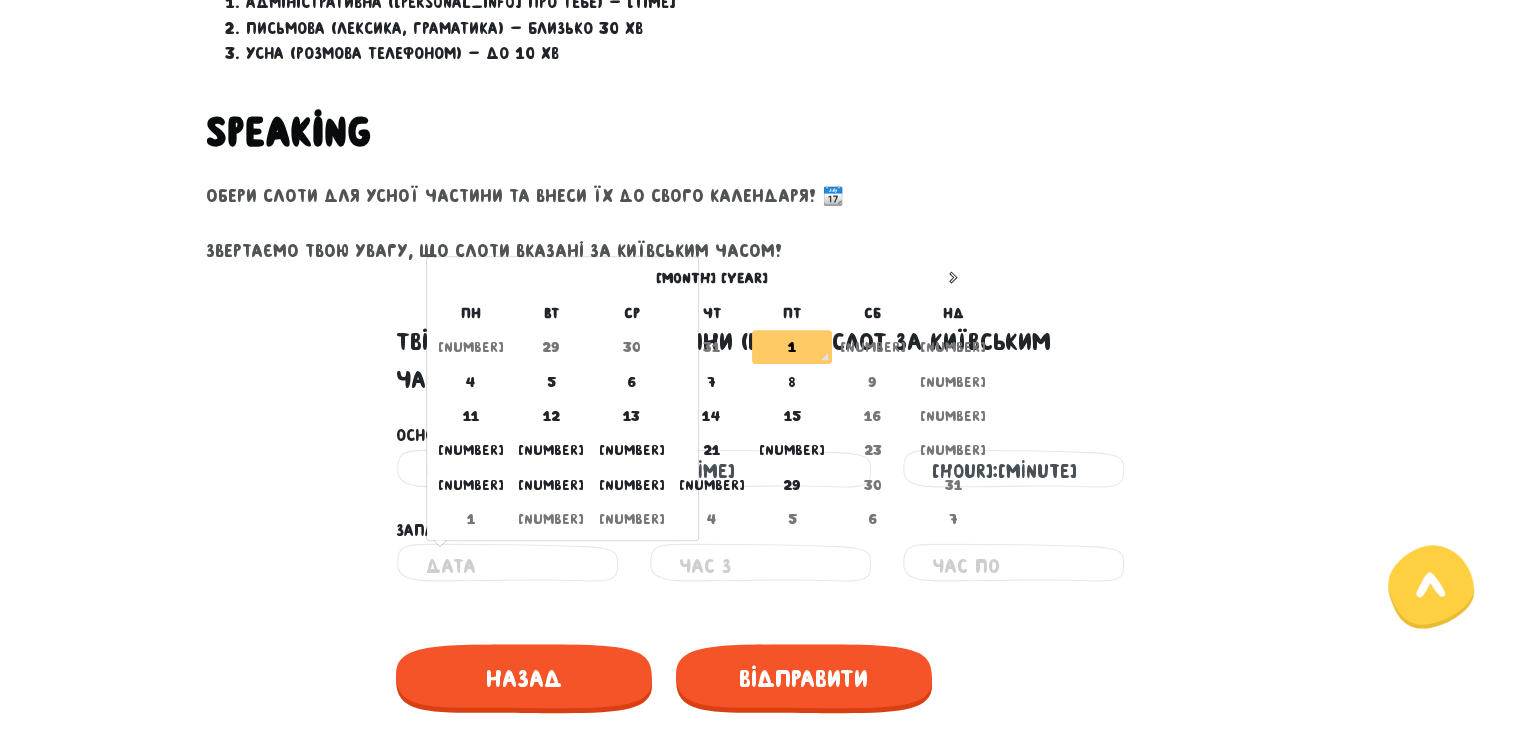 click on "1" at bounding box center (792, 347) 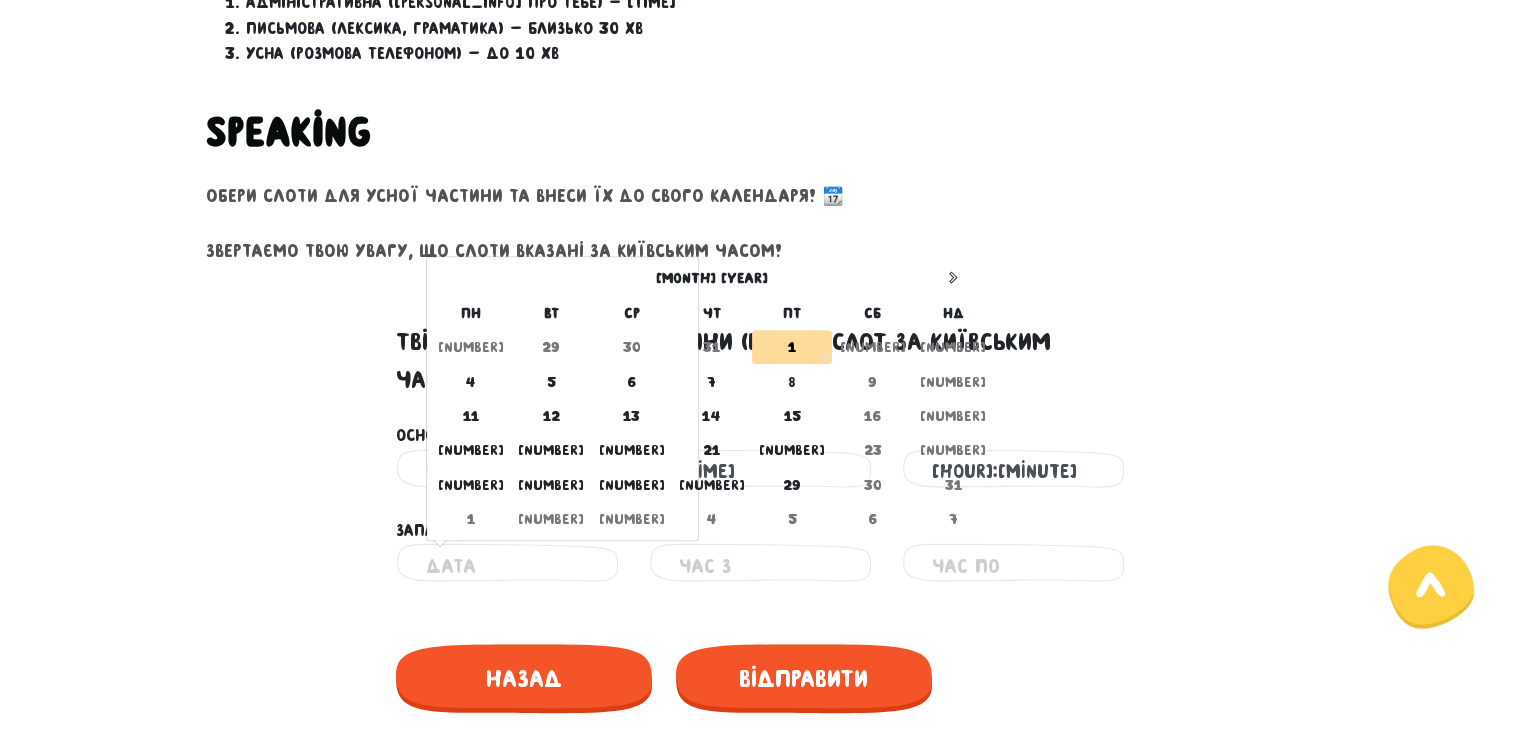 click at bounding box center [507, 565] 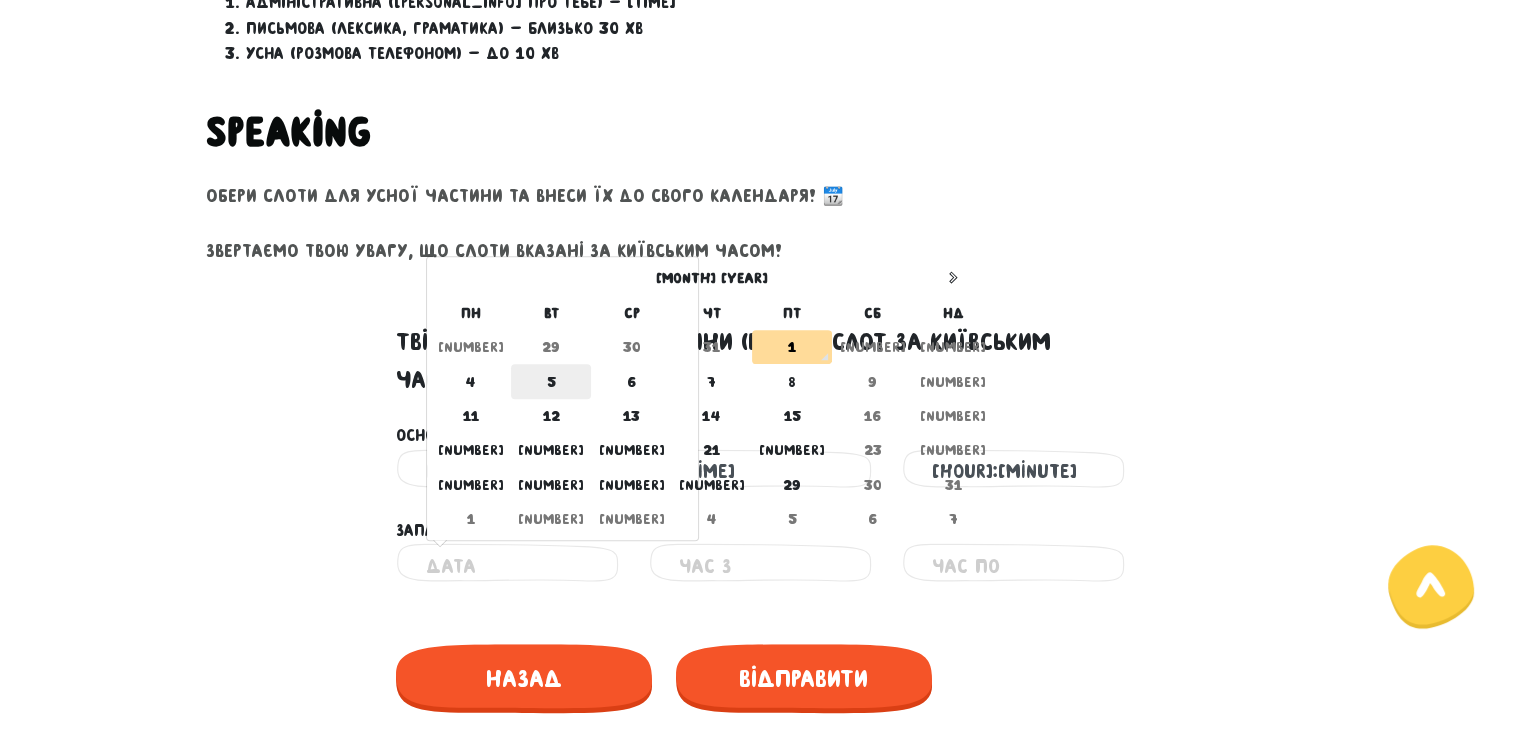 click on "5" at bounding box center (551, 381) 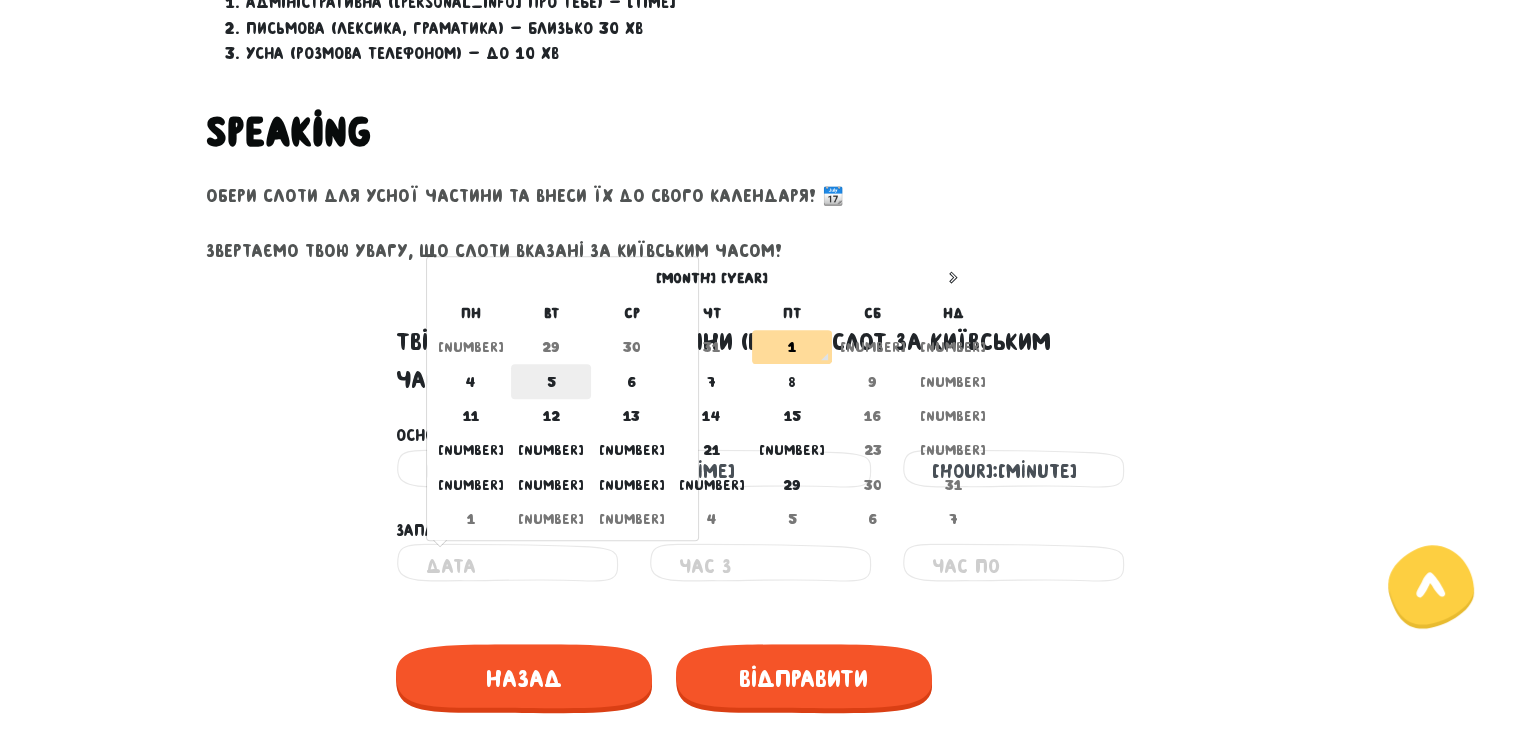 type on "[DATE]" 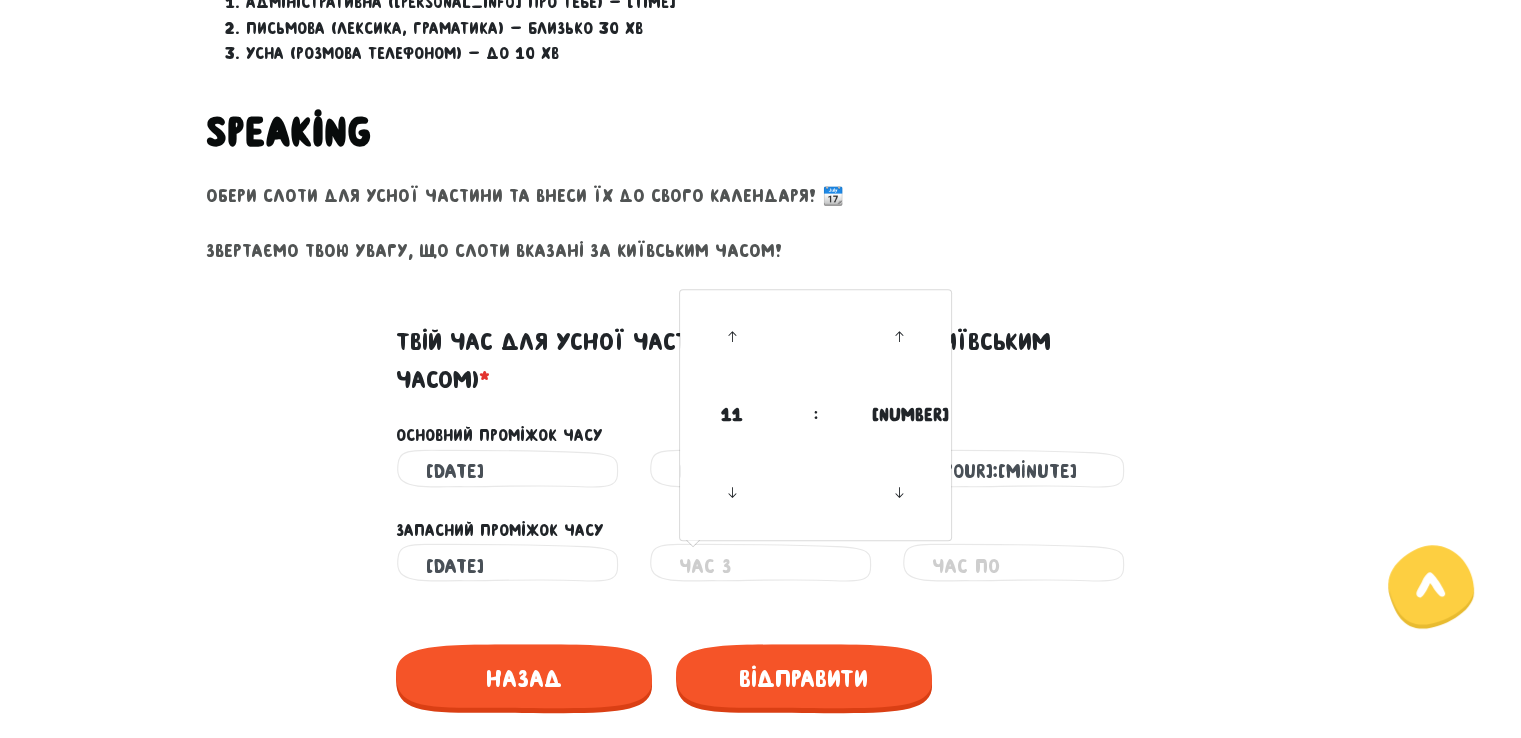 click at bounding box center (760, 565) 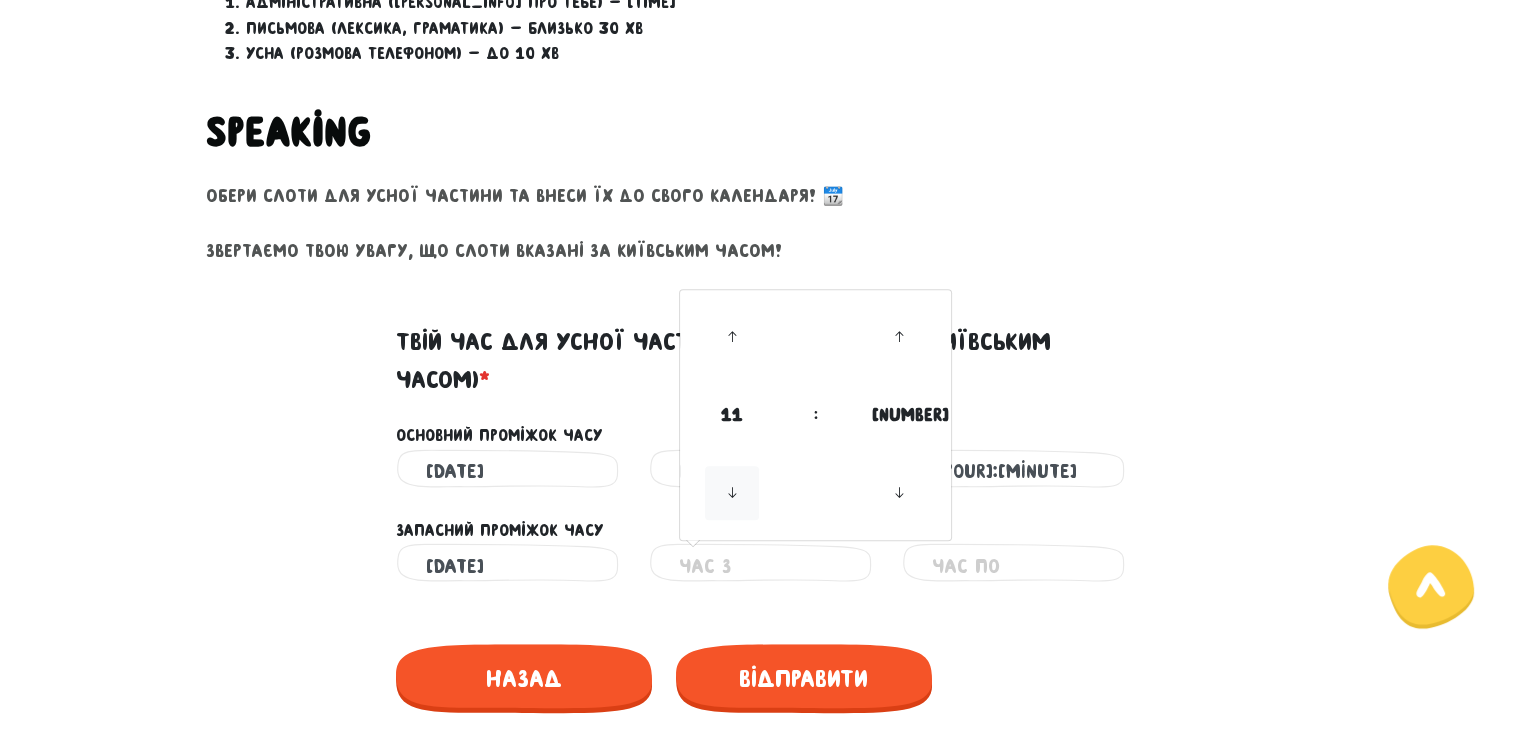 click at bounding box center [732, 493] 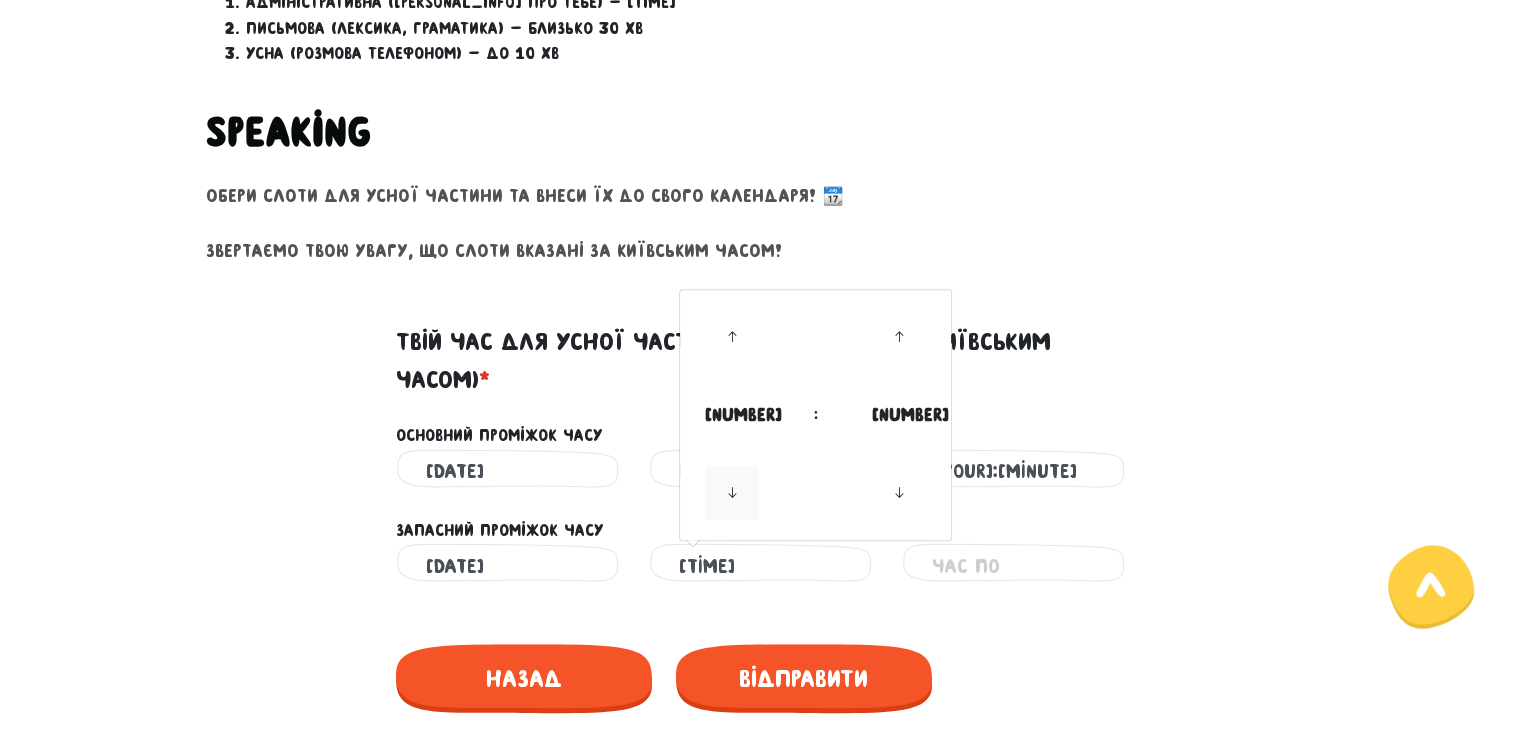 click at bounding box center (732, 493) 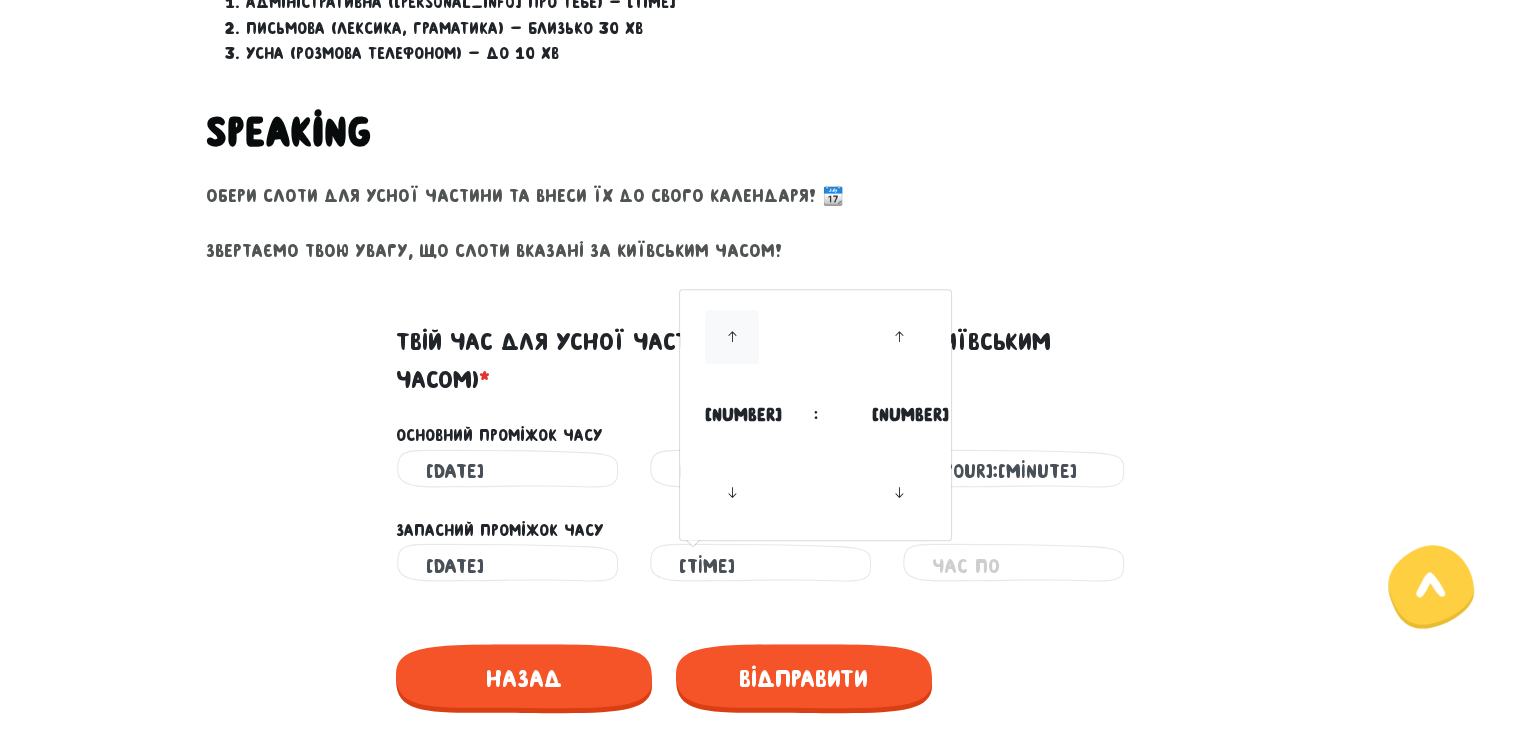 drag, startPoint x: 732, startPoint y: 489, endPoint x: 732, endPoint y: 329, distance: 160 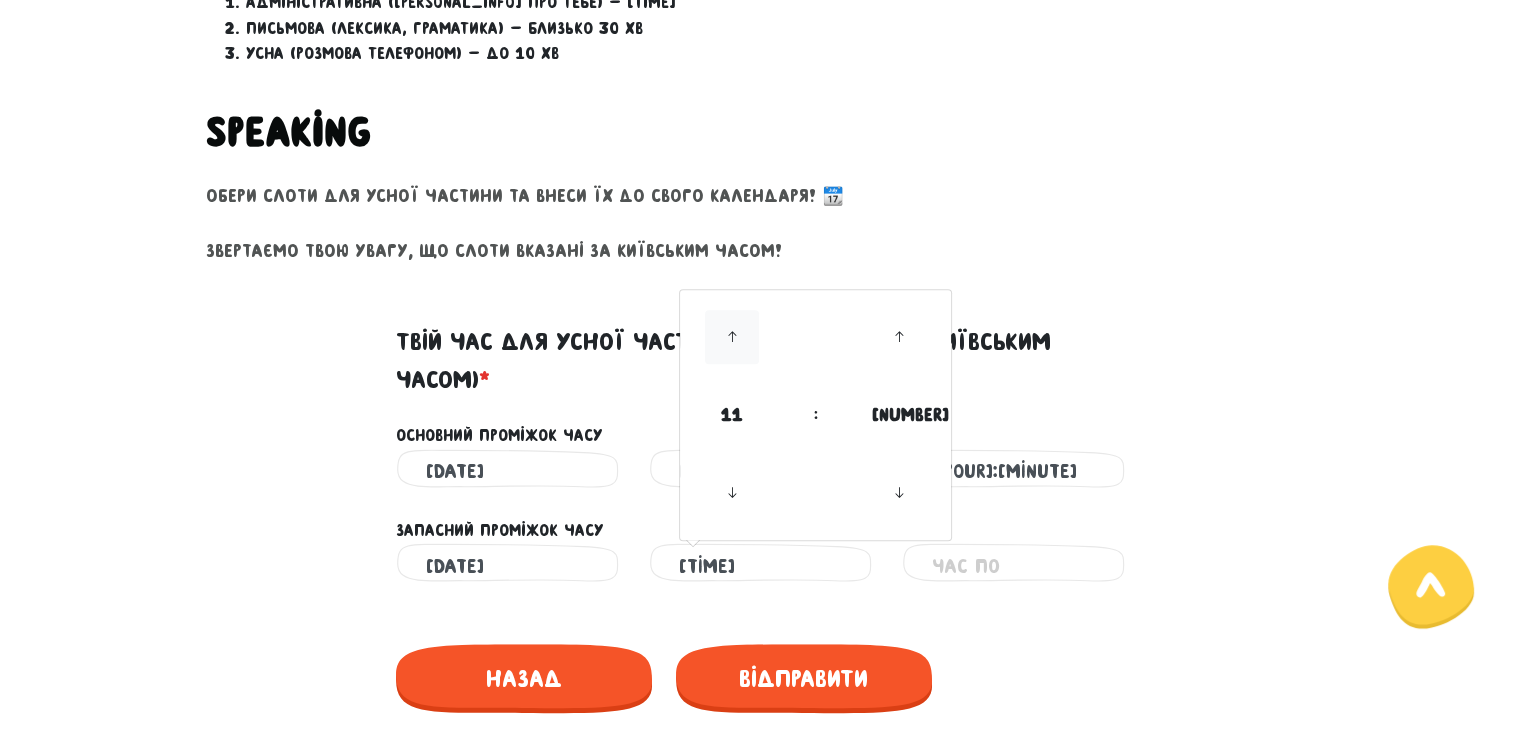 click at bounding box center (732, 337) 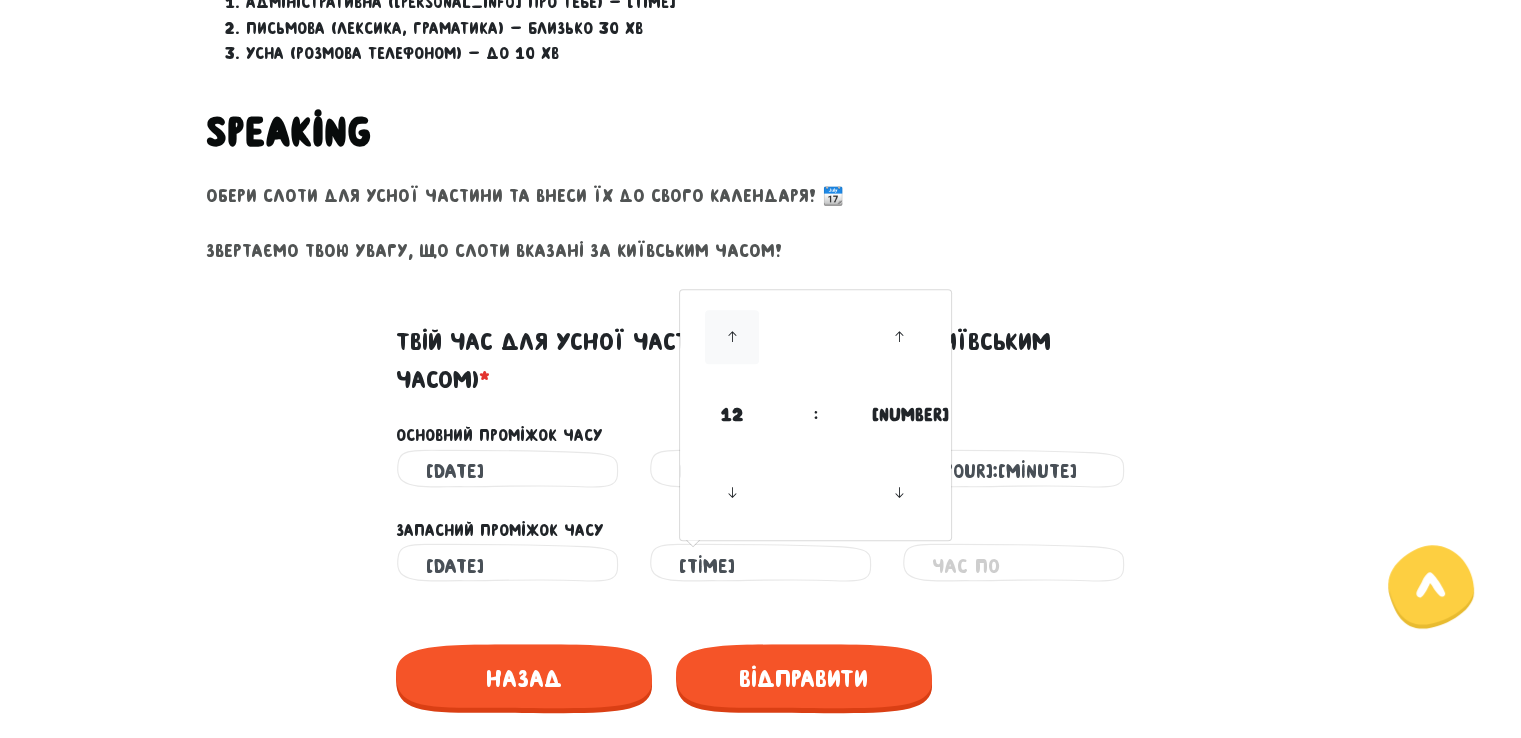 click at bounding box center (732, 337) 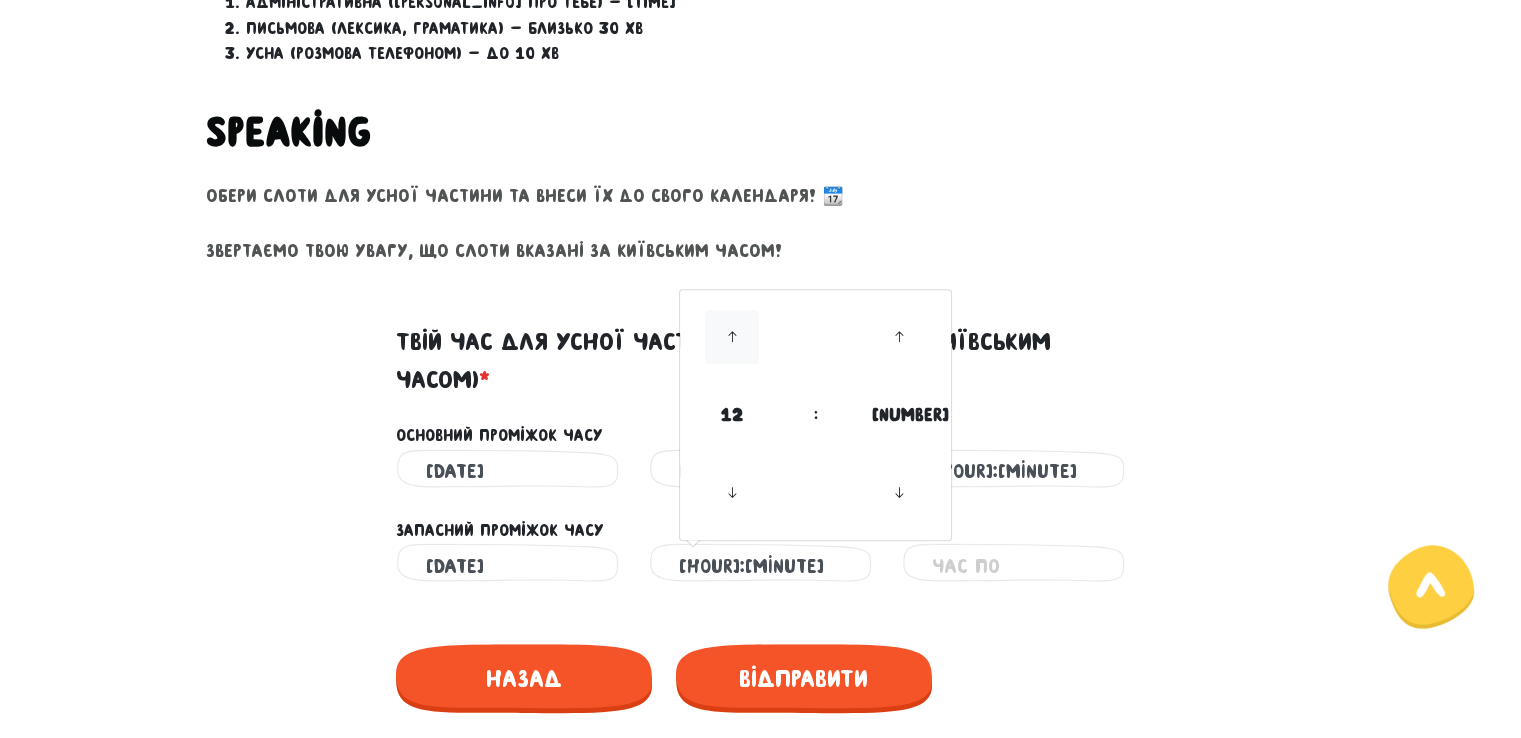 click at bounding box center [732, 337] 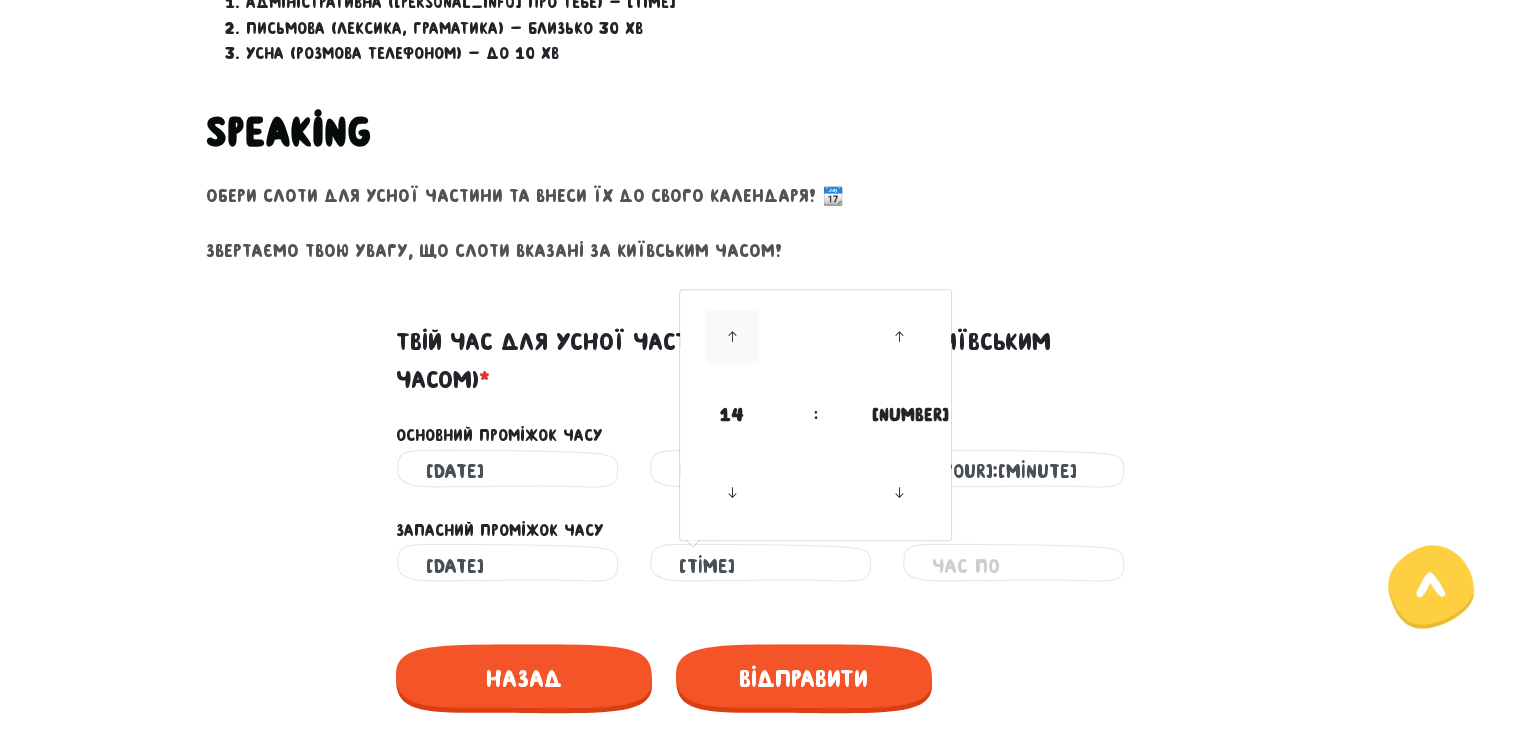 click at bounding box center [732, 337] 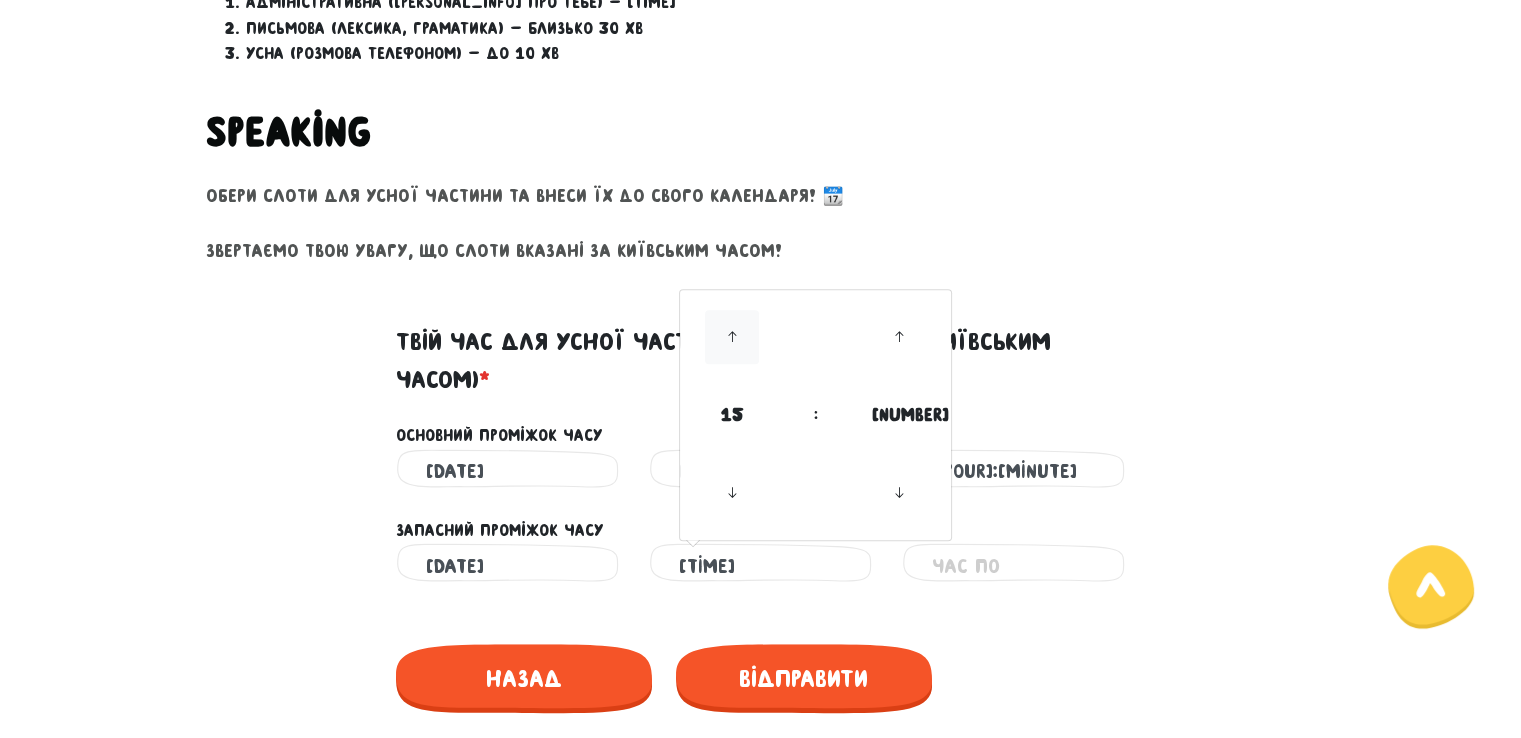 click at bounding box center (732, 337) 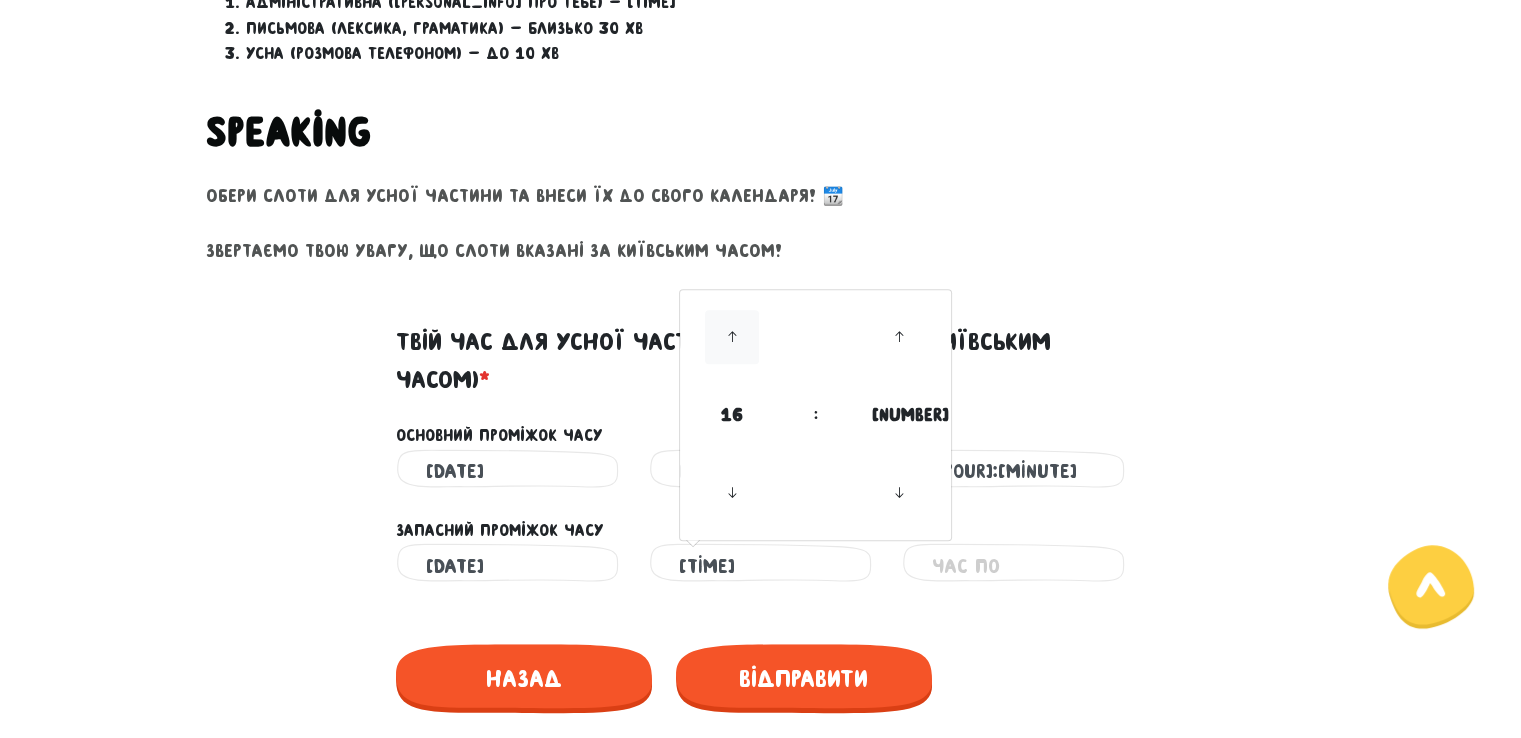 click at bounding box center (732, 337) 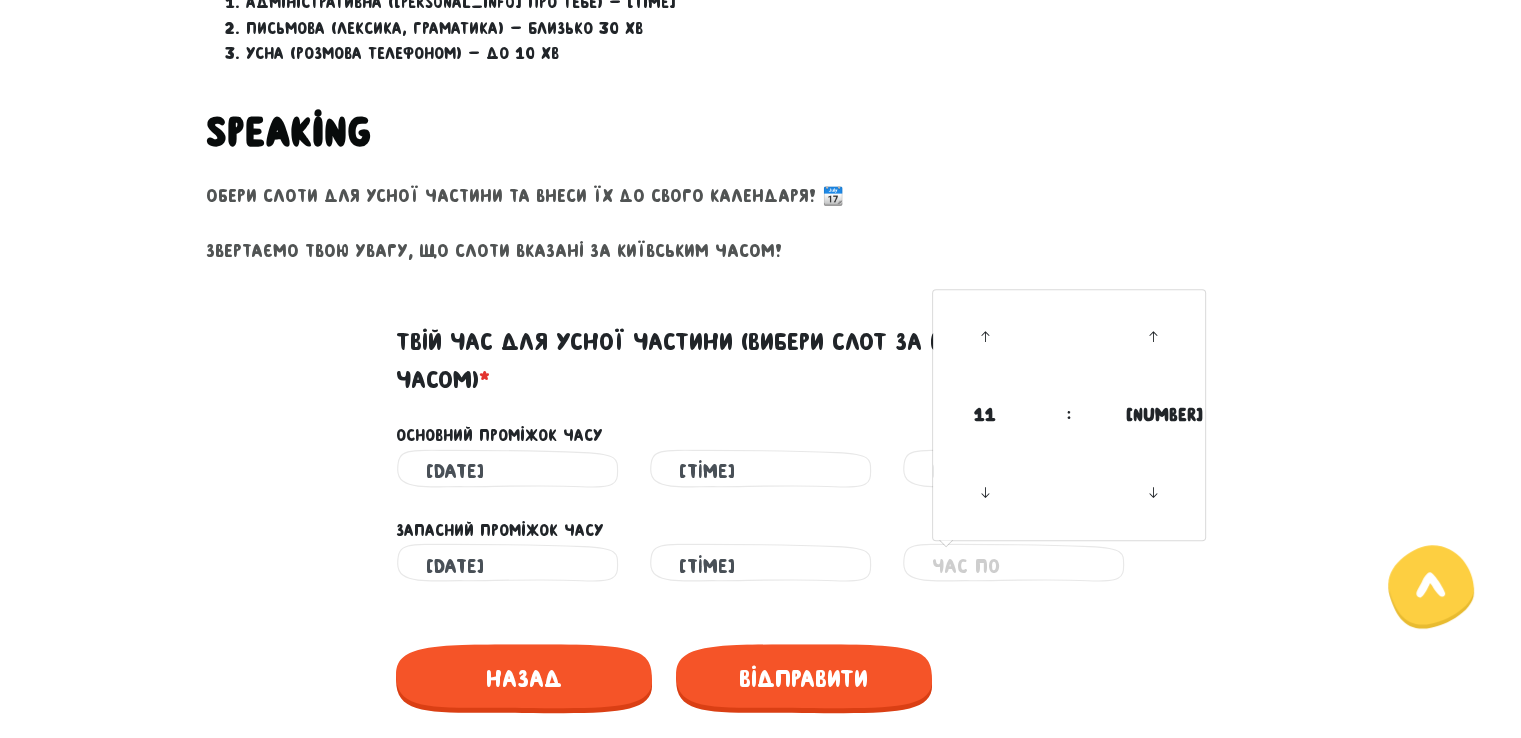 click at bounding box center [1013, 565] 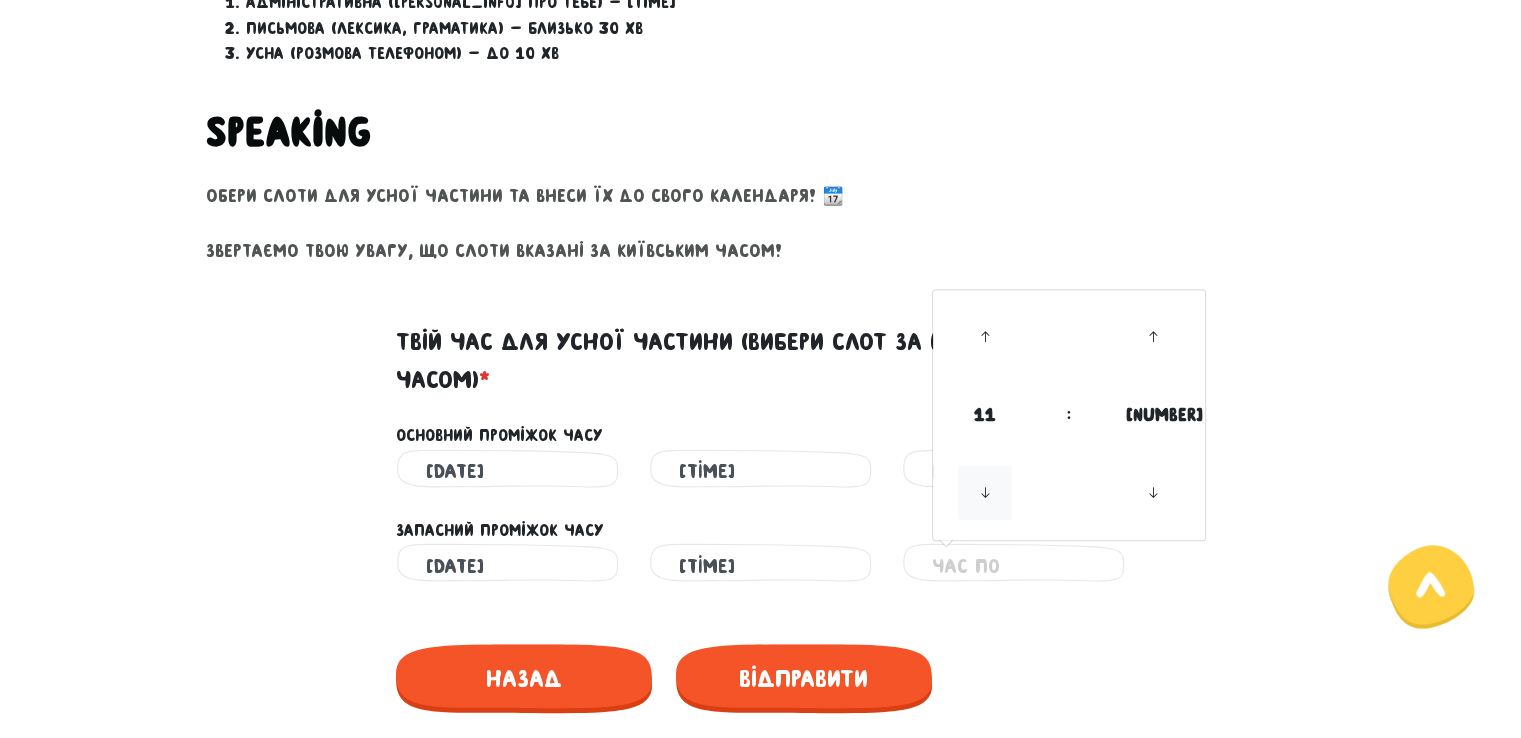 click at bounding box center (985, 493) 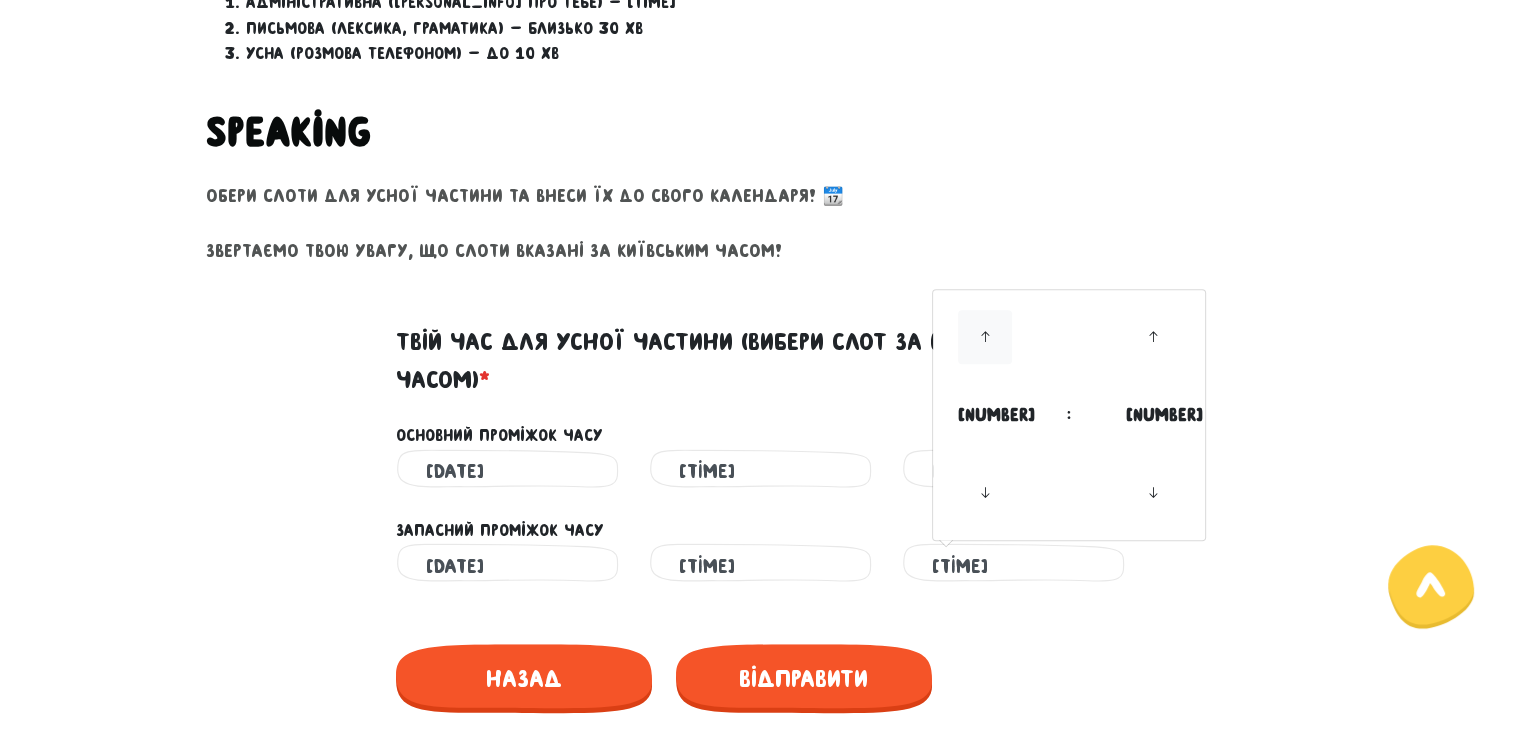 click at bounding box center (985, 337) 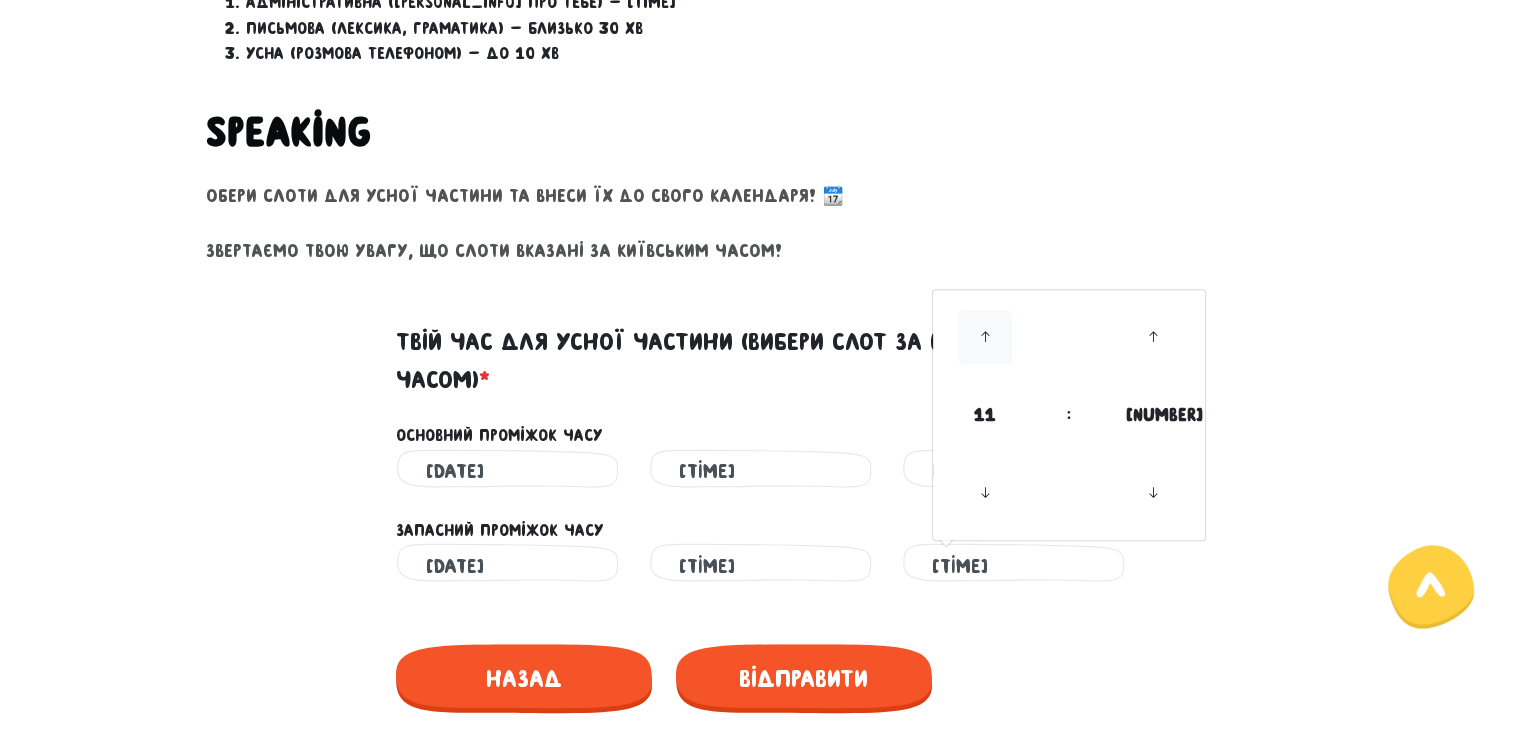 click at bounding box center [985, 337] 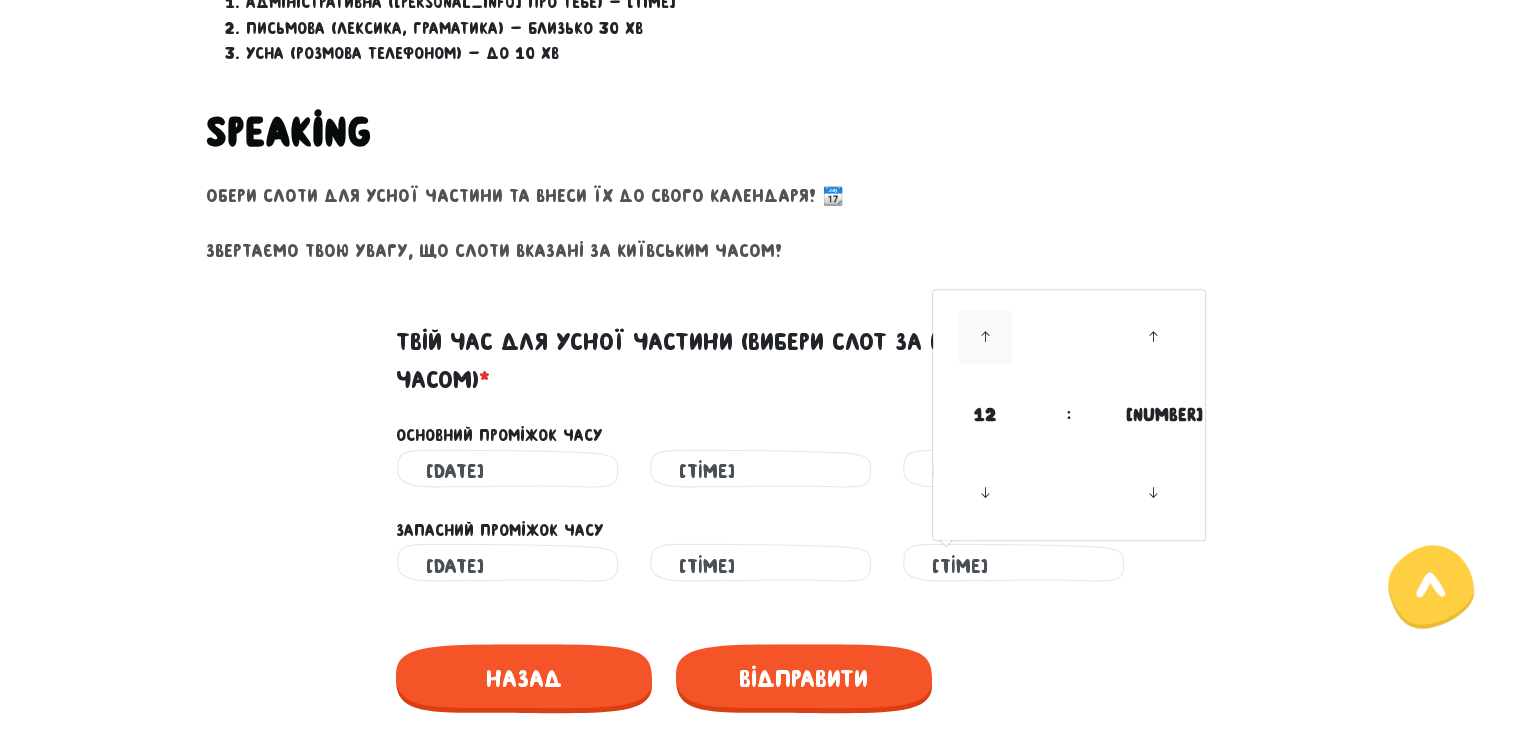 click at bounding box center [985, 337] 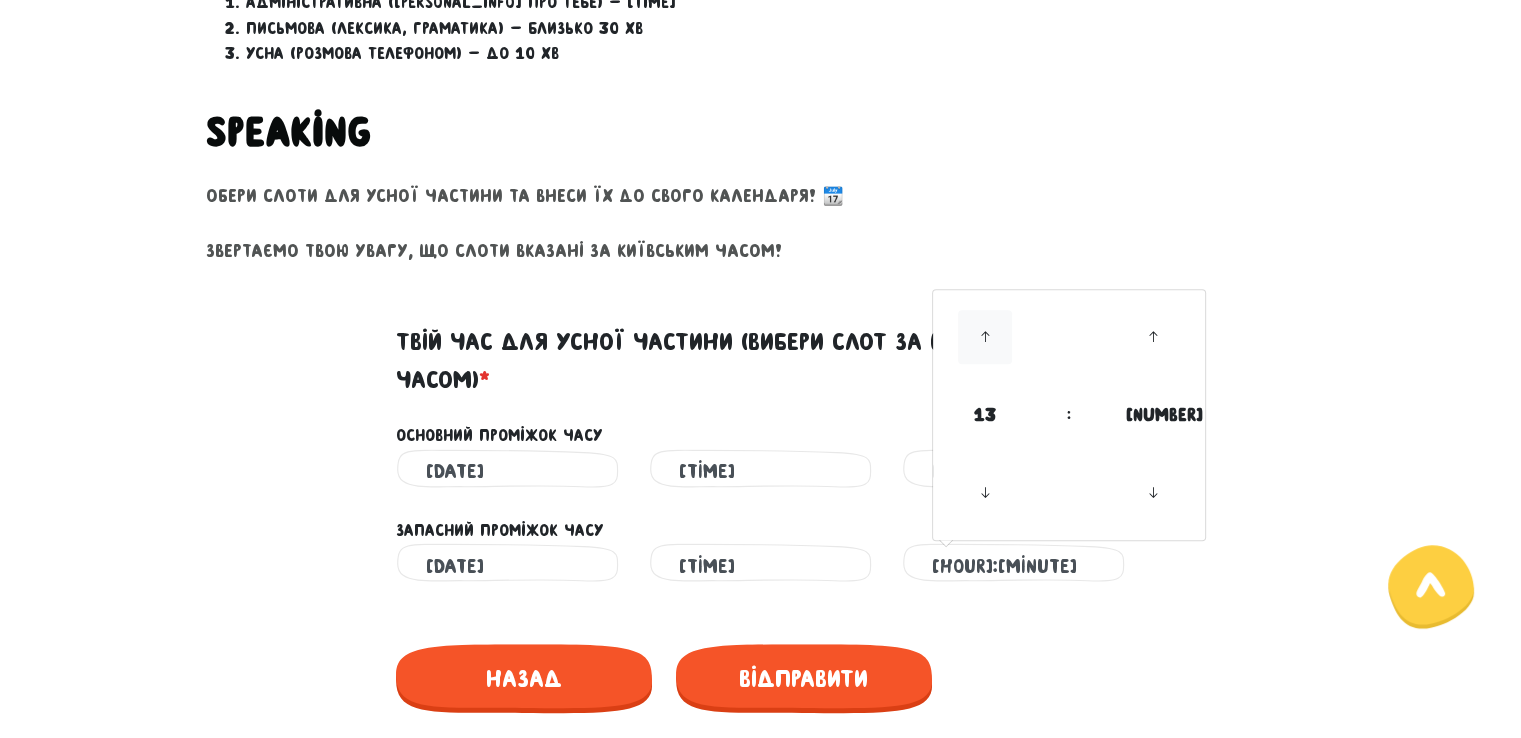 click at bounding box center (985, 337) 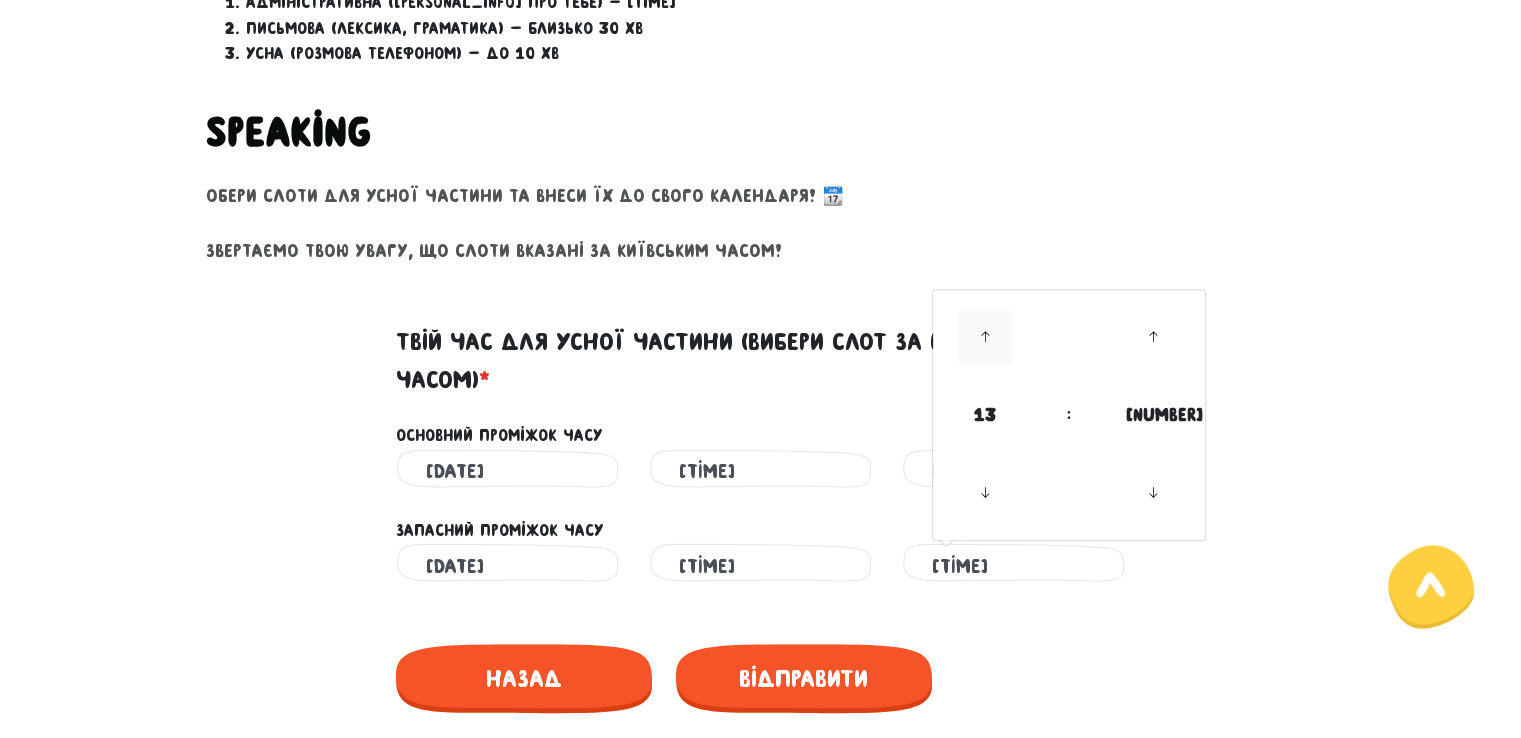 click at bounding box center [985, 337] 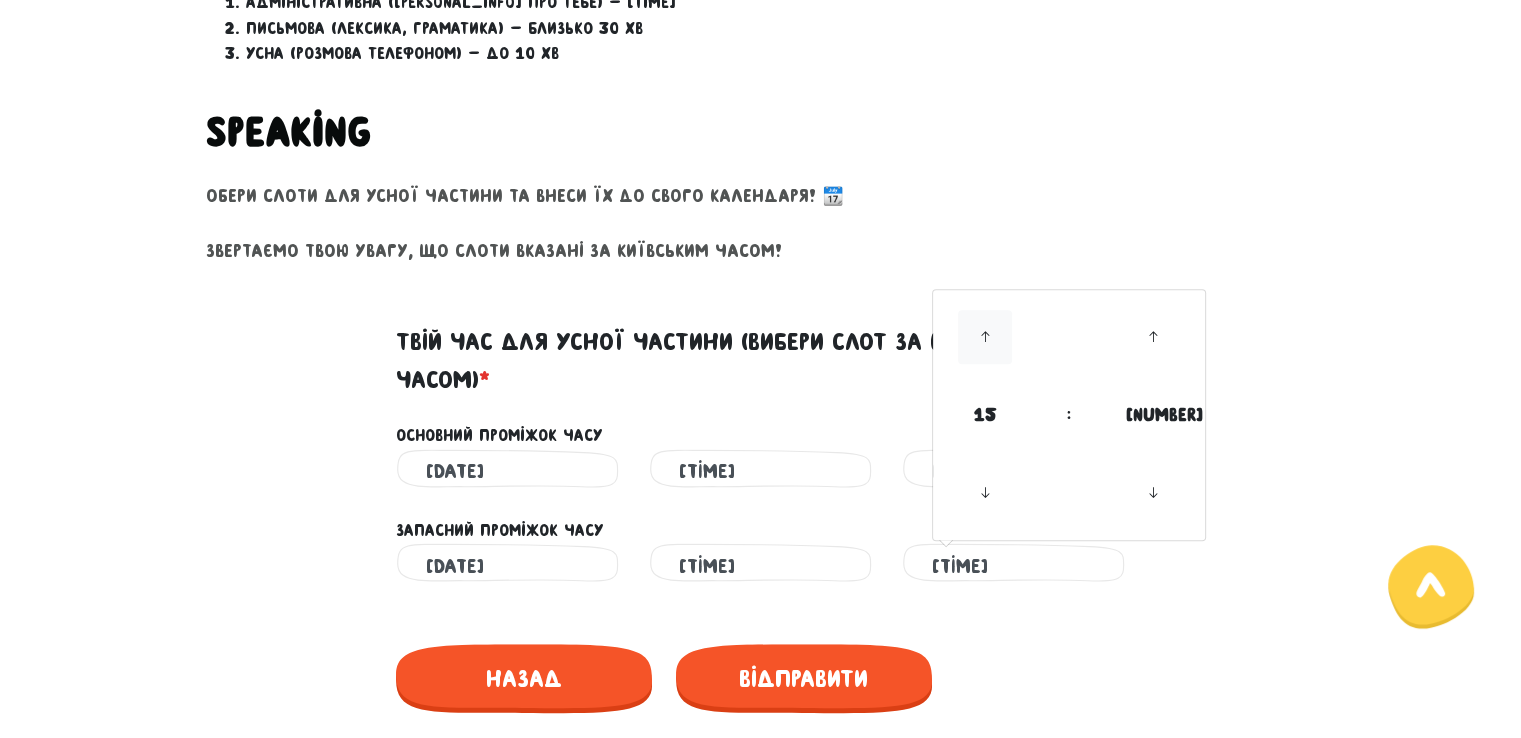 click at bounding box center [985, 337] 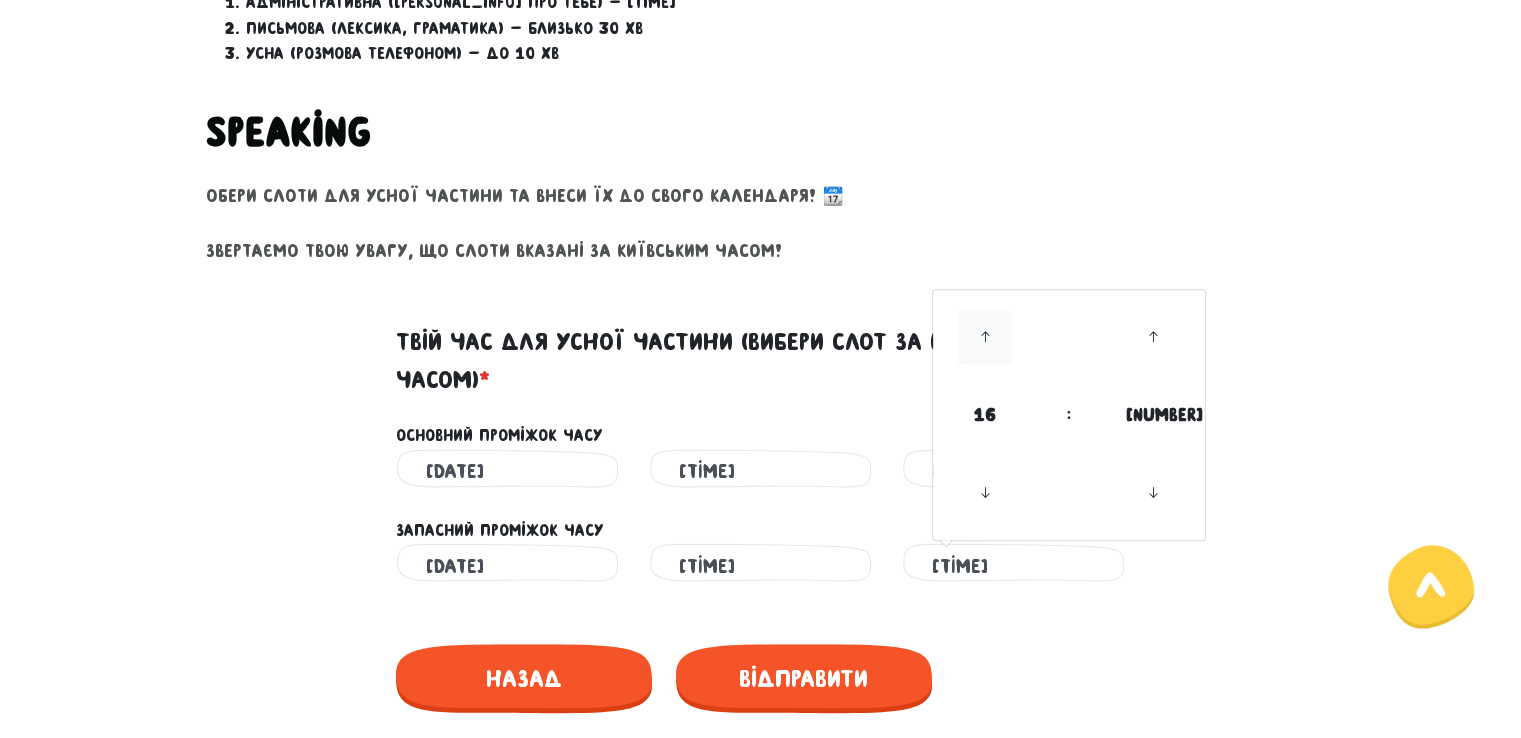 click at bounding box center [985, 337] 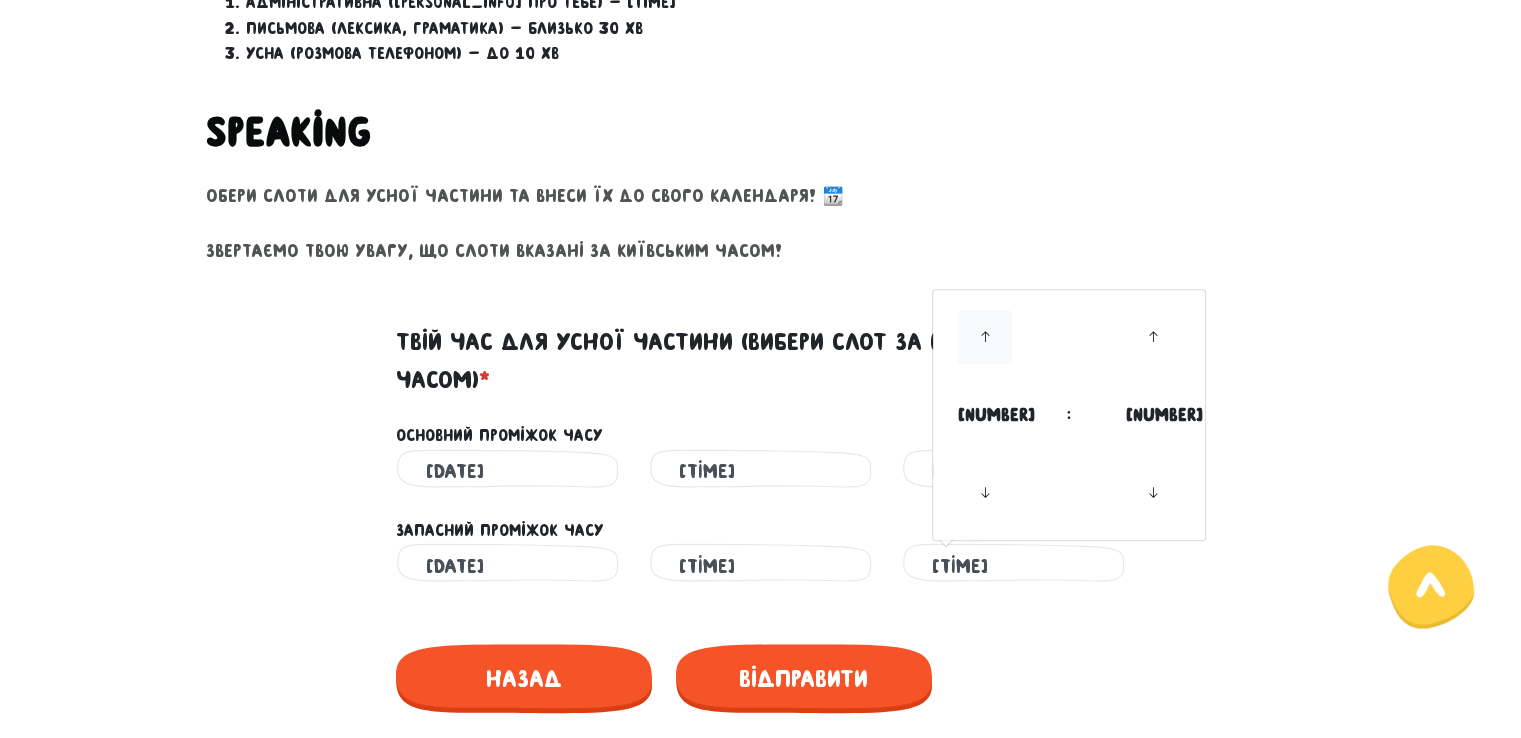 click at bounding box center [985, 337] 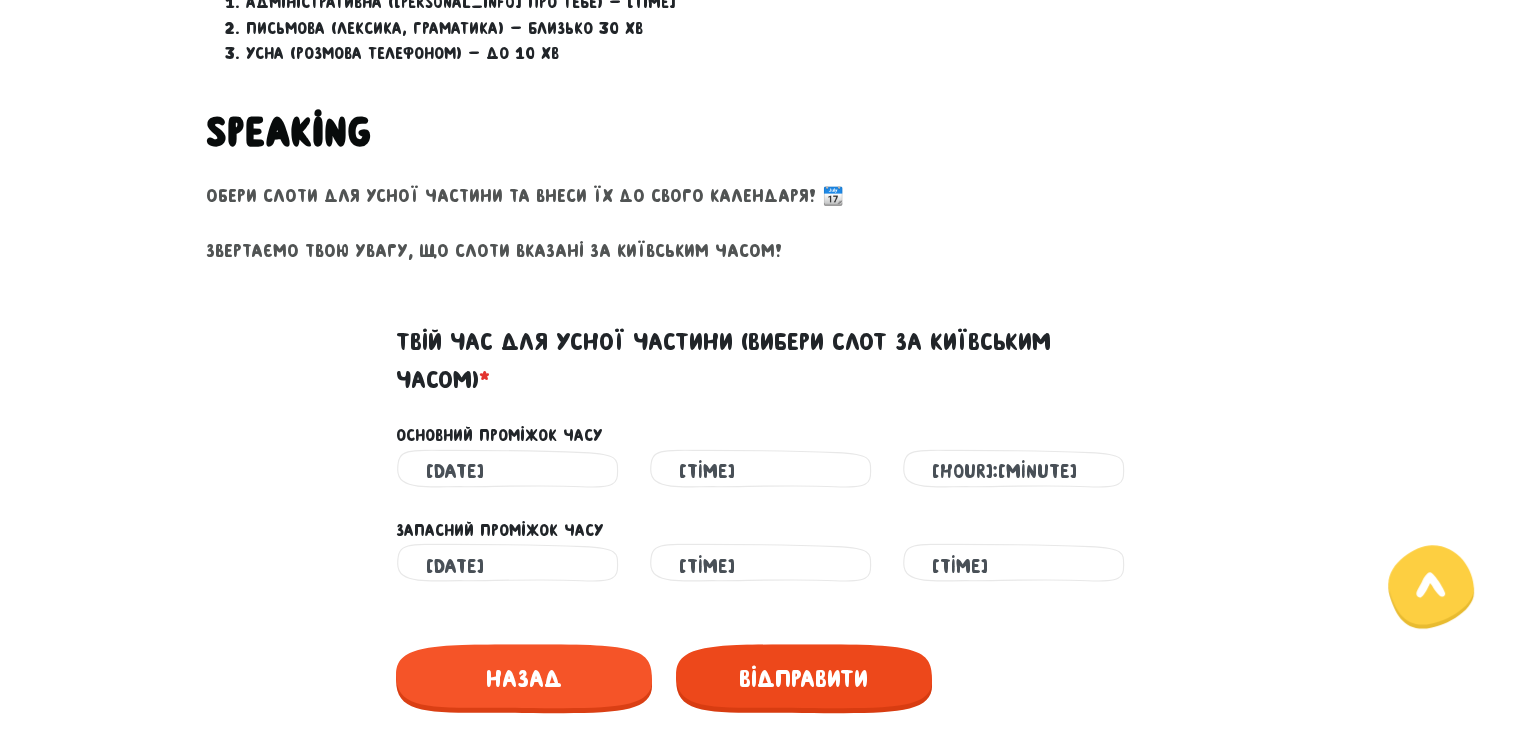 click on "Відправити" at bounding box center [804, 678] 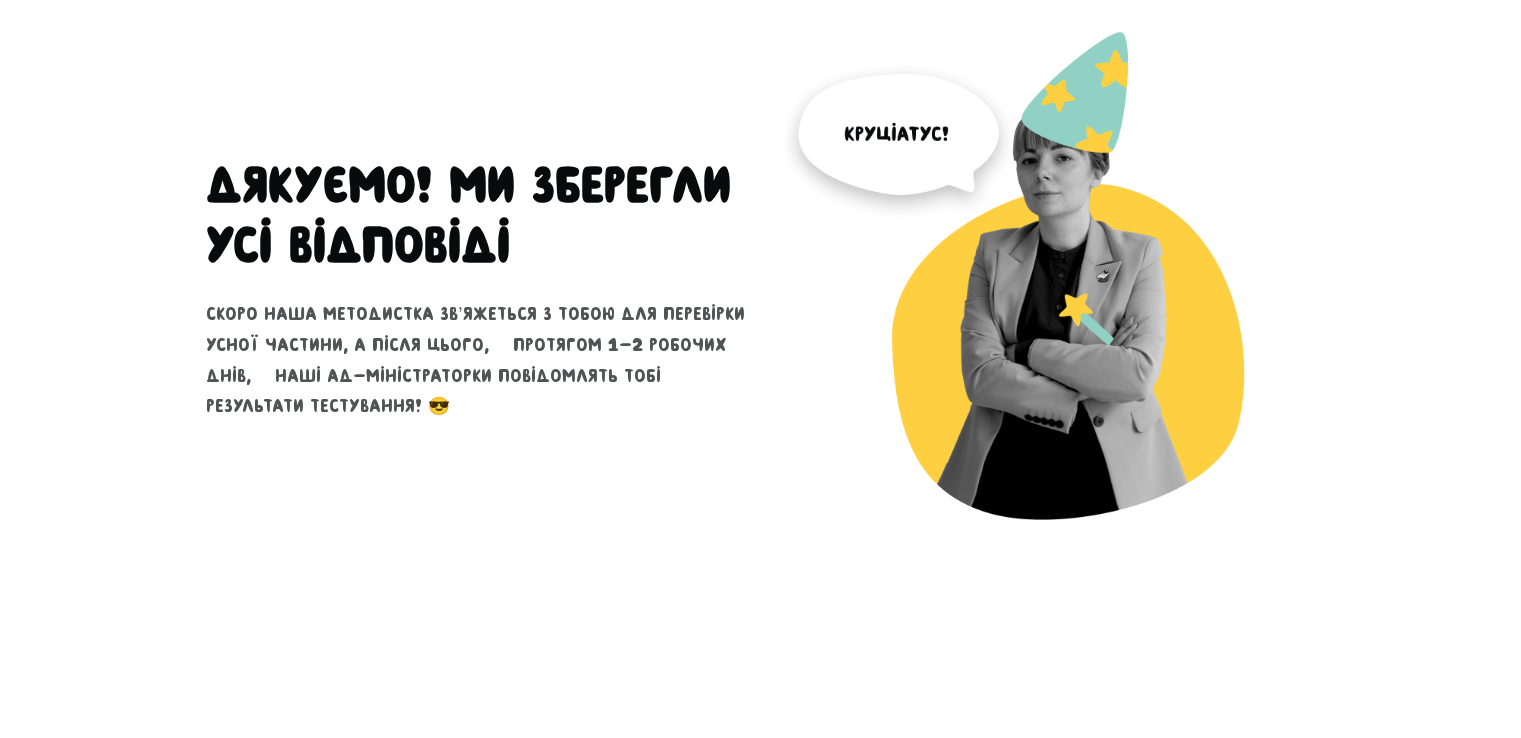 scroll, scrollTop: 102, scrollLeft: 0, axis: vertical 